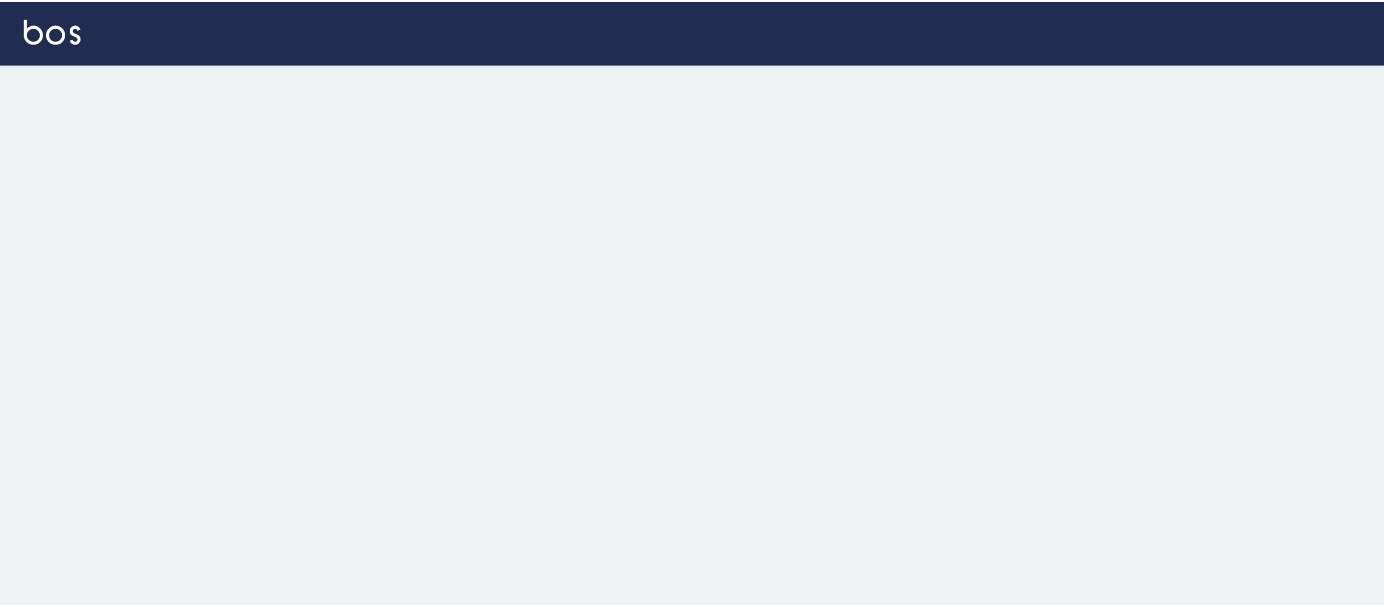 scroll, scrollTop: 0, scrollLeft: 0, axis: both 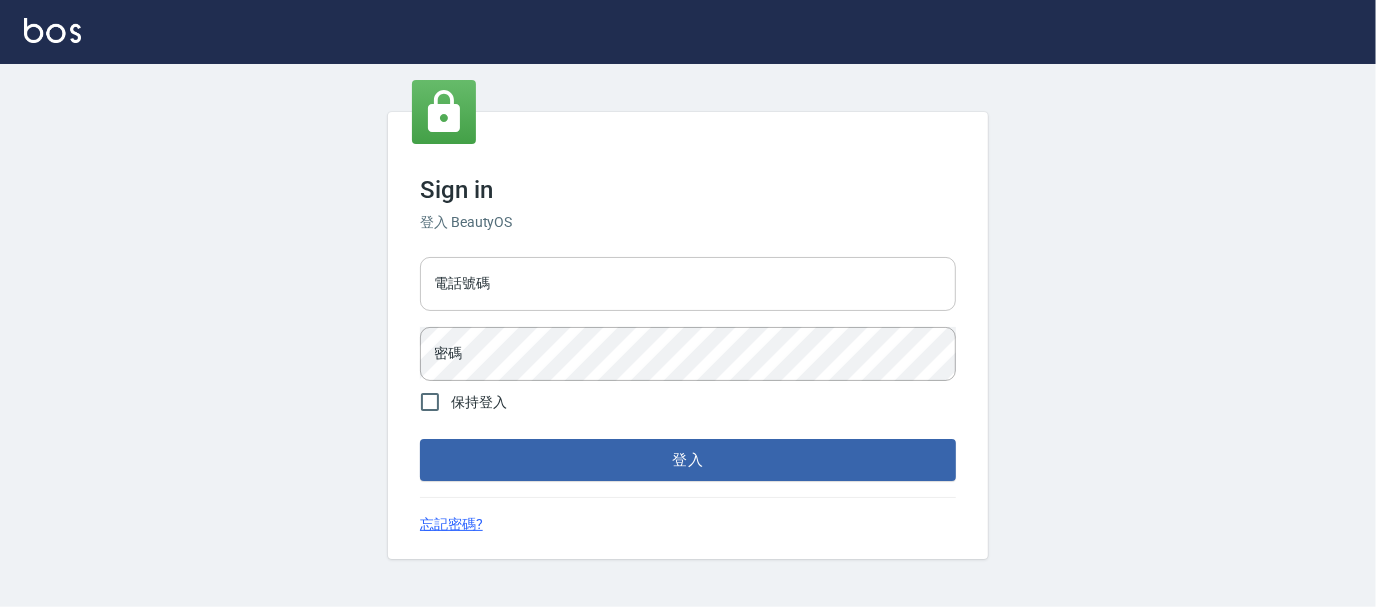 click on "電話號碼" at bounding box center [688, 284] 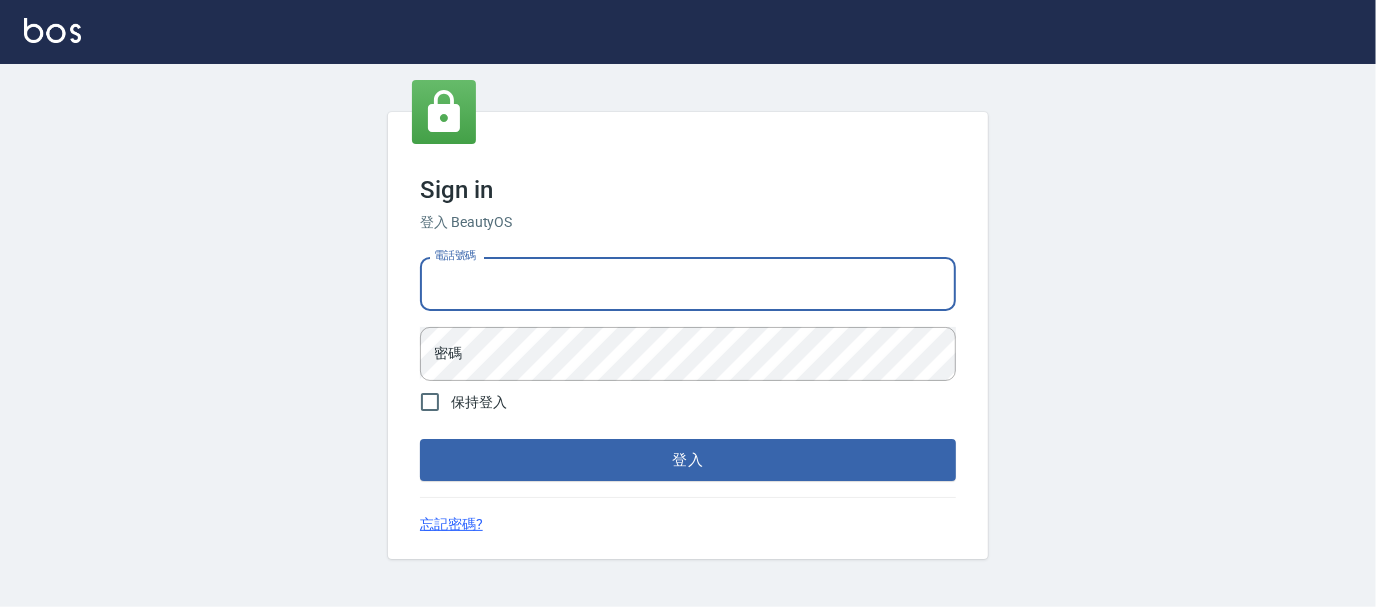 click on "電話號碼" at bounding box center [688, 284] 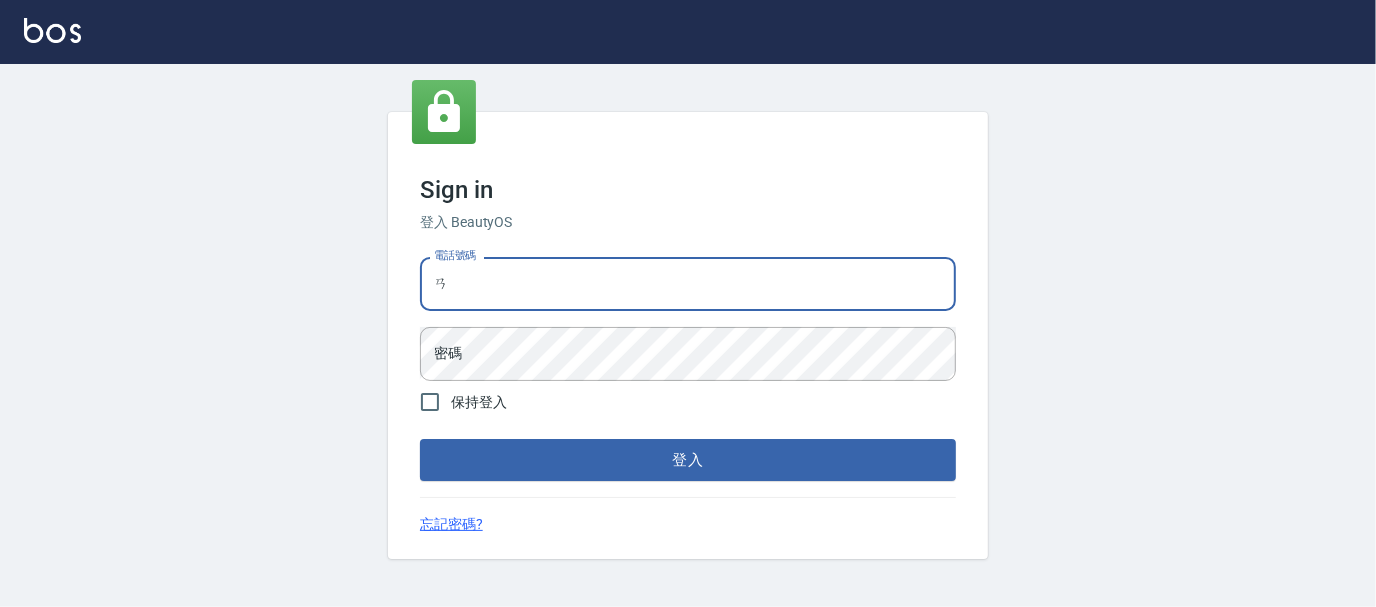 type on "ㄞ" 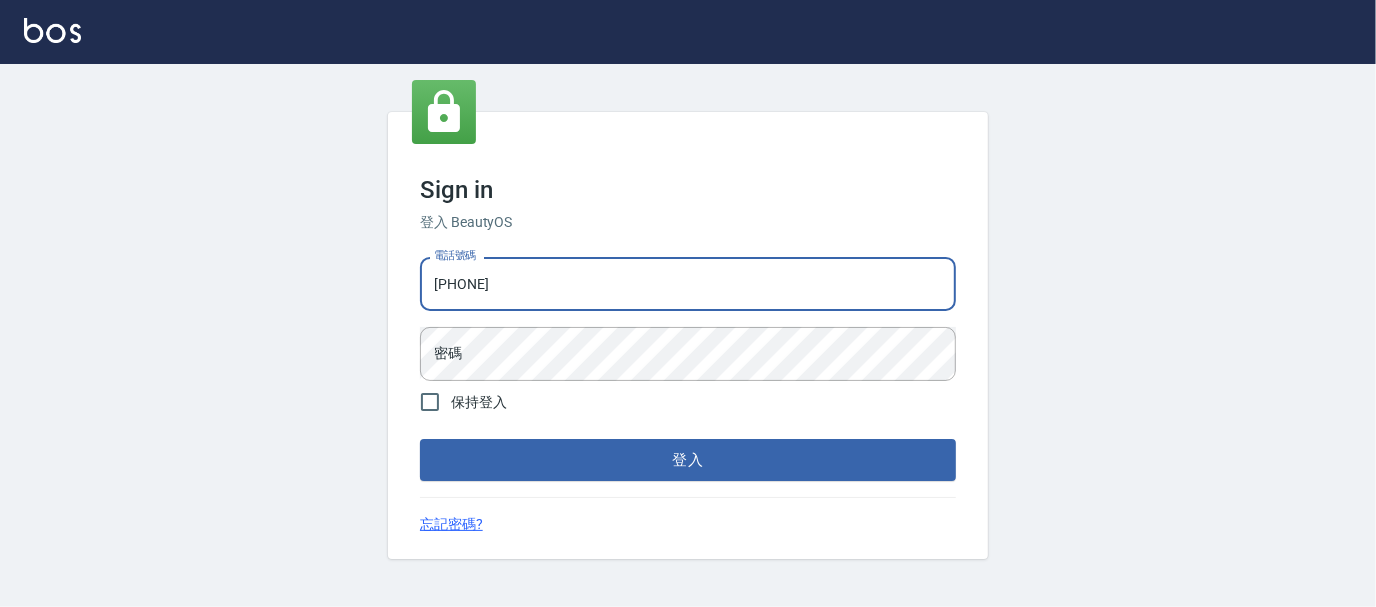 type on "[PHONE]" 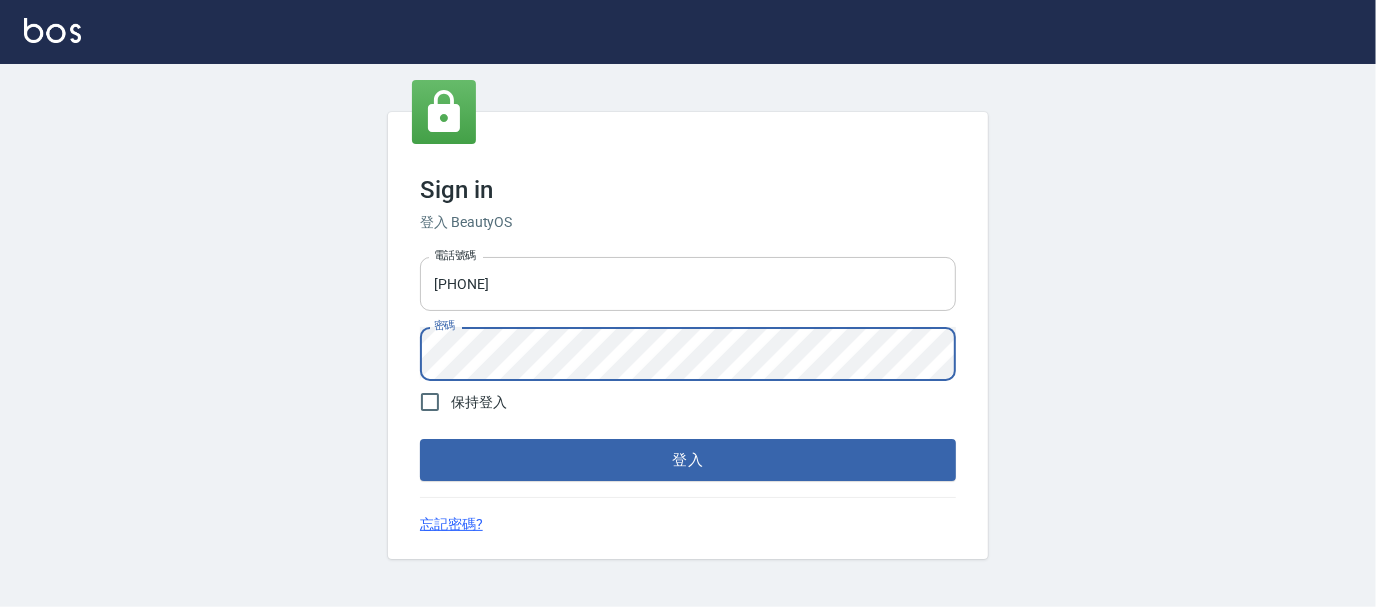 click on "登入" at bounding box center [688, 460] 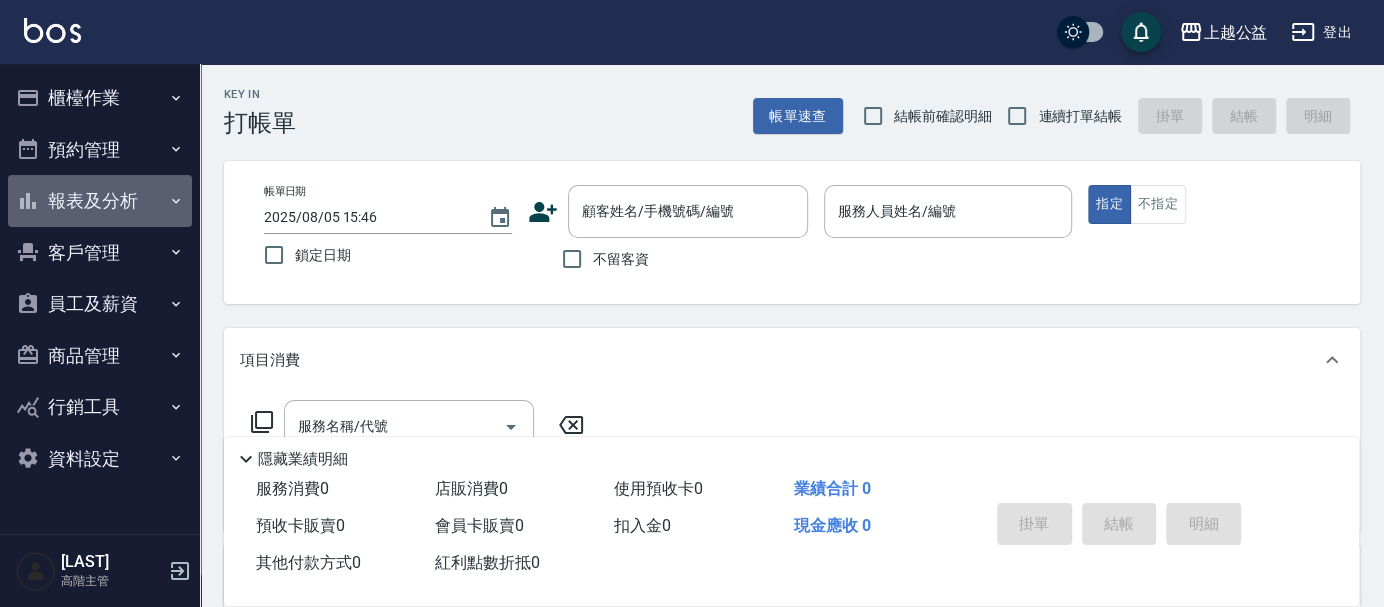 click on "報表及分析" at bounding box center [100, 201] 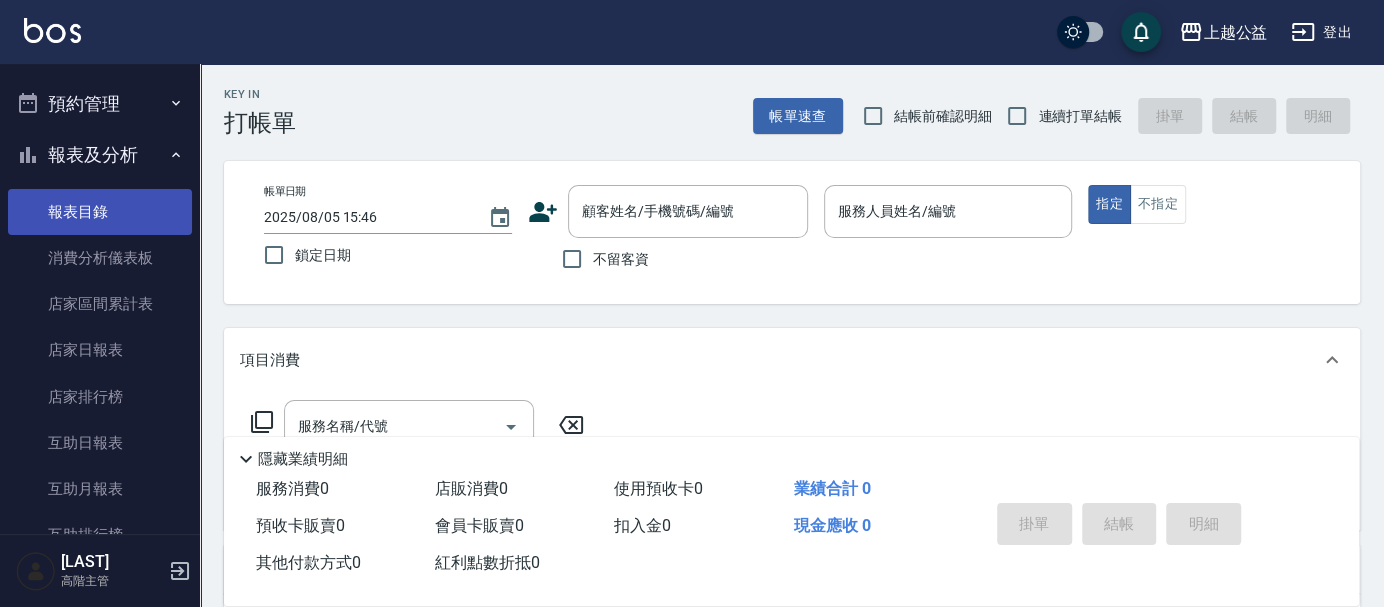 scroll, scrollTop: 111, scrollLeft: 0, axis: vertical 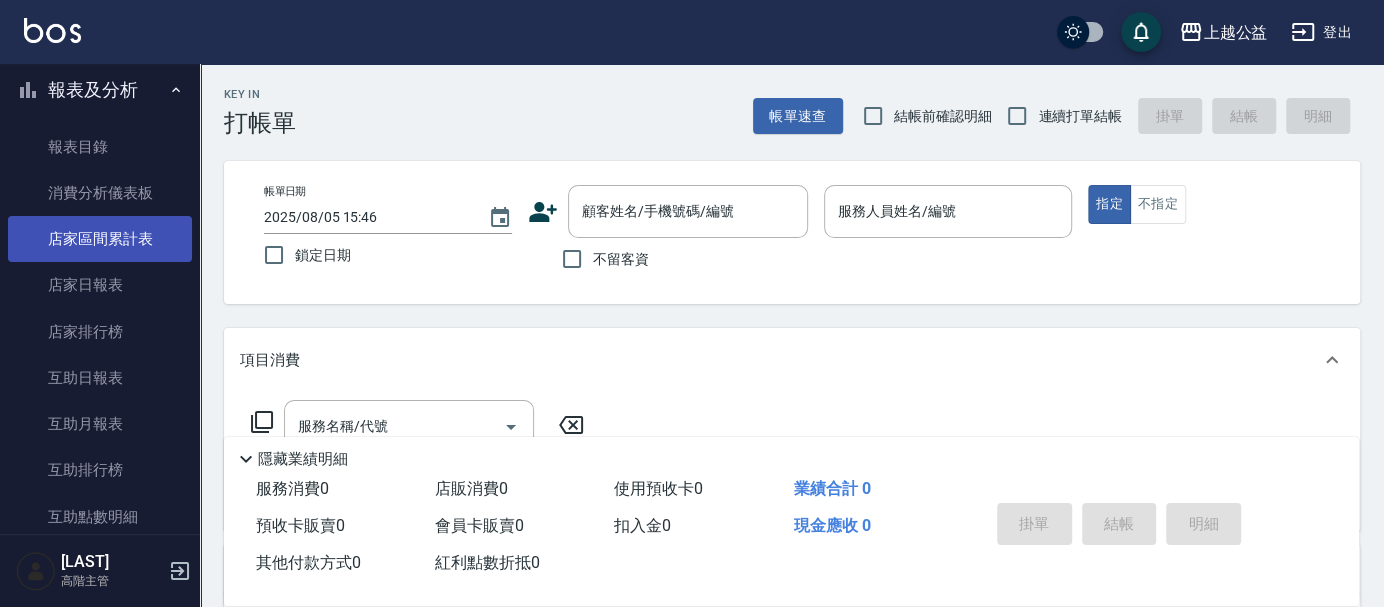 click on "店家區間累計表" at bounding box center (100, 239) 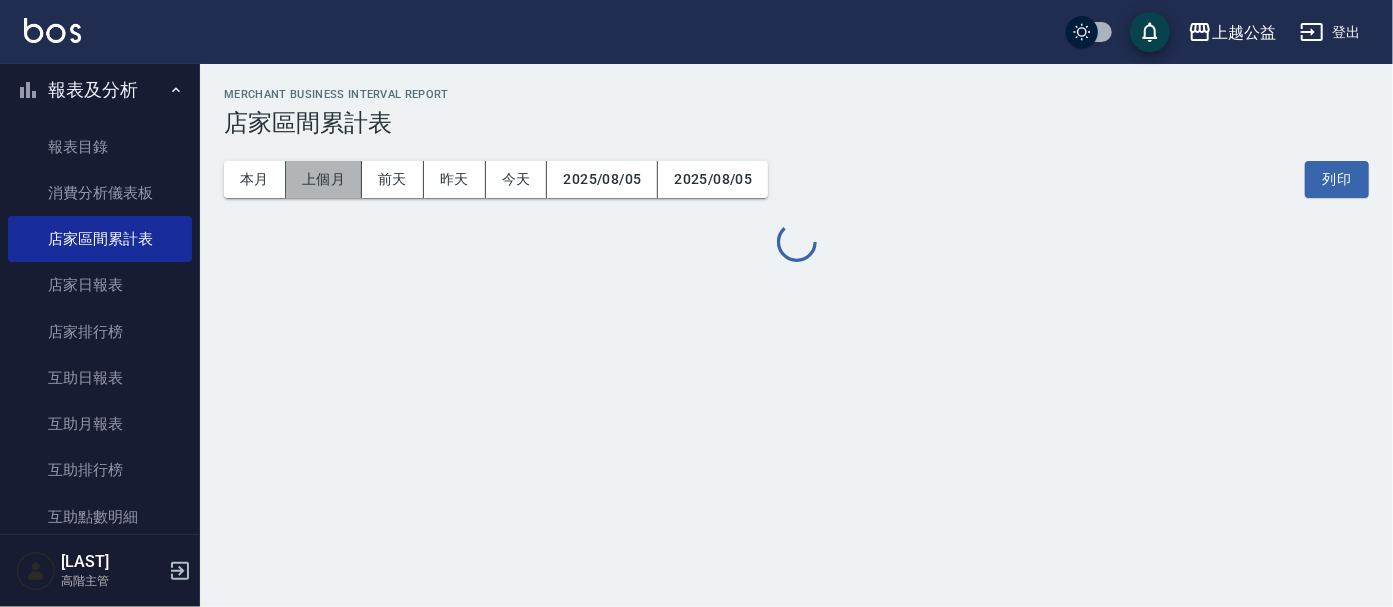 click on "上個月" at bounding box center [324, 179] 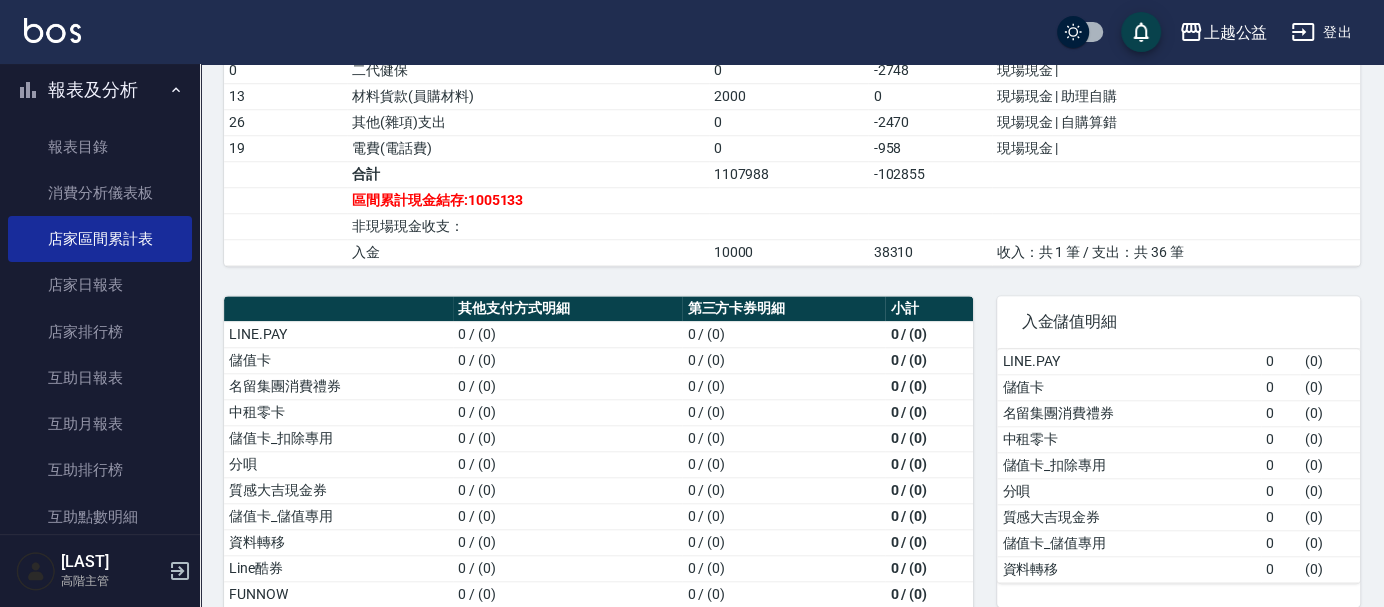 scroll, scrollTop: 1040, scrollLeft: 0, axis: vertical 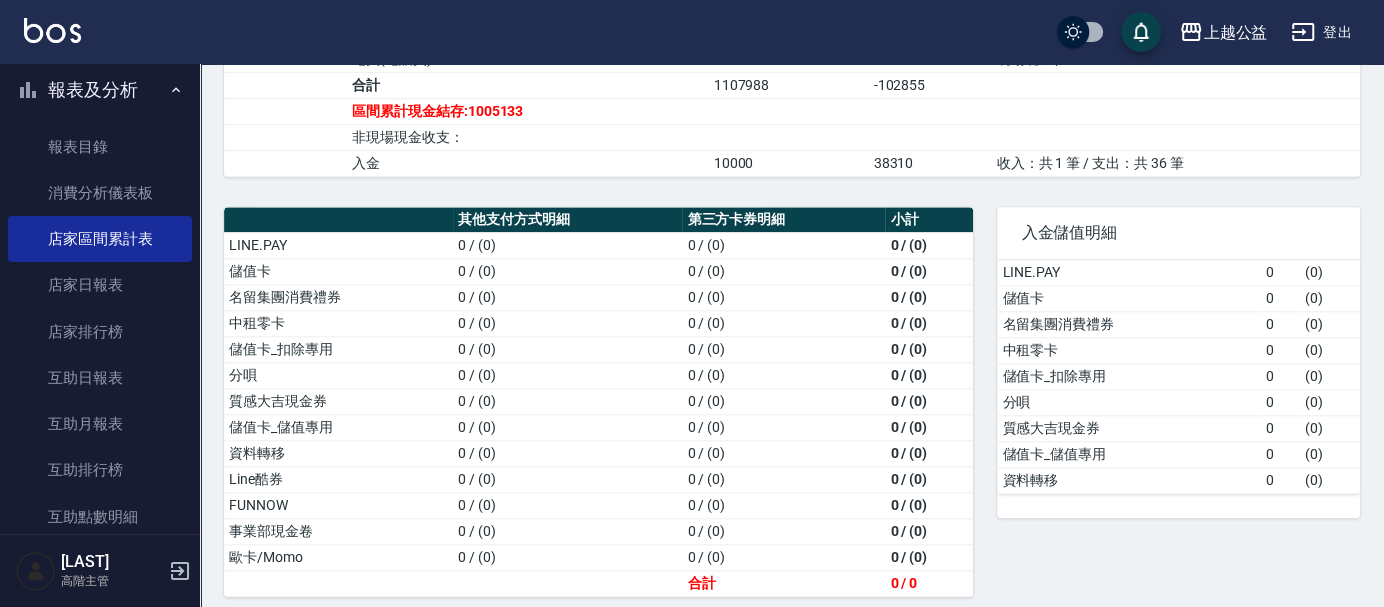 click on "入金" at bounding box center [527, 163] 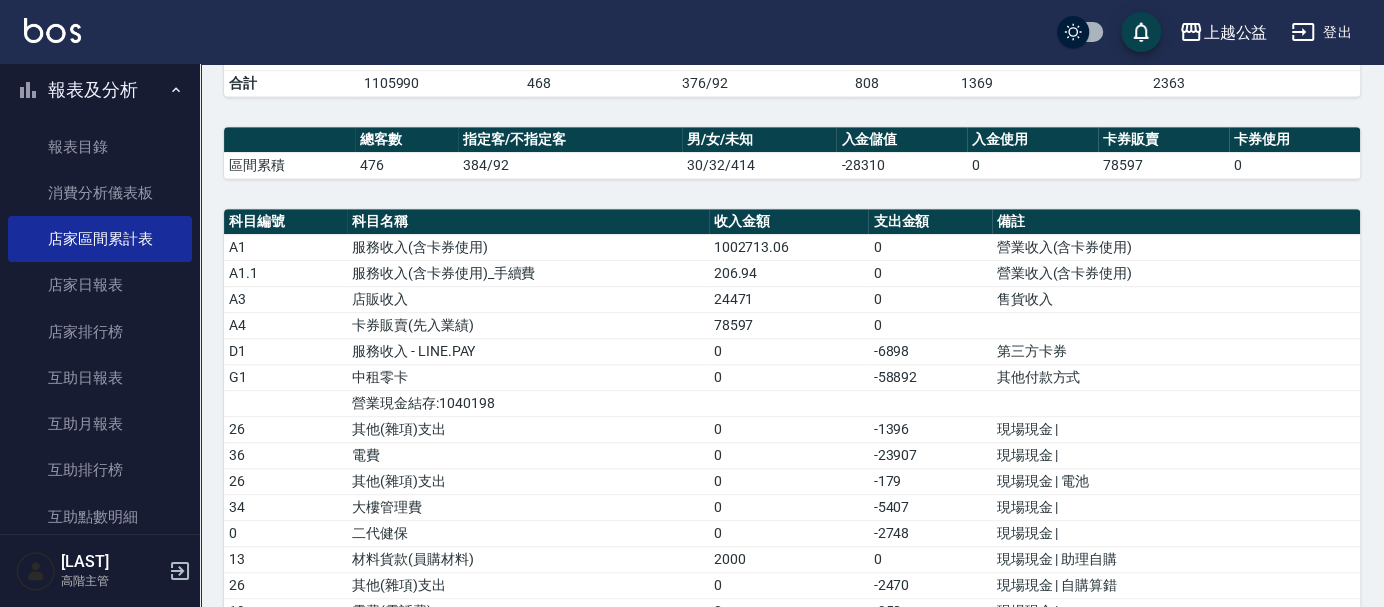 scroll, scrollTop: 484, scrollLeft: 0, axis: vertical 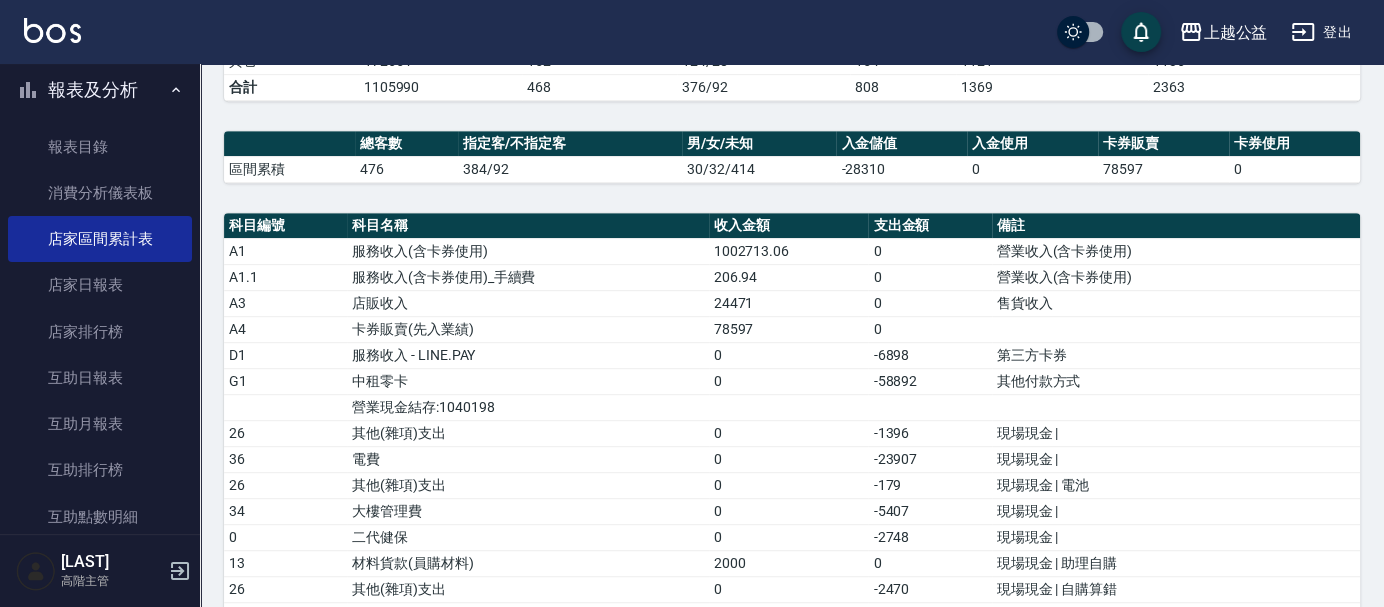 click on "0" at bounding box center (789, 355) 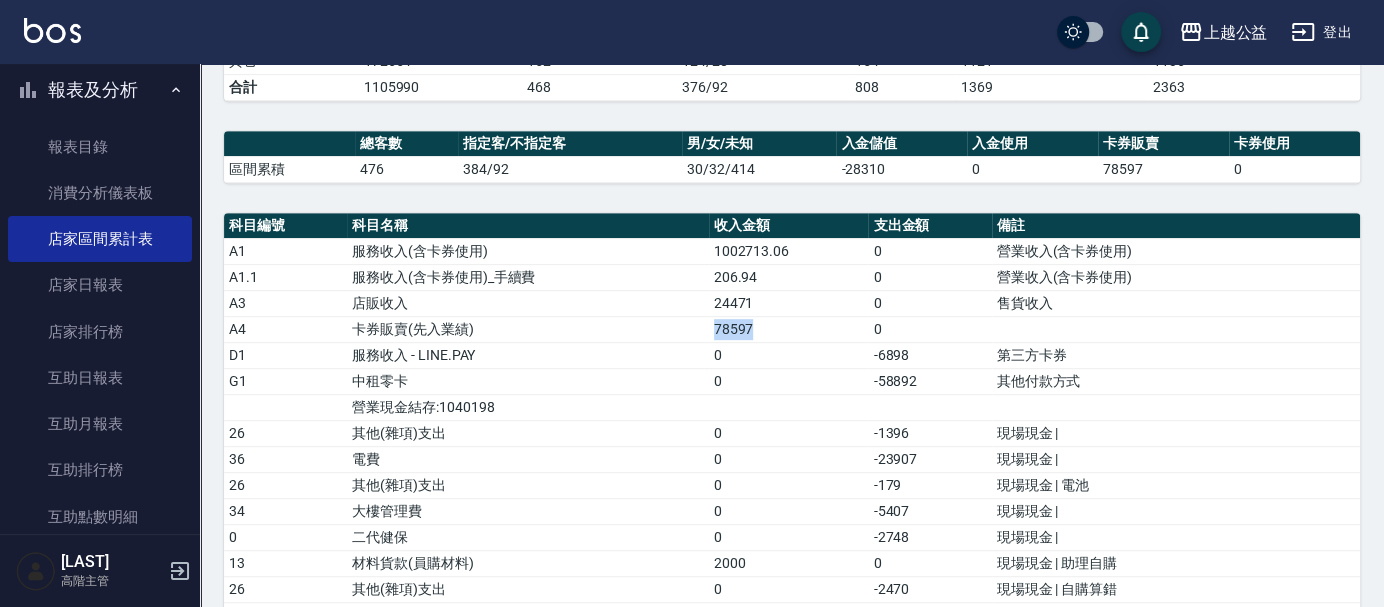 click on "78597" at bounding box center [789, 329] 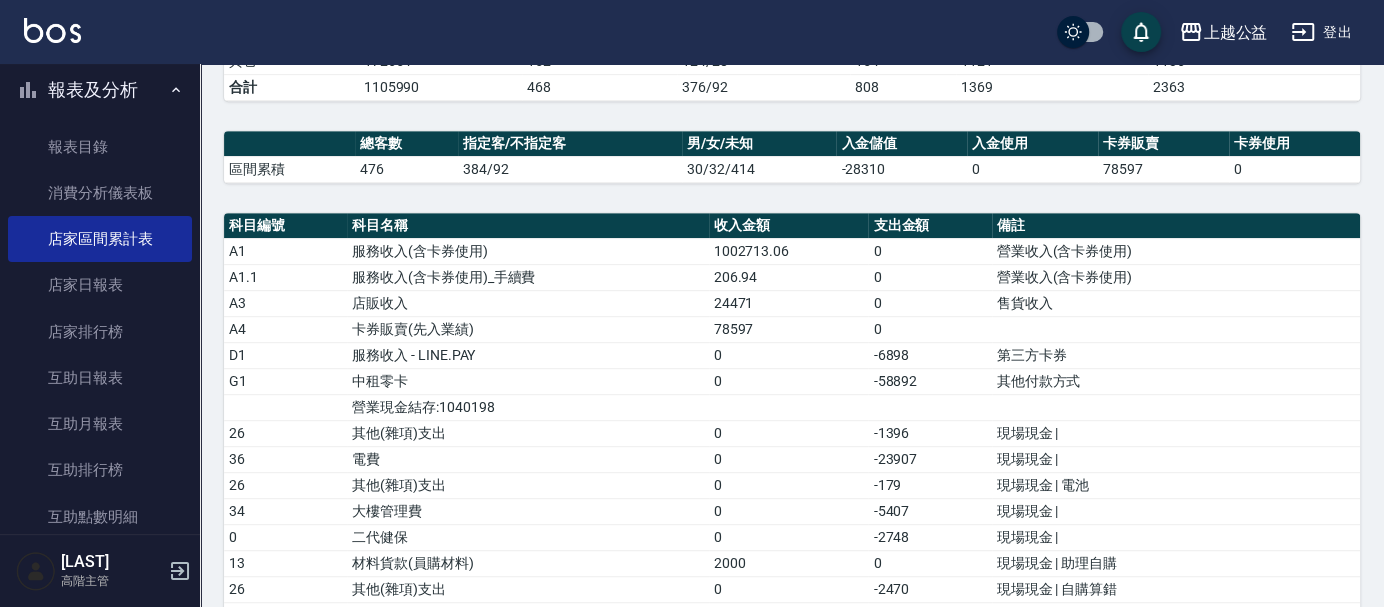 click on "服務收入 - LINE.PAY" at bounding box center (527, 355) 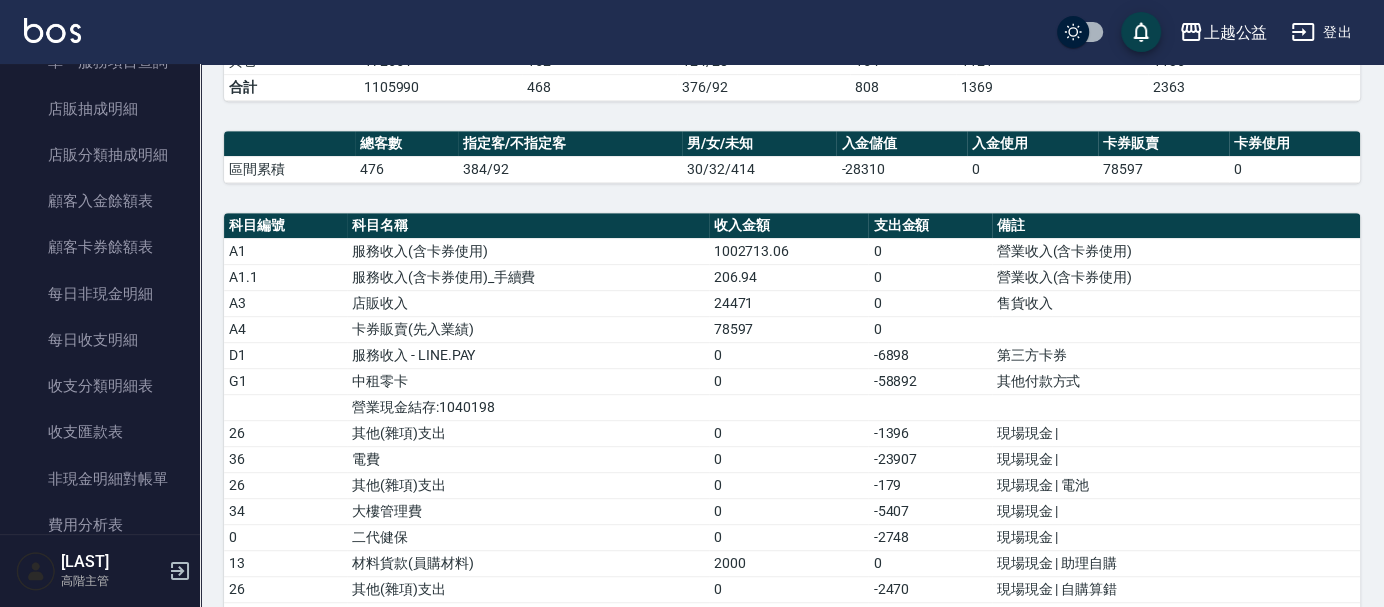 scroll, scrollTop: 1666, scrollLeft: 0, axis: vertical 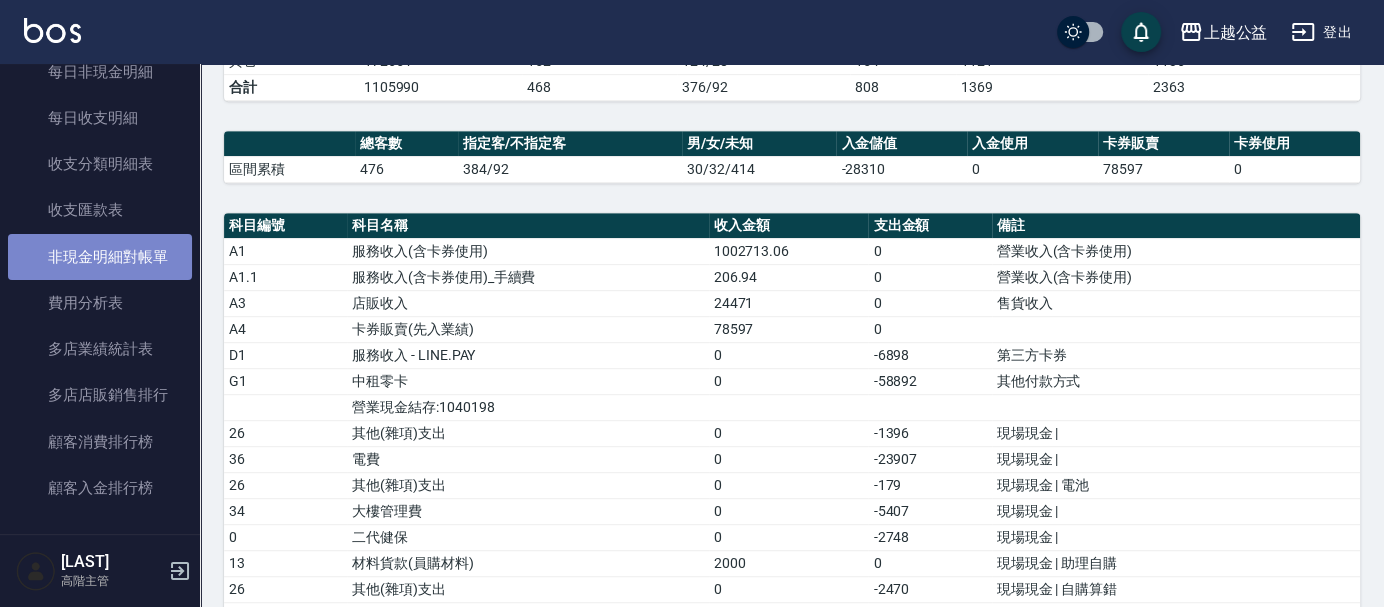drag, startPoint x: 137, startPoint y: 261, endPoint x: 142, endPoint y: 272, distance: 12.083046 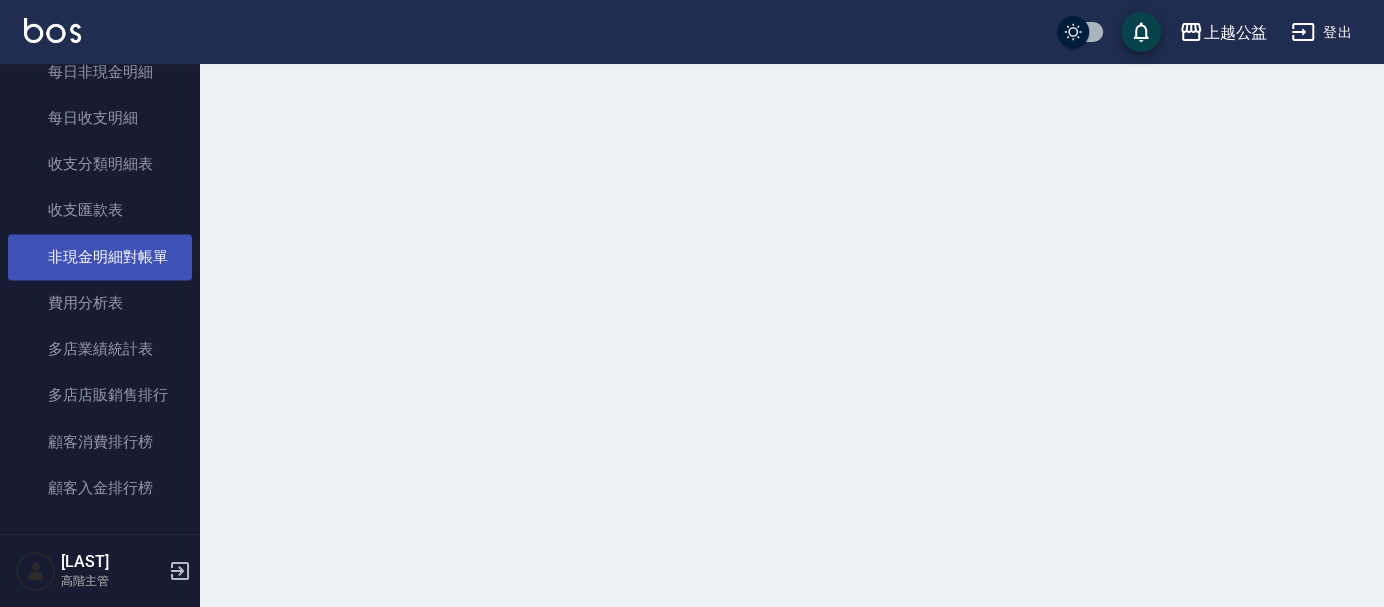 scroll, scrollTop: 0, scrollLeft: 0, axis: both 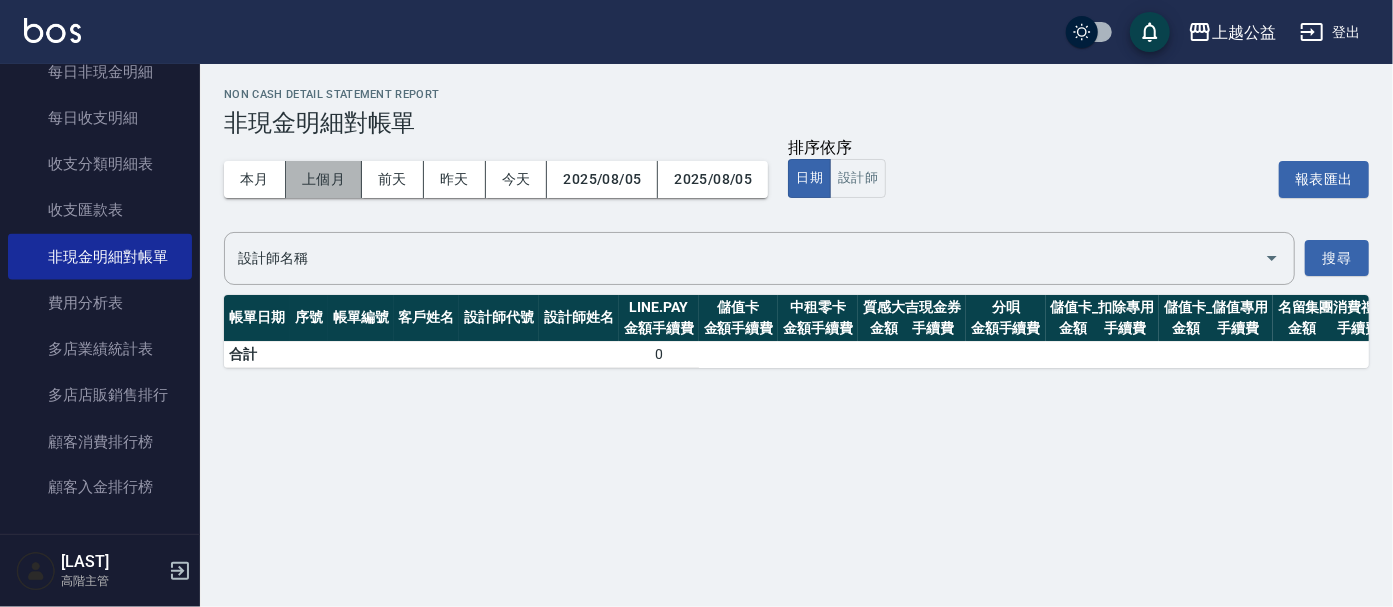 click on "上個月" at bounding box center [324, 179] 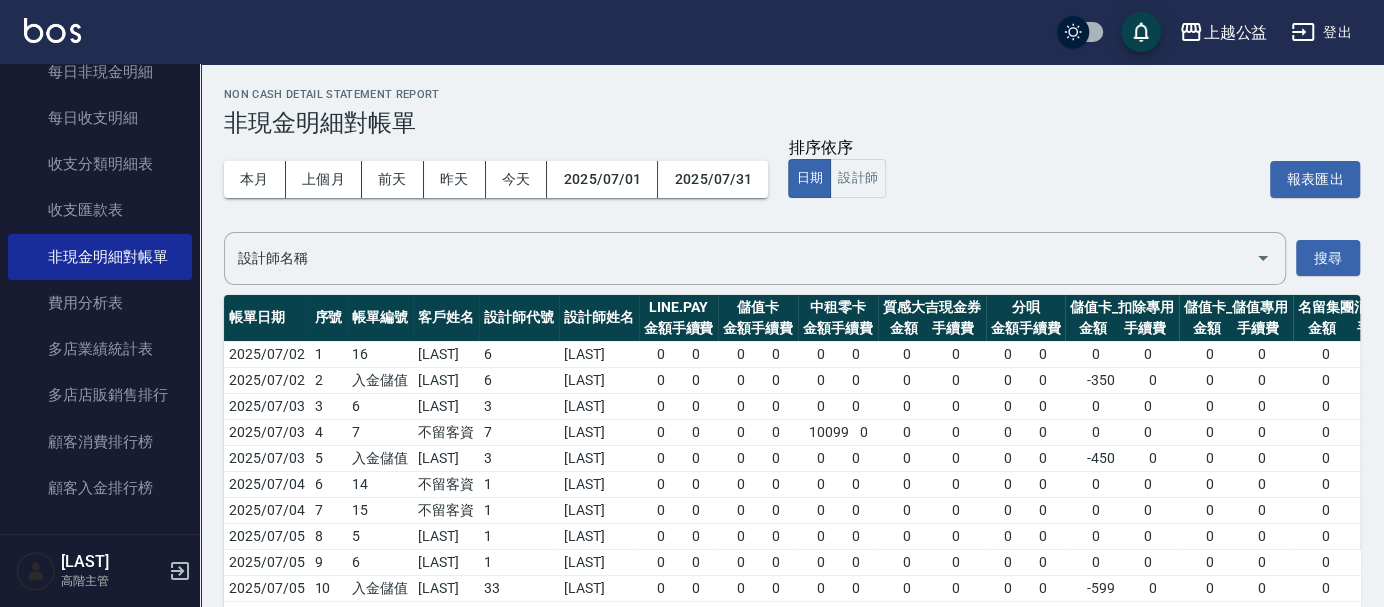 click on "0 0" at bounding box center [758, 406] 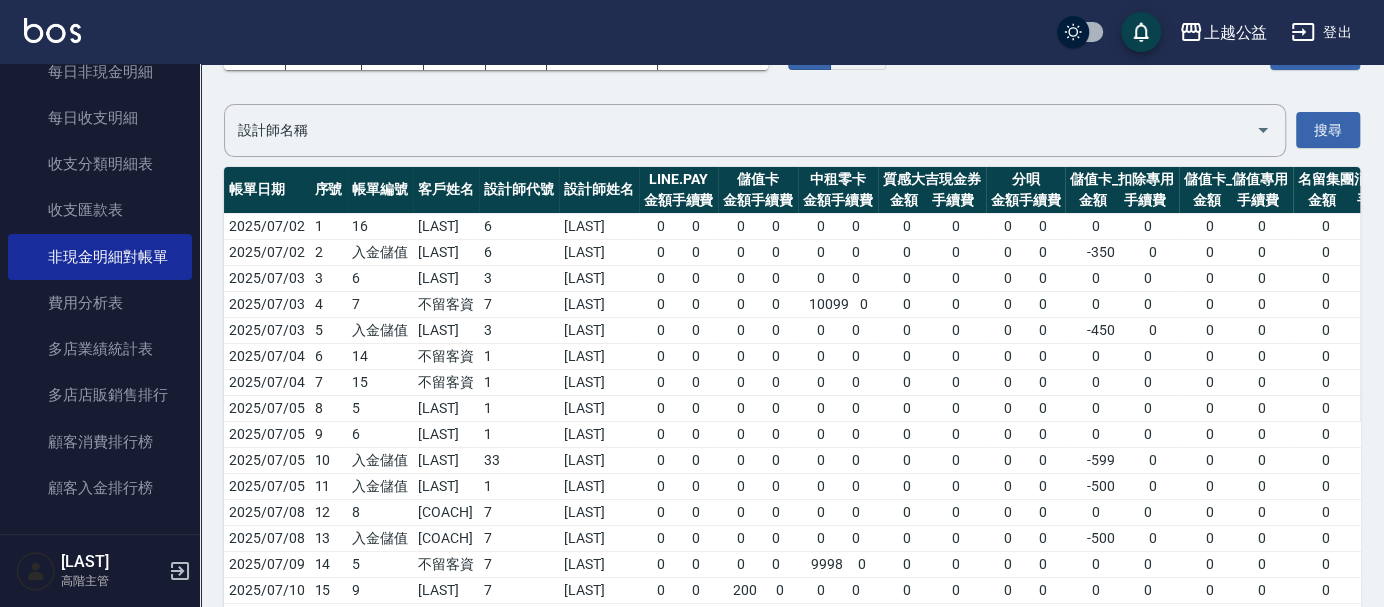 scroll, scrollTop: 0, scrollLeft: 0, axis: both 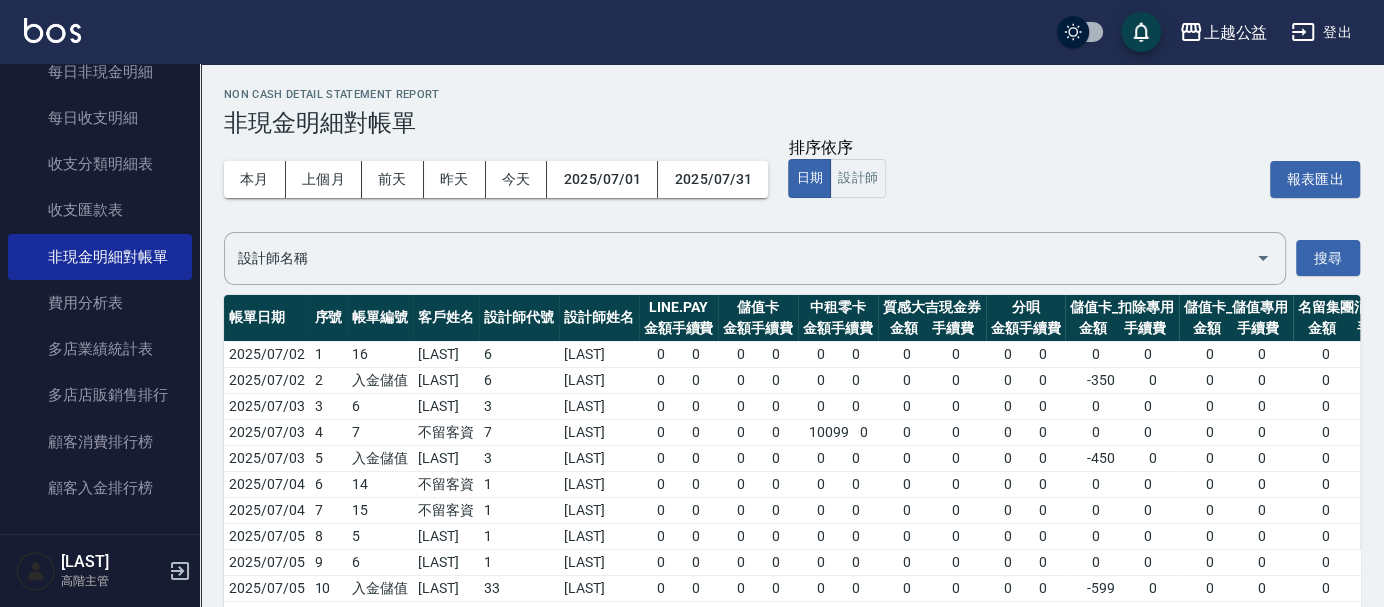 click on "手續費" at bounding box center [1145, 328] 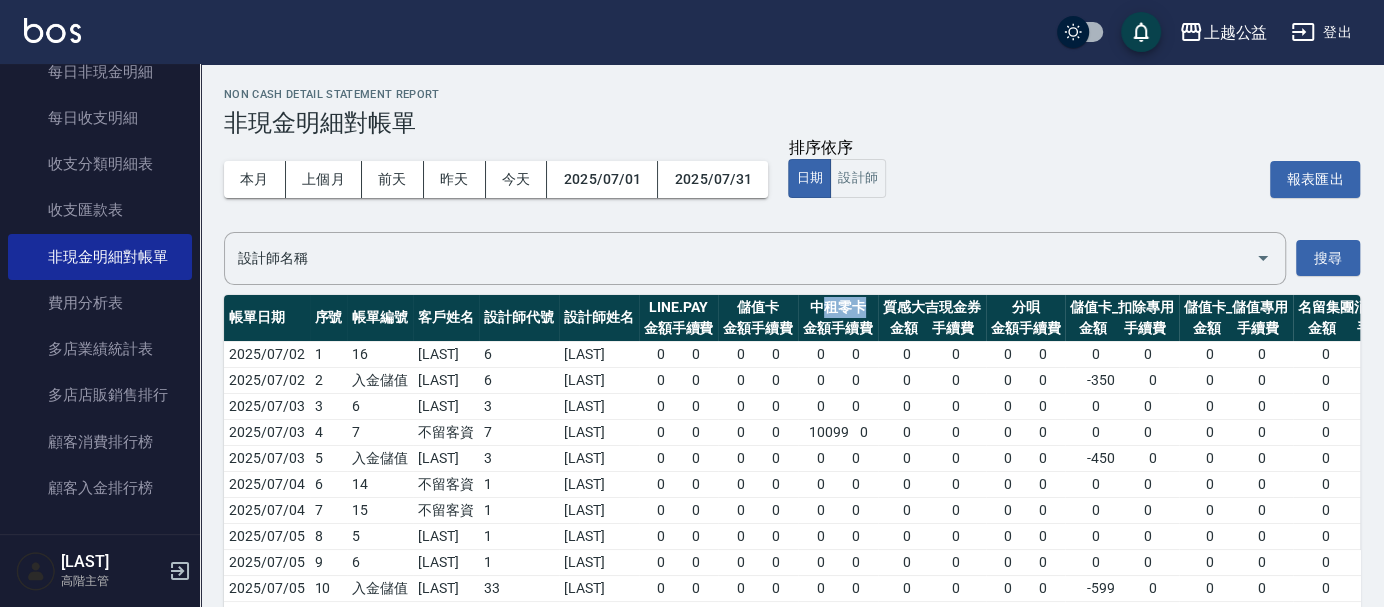 drag, startPoint x: 851, startPoint y: 315, endPoint x: 908, endPoint y: 316, distance: 57.00877 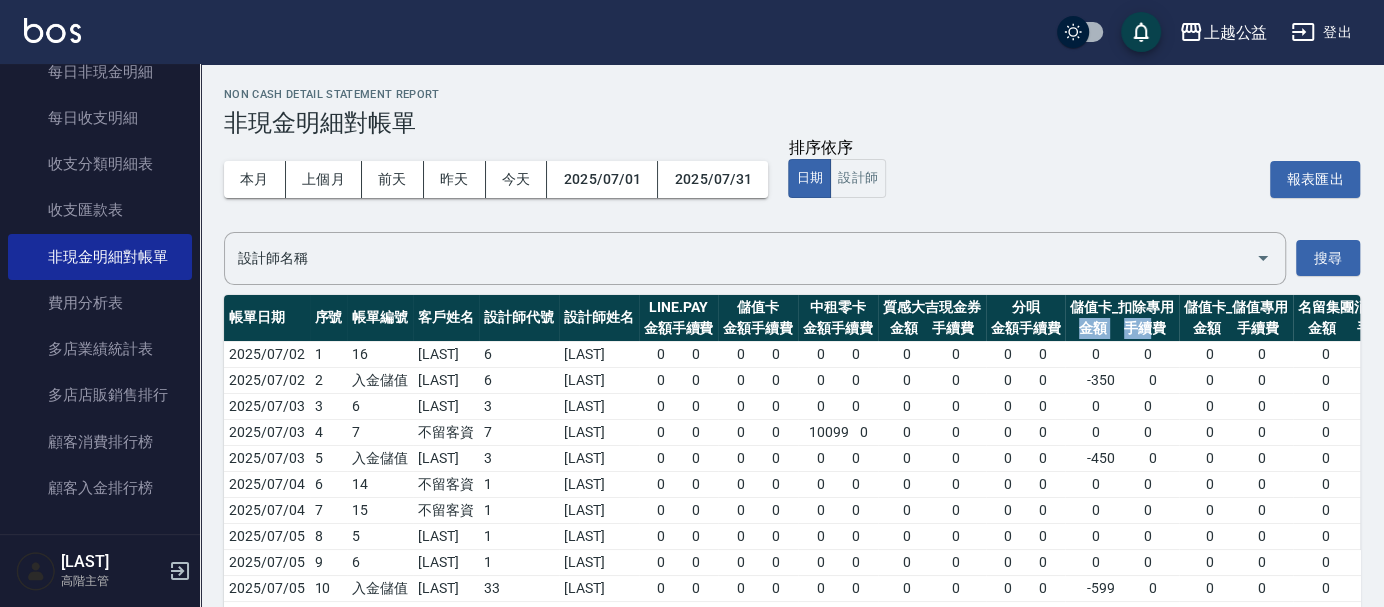 drag, startPoint x: 1114, startPoint y: 327, endPoint x: 1192, endPoint y: 329, distance: 78.025635 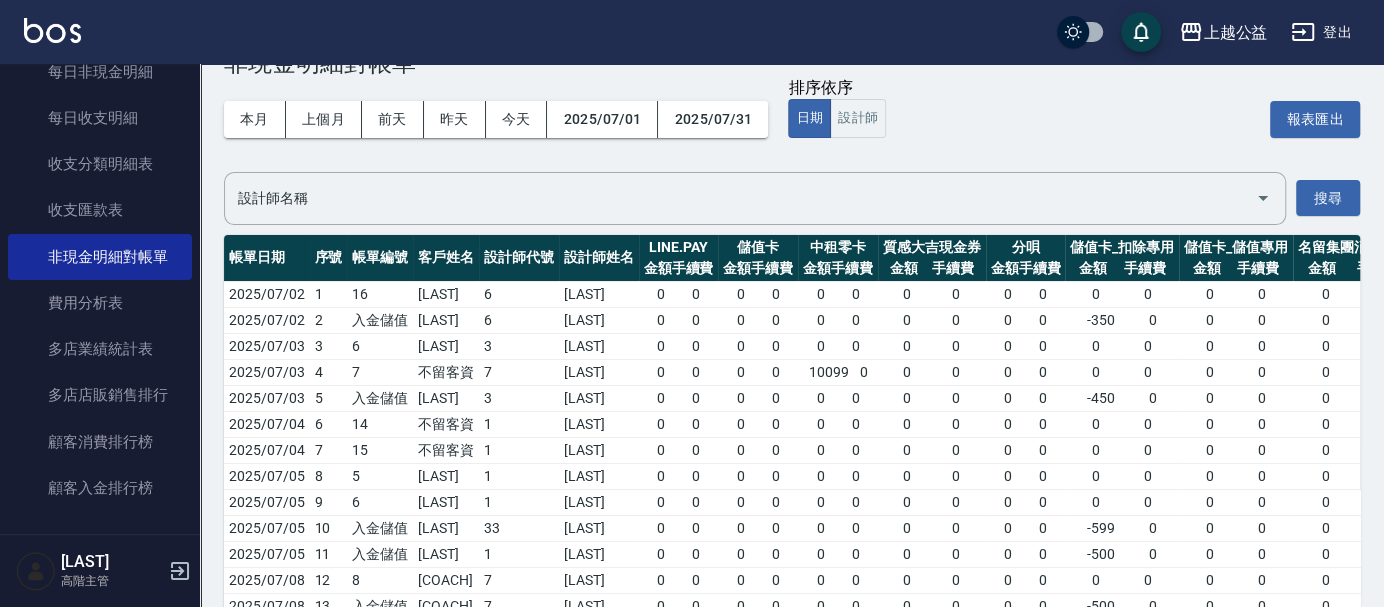 scroll, scrollTop: 111, scrollLeft: 0, axis: vertical 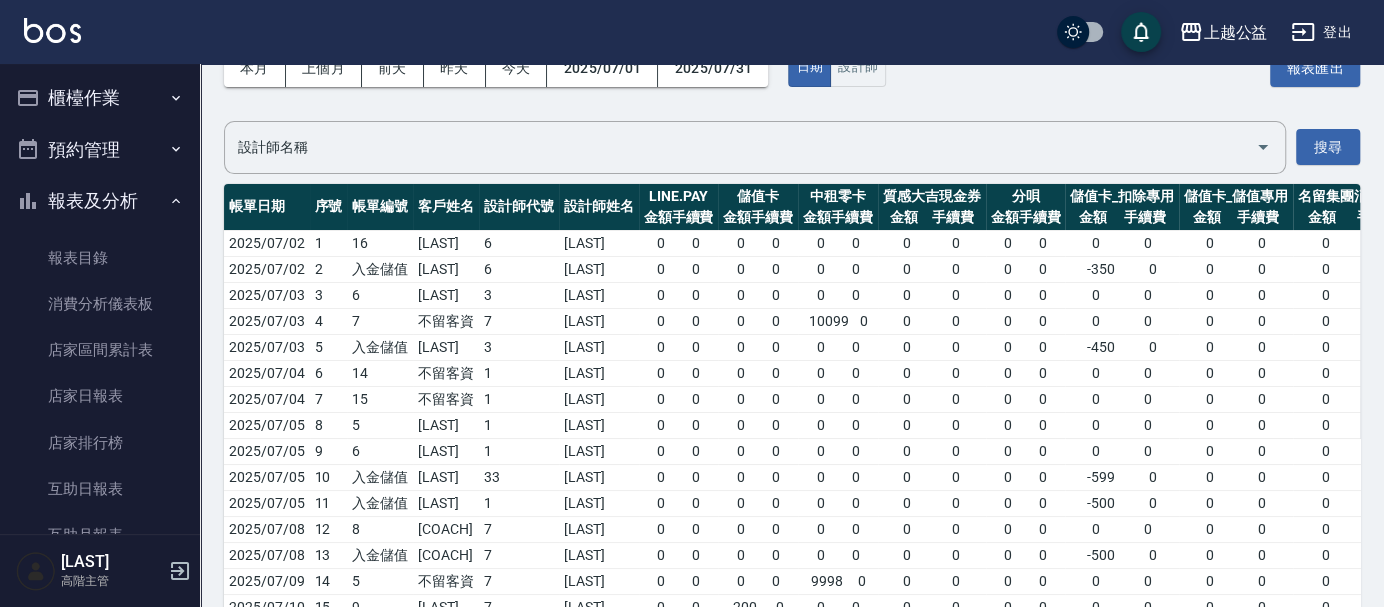 click on "報表及分析" at bounding box center (100, 201) 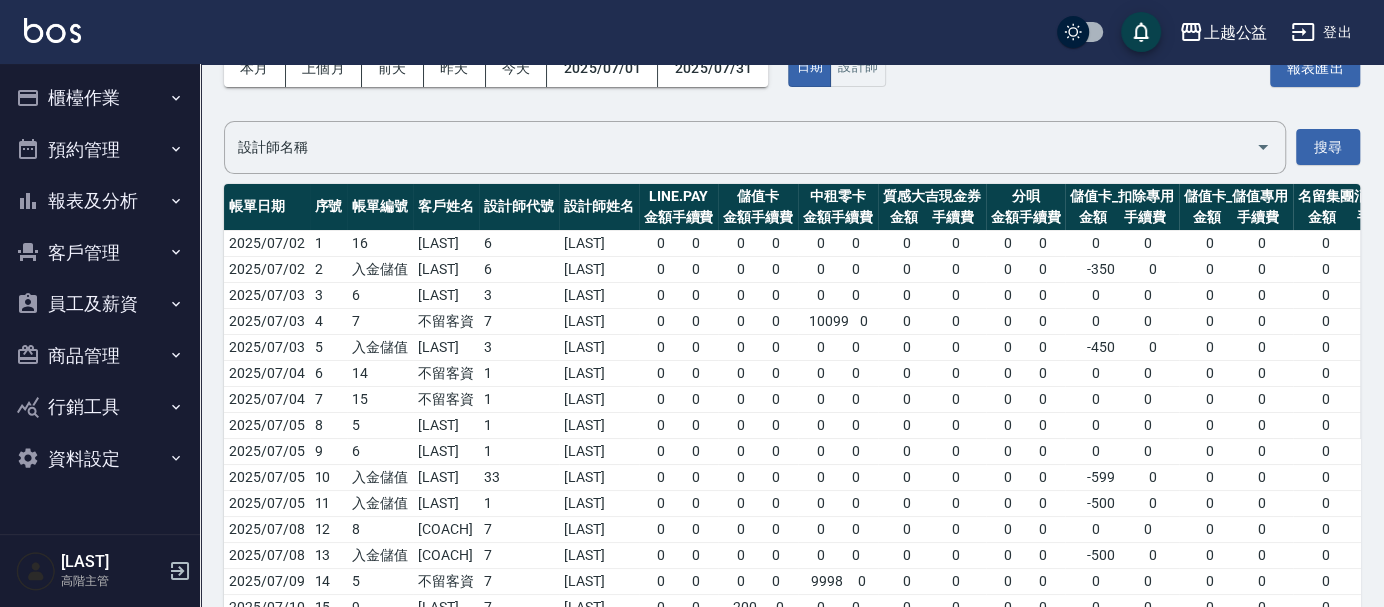 click on "報表及分析" at bounding box center (100, 201) 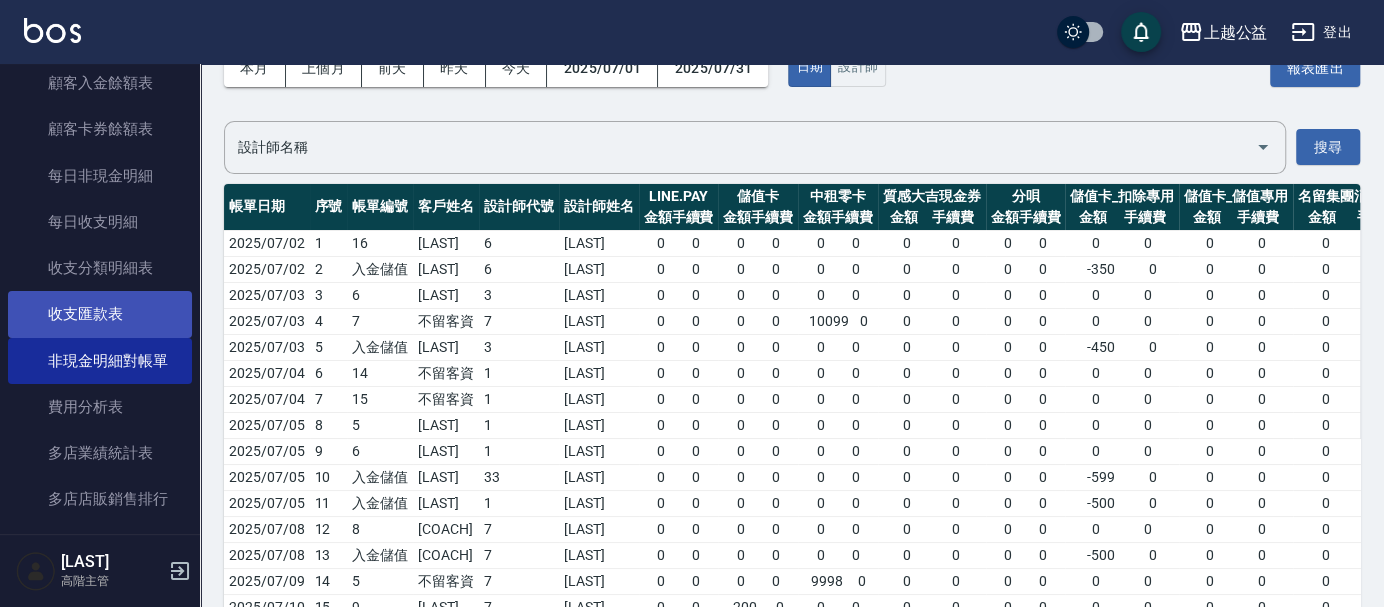 scroll, scrollTop: 1555, scrollLeft: 0, axis: vertical 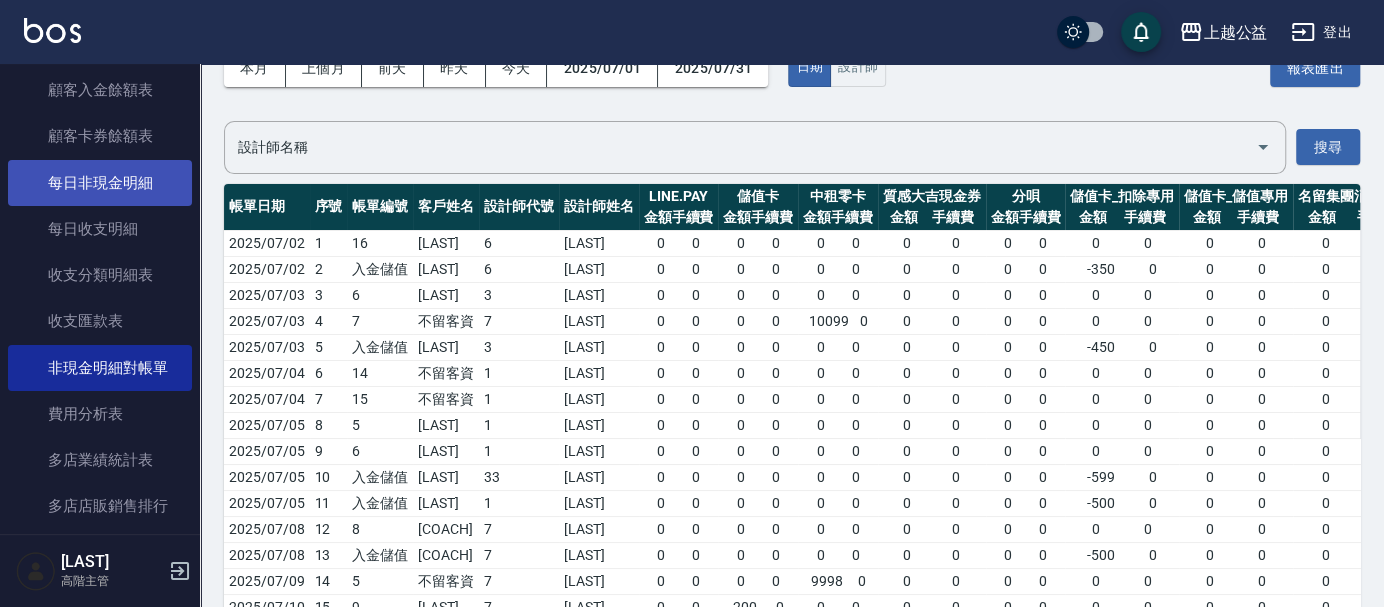 click on "每日非現金明細" at bounding box center (100, 183) 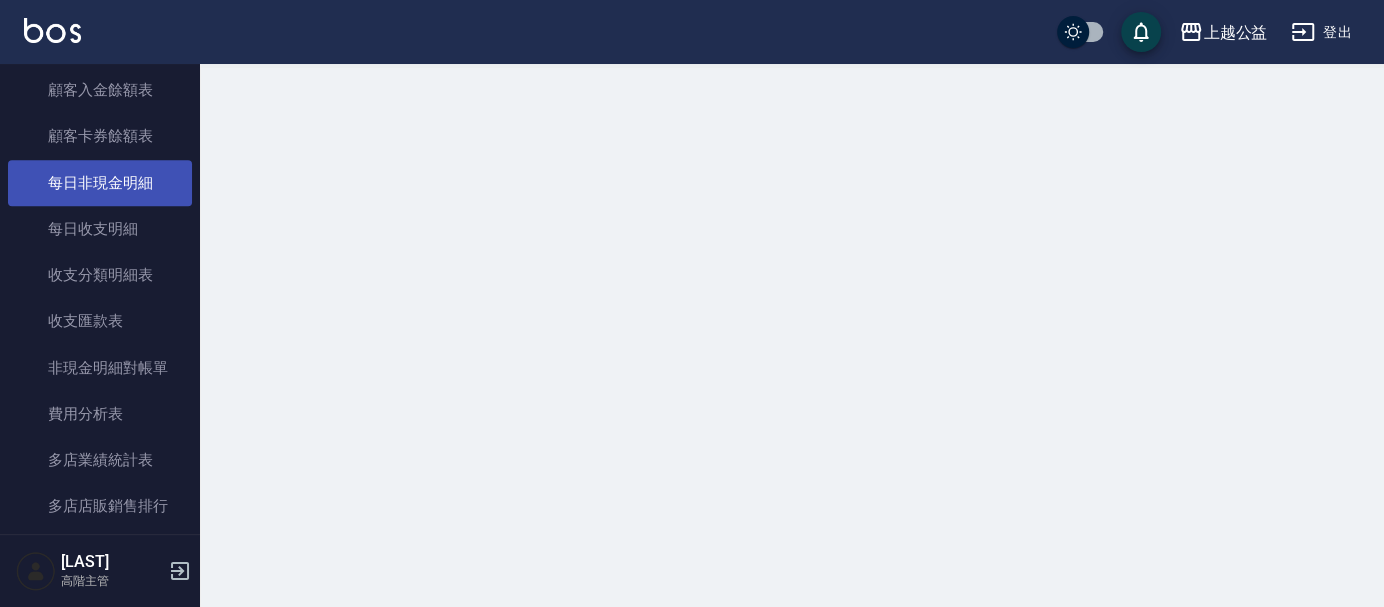 scroll, scrollTop: 0, scrollLeft: 0, axis: both 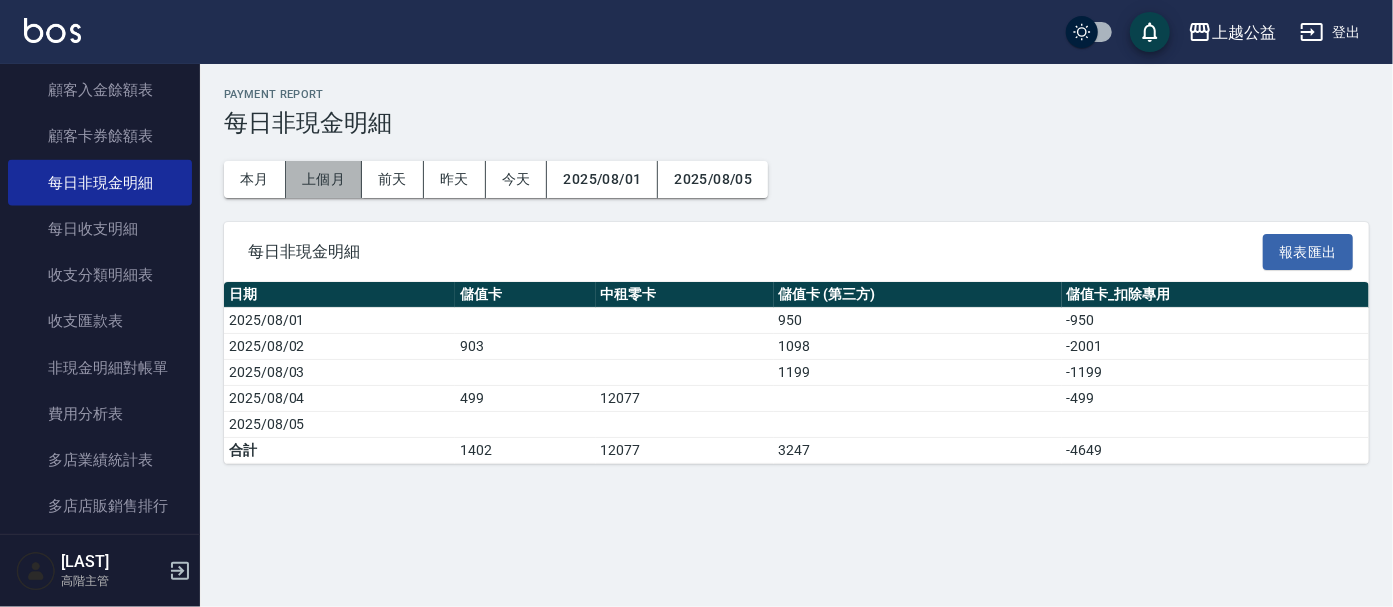 click on "上個月" at bounding box center (324, 179) 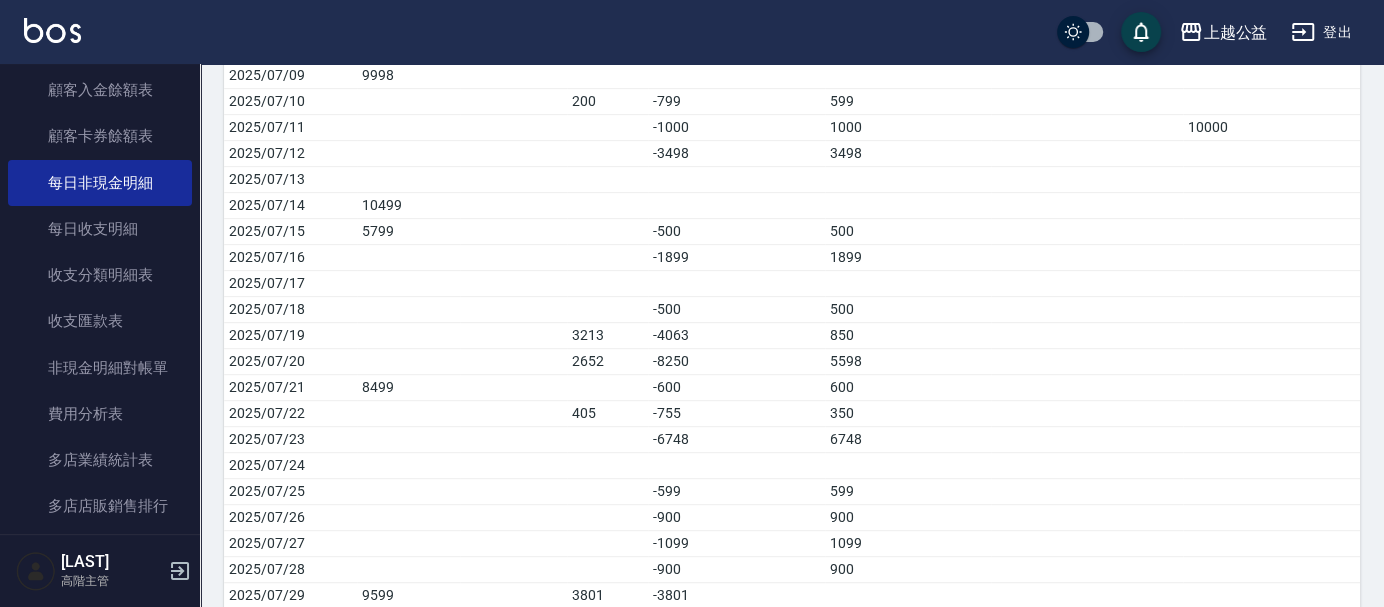 scroll, scrollTop: 548, scrollLeft: 0, axis: vertical 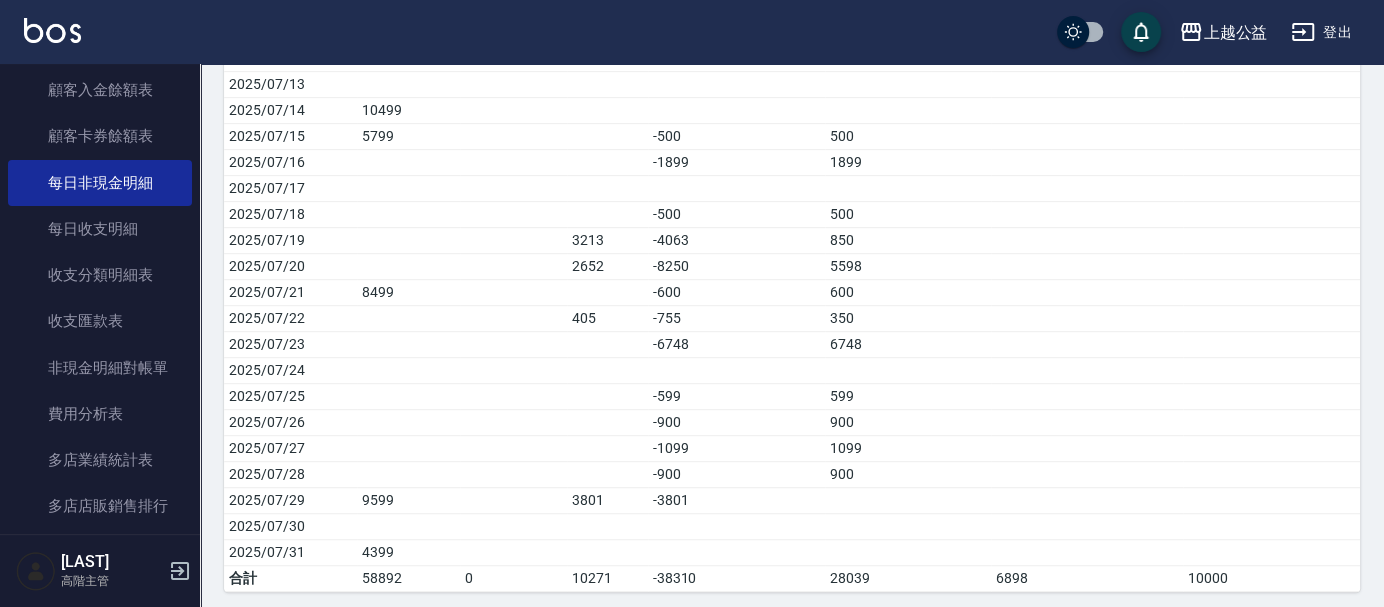 click on "-38310" at bounding box center [736, 579] 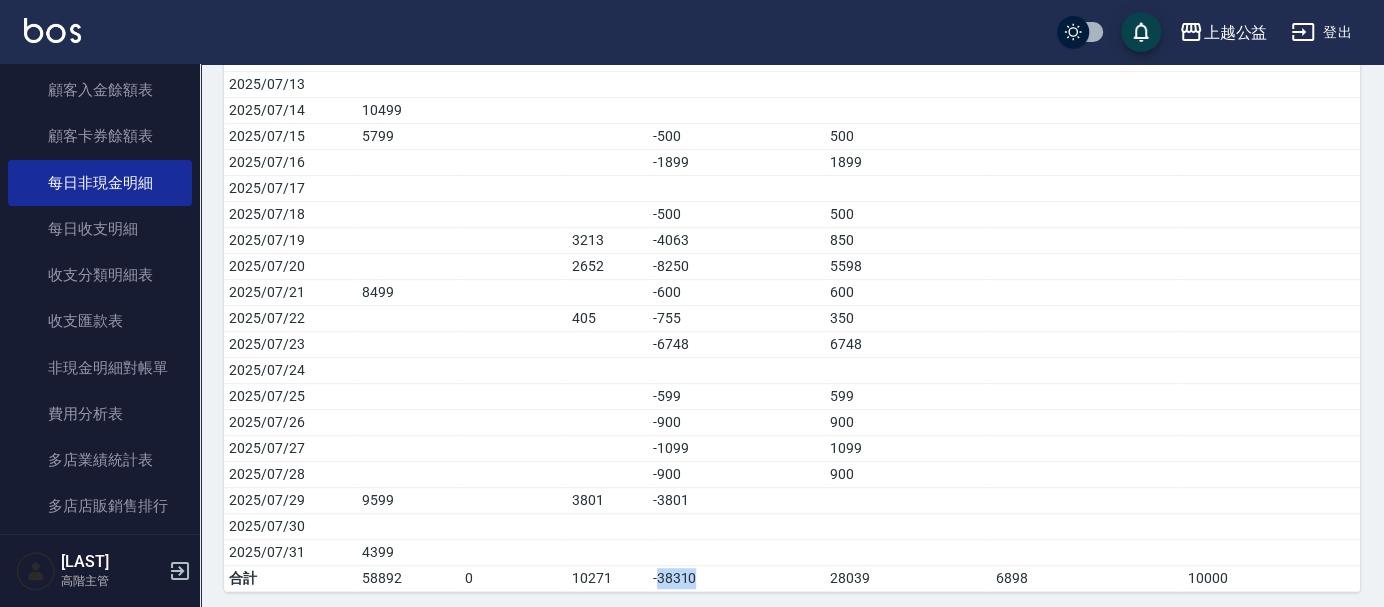 click on "-38310" at bounding box center (736, 579) 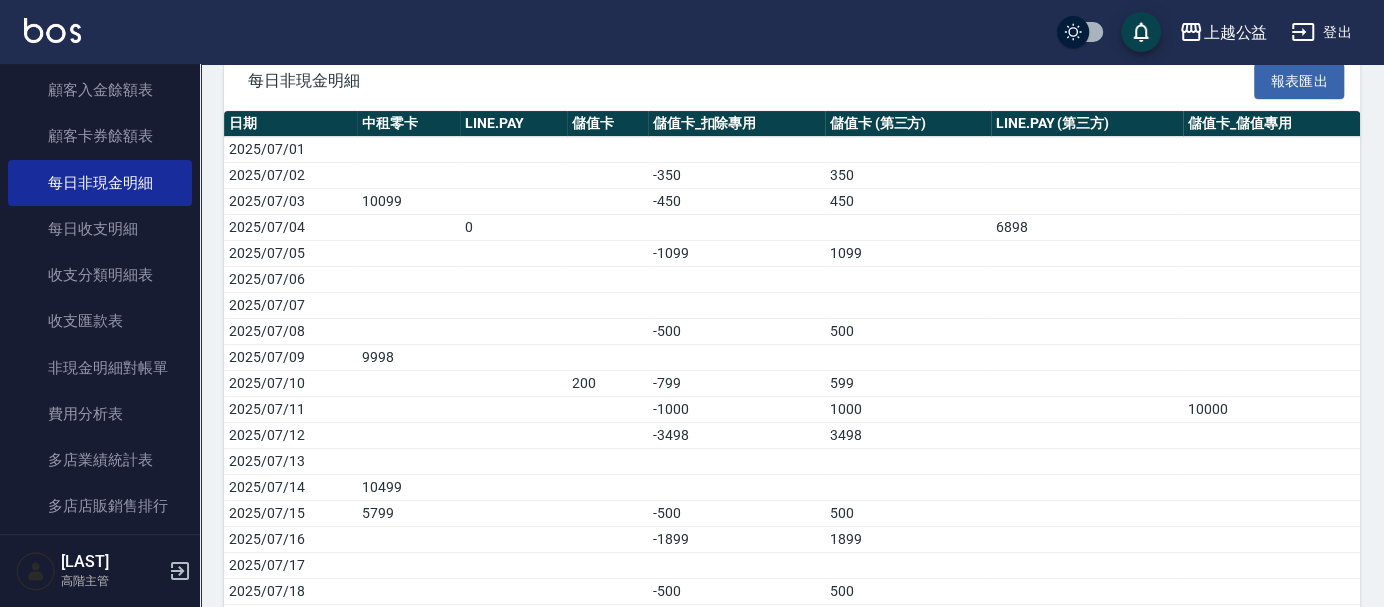 scroll, scrollTop: 0, scrollLeft: 0, axis: both 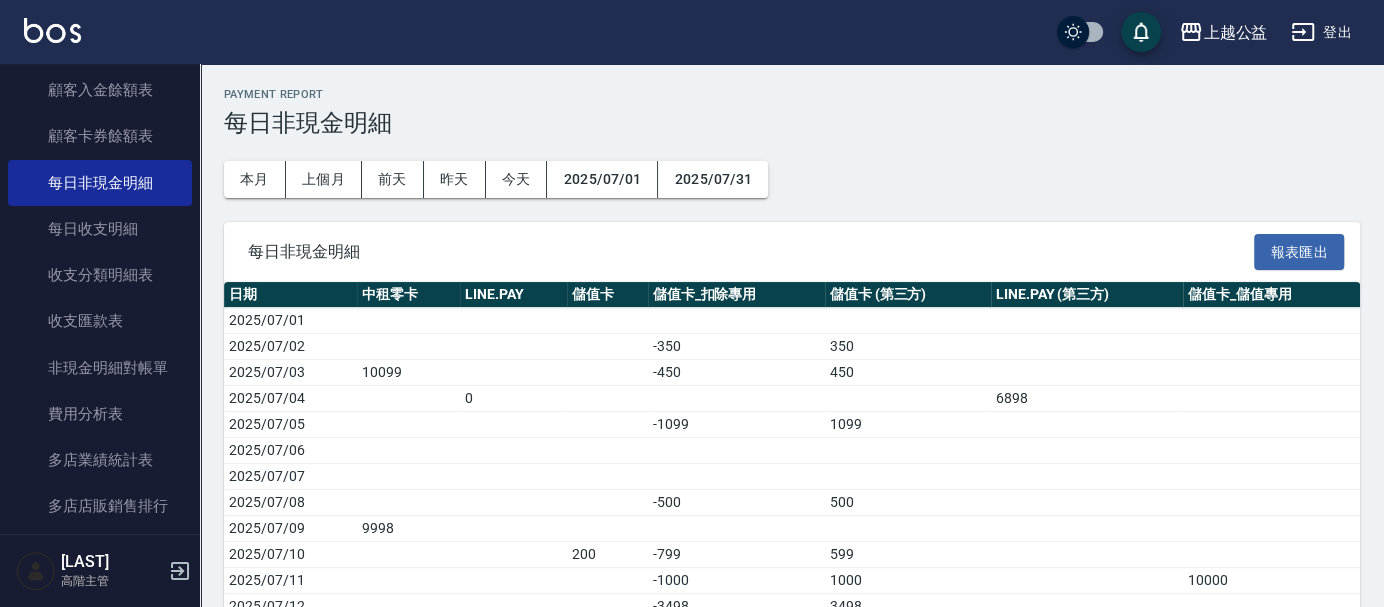 click on "儲值卡 (第三方)" at bounding box center [908, 295] 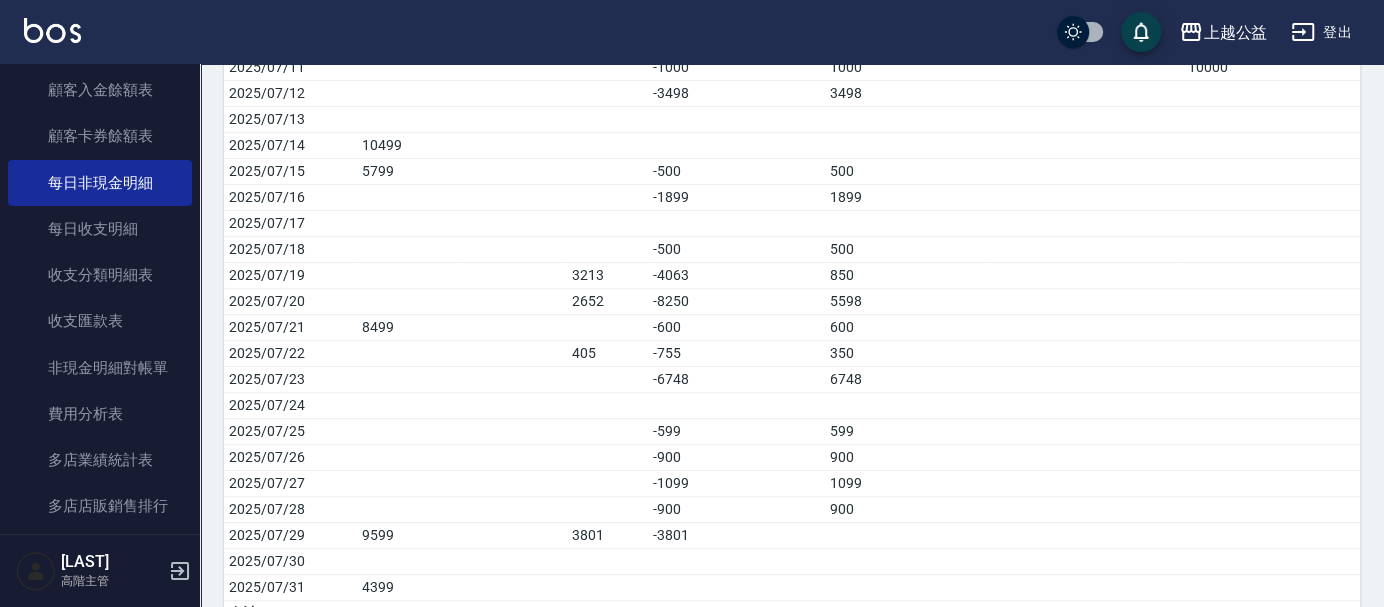 scroll, scrollTop: 548, scrollLeft: 0, axis: vertical 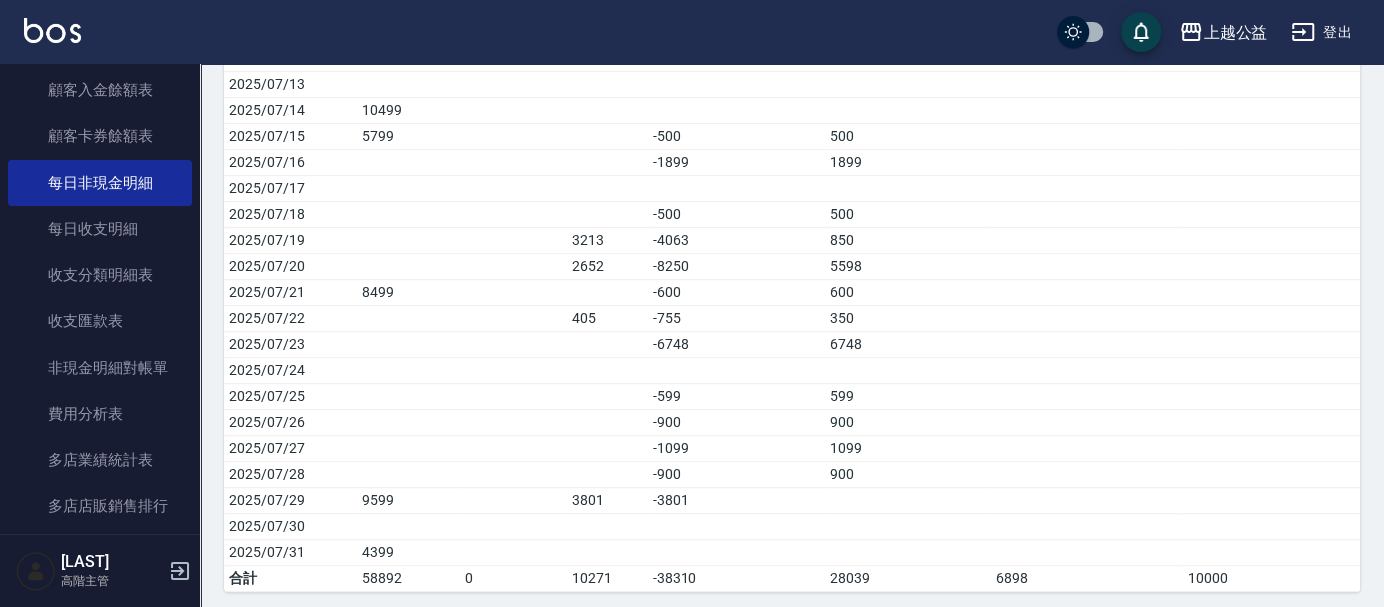 click on "-38310" at bounding box center (736, 579) 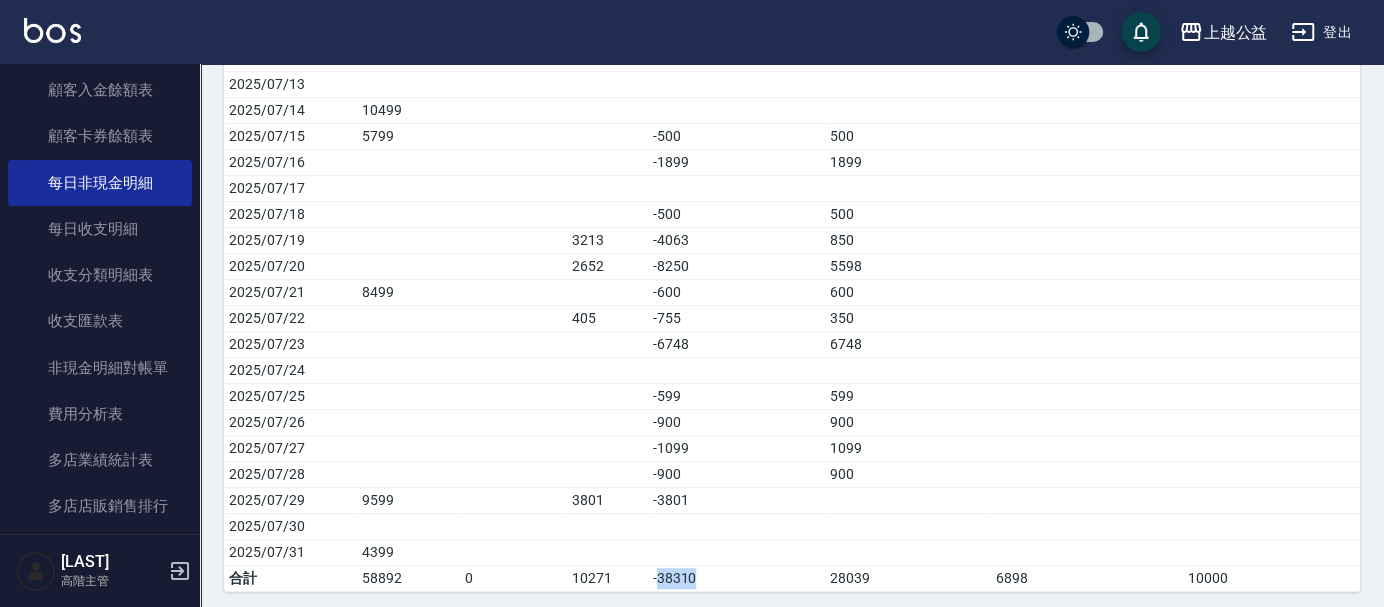 click on "-38310" at bounding box center (736, 579) 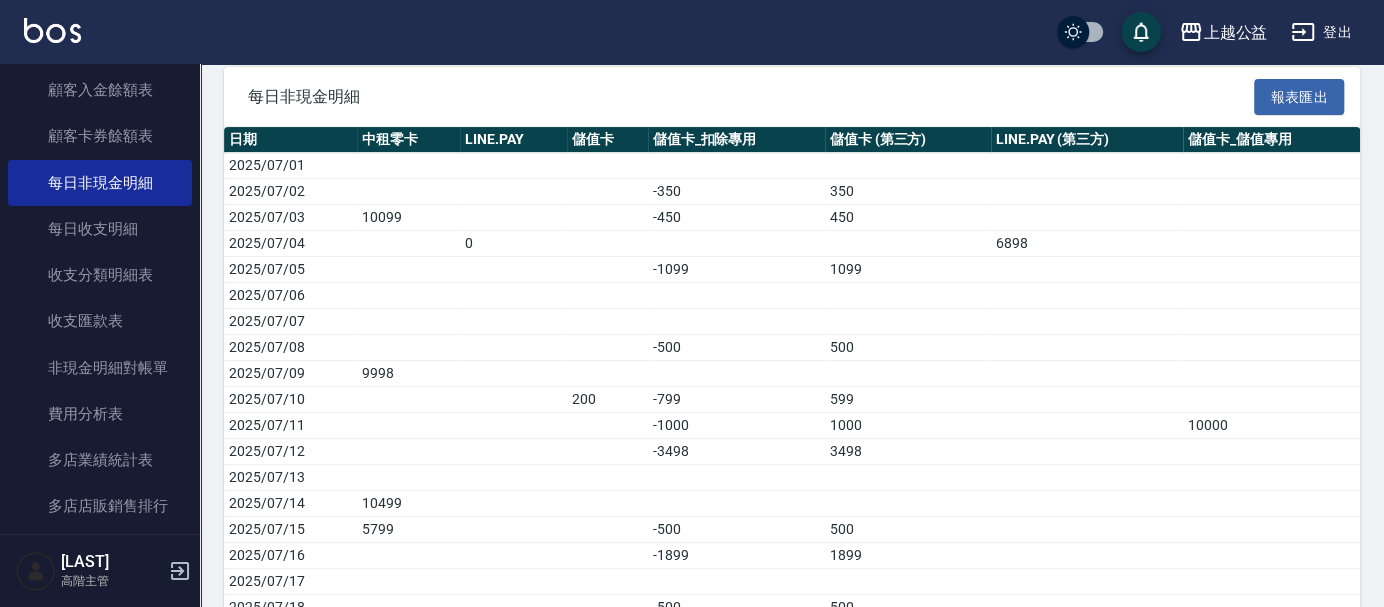 scroll, scrollTop: 222, scrollLeft: 0, axis: vertical 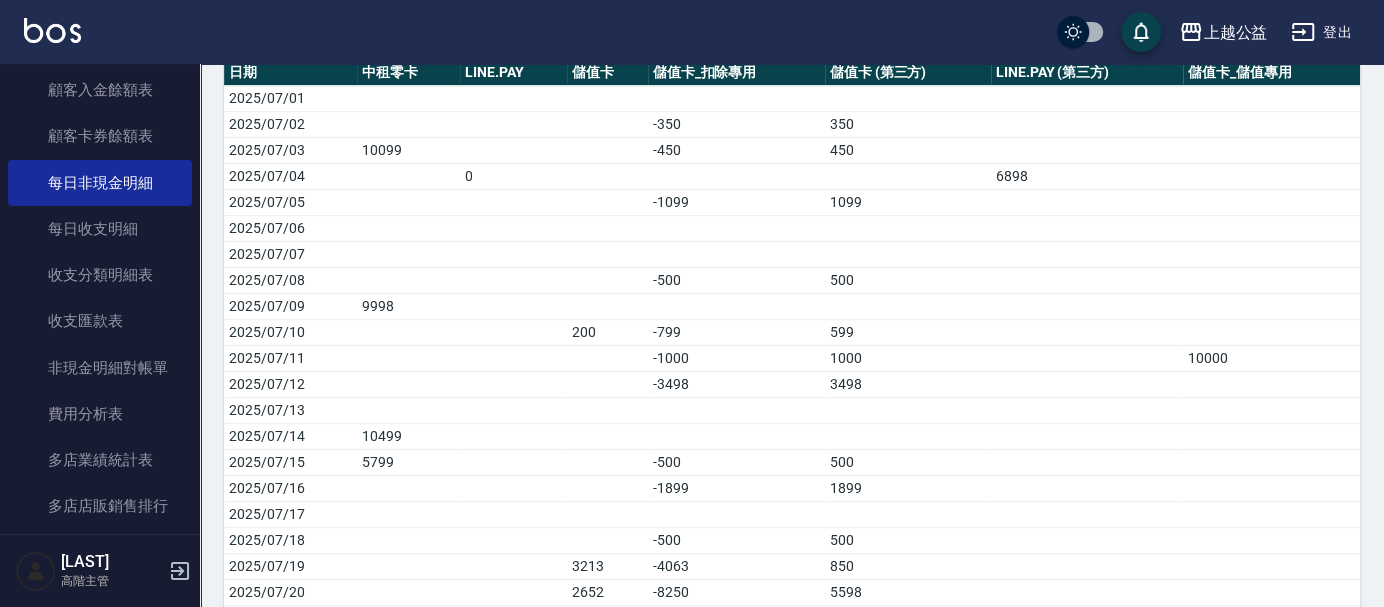 click on "10000" at bounding box center [1271, 359] 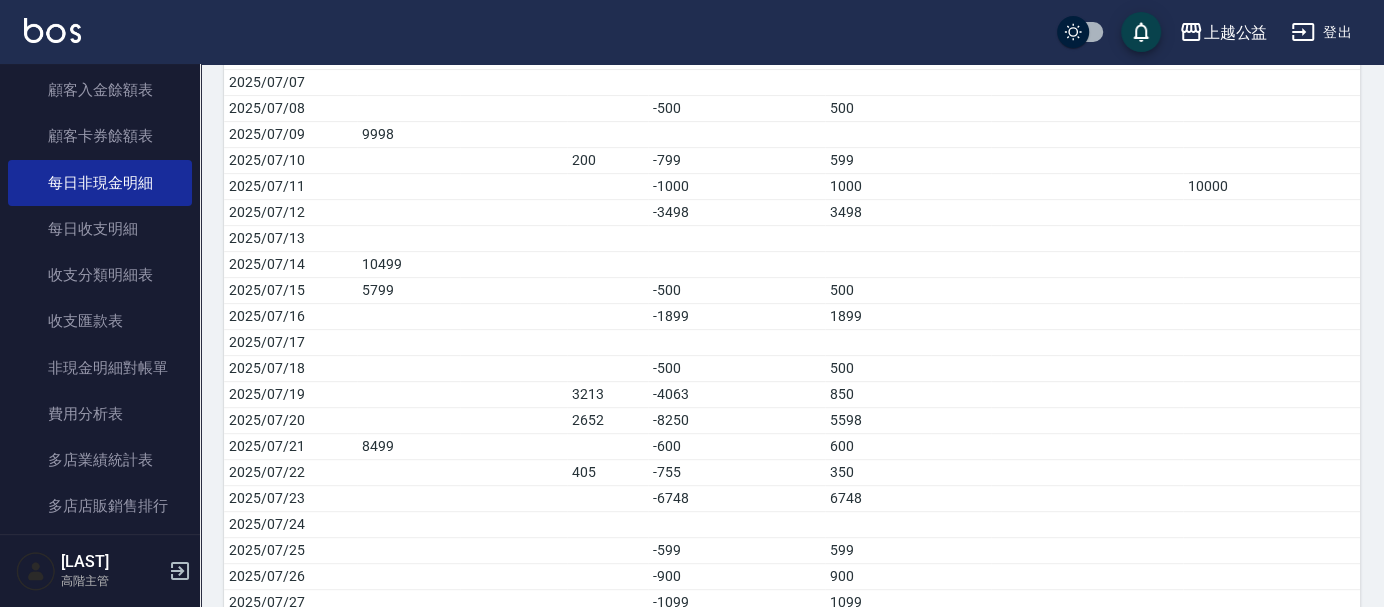 scroll, scrollTop: 548, scrollLeft: 0, axis: vertical 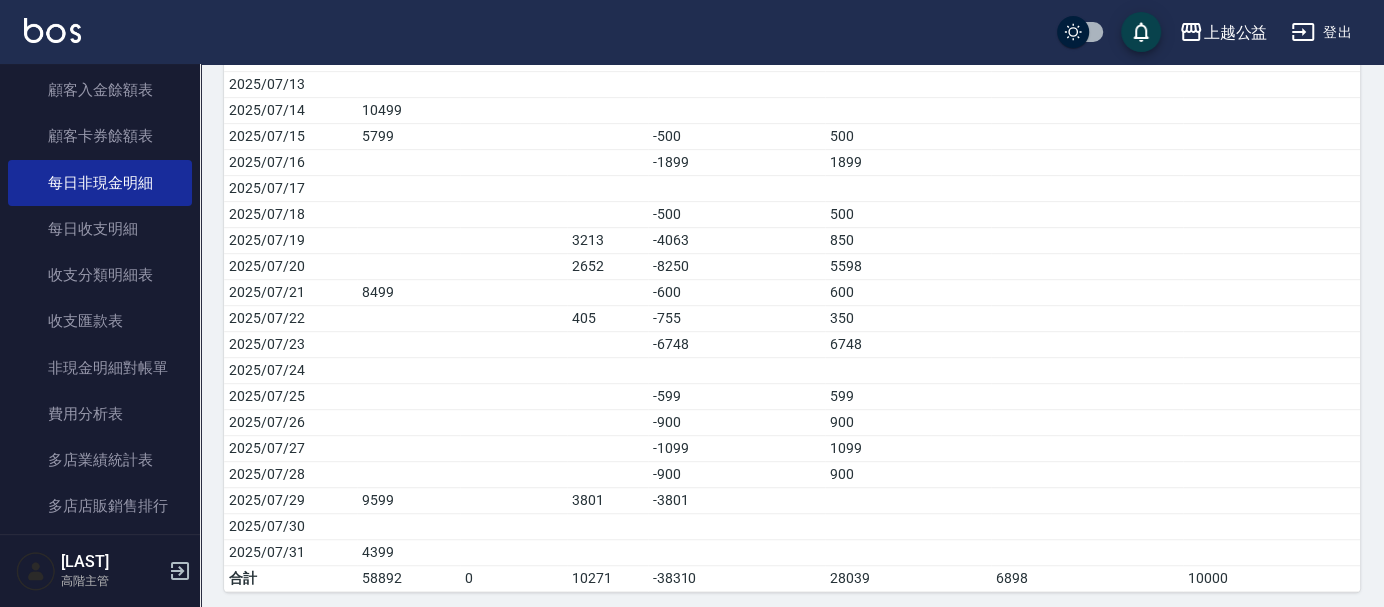 click on "10000" at bounding box center (1271, 579) 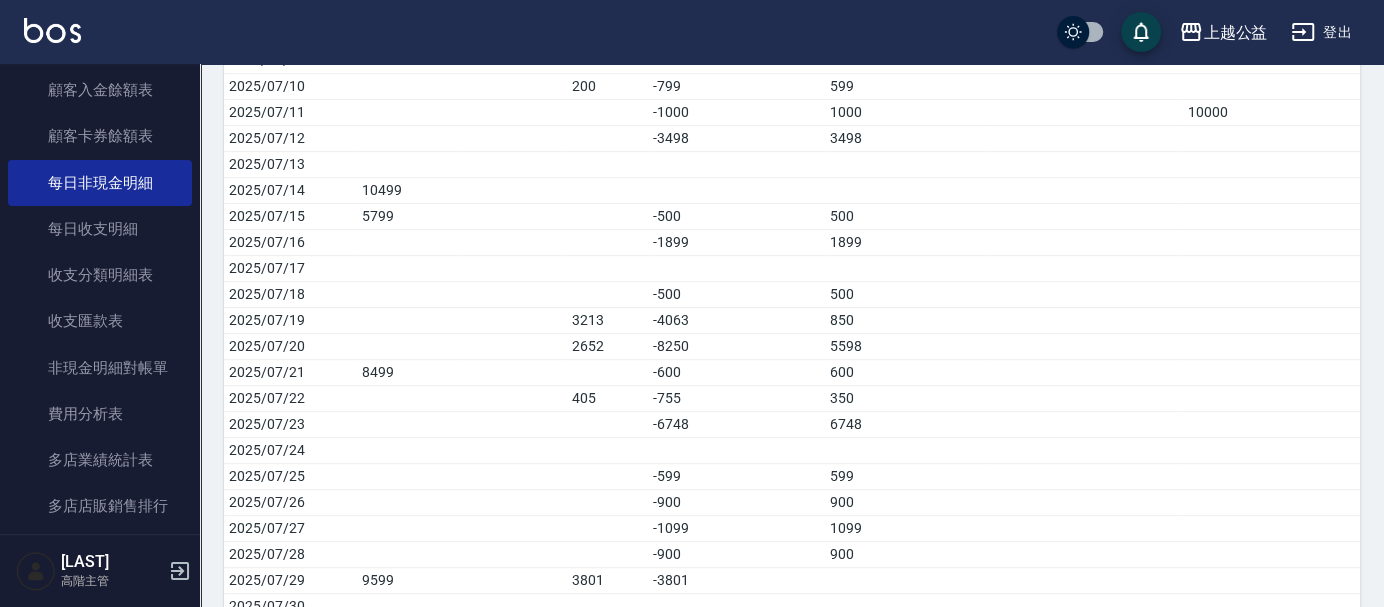 scroll, scrollTop: 548, scrollLeft: 0, axis: vertical 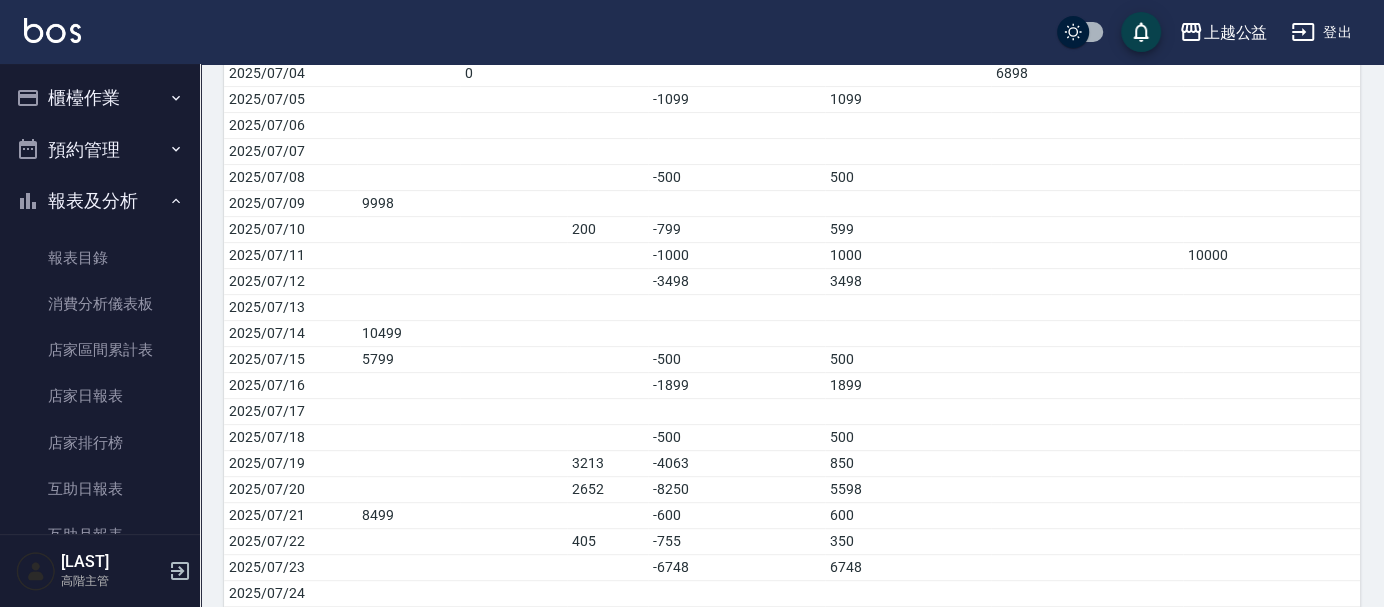 click on "櫃檯作業" at bounding box center (100, 98) 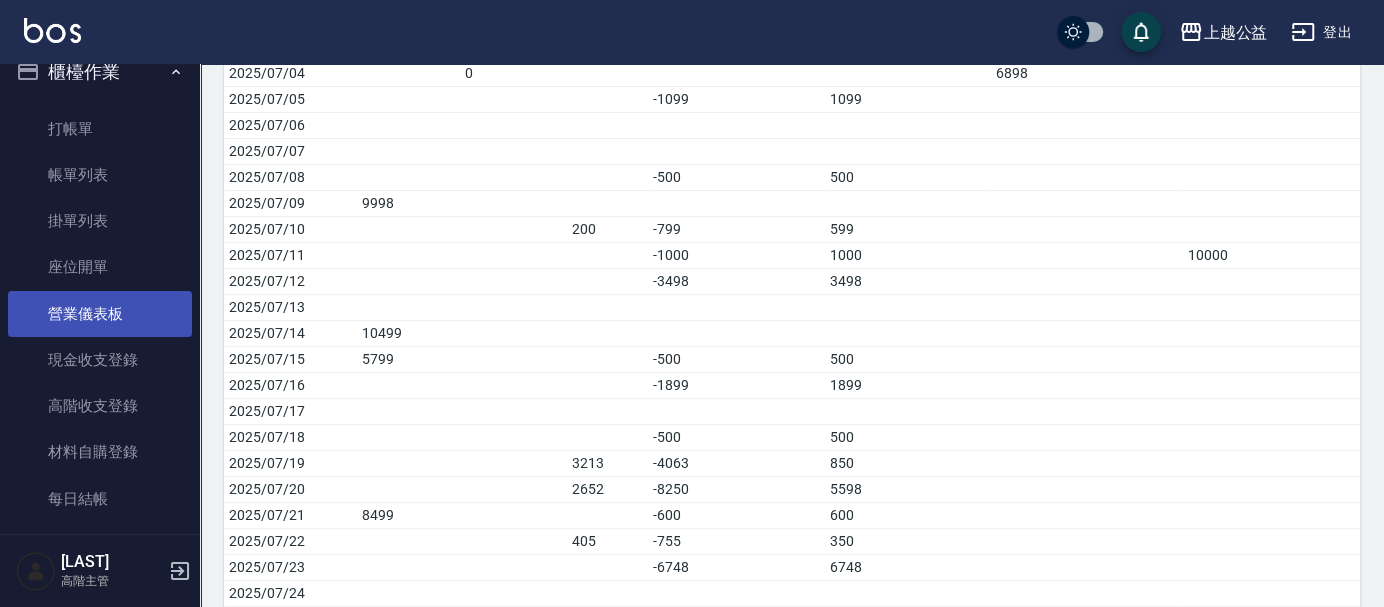 scroll, scrollTop: 0, scrollLeft: 0, axis: both 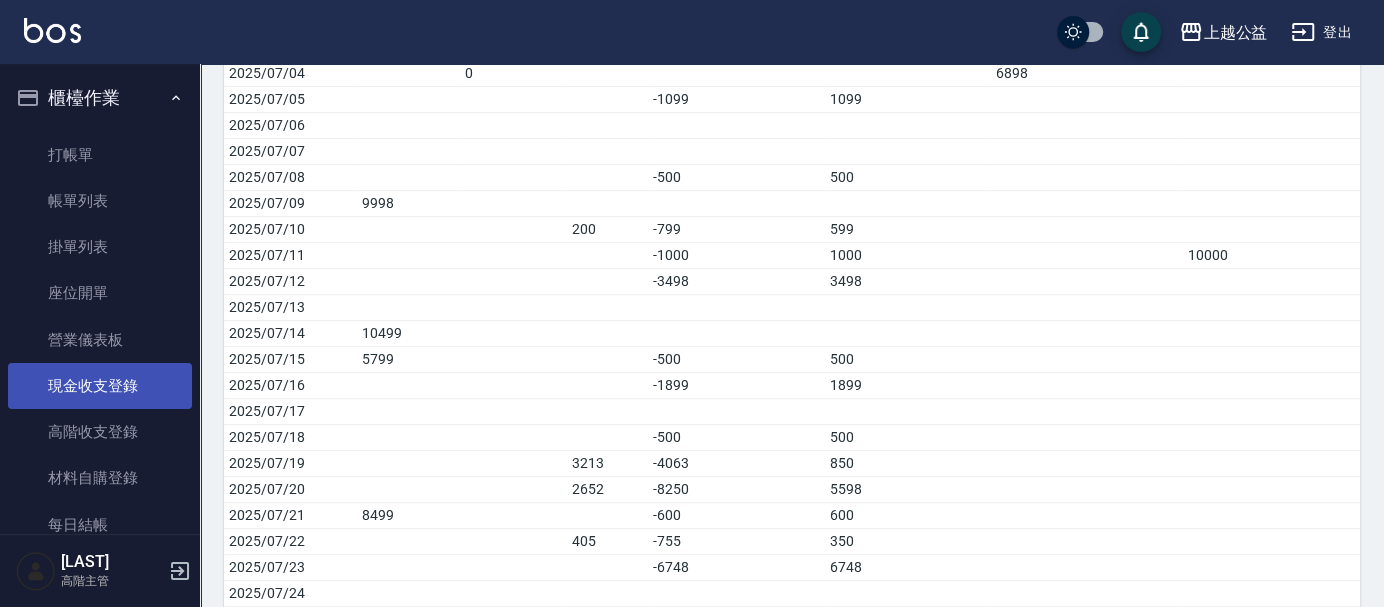 click on "現金收支登錄" at bounding box center [100, 386] 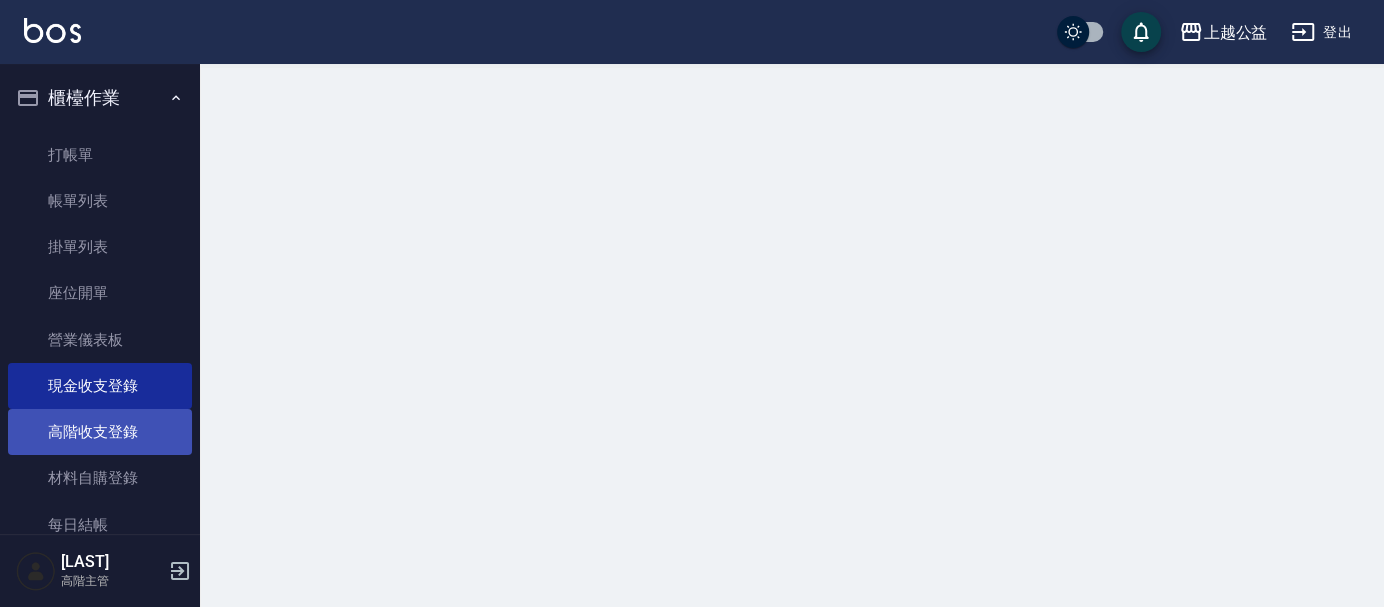 scroll, scrollTop: 0, scrollLeft: 0, axis: both 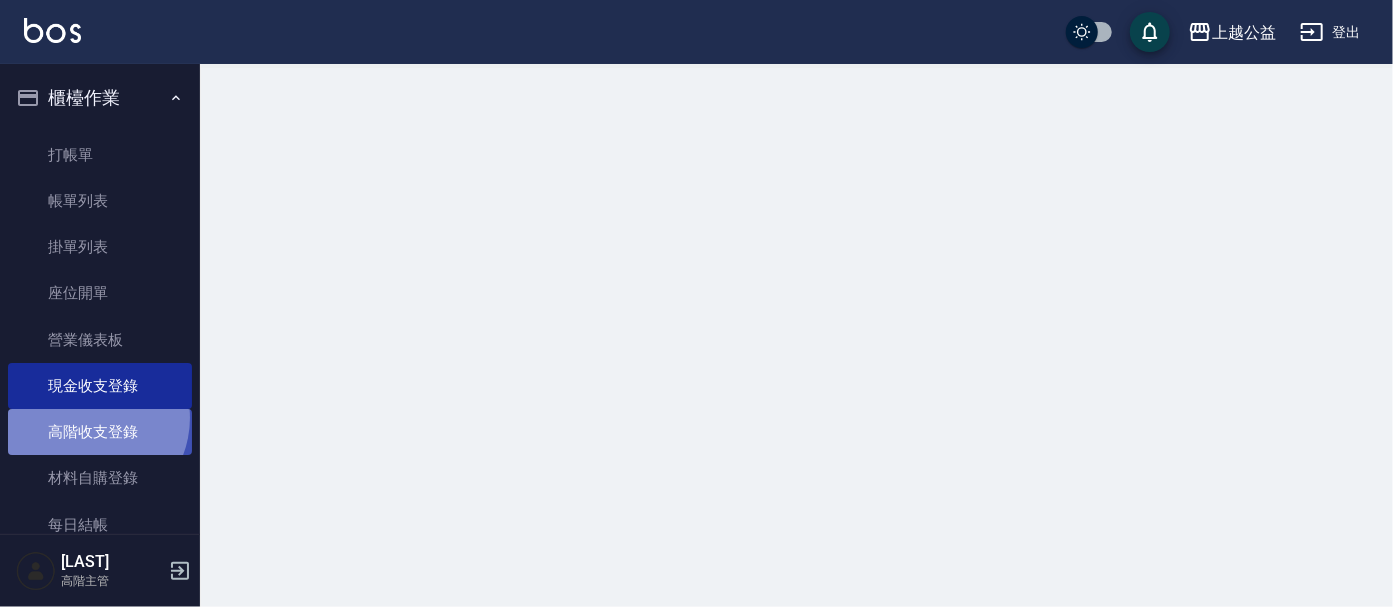 click on "高階收支登錄" at bounding box center [100, 432] 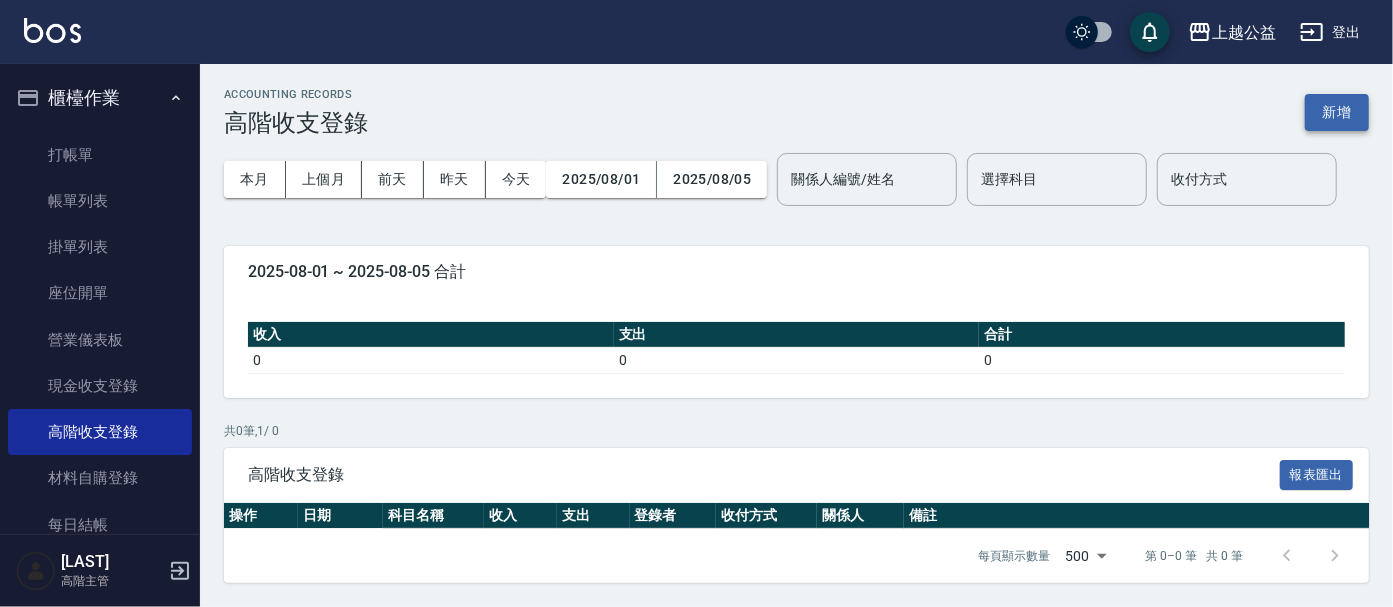 click on "新增" at bounding box center (1337, 112) 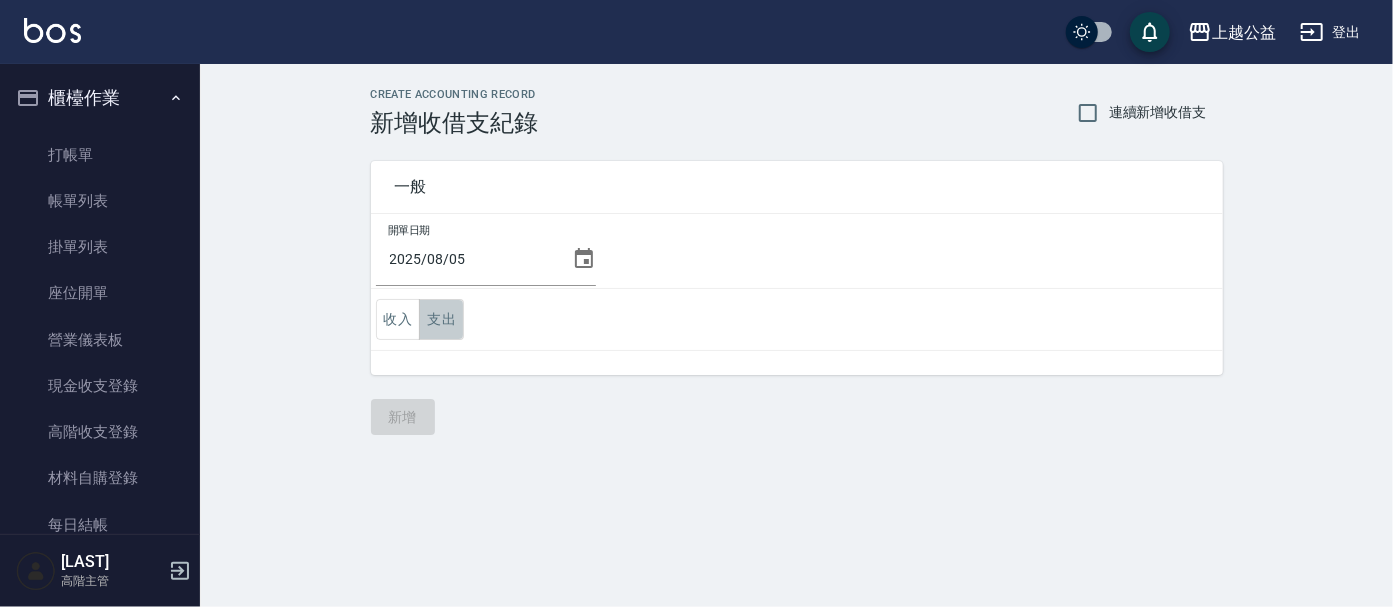 click on "支出" at bounding box center (441, 319) 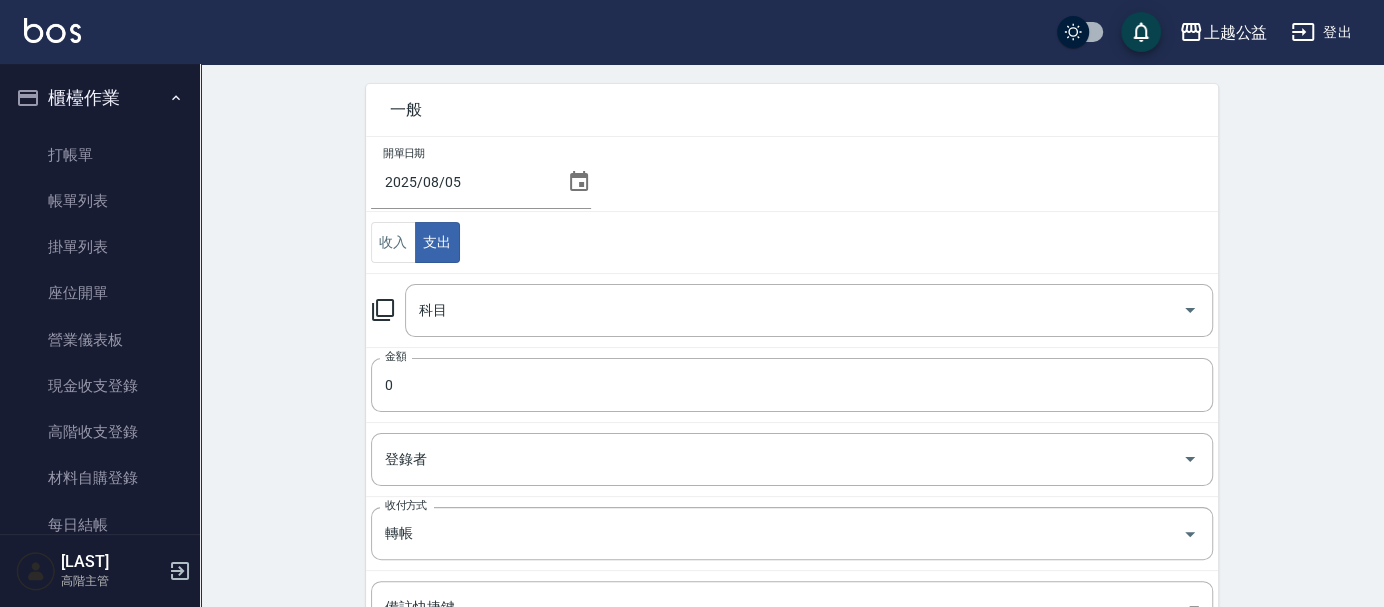 scroll, scrollTop: 111, scrollLeft: 0, axis: vertical 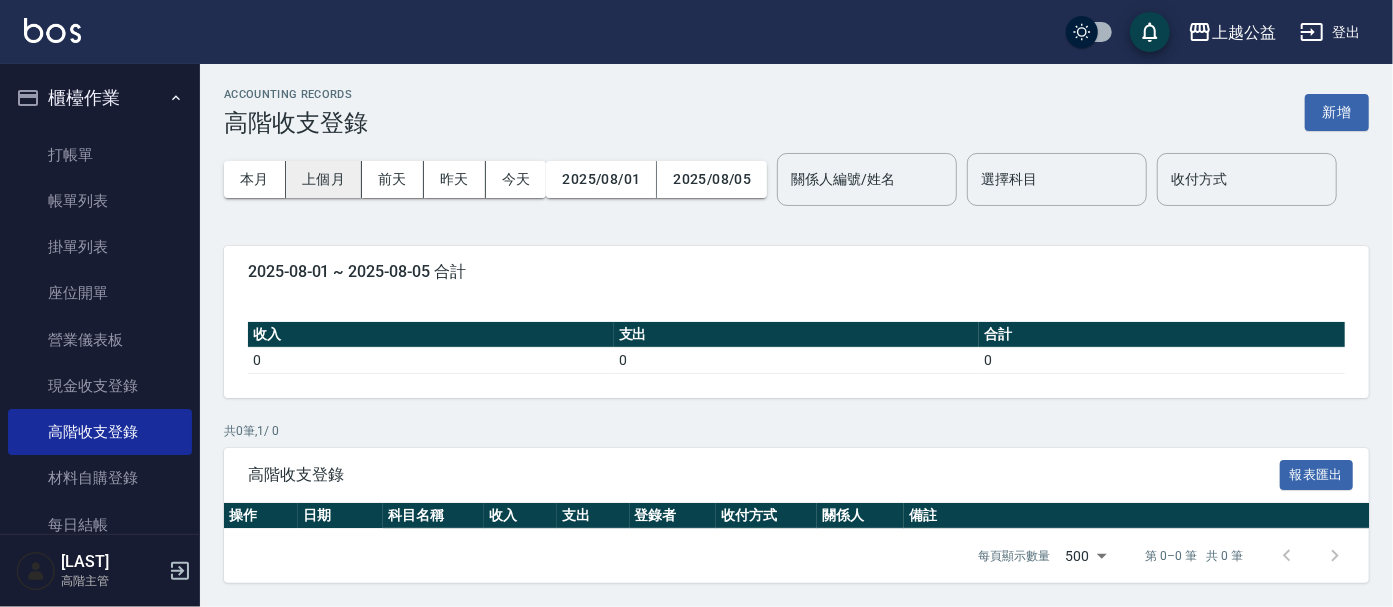 click on "上個月" at bounding box center [324, 179] 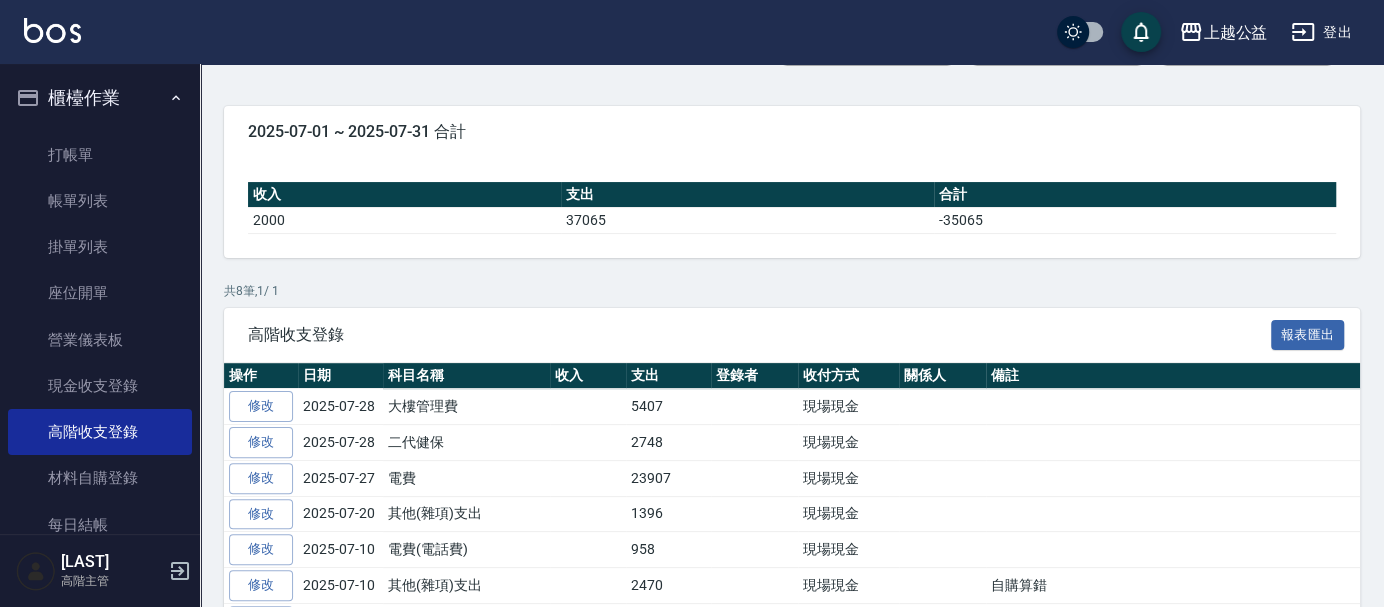 scroll, scrollTop: 0, scrollLeft: 0, axis: both 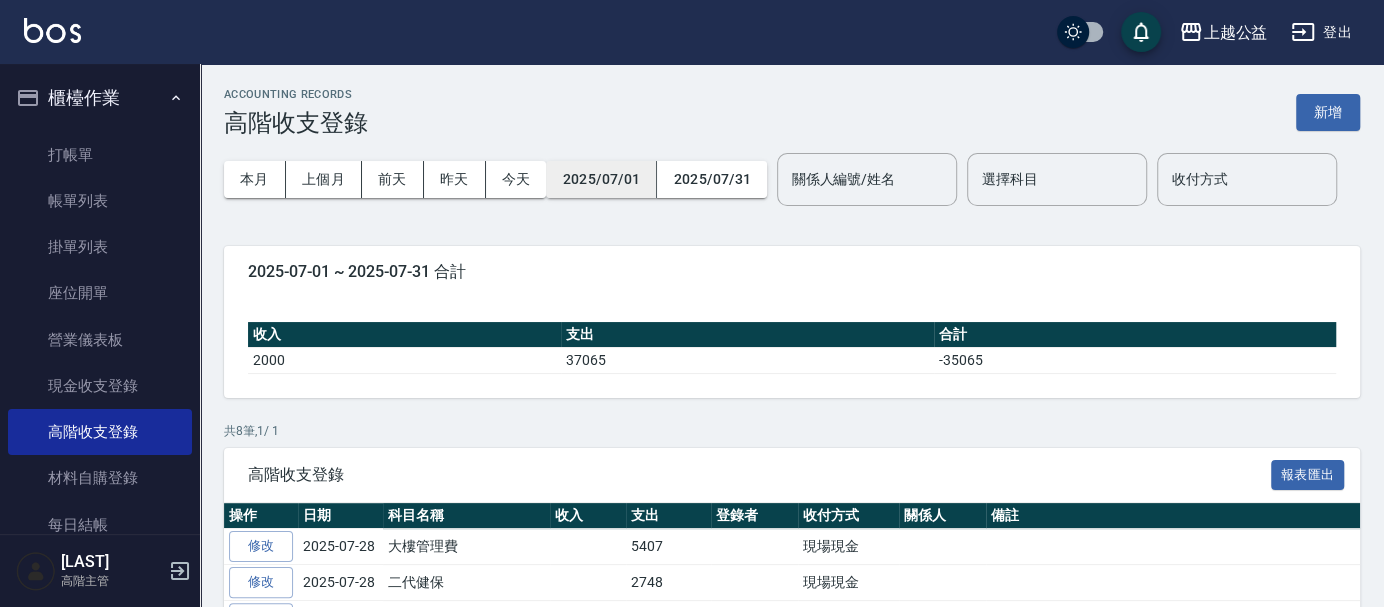 click on "2025/07/01" at bounding box center [601, 179] 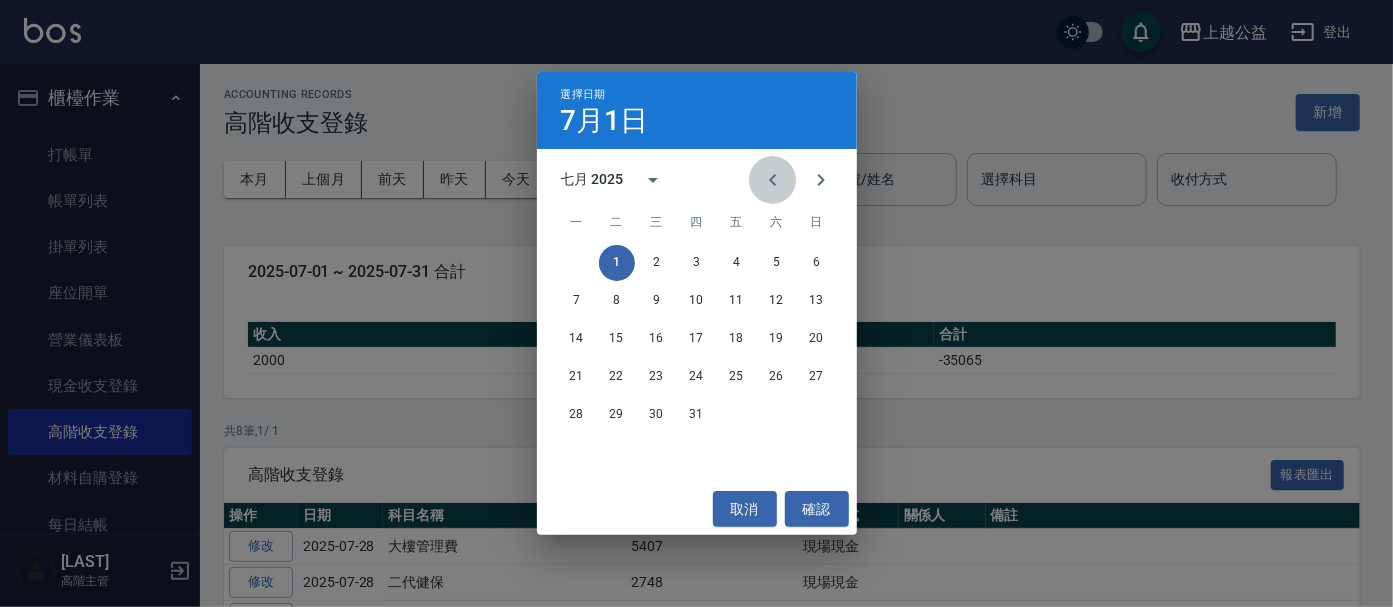 click 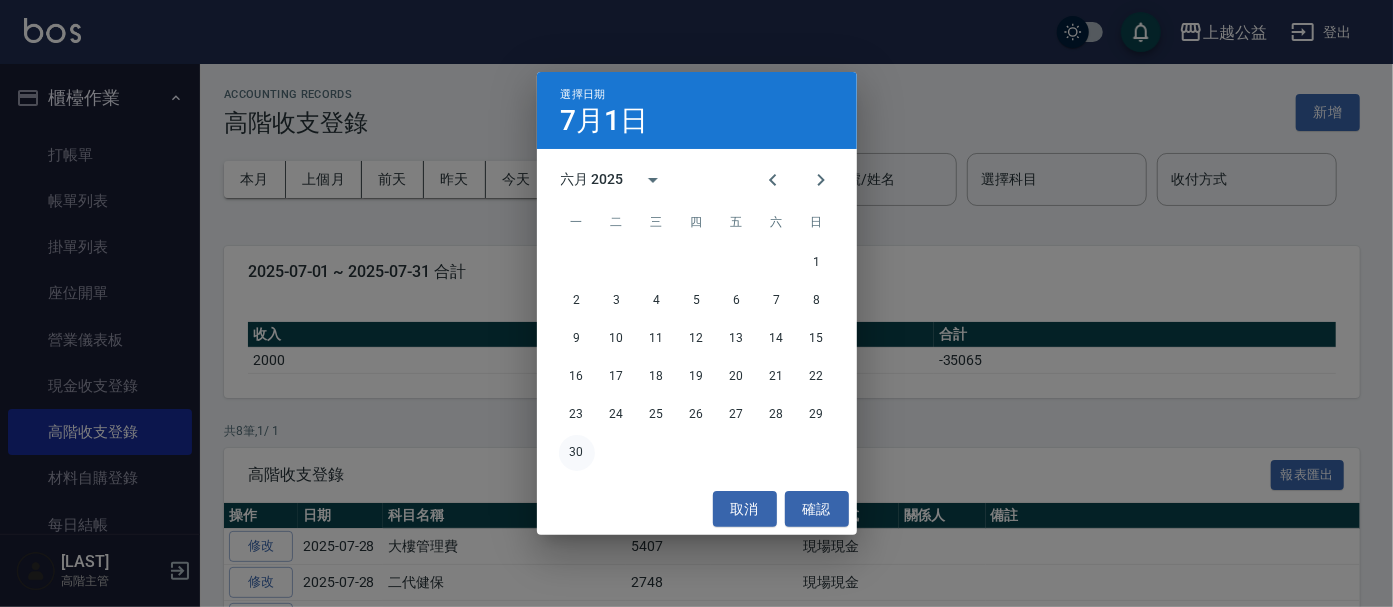 click on "30" at bounding box center [577, 453] 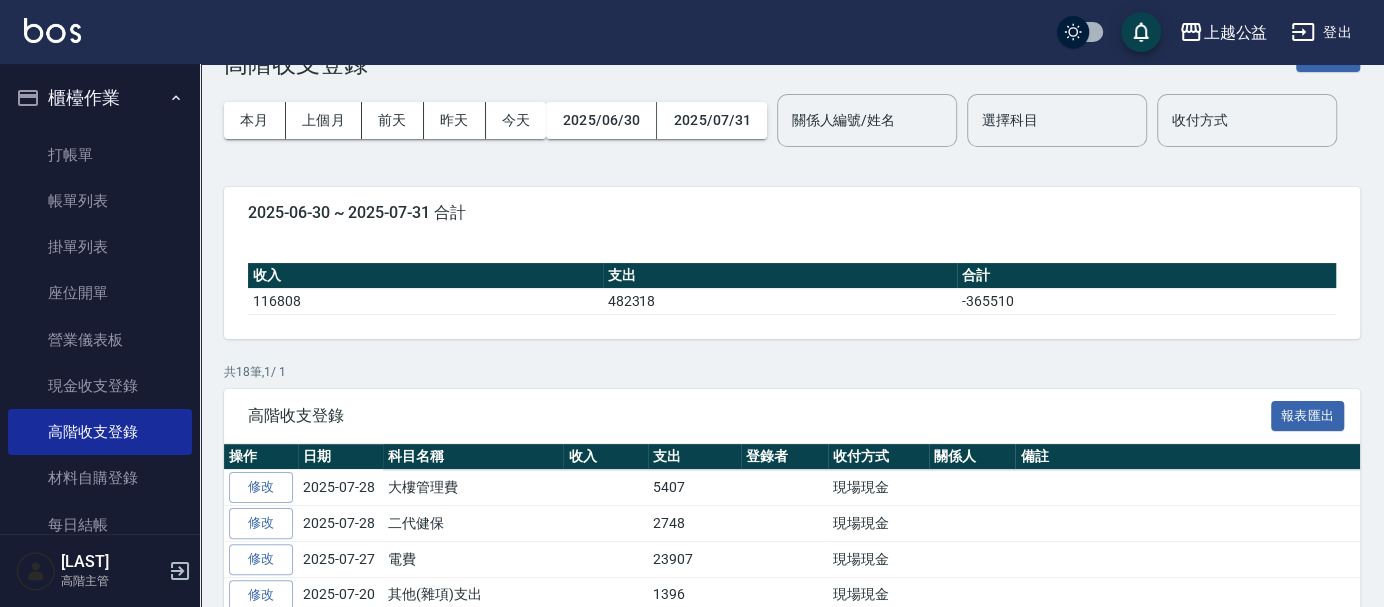 scroll, scrollTop: 0, scrollLeft: 0, axis: both 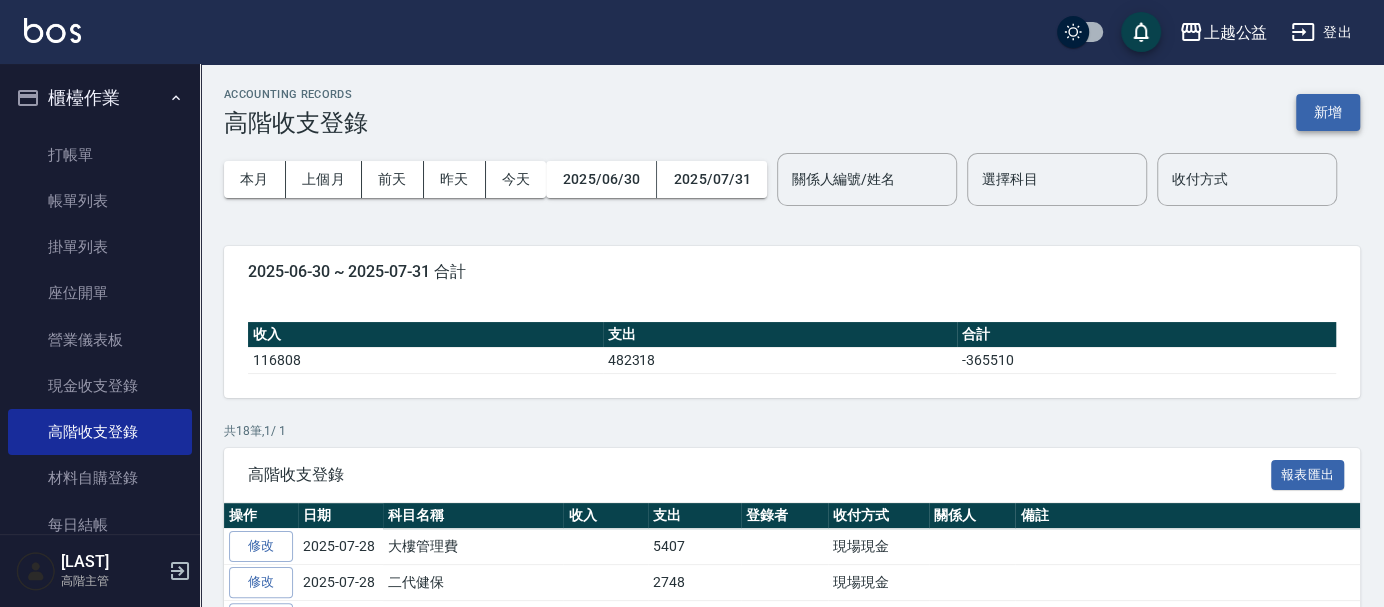 click on "新增" at bounding box center [1328, 112] 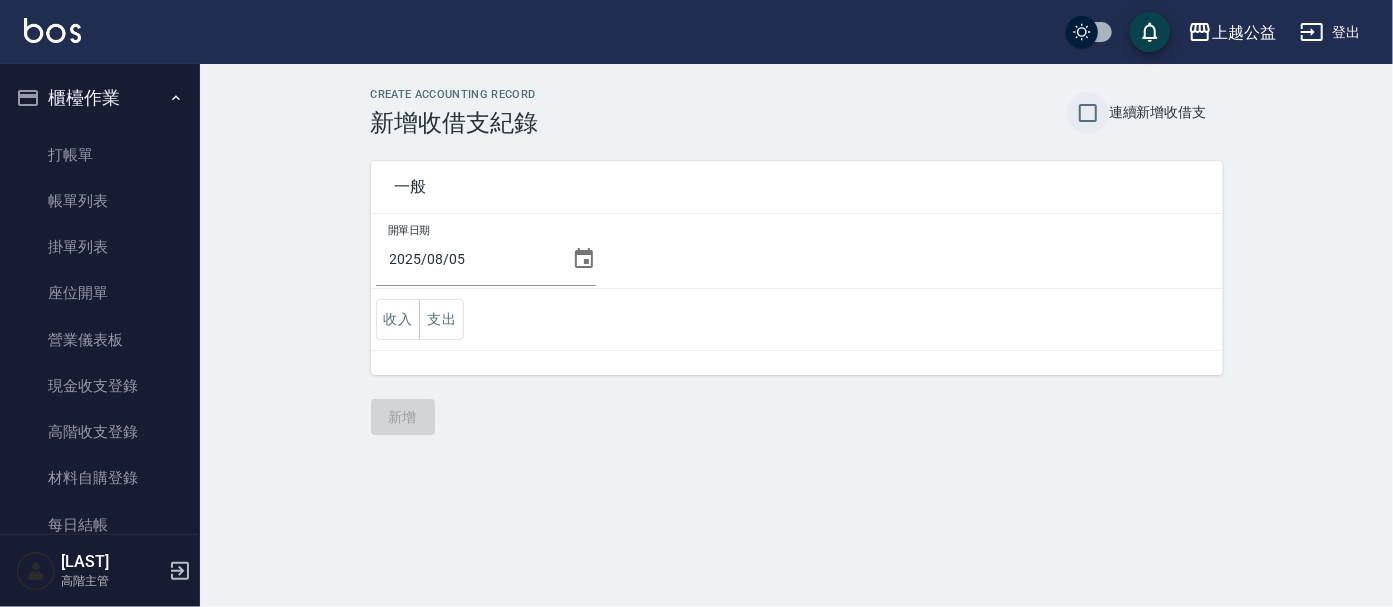 click on "連續新增收借支" at bounding box center (1088, 113) 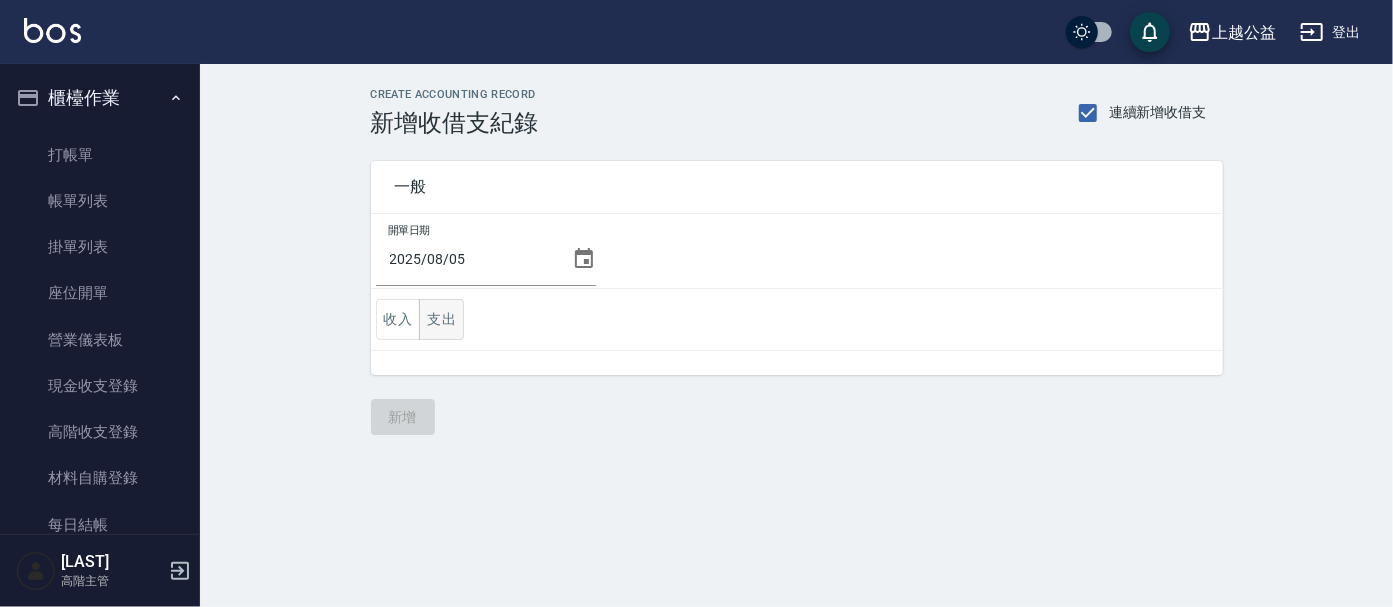 click on "支出" at bounding box center [441, 319] 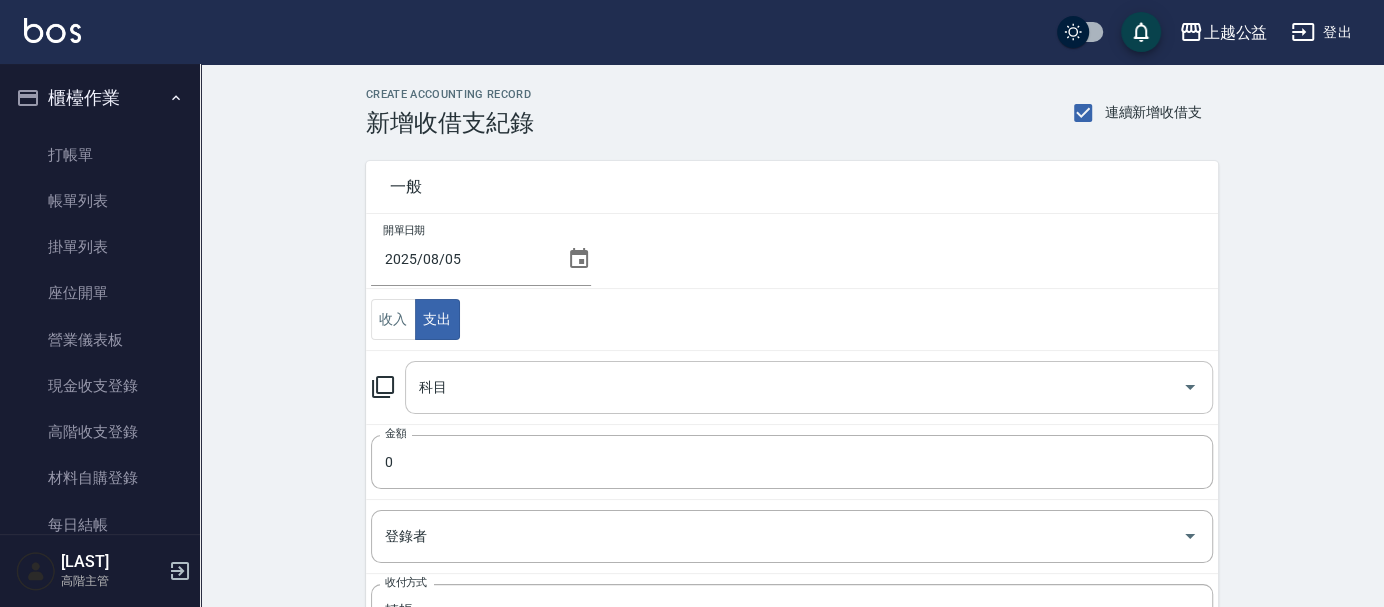 click on "科目" at bounding box center (794, 387) 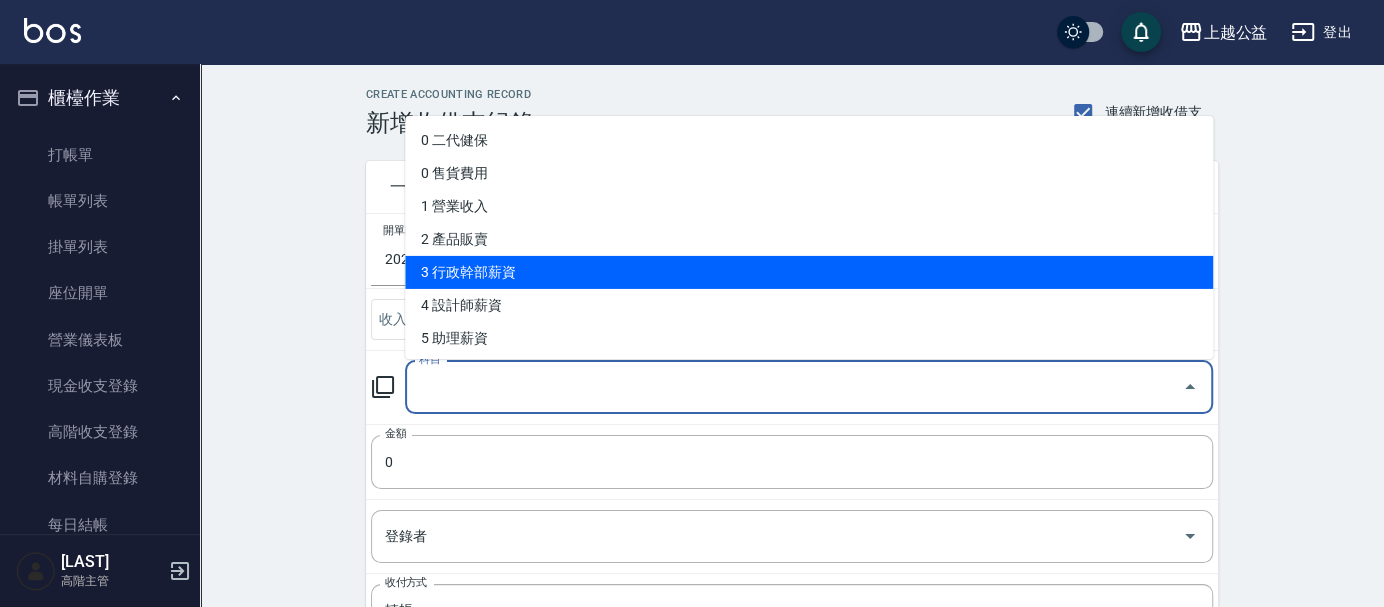 scroll, scrollTop: 333, scrollLeft: 0, axis: vertical 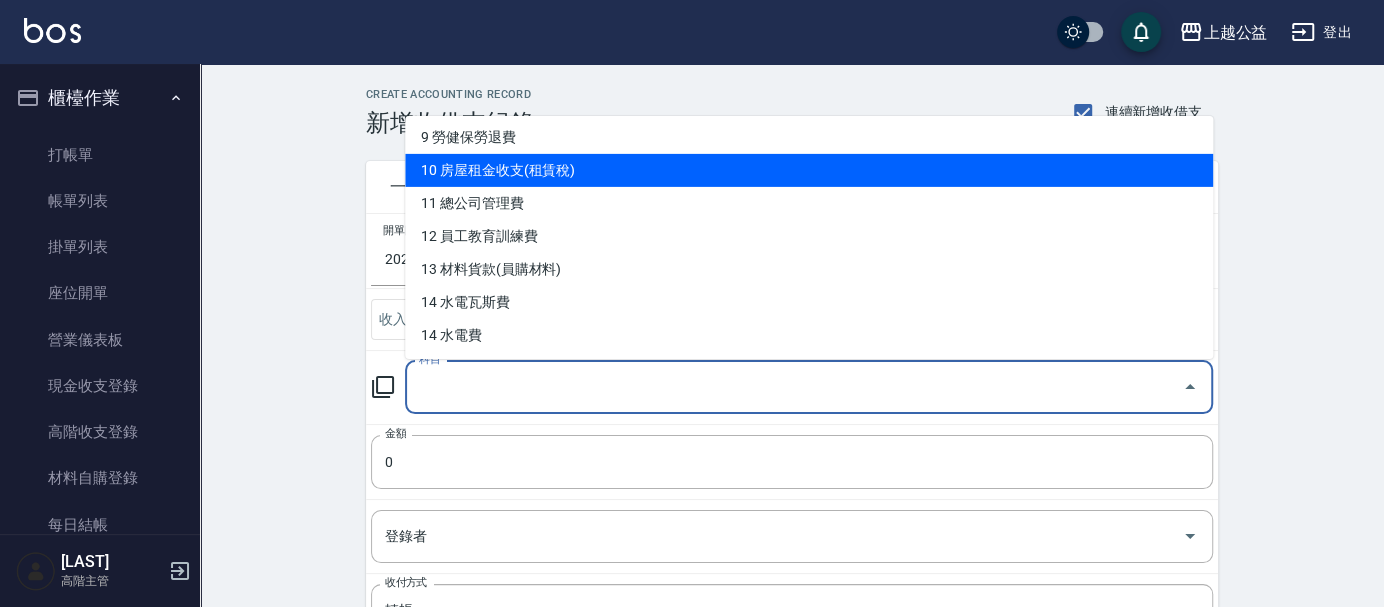 click on "10 房屋租金收支(租賃稅)" at bounding box center (809, 170) 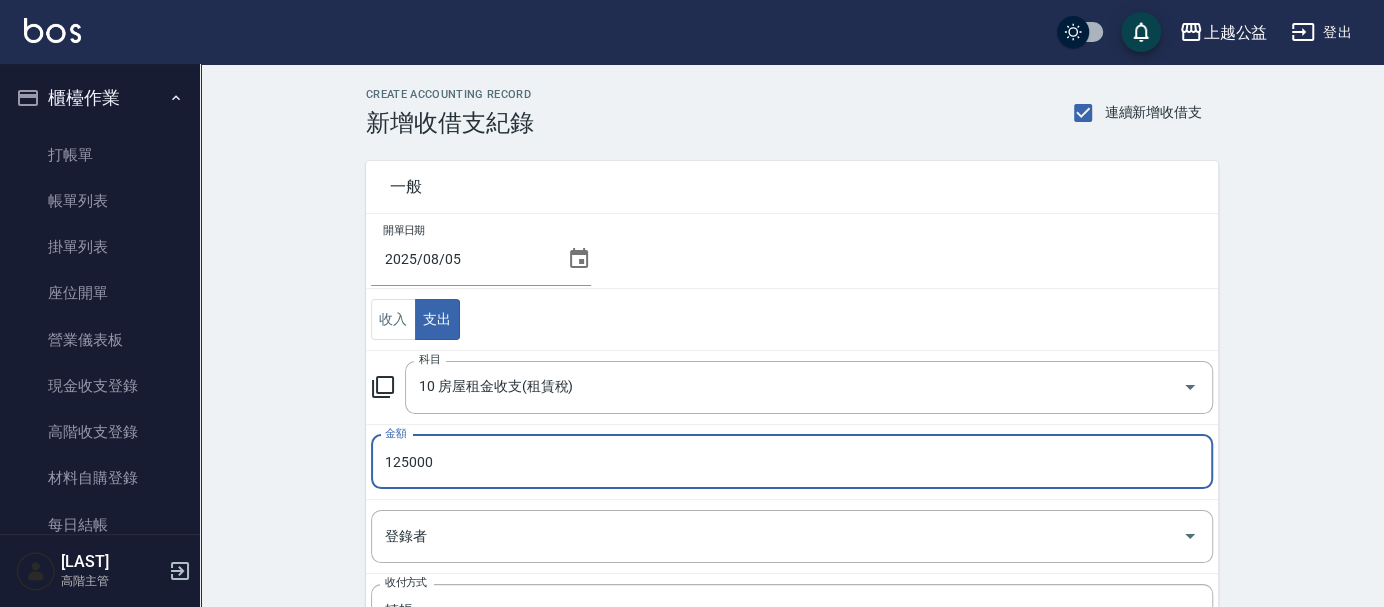 type on "125000" 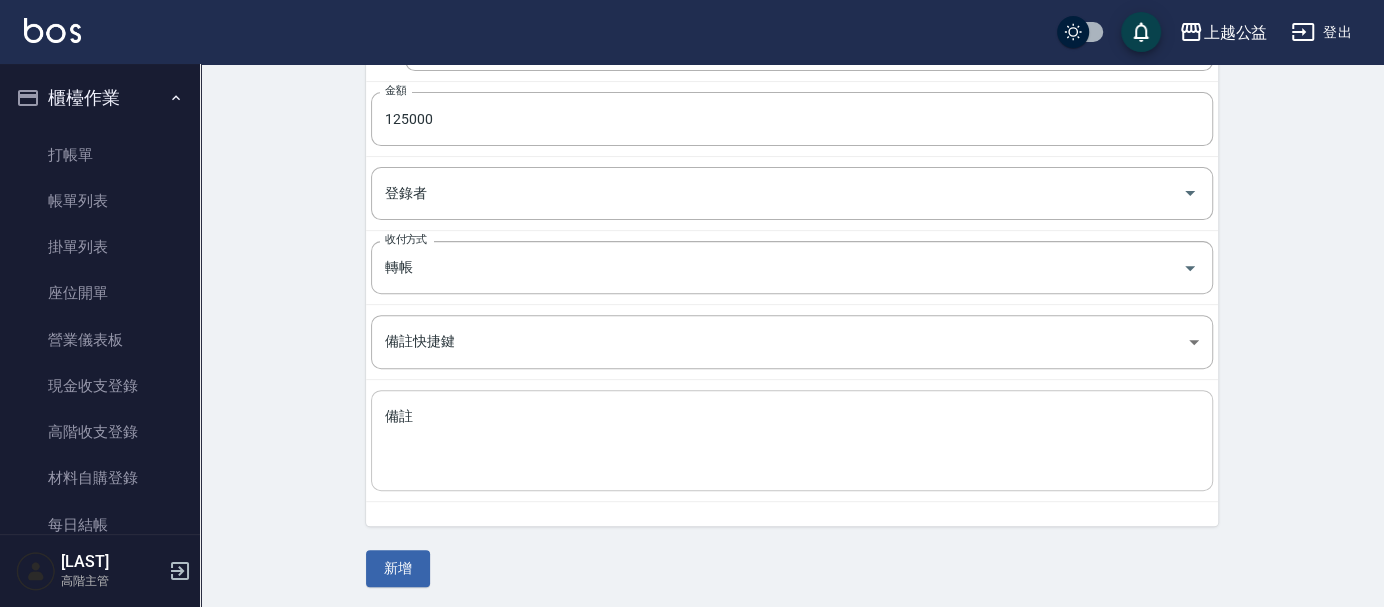 scroll, scrollTop: 0, scrollLeft: 0, axis: both 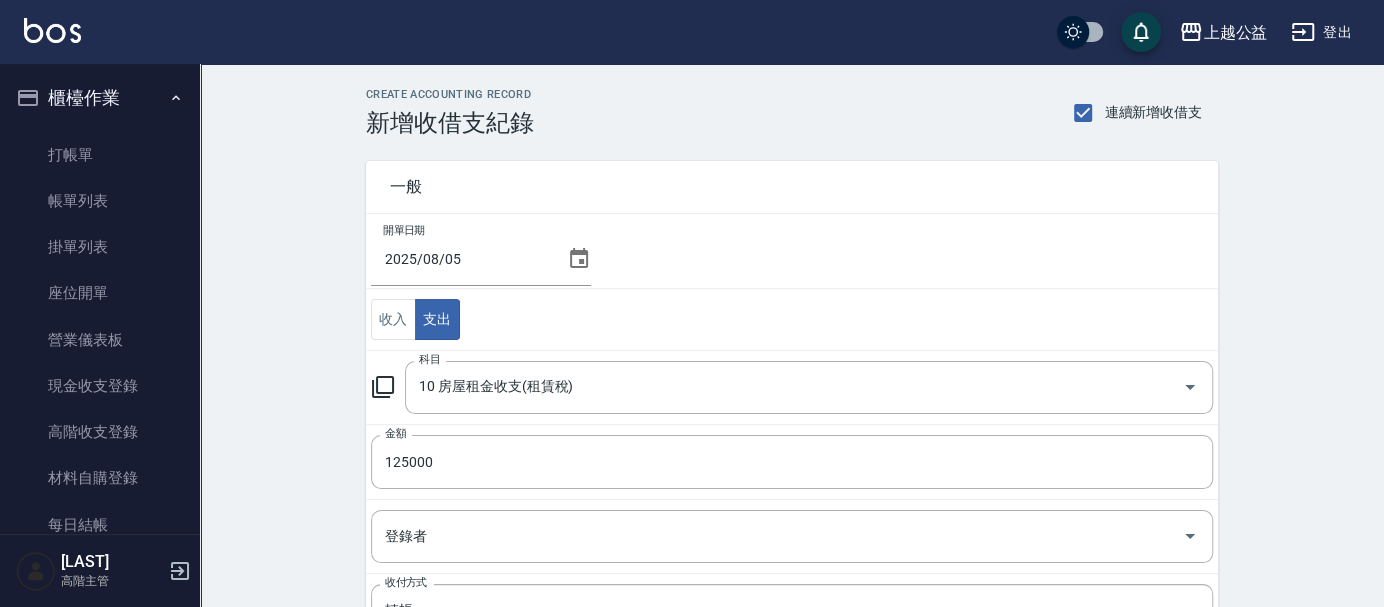 click 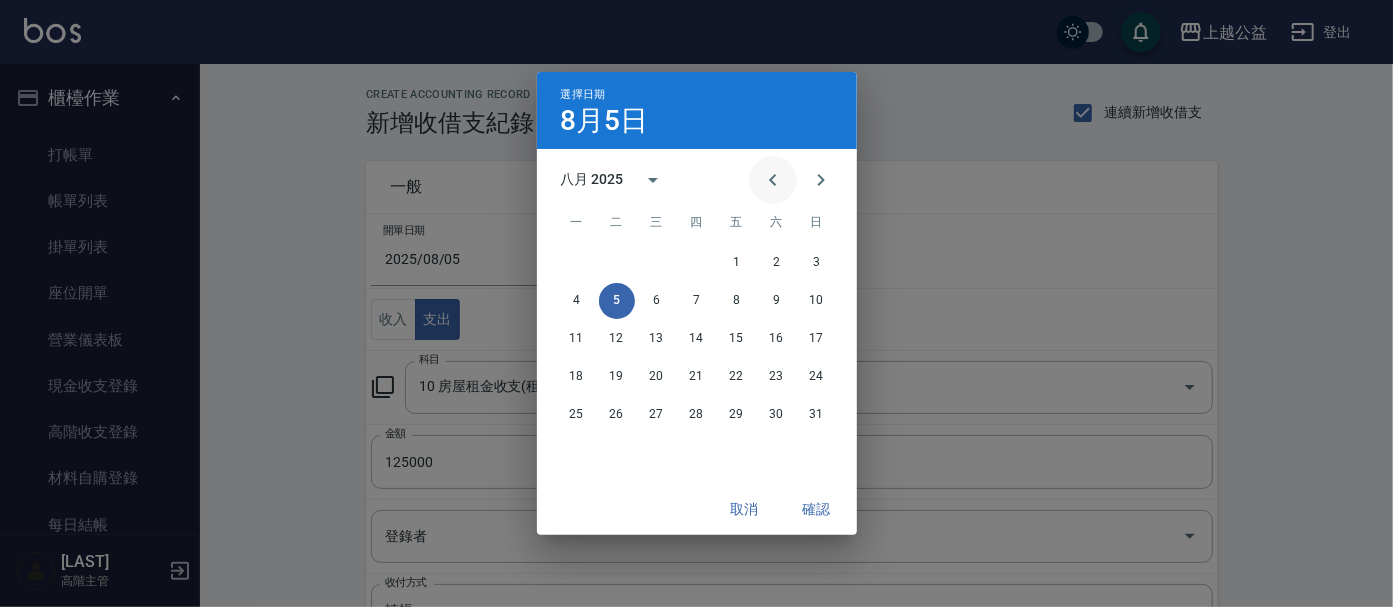 click 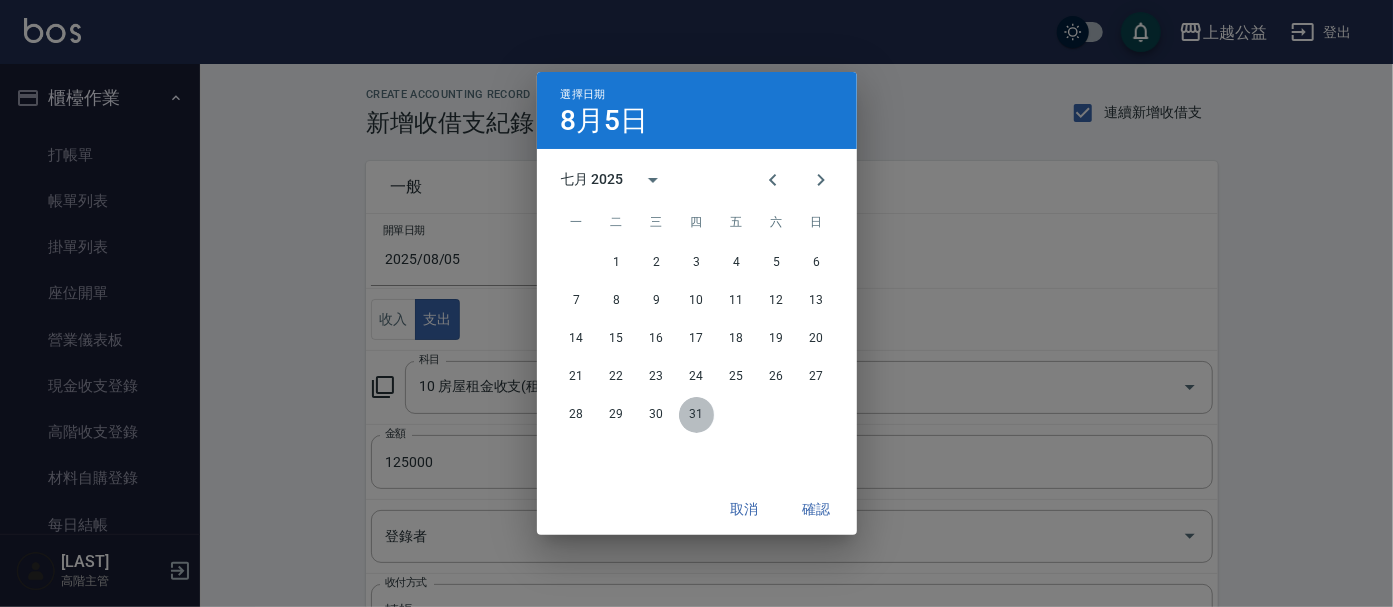 click on "31" at bounding box center [697, 415] 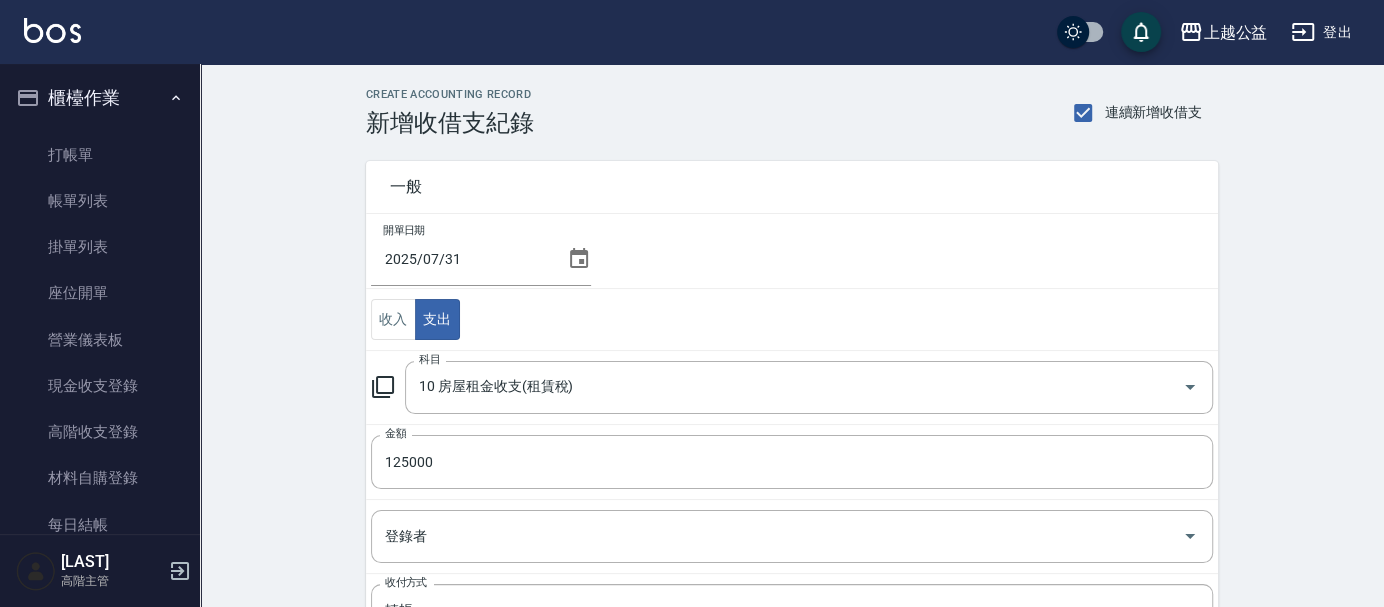 scroll, scrollTop: 343, scrollLeft: 0, axis: vertical 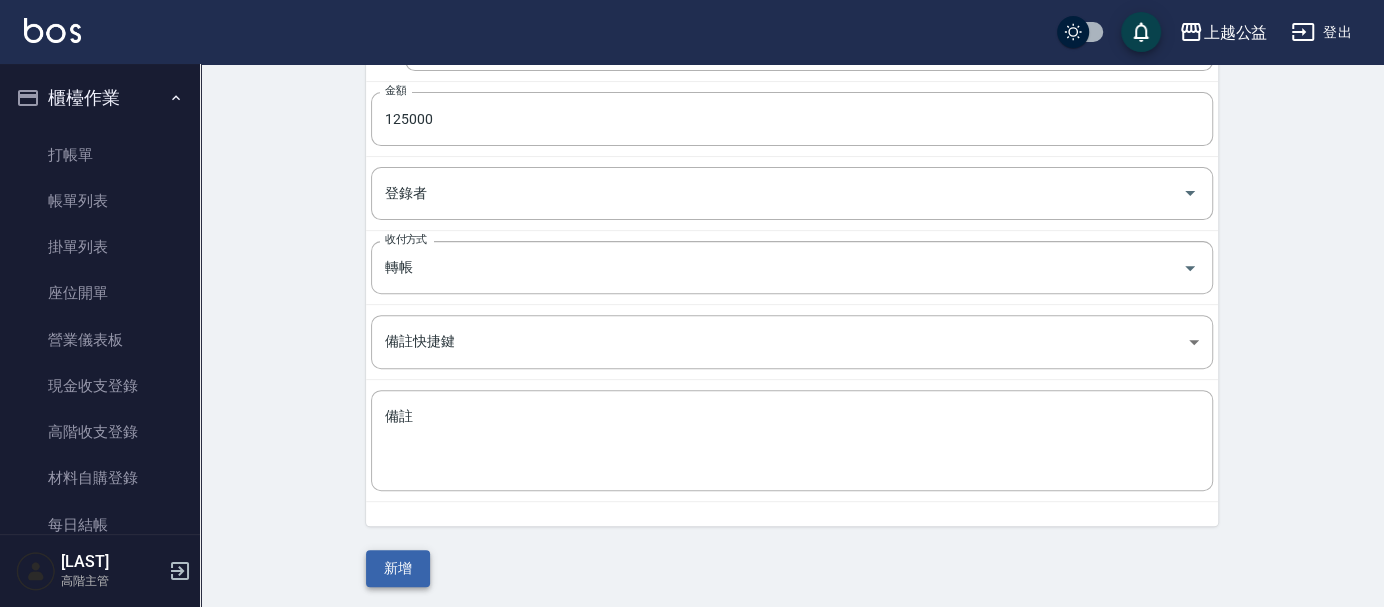 click on "新增" at bounding box center [398, 568] 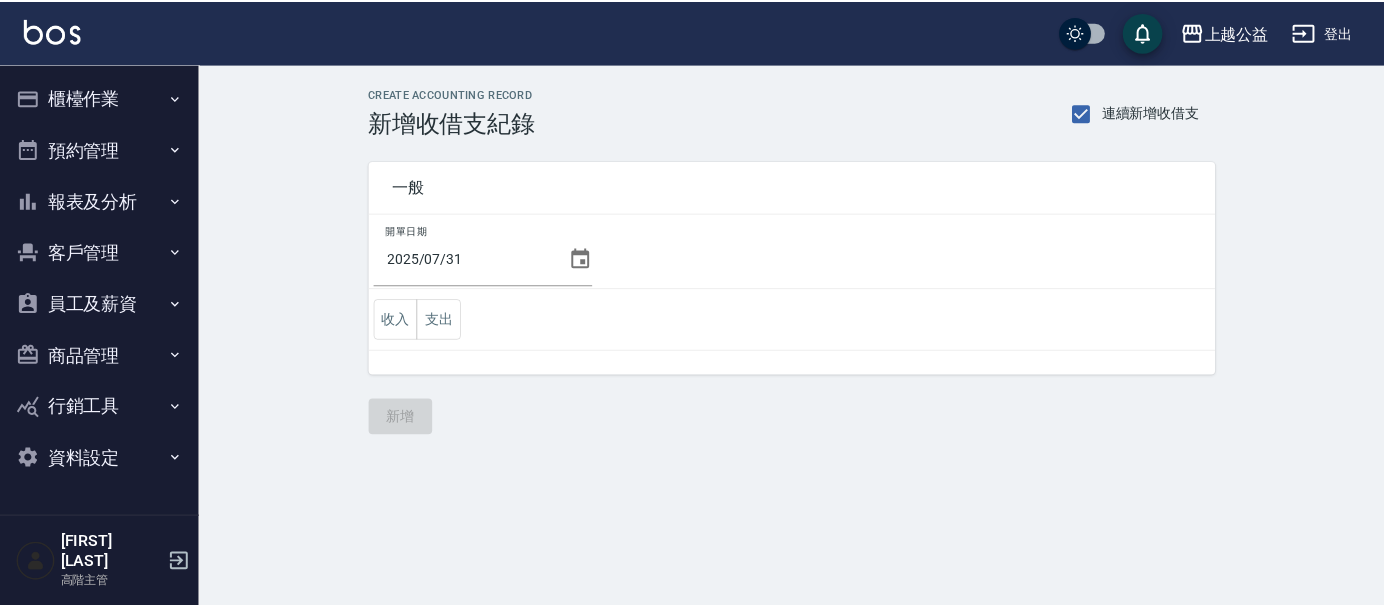 scroll, scrollTop: 0, scrollLeft: 0, axis: both 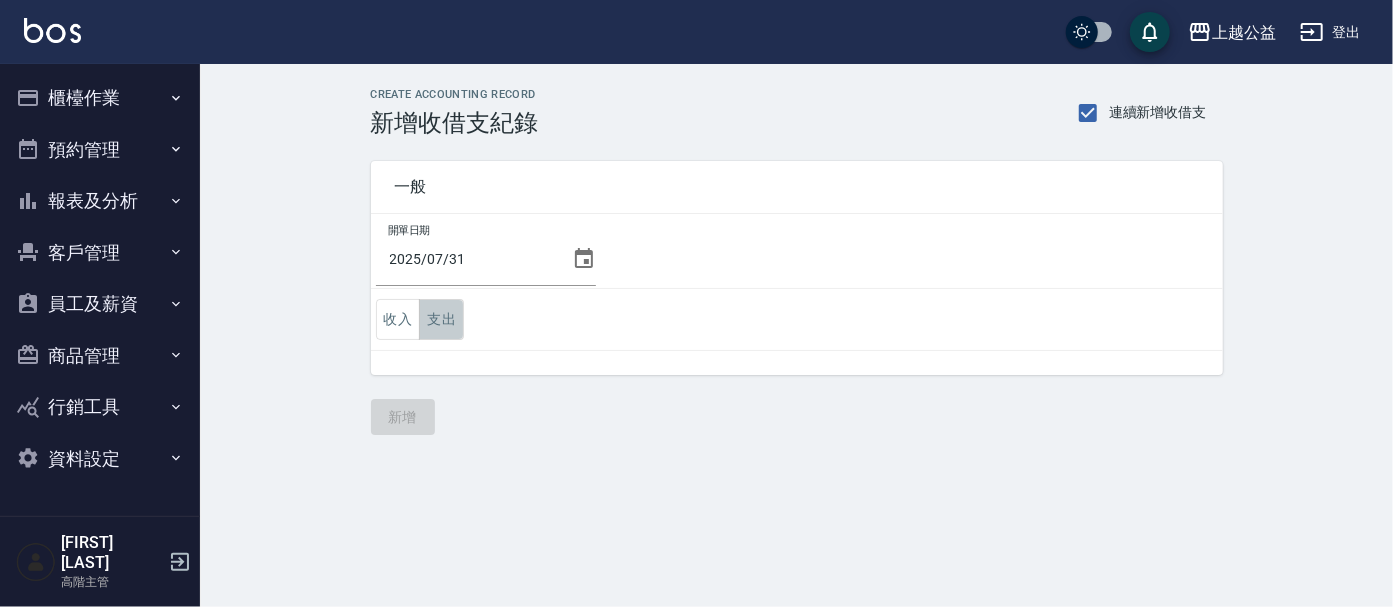 click on "支出" at bounding box center [441, 319] 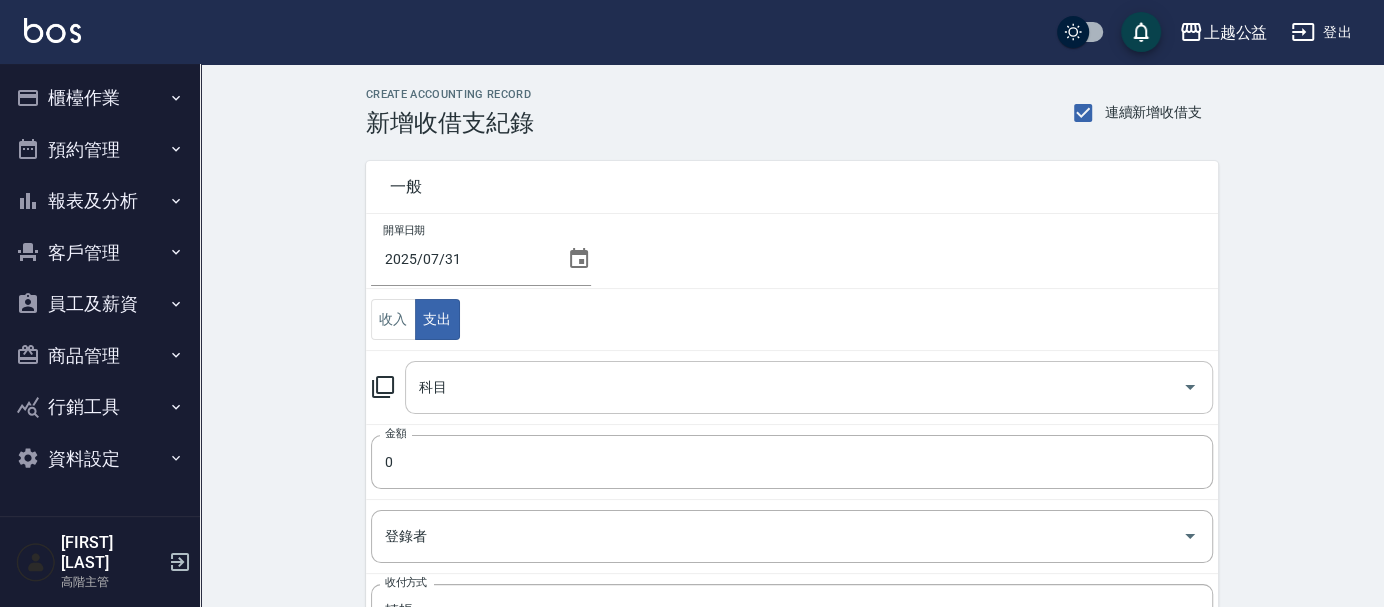 click on "科目" at bounding box center (809, 387) 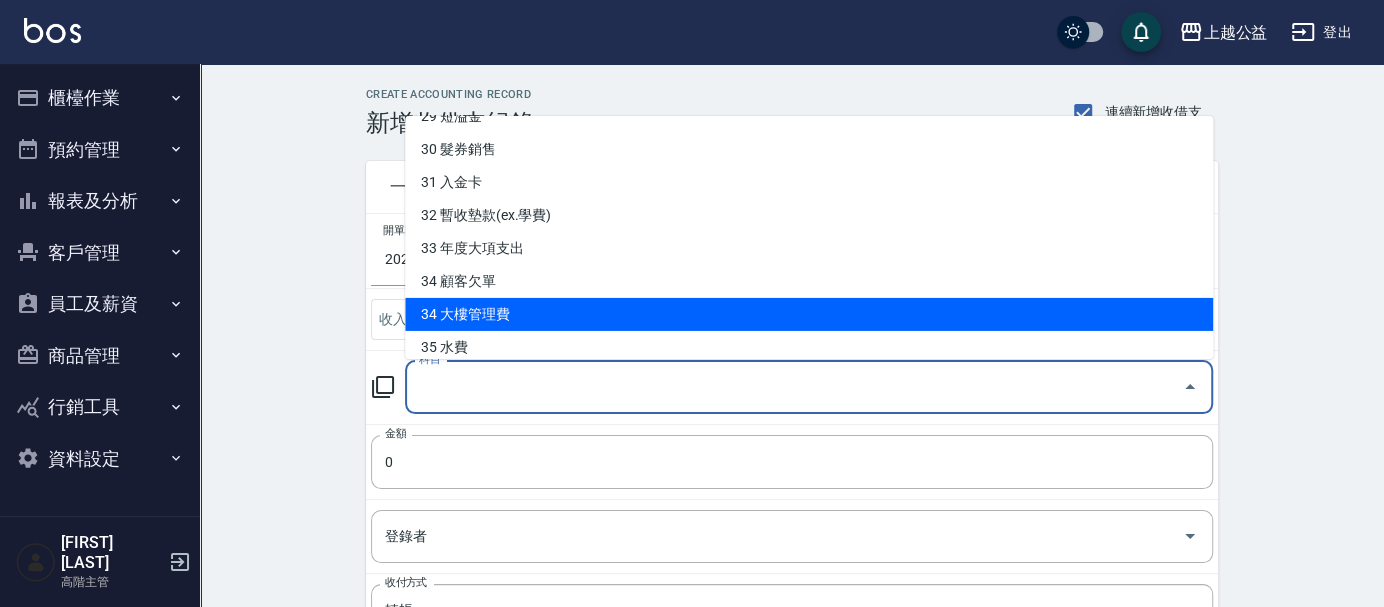 scroll, scrollTop: 1113, scrollLeft: 0, axis: vertical 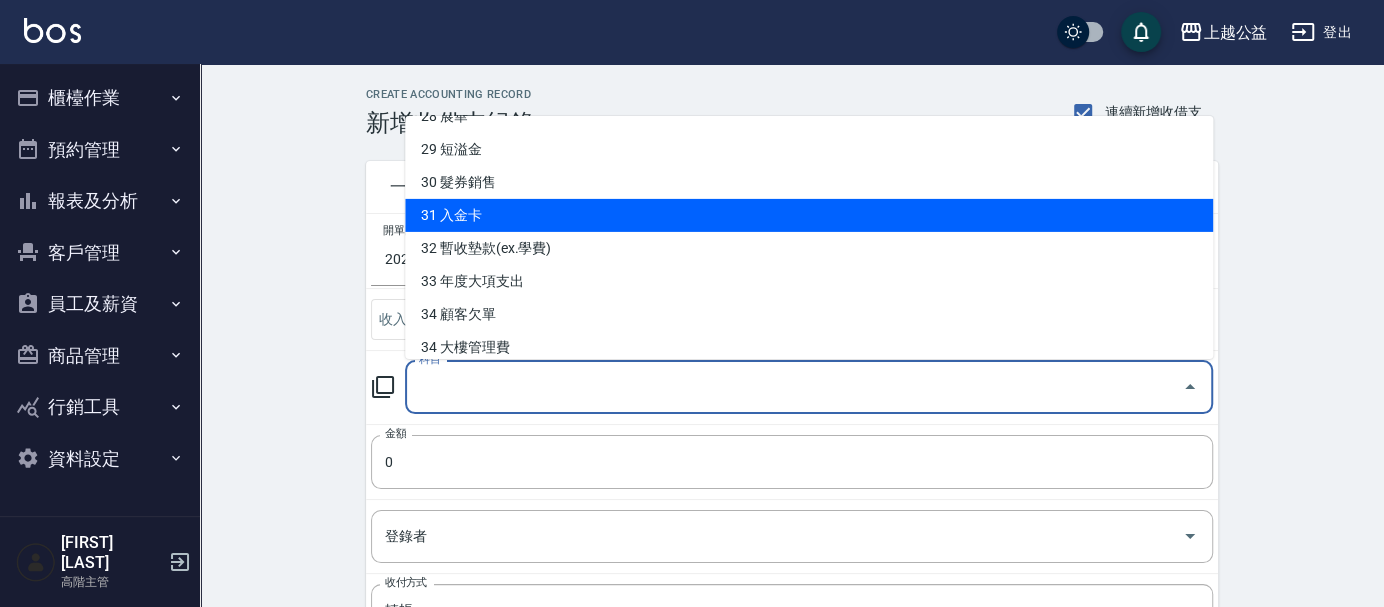 click on "31 入金卡" at bounding box center (809, 215) 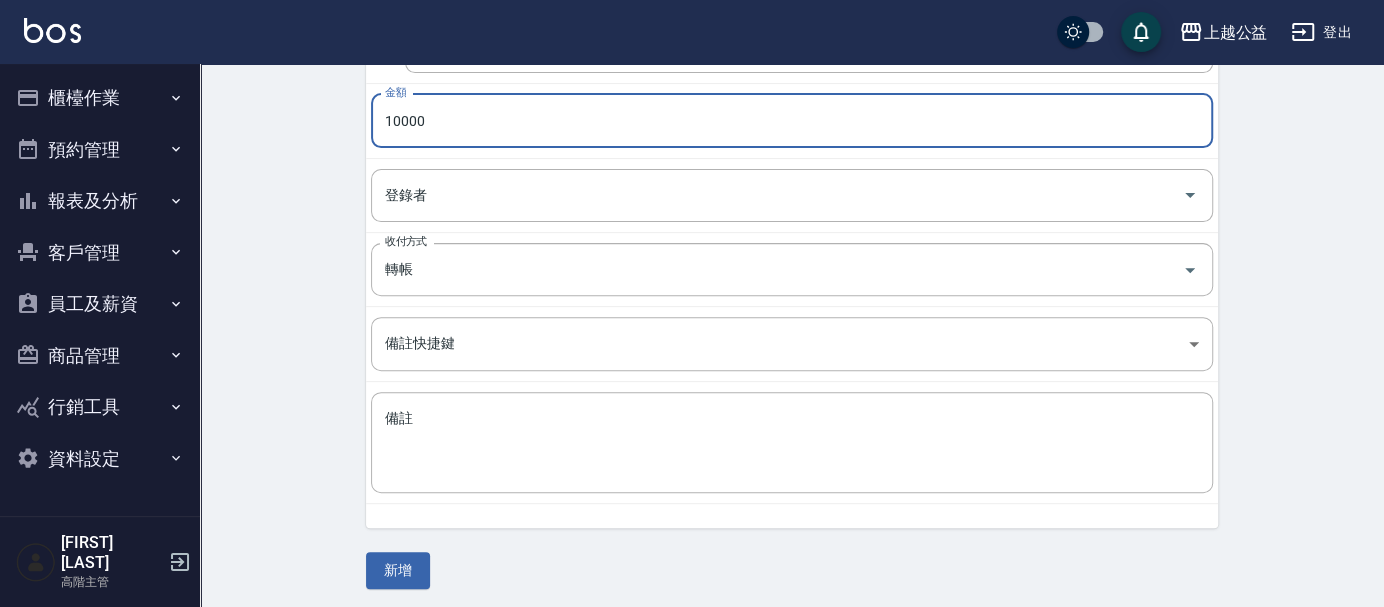 scroll, scrollTop: 343, scrollLeft: 0, axis: vertical 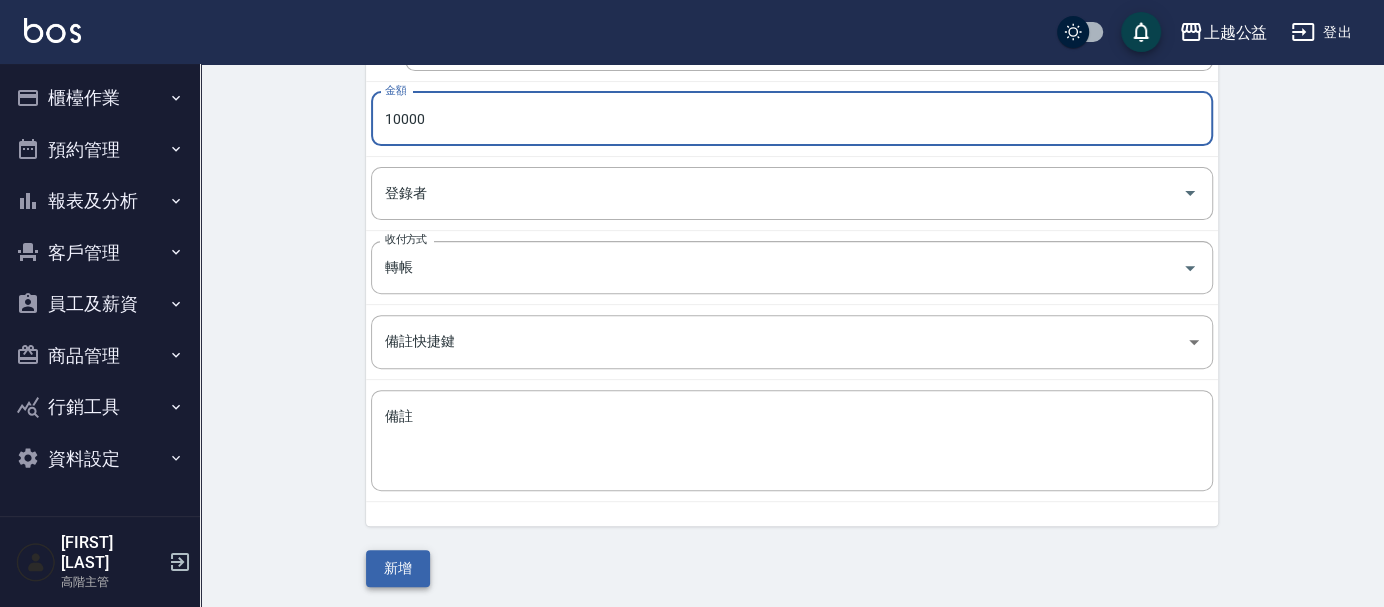 type on "10000" 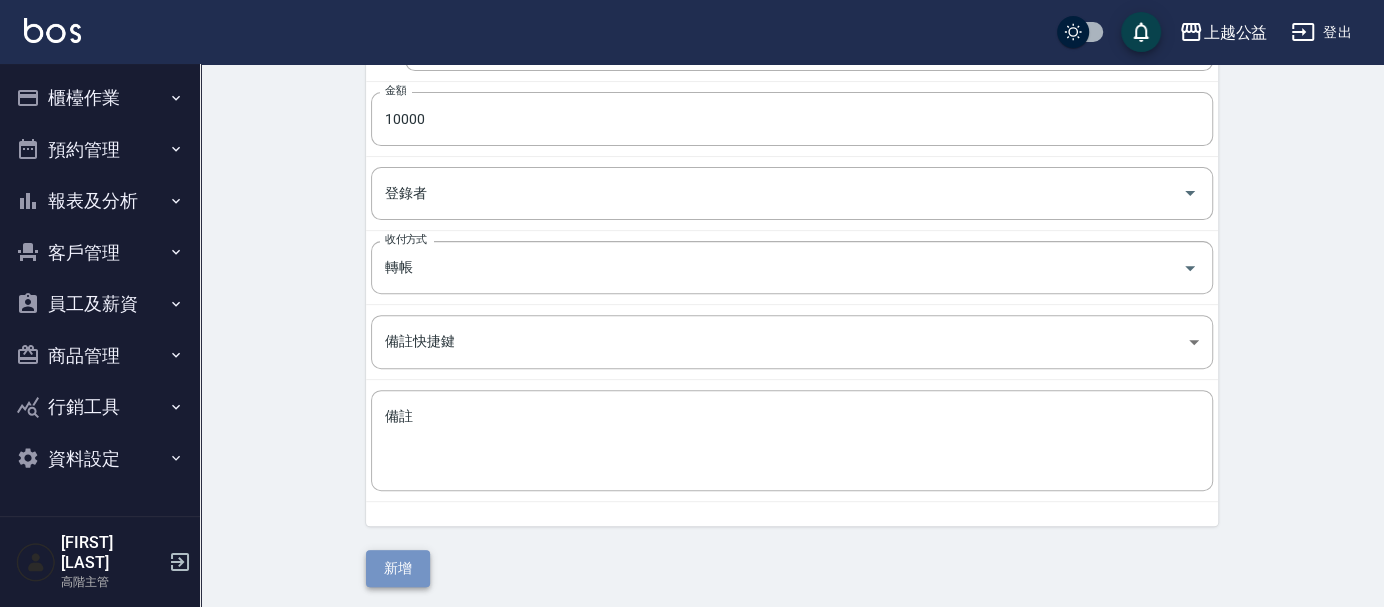 click on "新增" at bounding box center (398, 568) 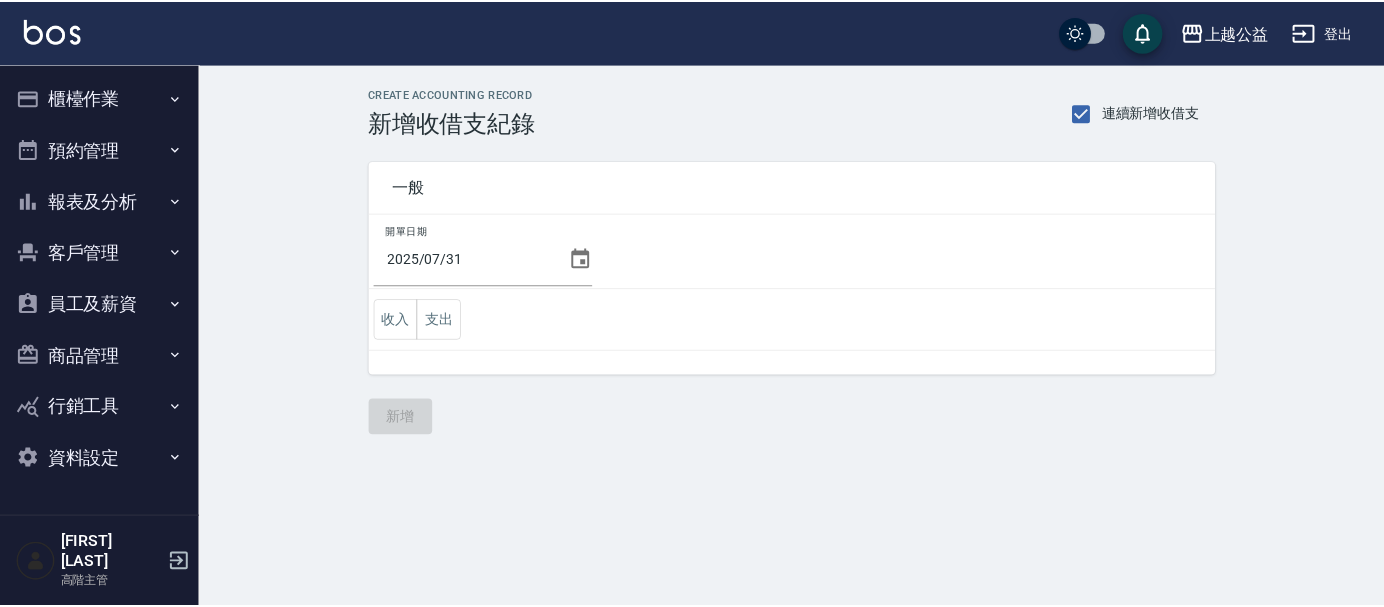 scroll, scrollTop: 0, scrollLeft: 0, axis: both 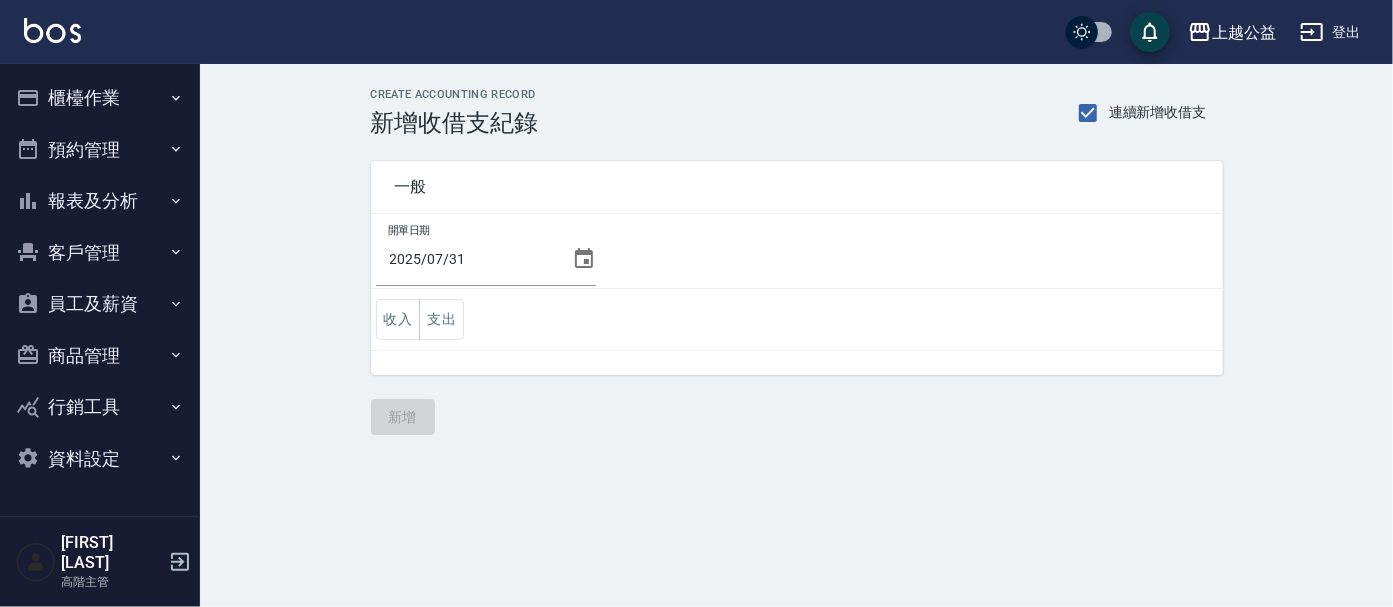 click on "收入" at bounding box center (398, 319) 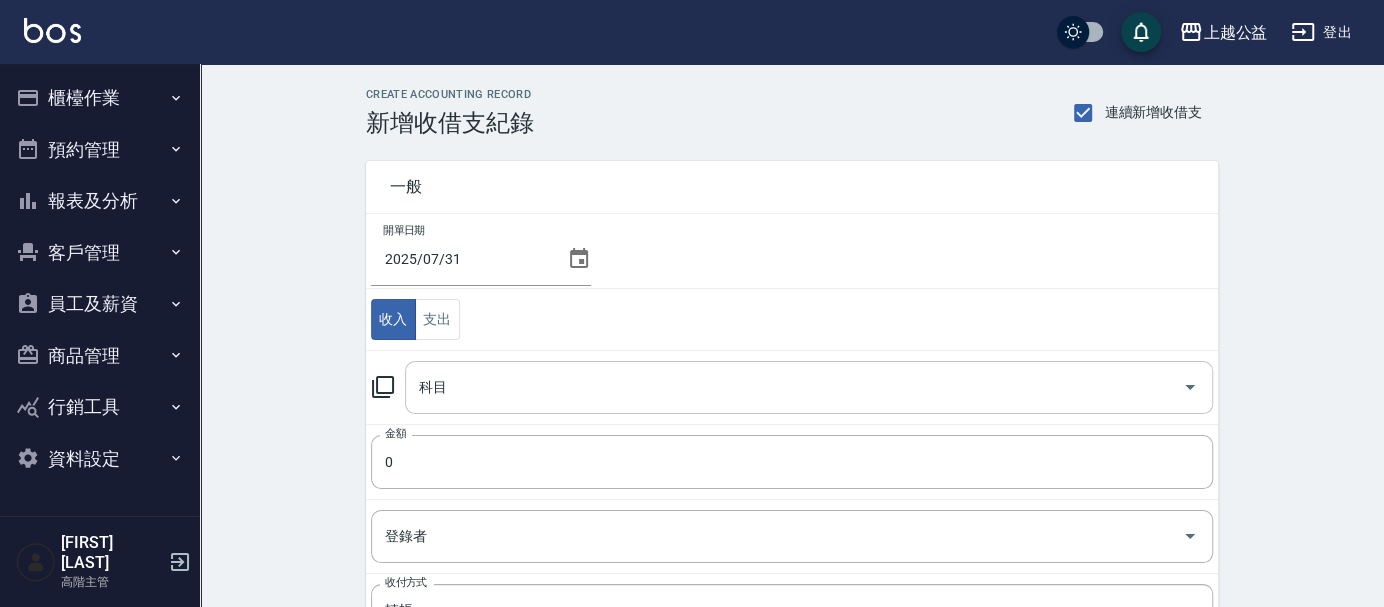 click on "科目" at bounding box center (794, 387) 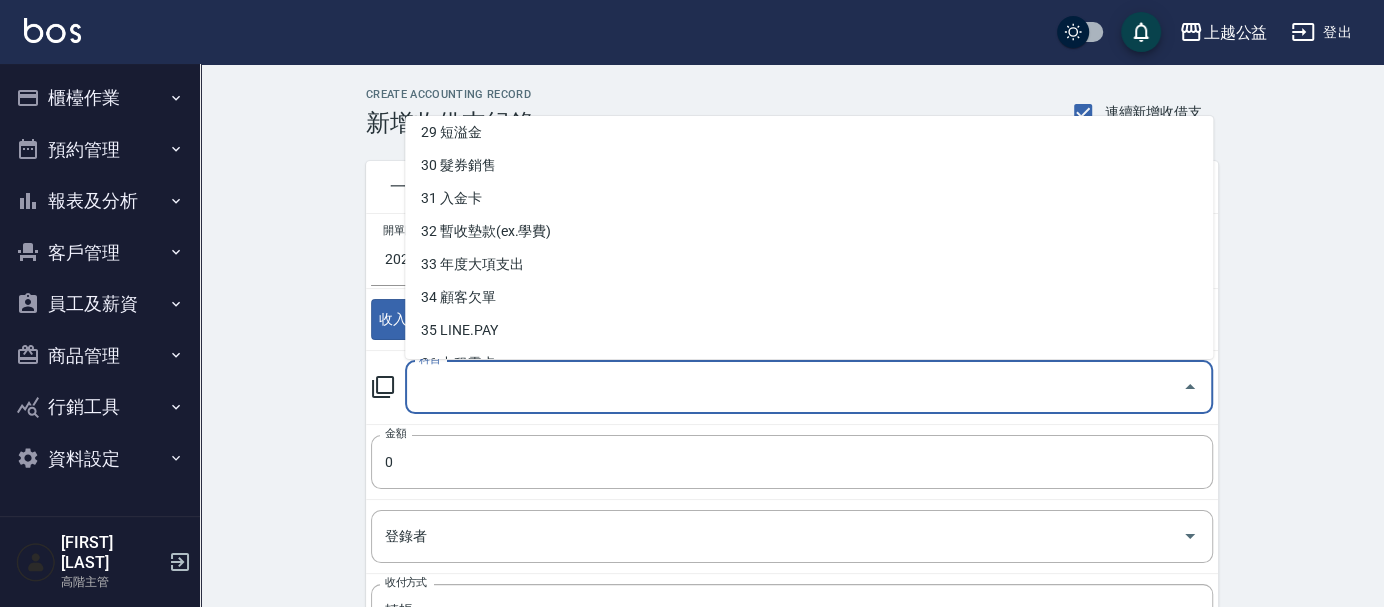 scroll, scrollTop: 993, scrollLeft: 0, axis: vertical 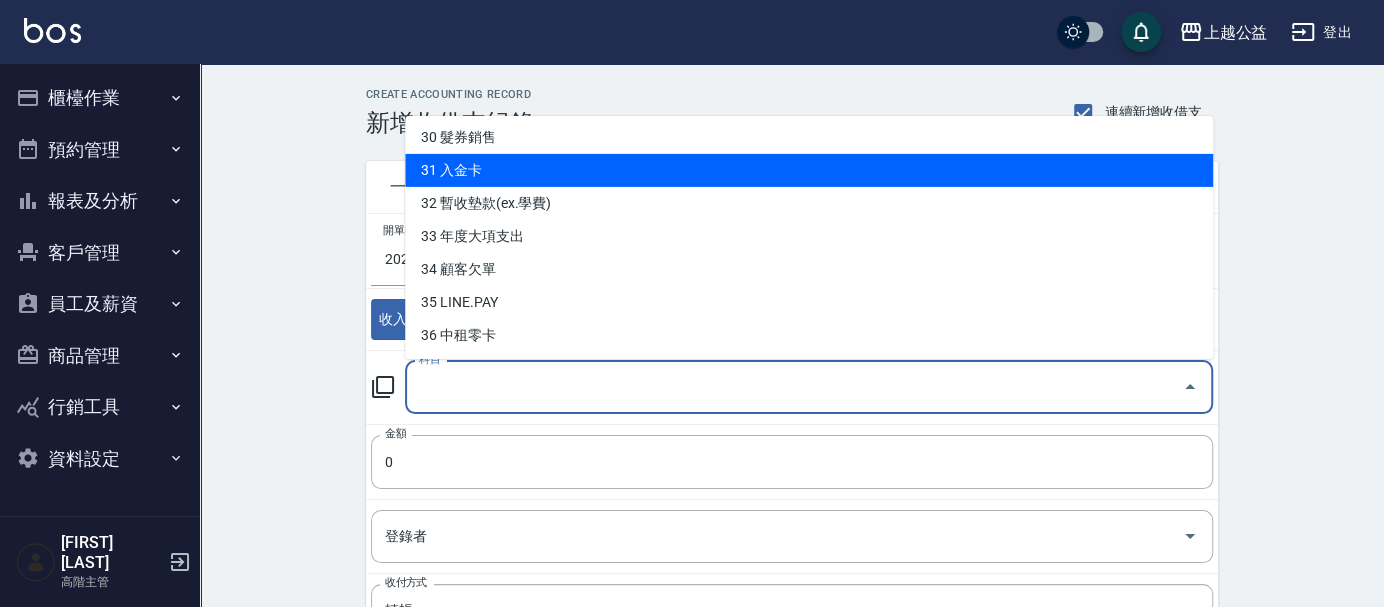 click on "31 入金卡" at bounding box center [809, 170] 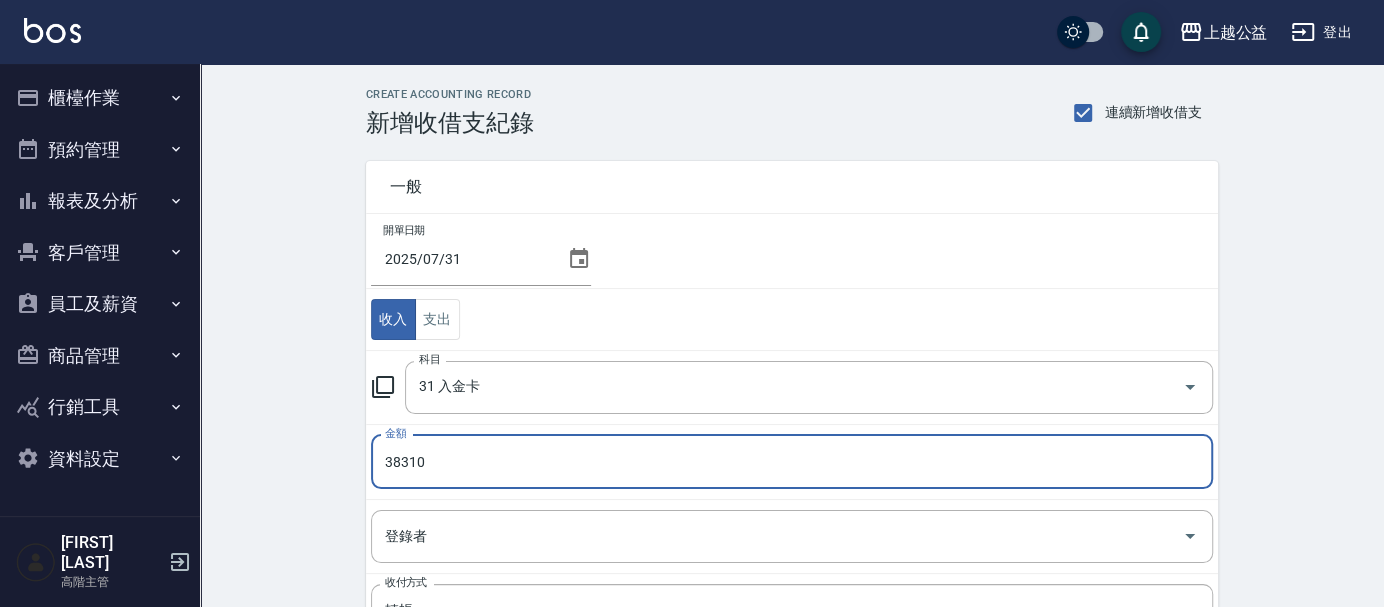 type on "38310" 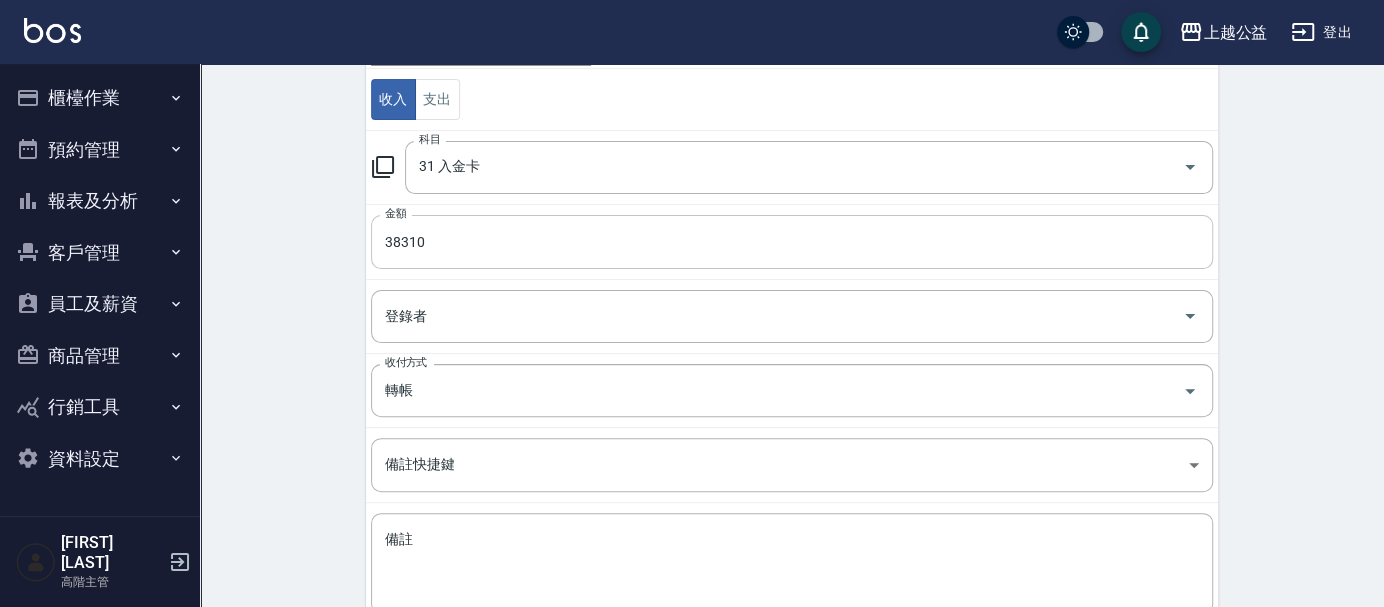 scroll, scrollTop: 343, scrollLeft: 0, axis: vertical 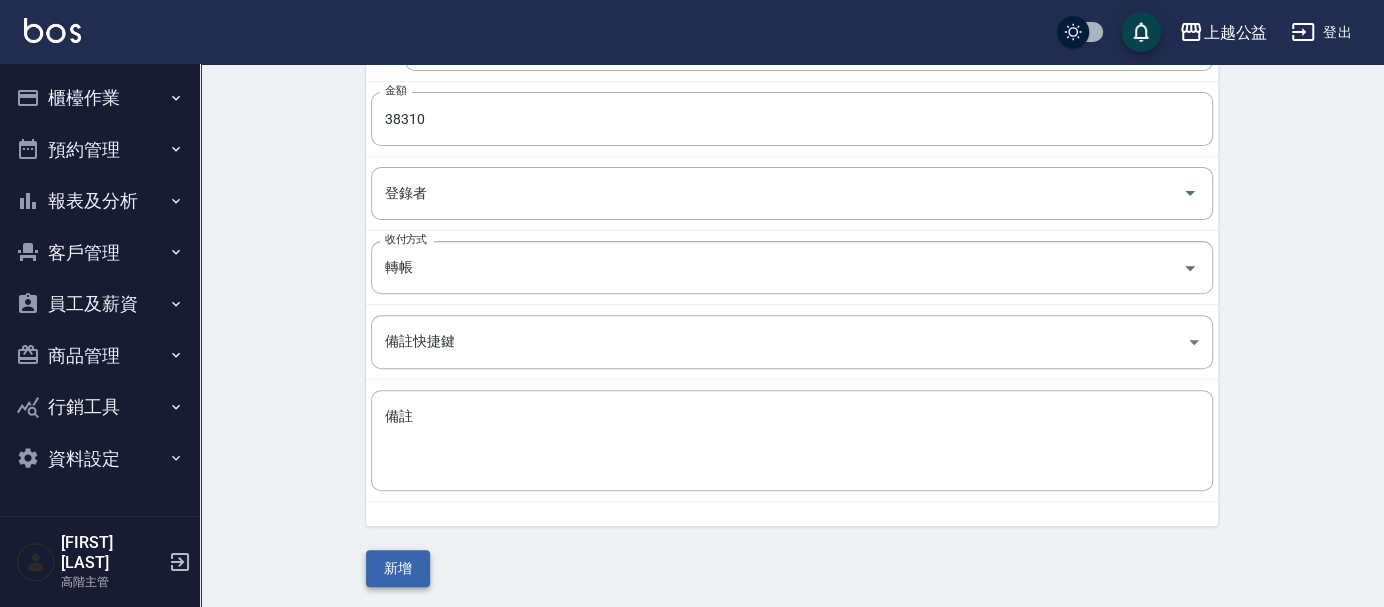 click on "新增" at bounding box center (398, 568) 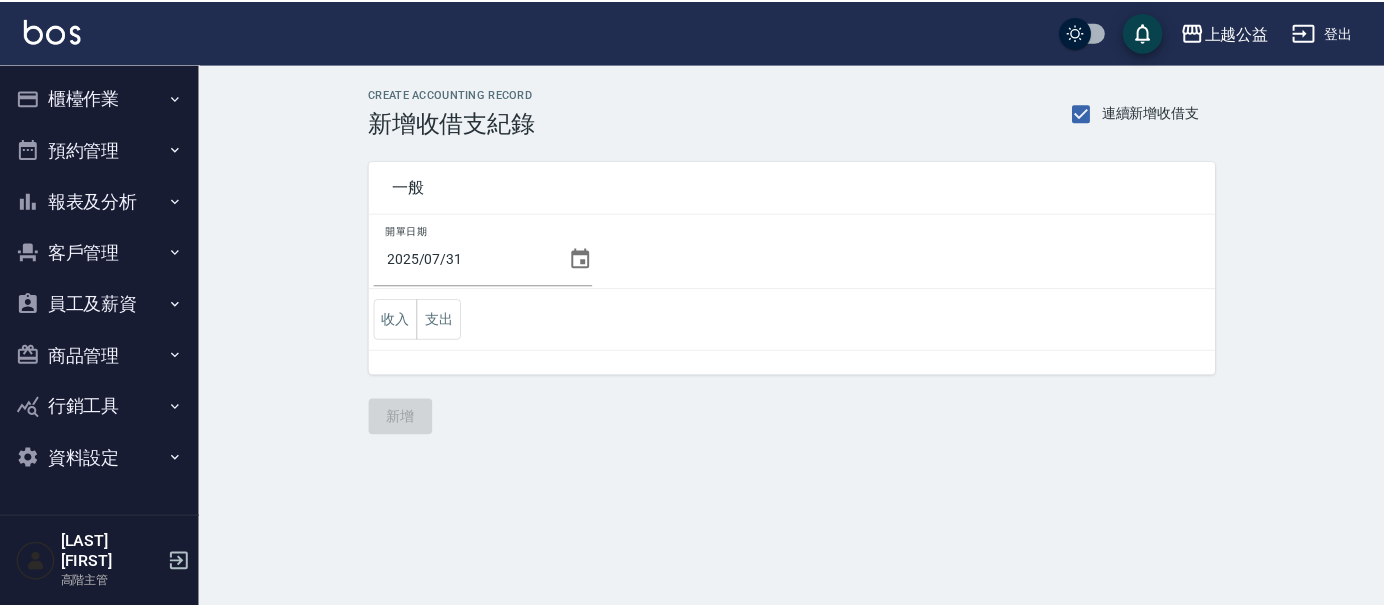 scroll, scrollTop: 0, scrollLeft: 0, axis: both 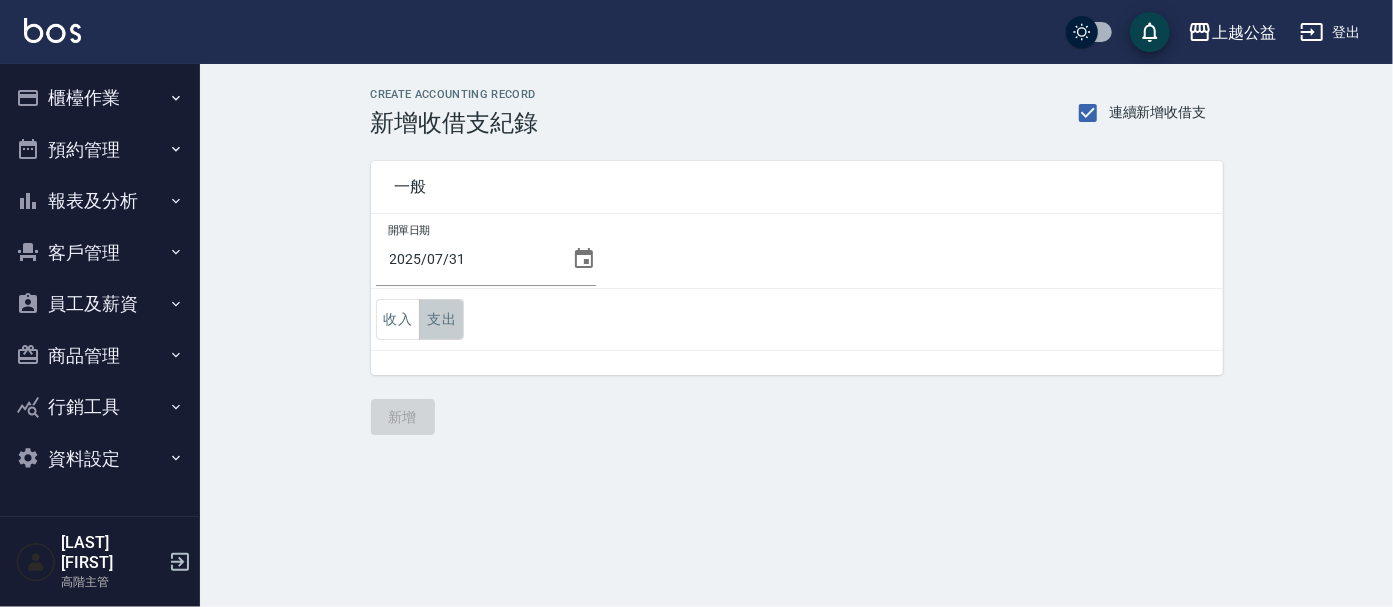 click on "支出" at bounding box center [441, 319] 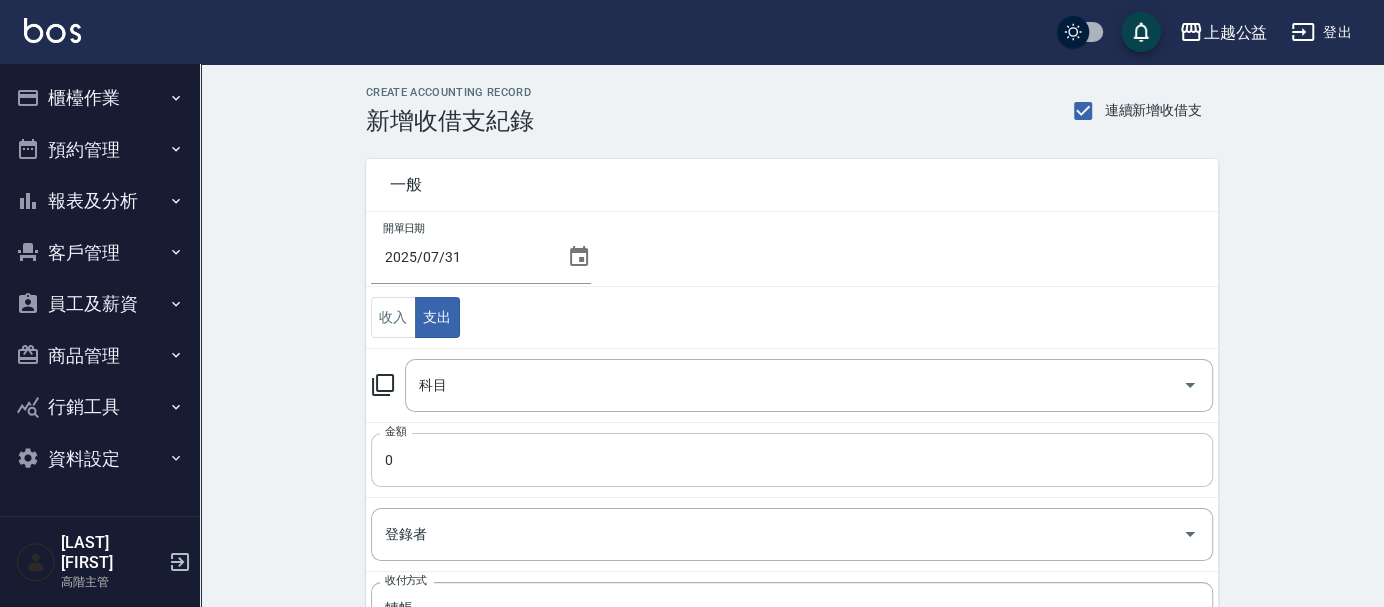 scroll, scrollTop: 0, scrollLeft: 0, axis: both 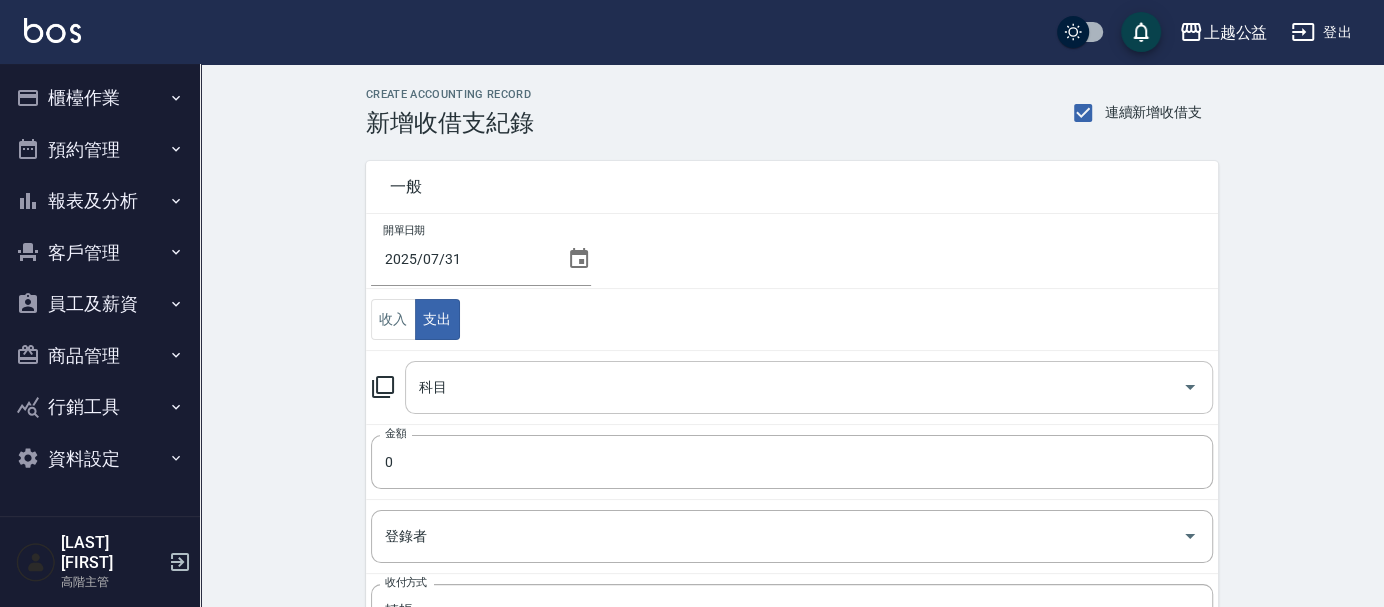 click on "科目" at bounding box center (794, 387) 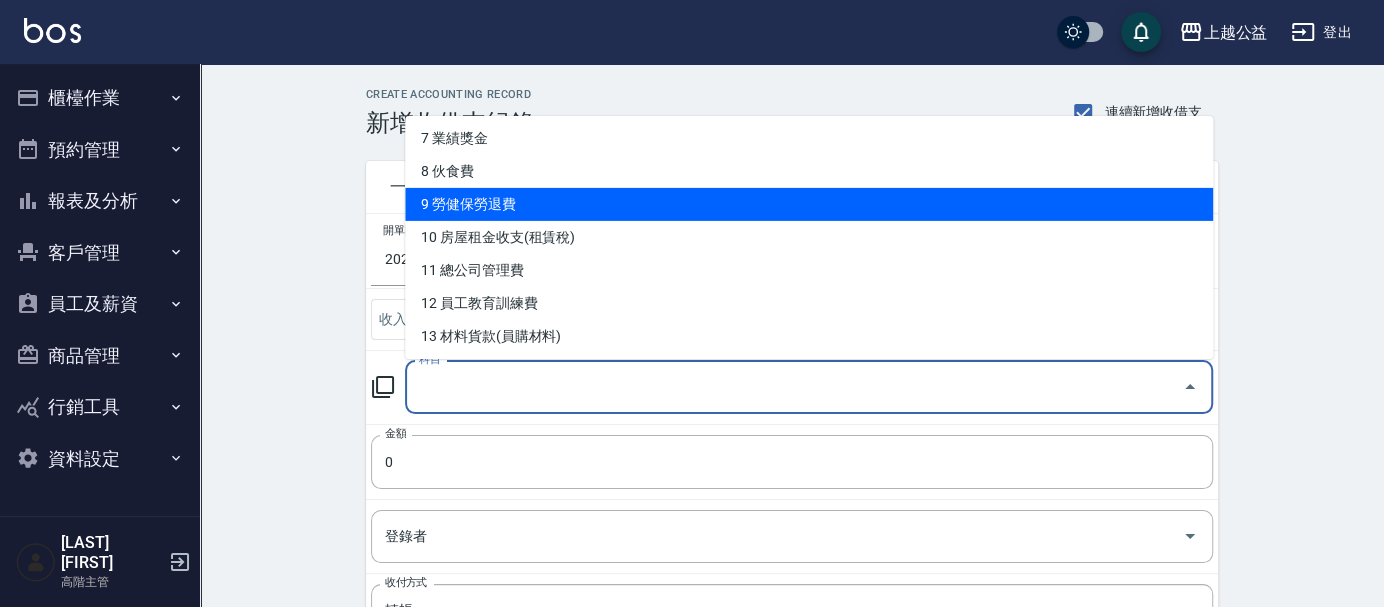 scroll, scrollTop: 333, scrollLeft: 0, axis: vertical 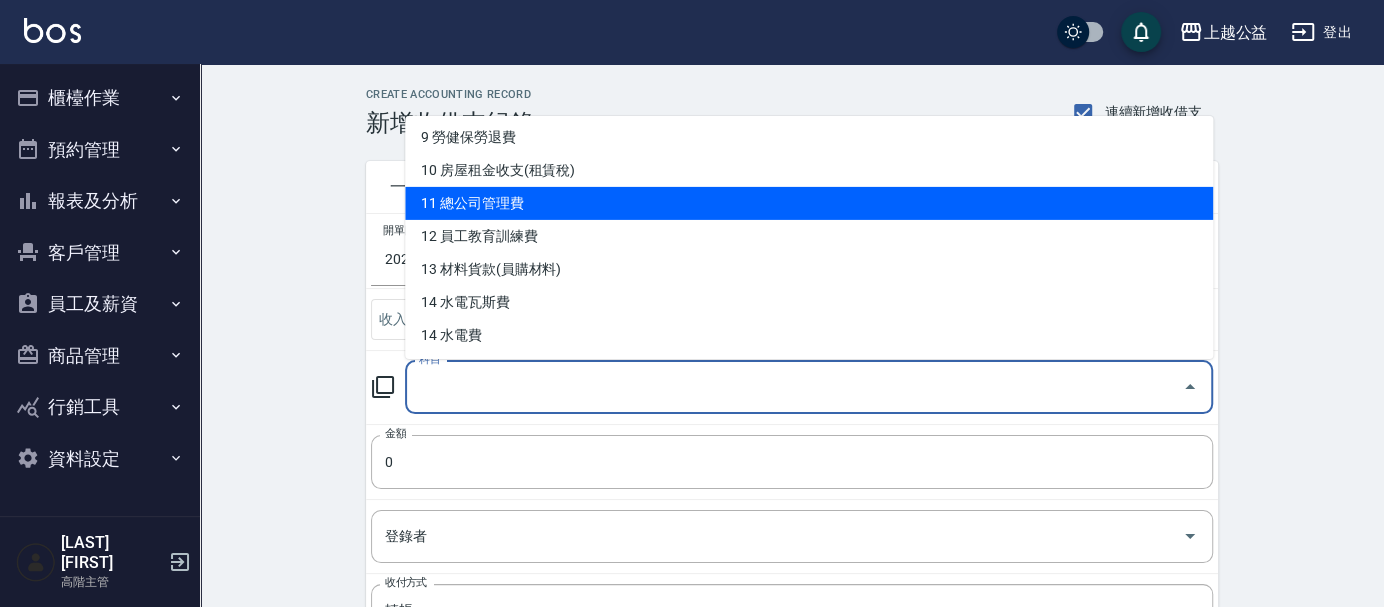 click on "11 總公司管理費" at bounding box center (809, 203) 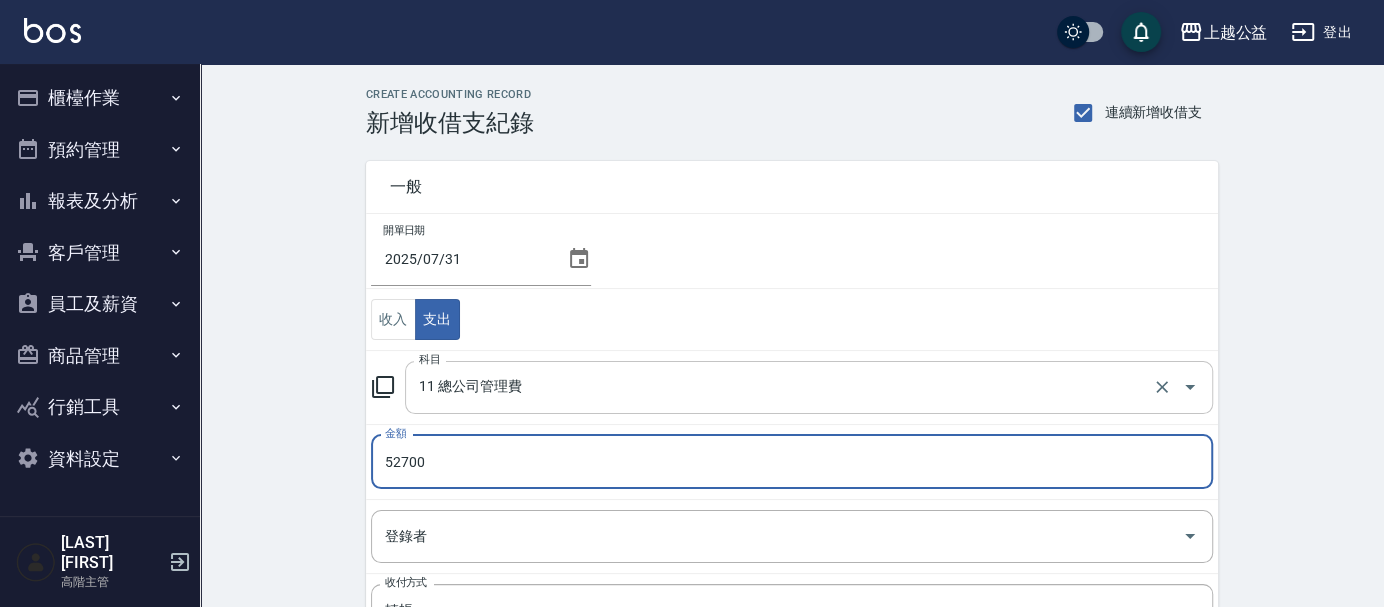 scroll, scrollTop: 343, scrollLeft: 0, axis: vertical 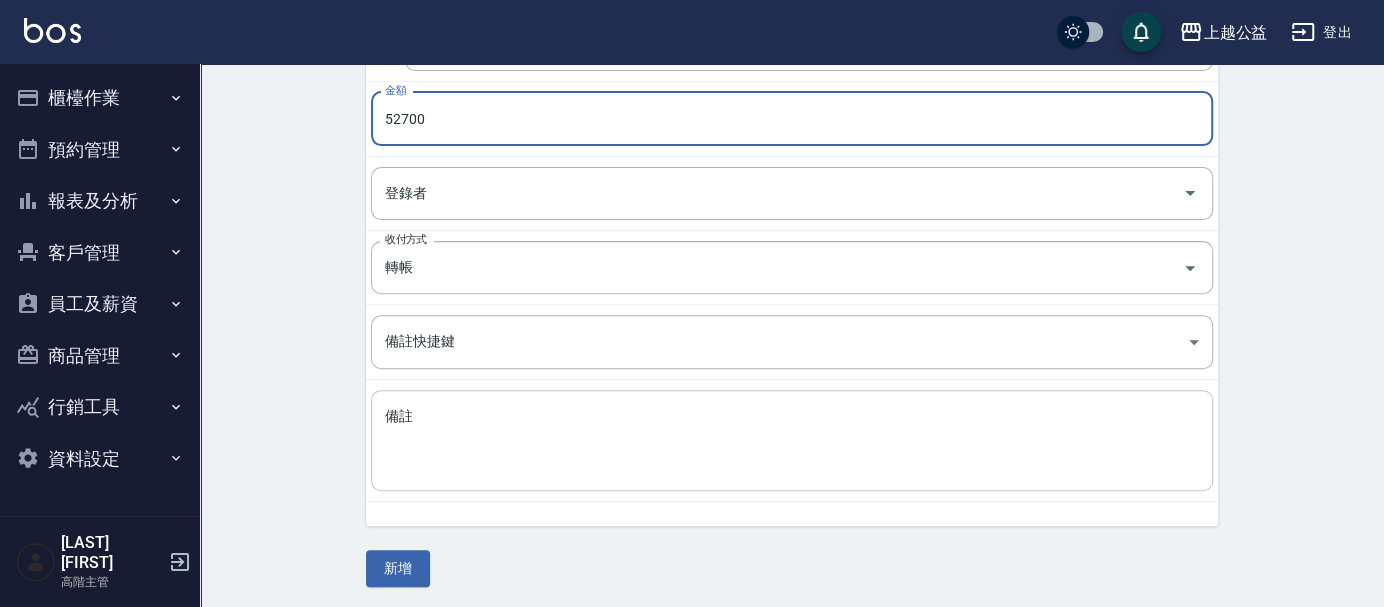 type on "52700" 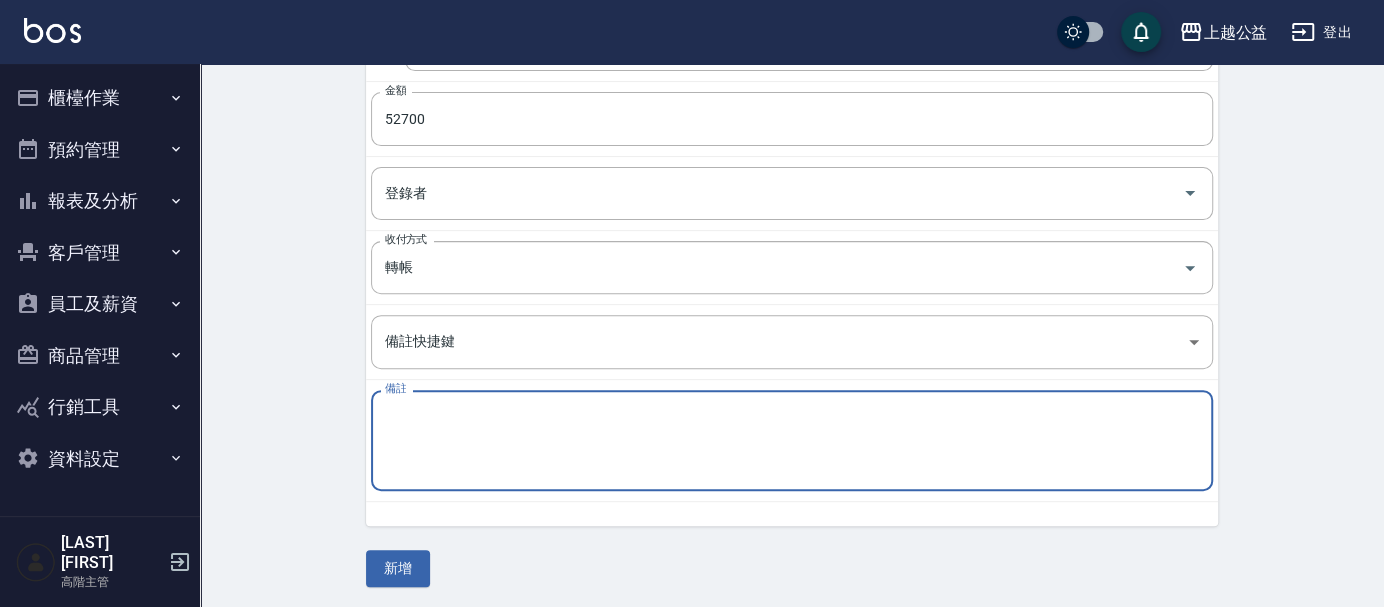 type on "w" 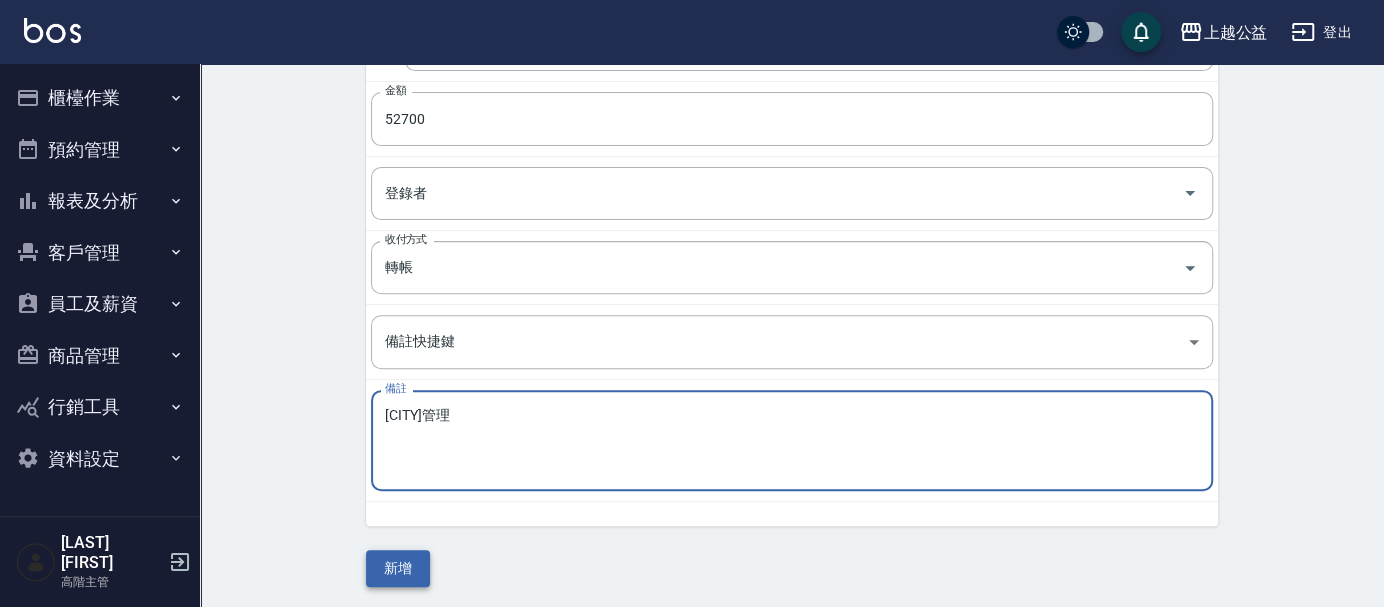 type on "[CITY]管理" 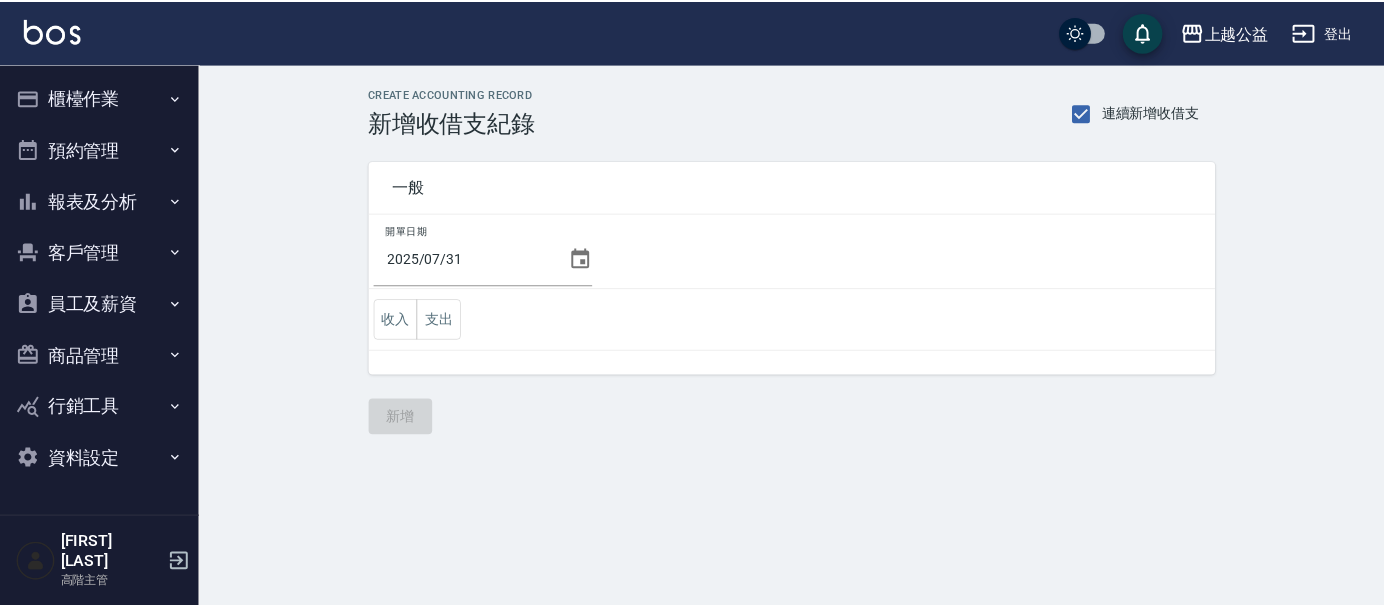 scroll, scrollTop: 0, scrollLeft: 0, axis: both 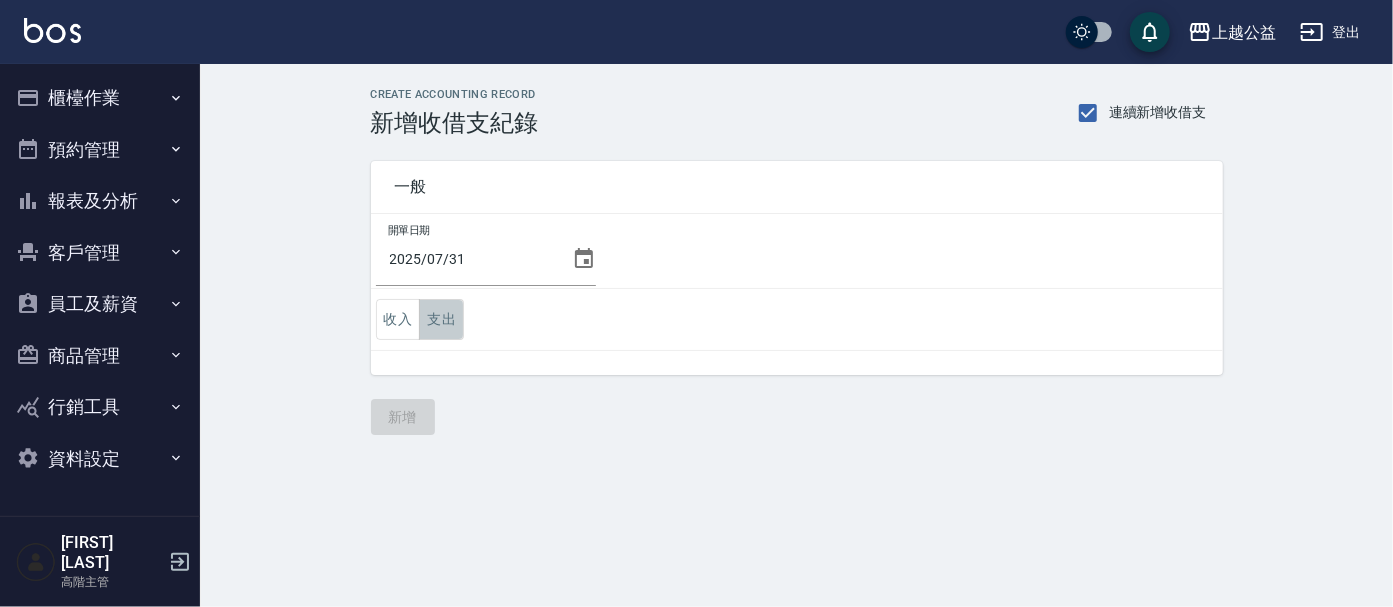 click on "支出" at bounding box center (441, 319) 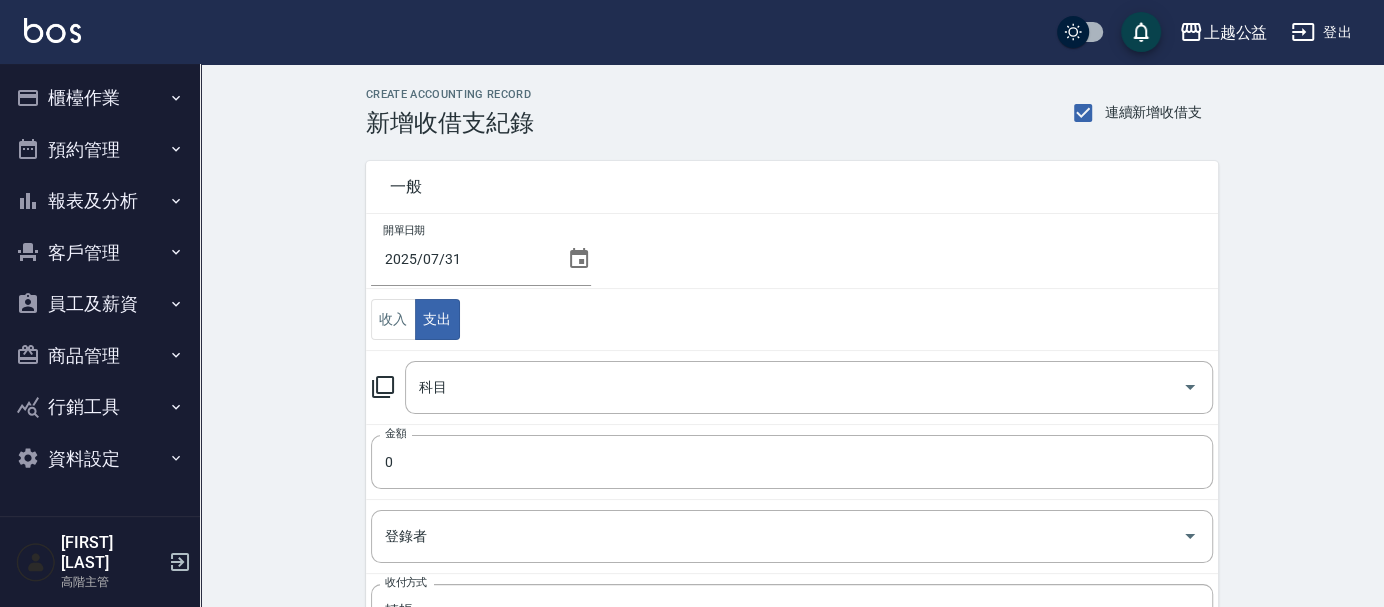 click on "收入 支出" at bounding box center [792, 320] 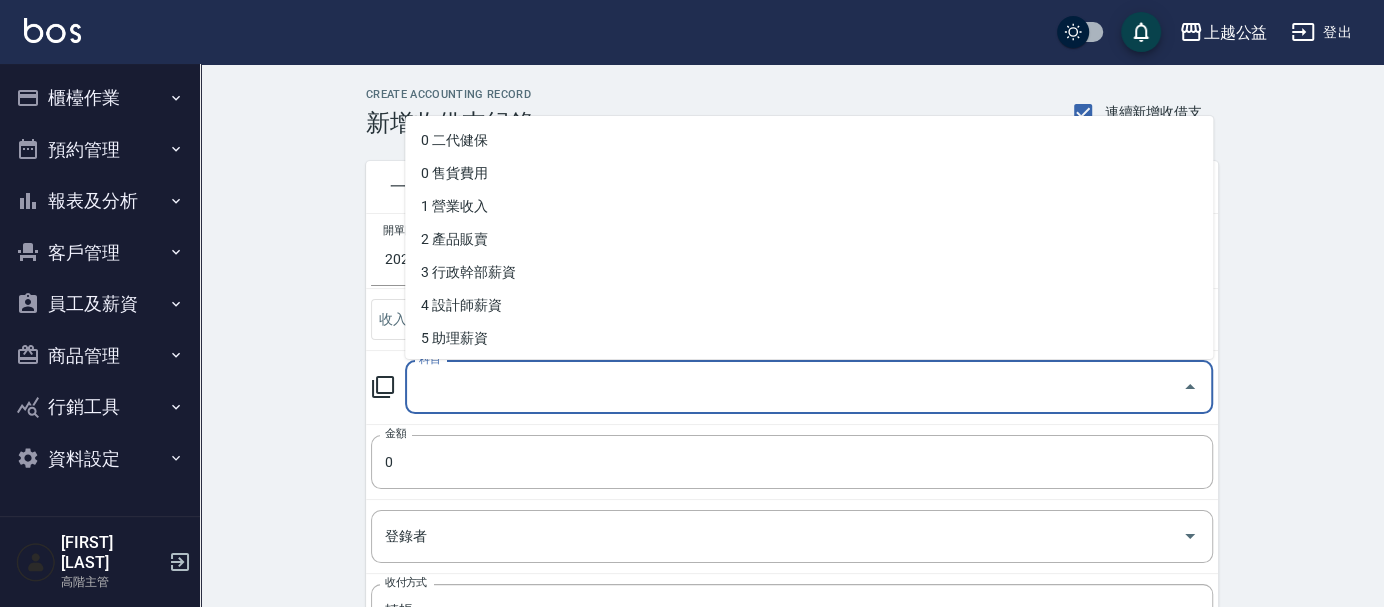 click on "科目" at bounding box center [794, 387] 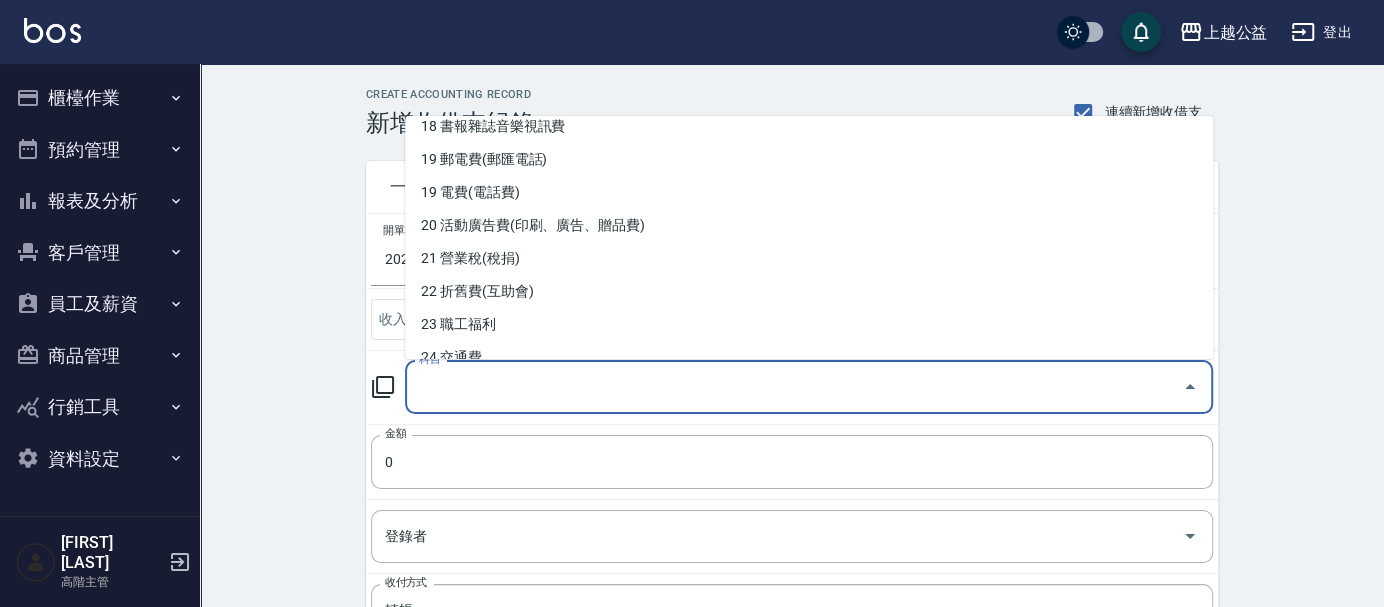 scroll, scrollTop: 557, scrollLeft: 0, axis: vertical 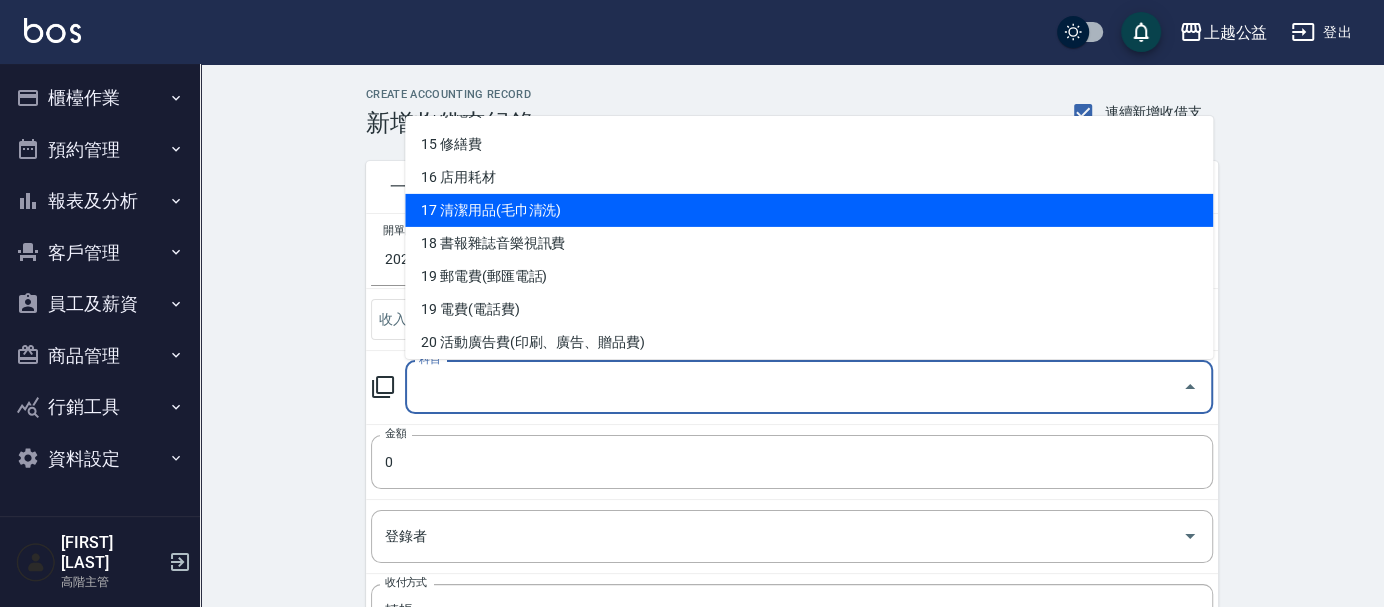 click on "17 清潔用品(毛巾清洗)" at bounding box center (809, 210) 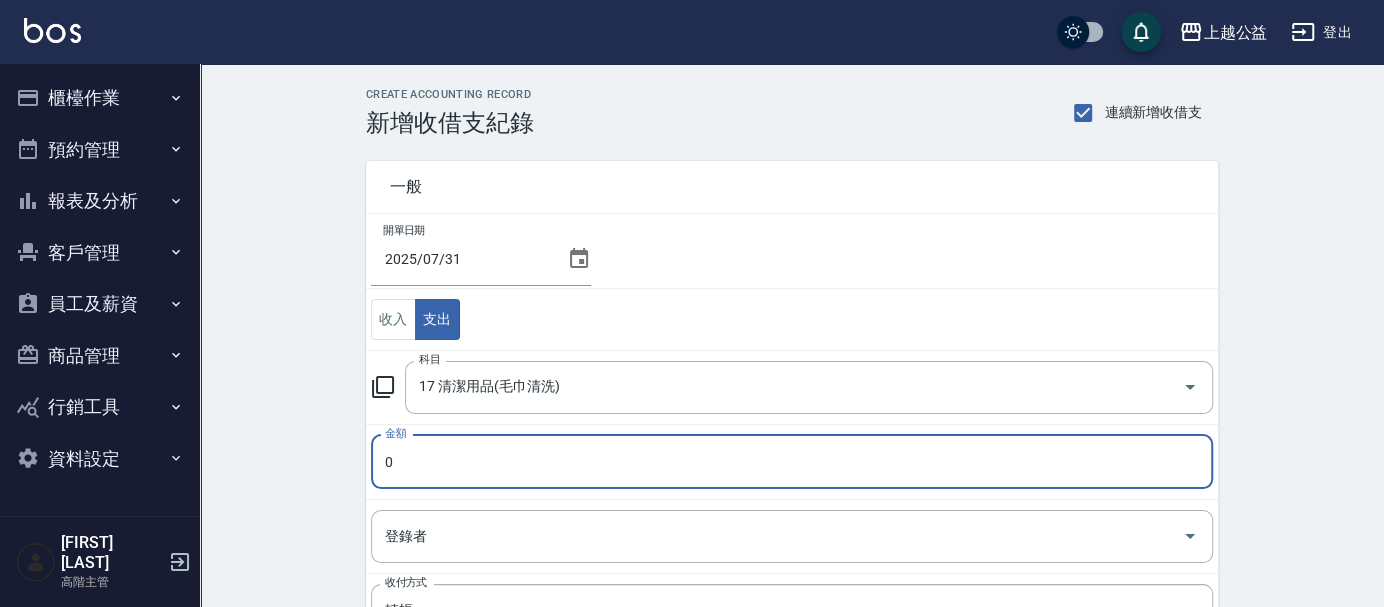 drag, startPoint x: 597, startPoint y: 462, endPoint x: 158, endPoint y: 399, distance: 443.49747 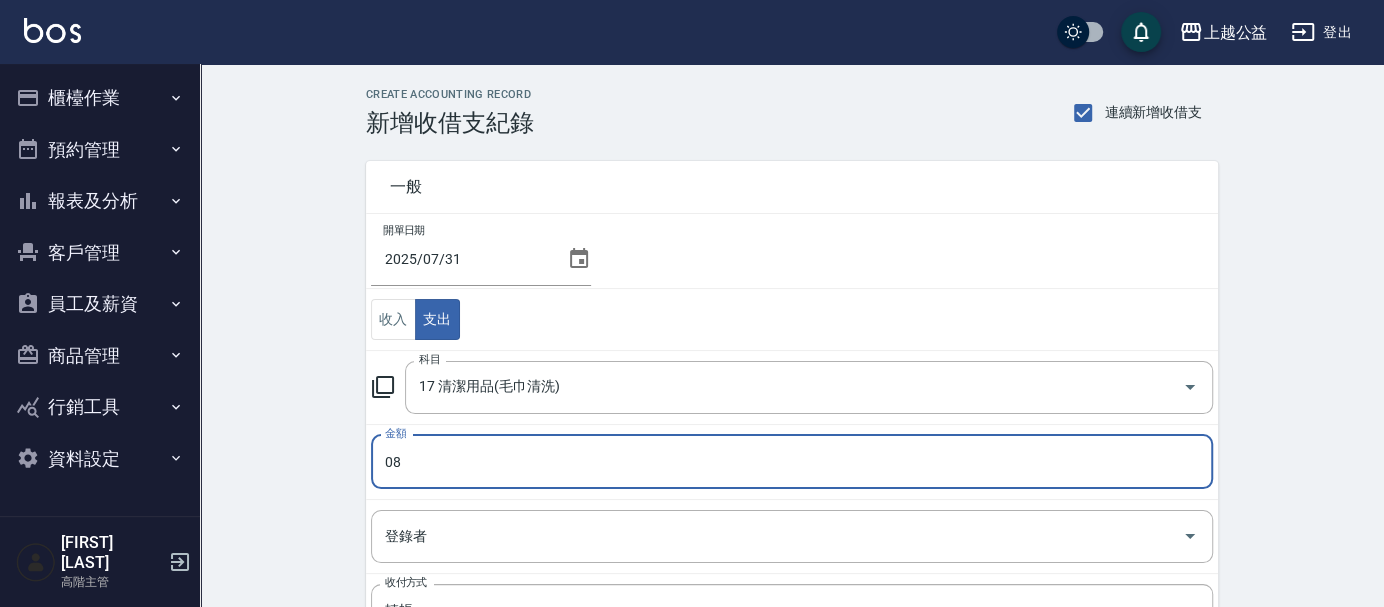 drag, startPoint x: 431, startPoint y: 445, endPoint x: 294, endPoint y: 477, distance: 140.68759 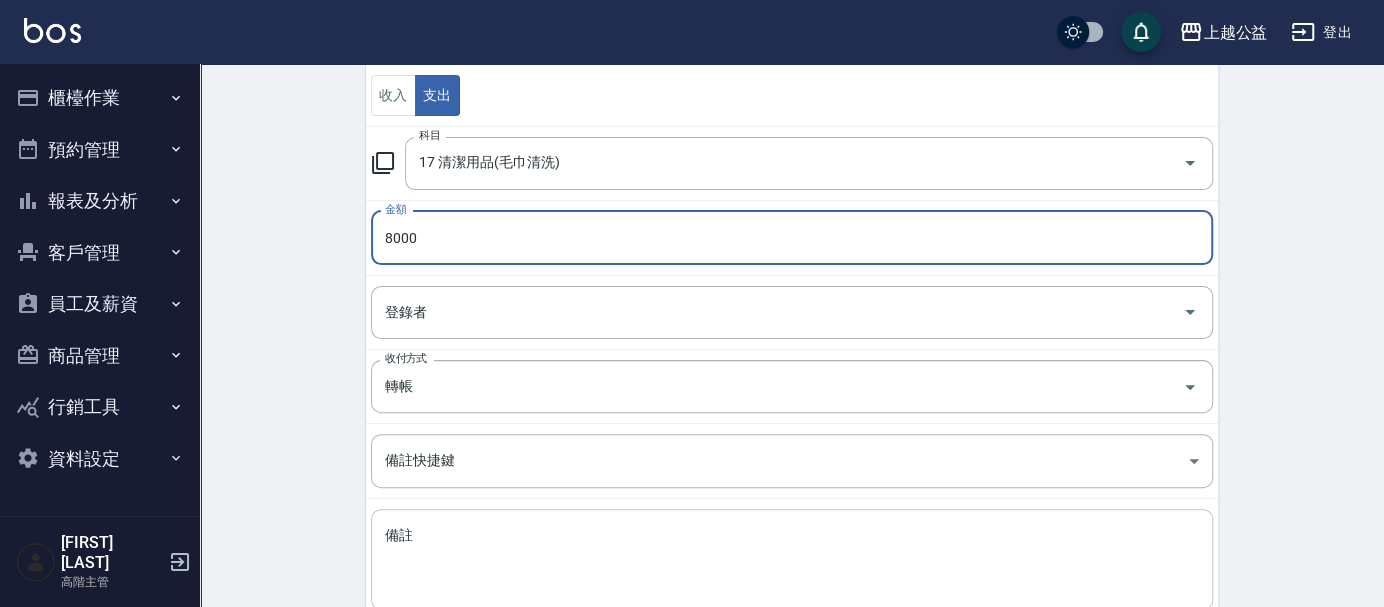scroll, scrollTop: 343, scrollLeft: 0, axis: vertical 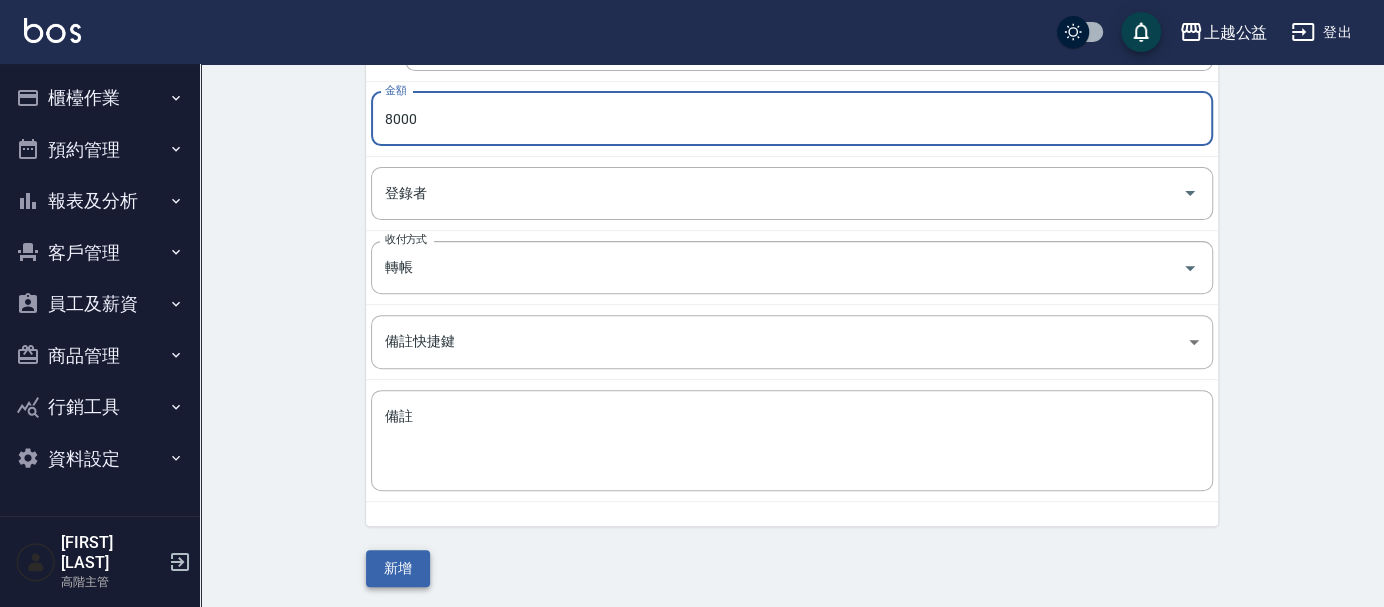 type on "8000" 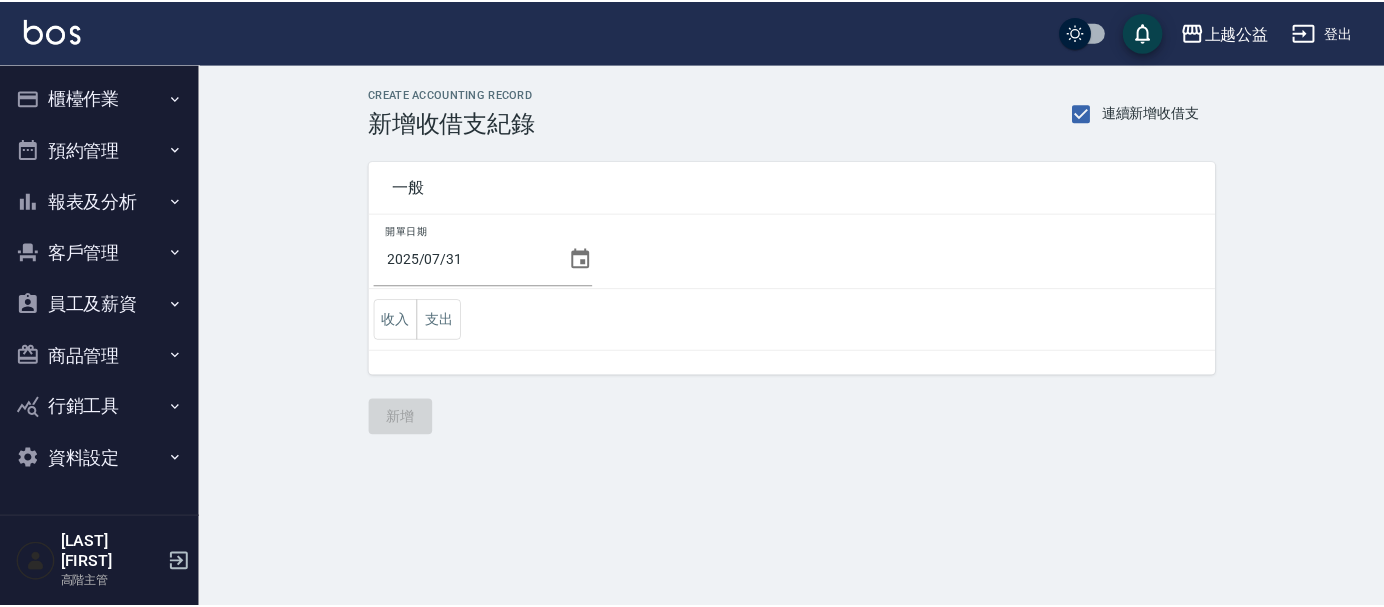 scroll, scrollTop: 0, scrollLeft: 0, axis: both 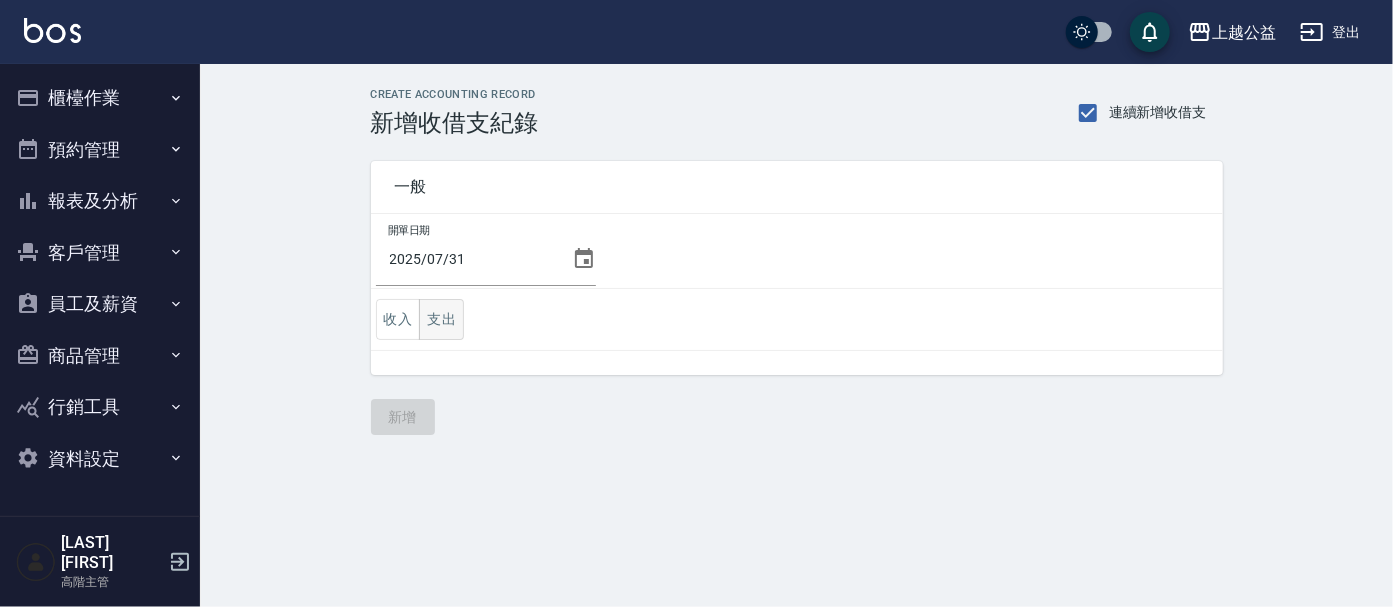 click on "支出" at bounding box center [441, 319] 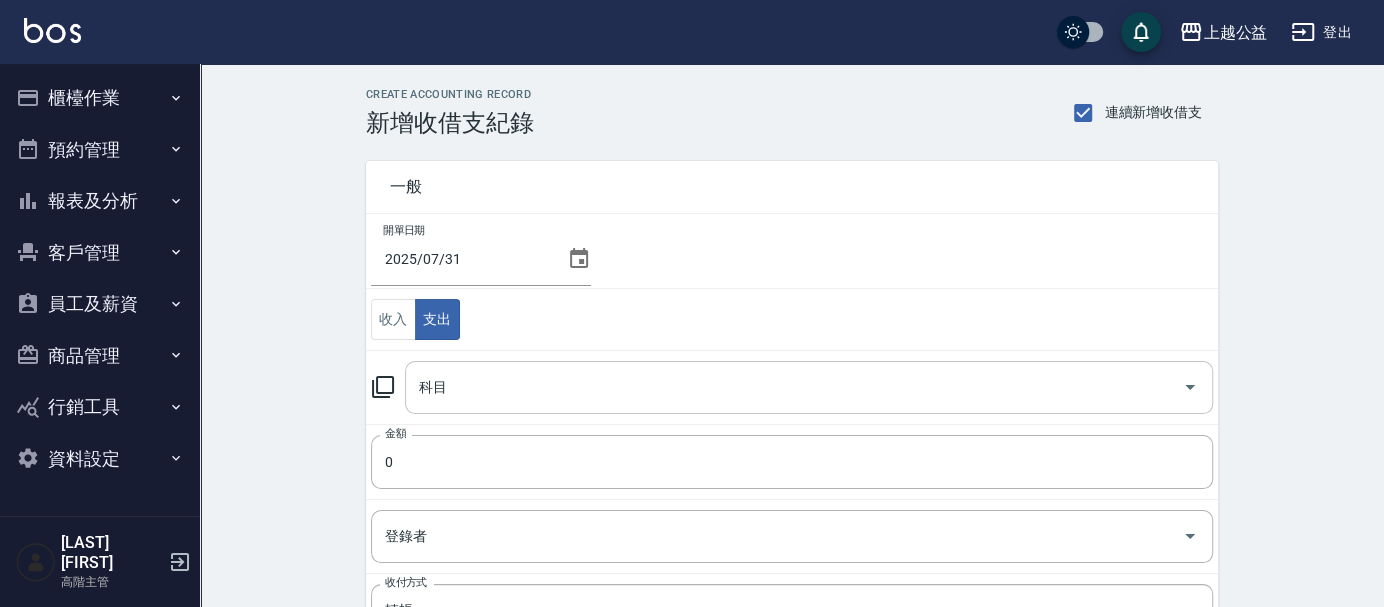 click on "科目" at bounding box center (794, 387) 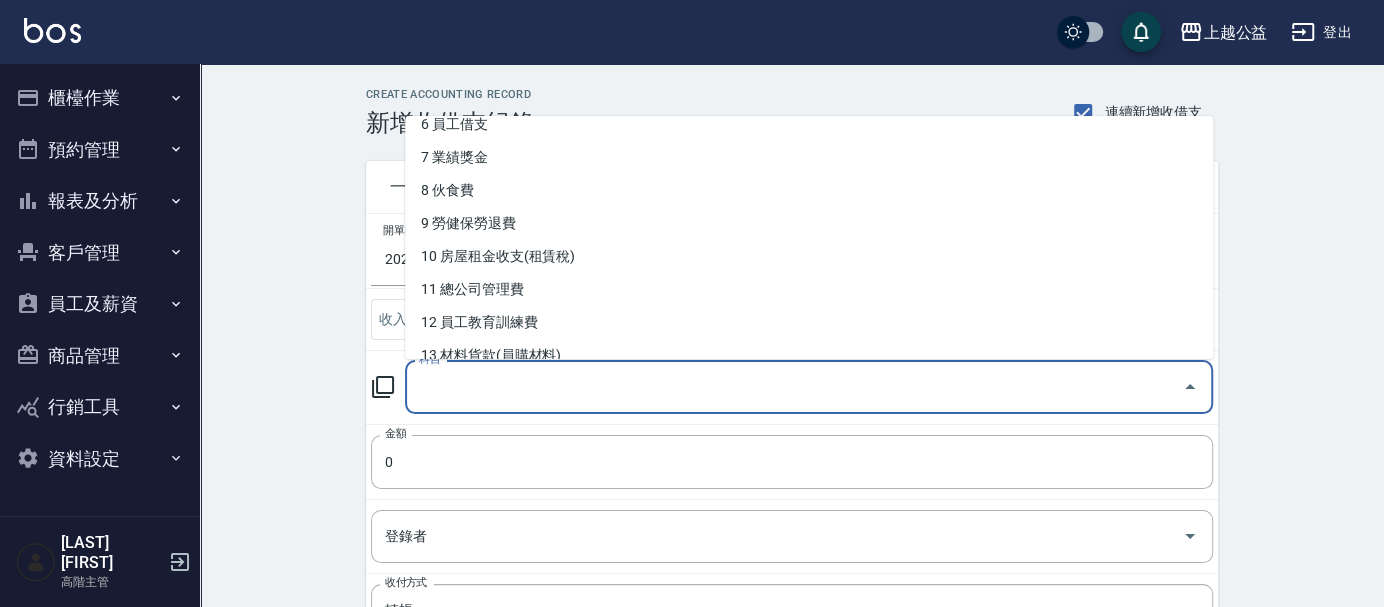 scroll, scrollTop: 444, scrollLeft: 0, axis: vertical 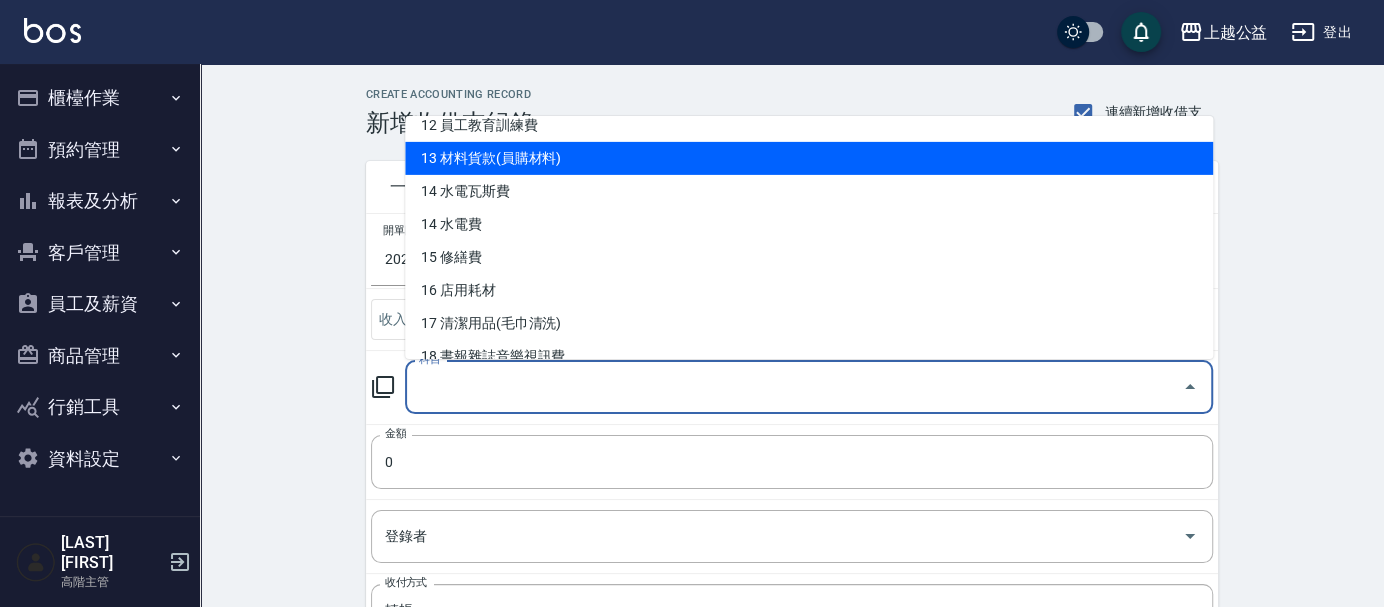 click on "13 材料貨款(員購材料)" at bounding box center [809, 158] 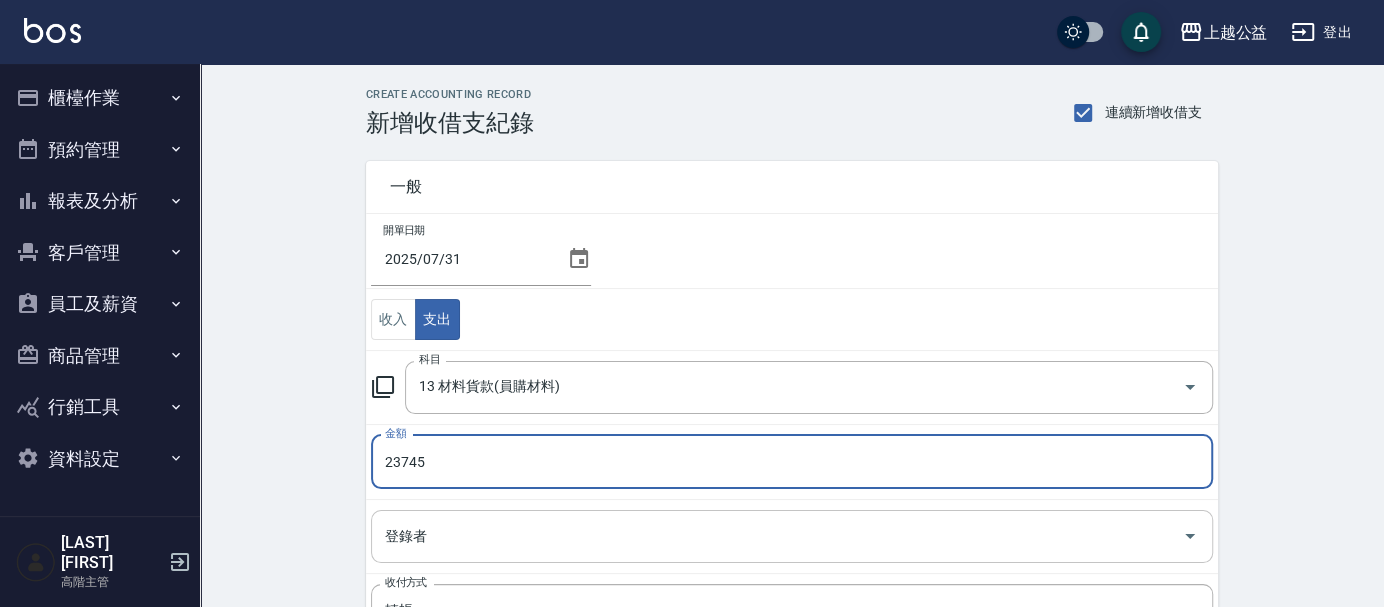 scroll, scrollTop: 343, scrollLeft: 0, axis: vertical 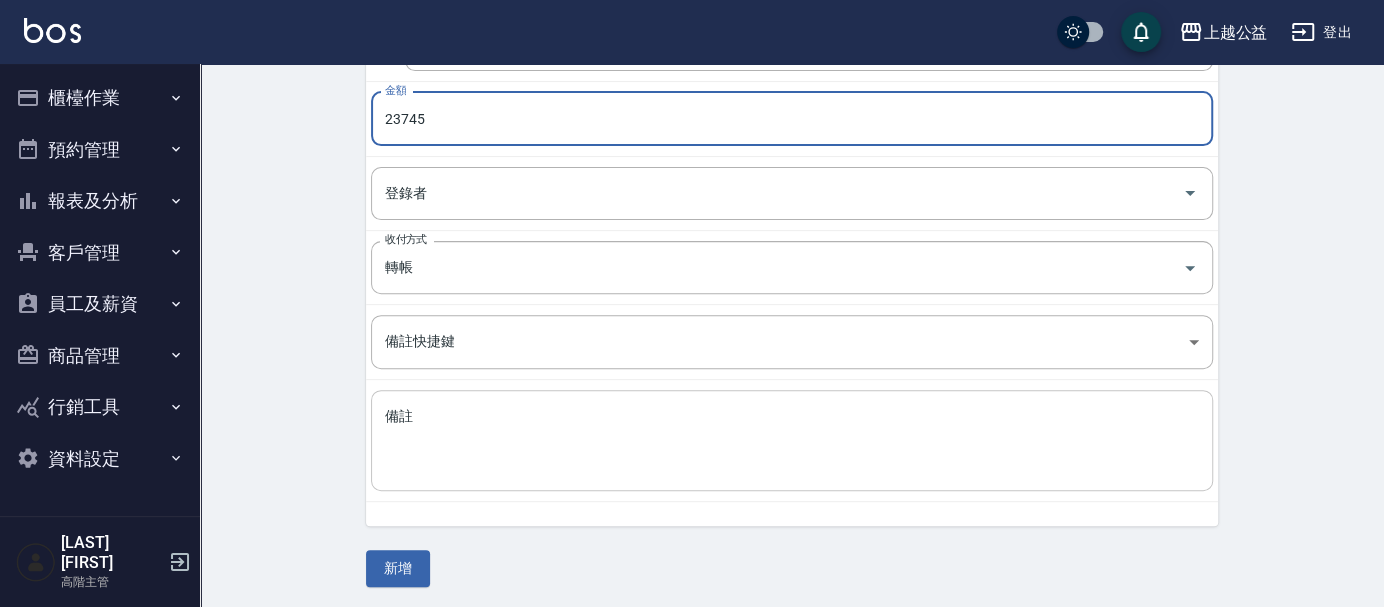 type on "23745" 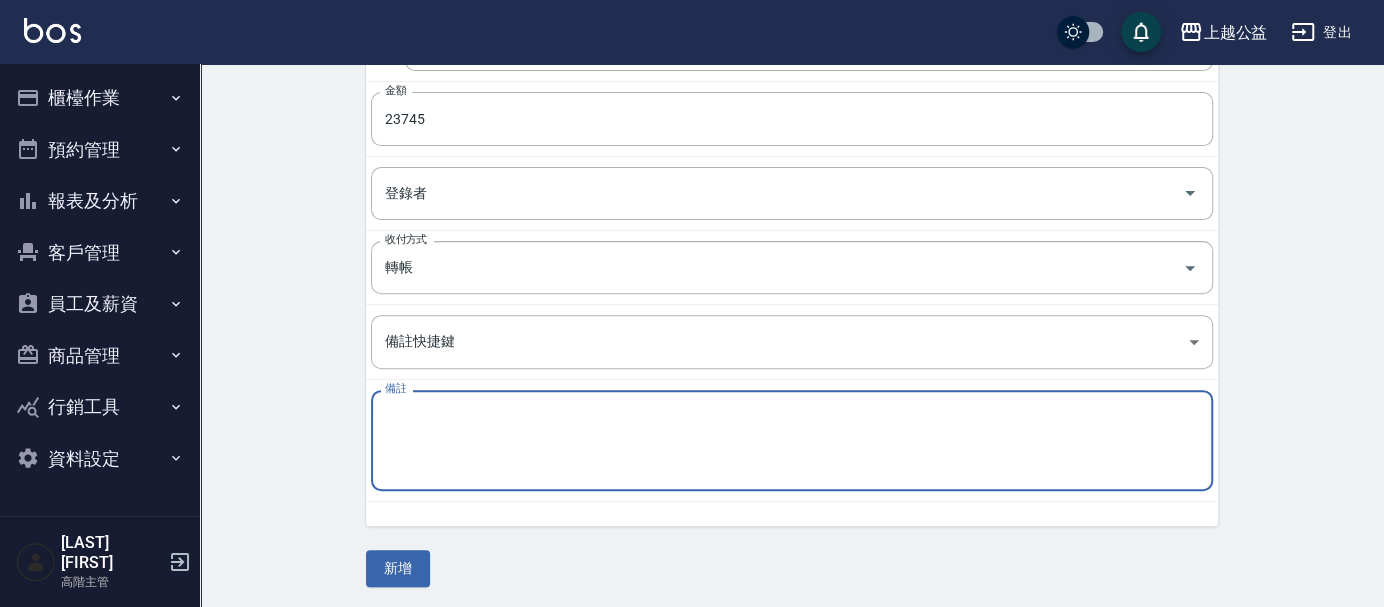 type on "e" 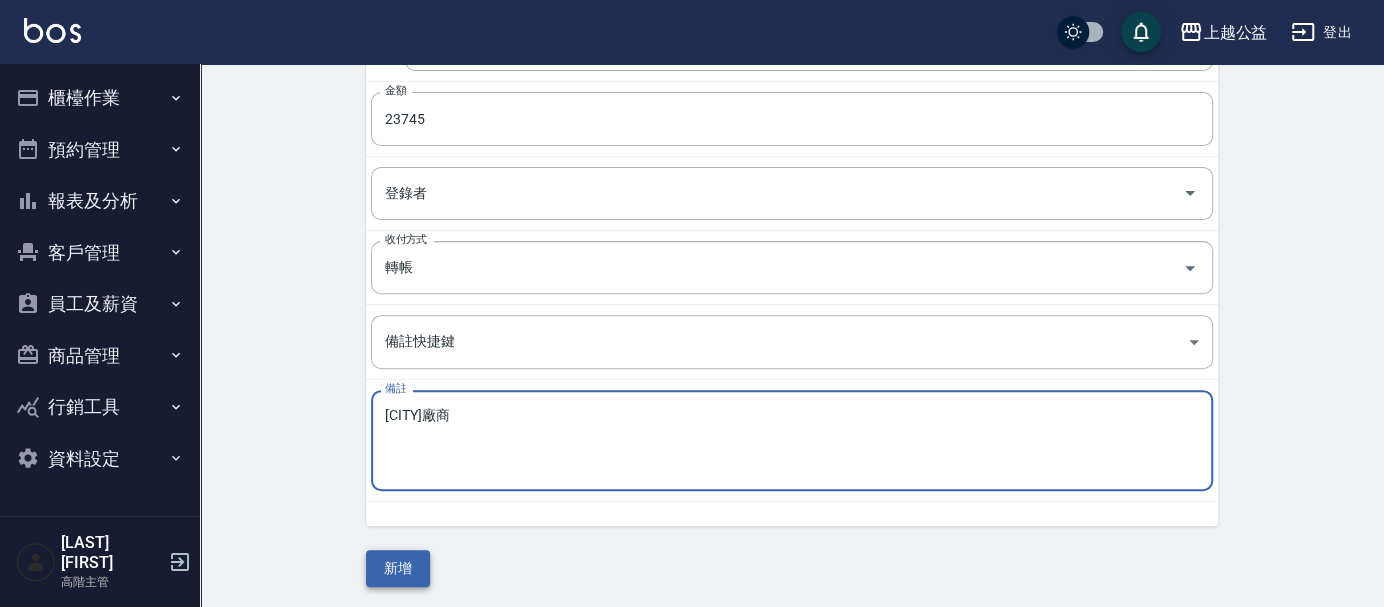 type on "台中廠商" 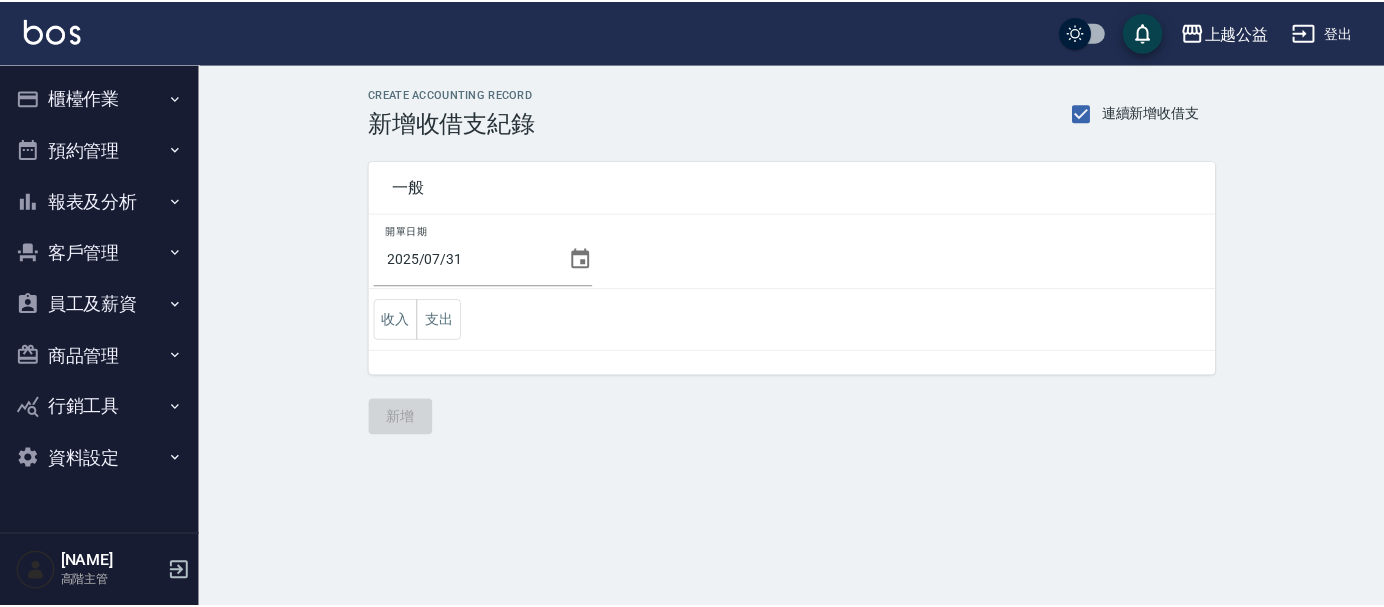 scroll, scrollTop: 0, scrollLeft: 0, axis: both 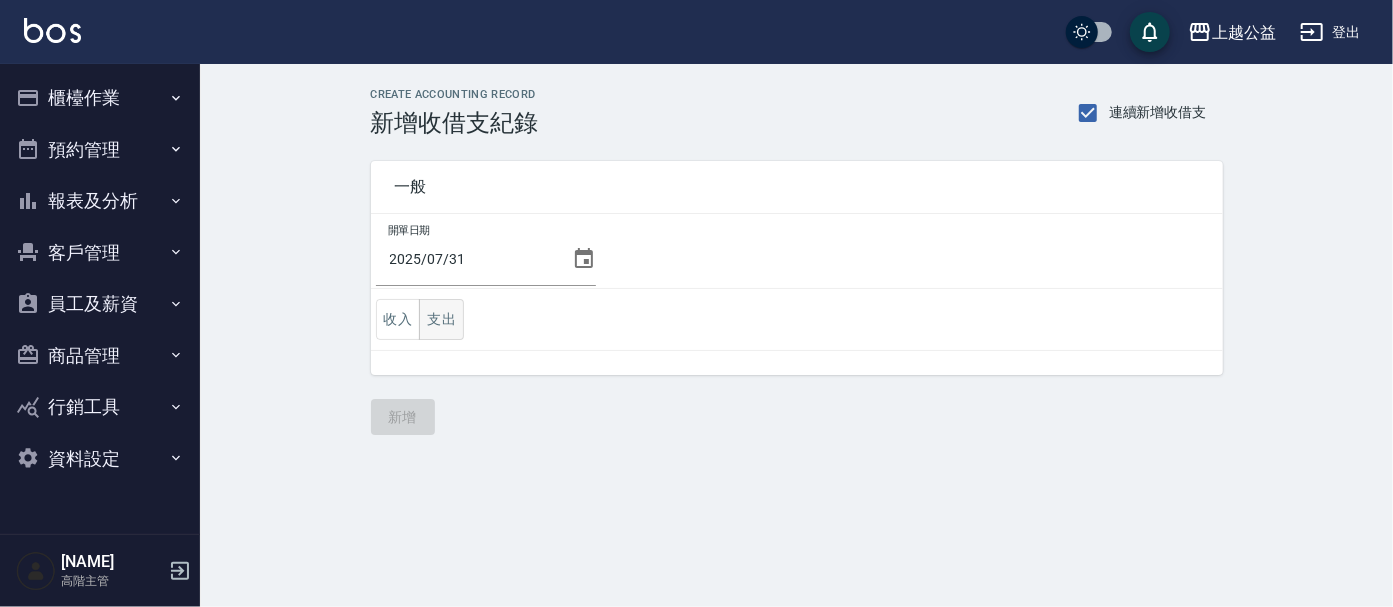 click on "支出" at bounding box center [441, 319] 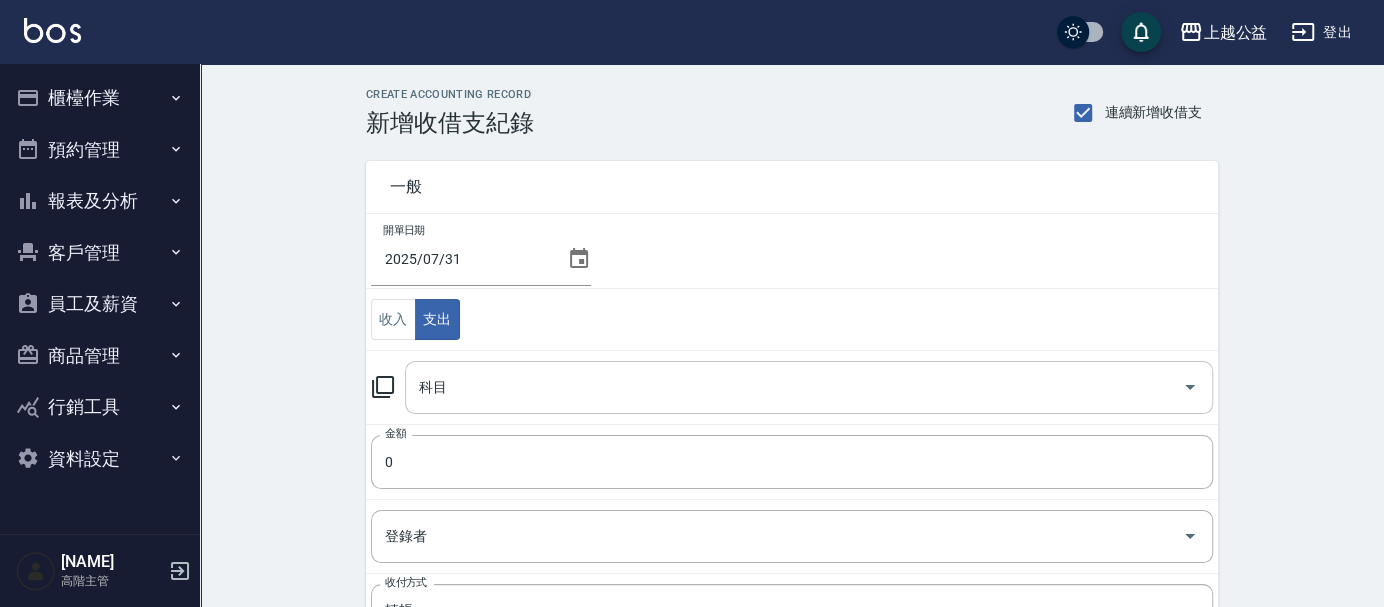 click on "科目" at bounding box center (794, 387) 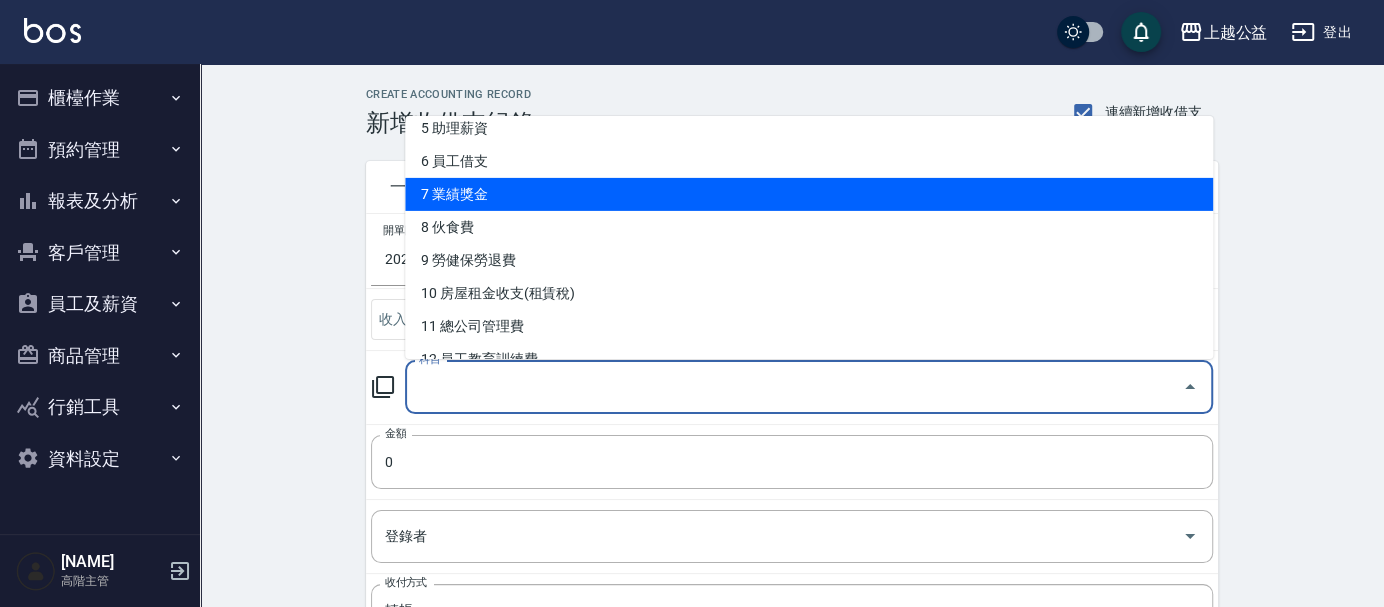 scroll, scrollTop: 333, scrollLeft: 0, axis: vertical 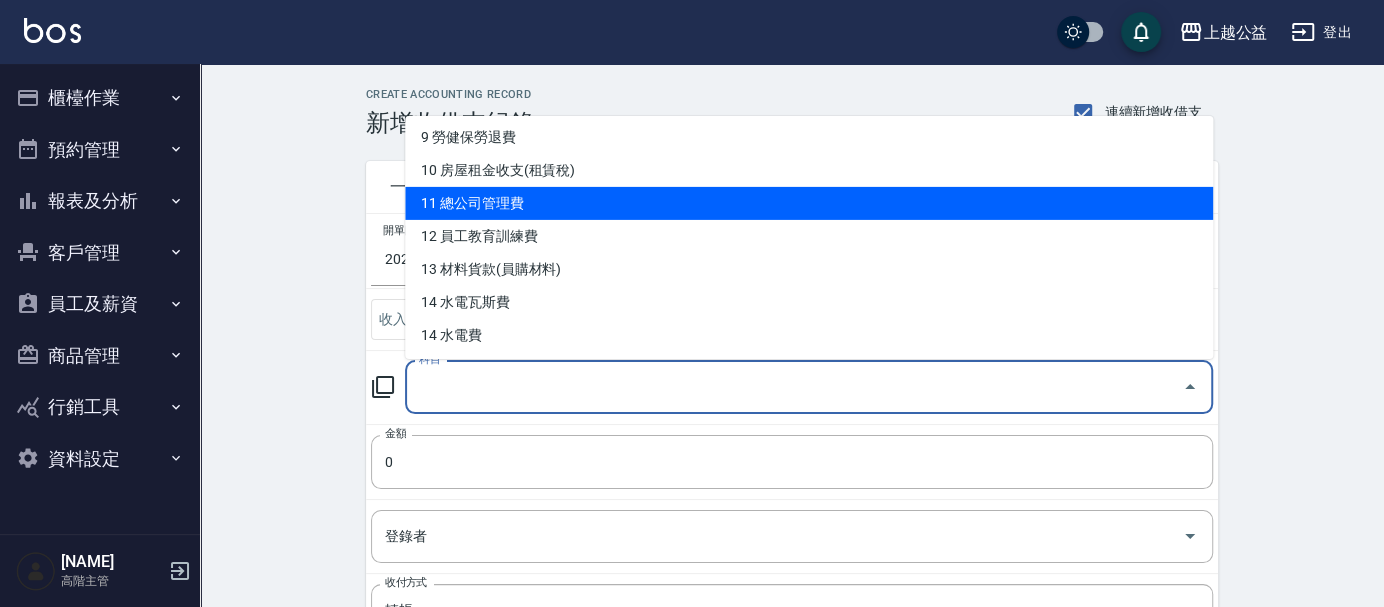 click on "11 總公司管理費" at bounding box center (809, 203) 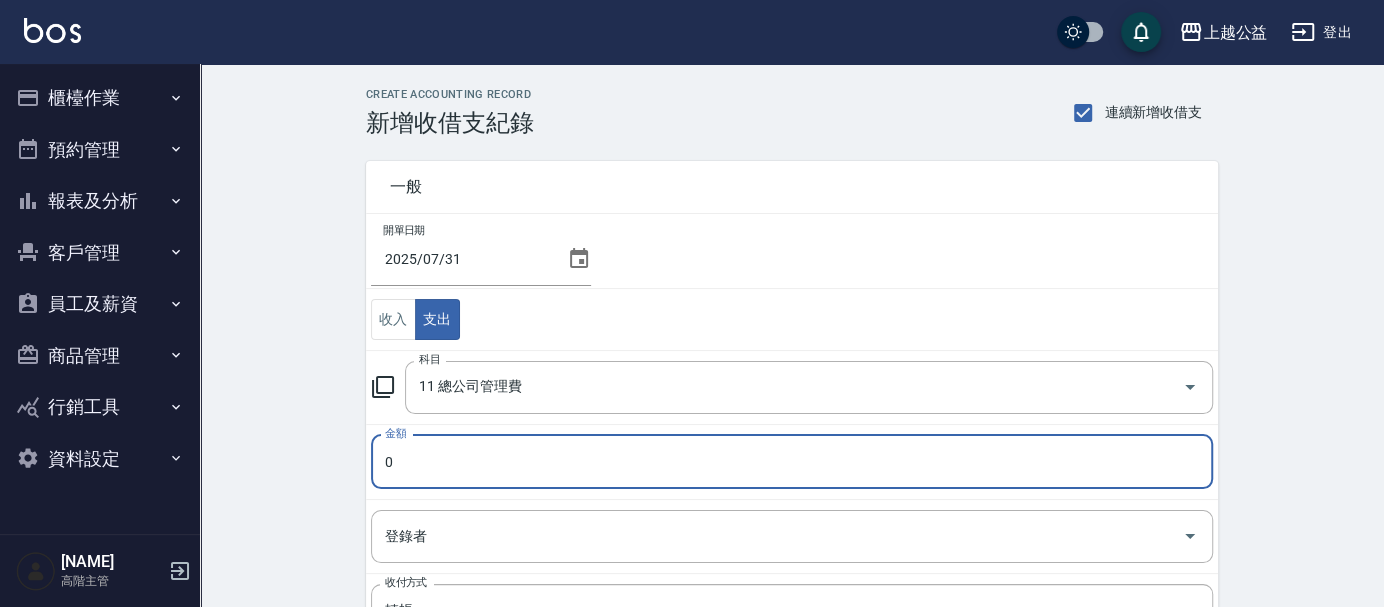 click on "CREATE ACCOUNTING RECORD 新增收借支紀錄 連續新增收借支 一般 開單日期 2025/07/31 收入 支出 科目 11 總公司管理費 科目 金額 0 金額 登錄者 登錄者 收付方式 轉帳 收付方式 備註快捷鍵 ​ 備註快捷鍵 備註 x 備註 新增" at bounding box center (792, 509) 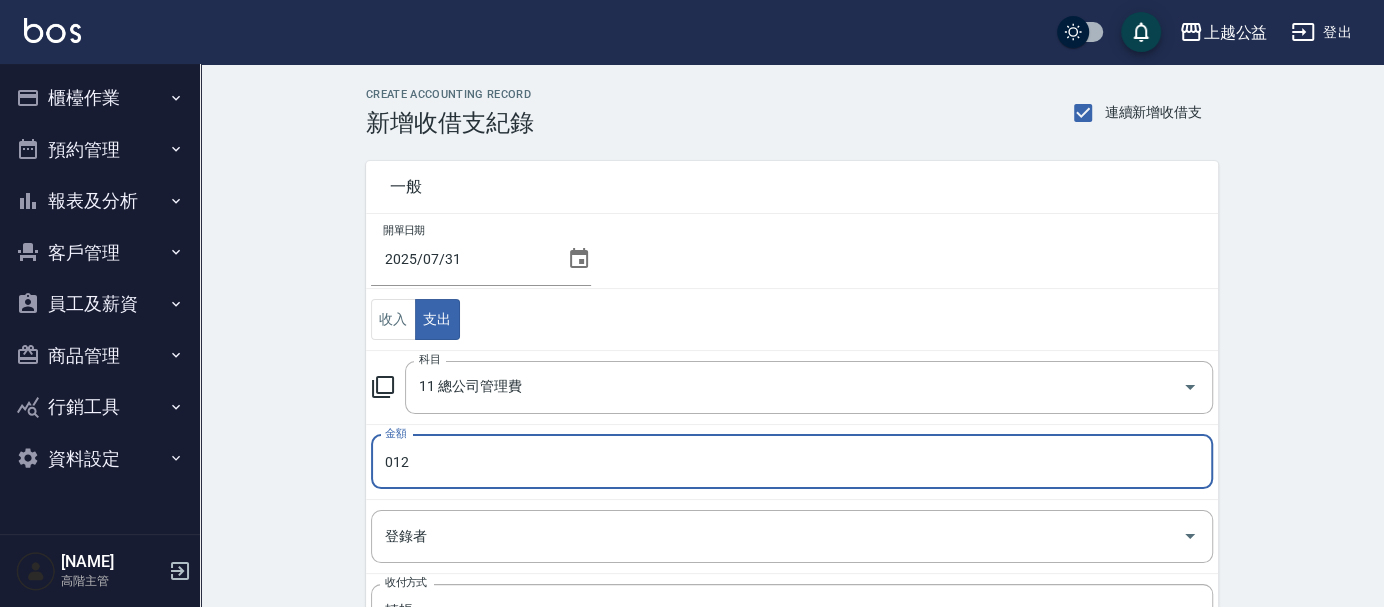 drag, startPoint x: 440, startPoint y: 458, endPoint x: 235, endPoint y: 490, distance: 207.48253 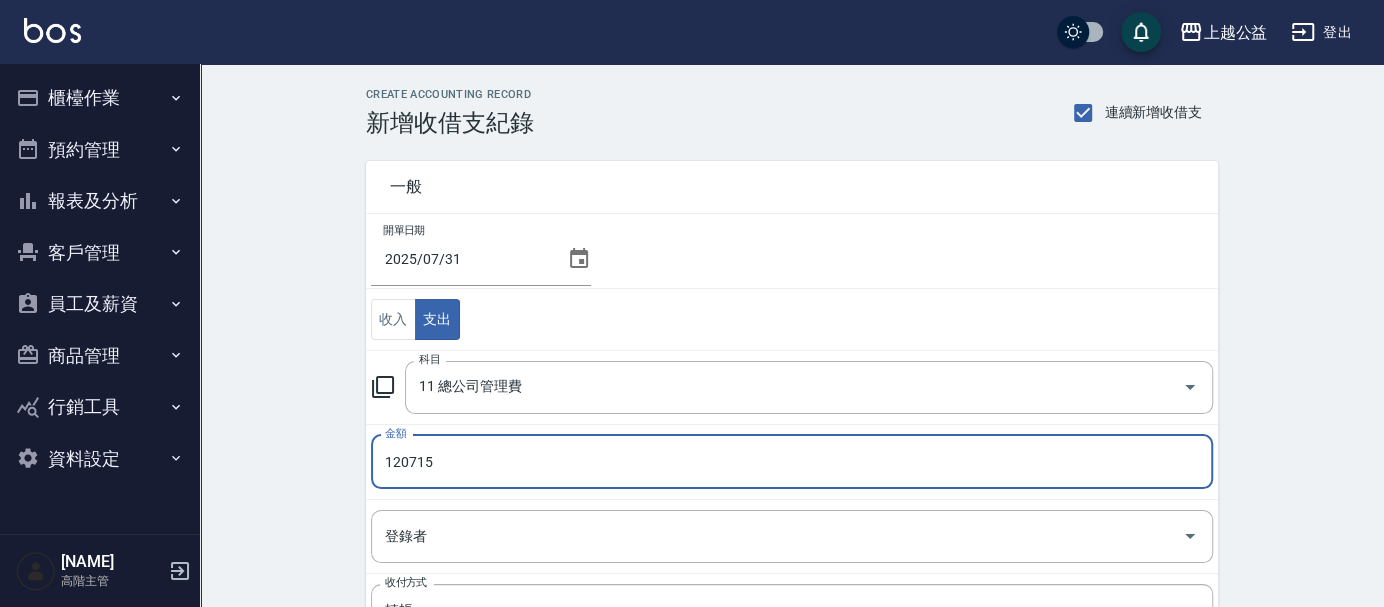 type on "120715" 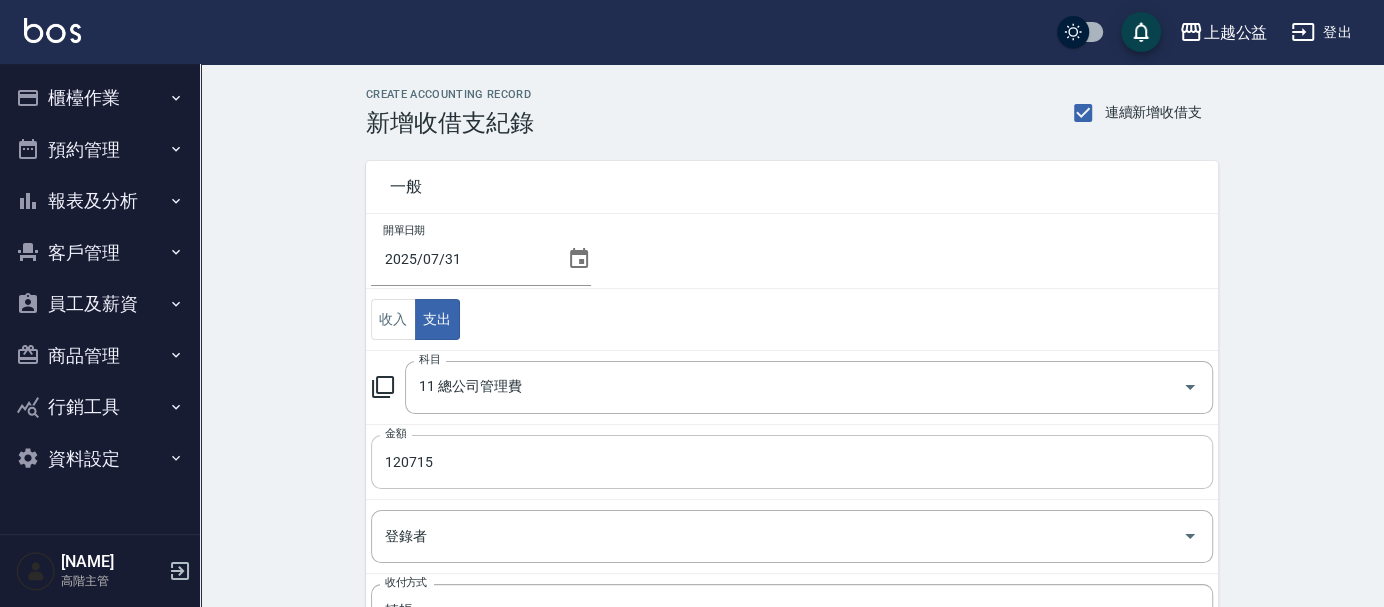 scroll, scrollTop: 343, scrollLeft: 0, axis: vertical 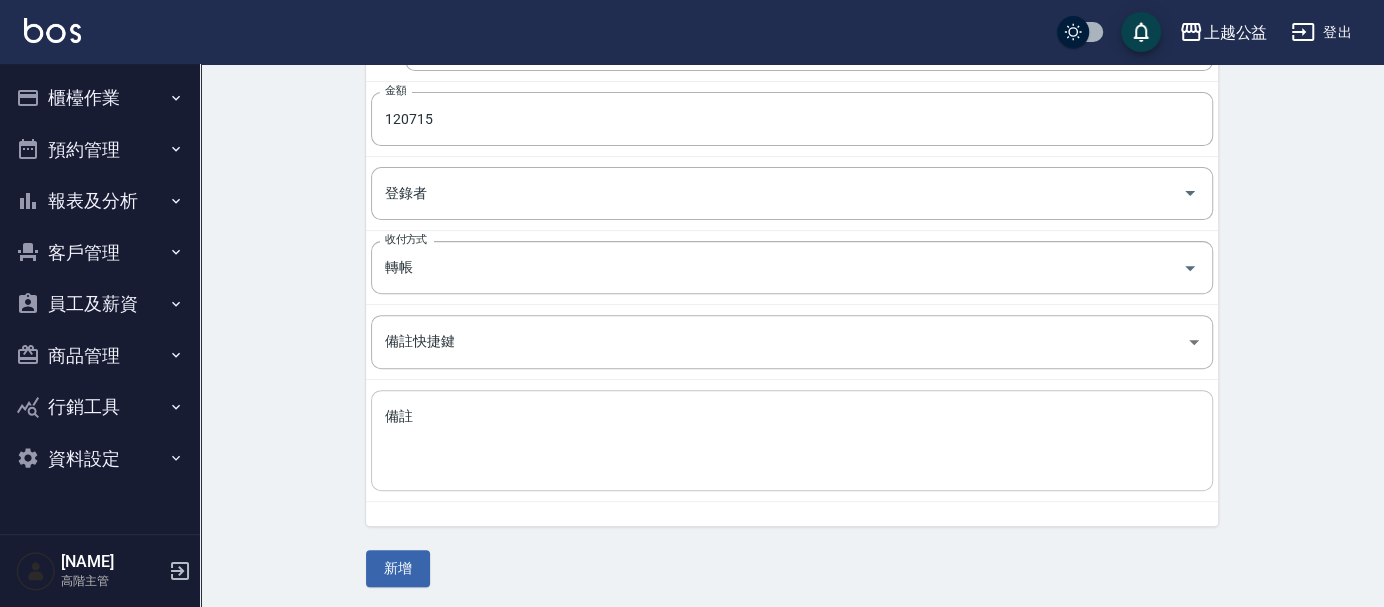 click on "備註" at bounding box center (792, 441) 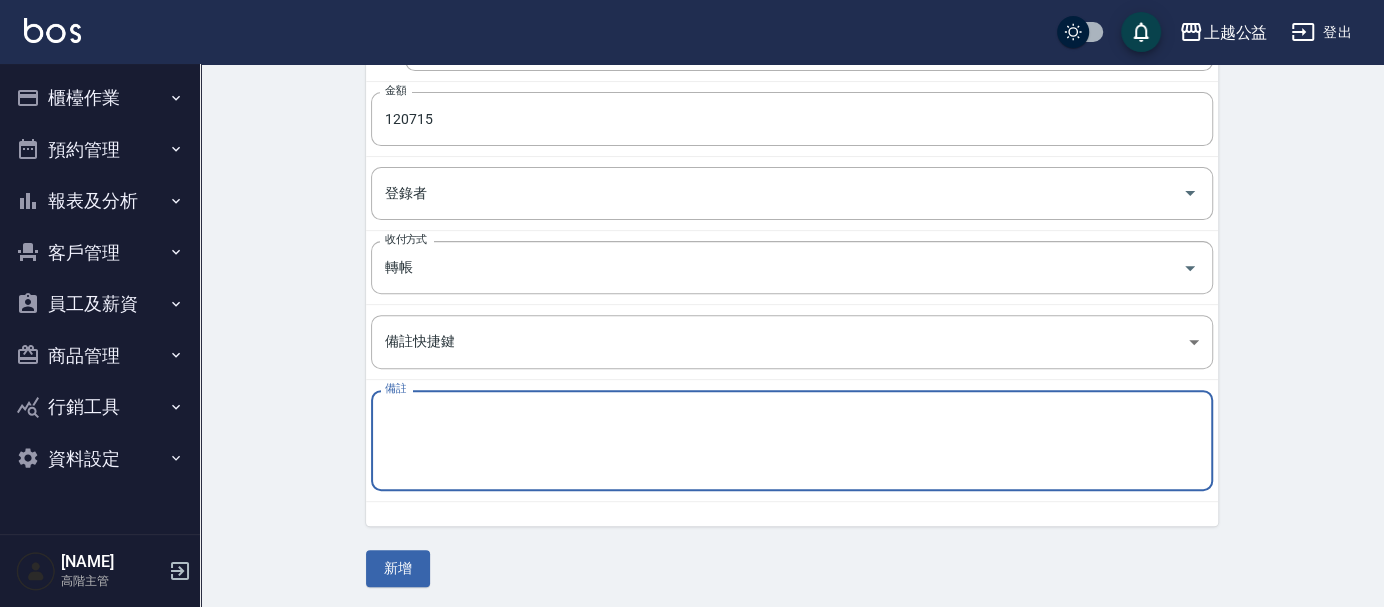 click on "備註" at bounding box center [792, 441] 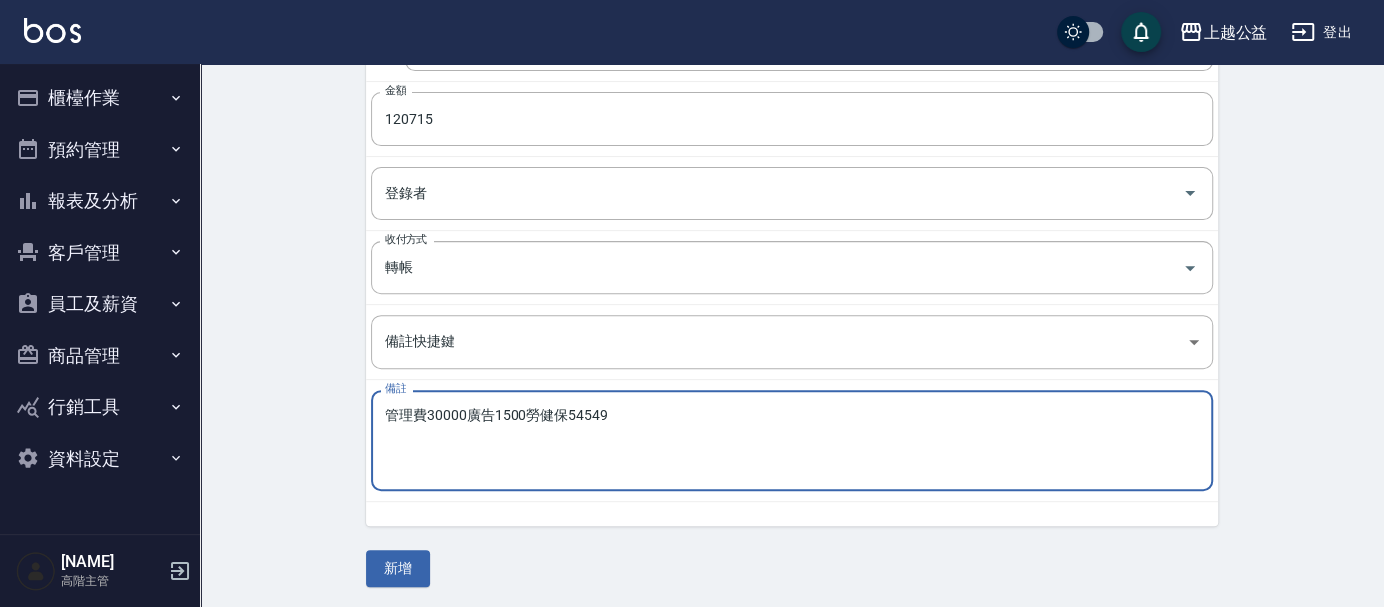 click on "管理費30000廣告1500勞健保54549" at bounding box center [792, 441] 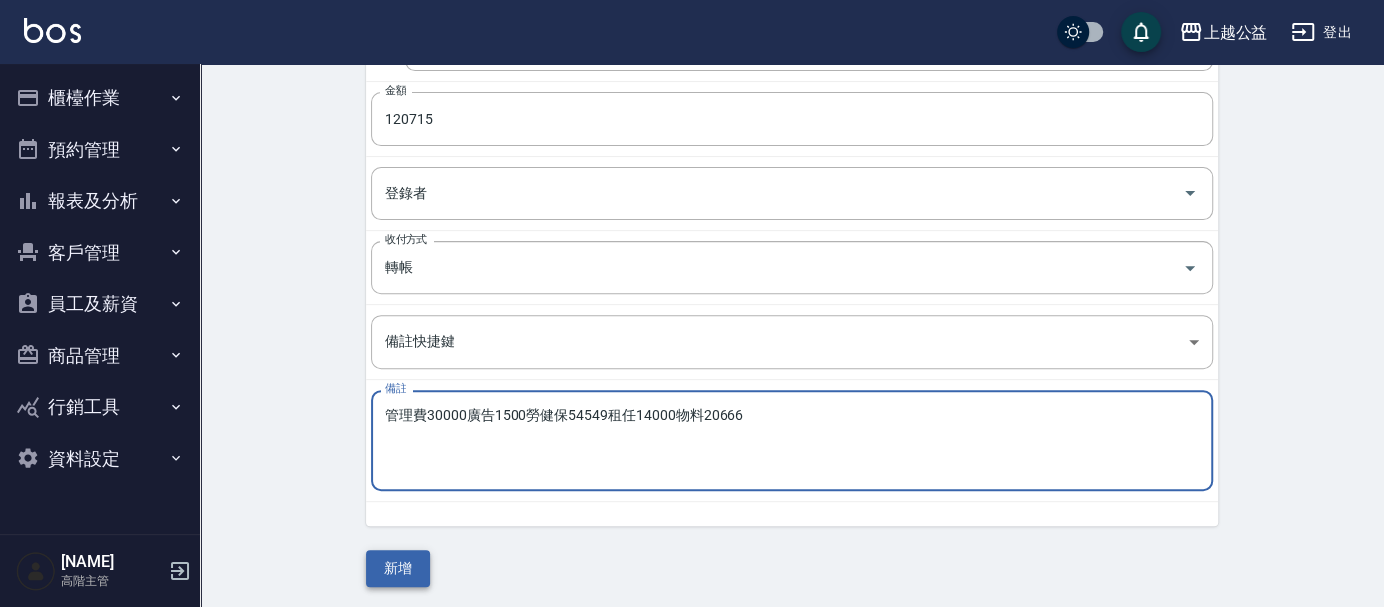 type on "管理費30000廣告1500勞健保54549租任14000物料20666" 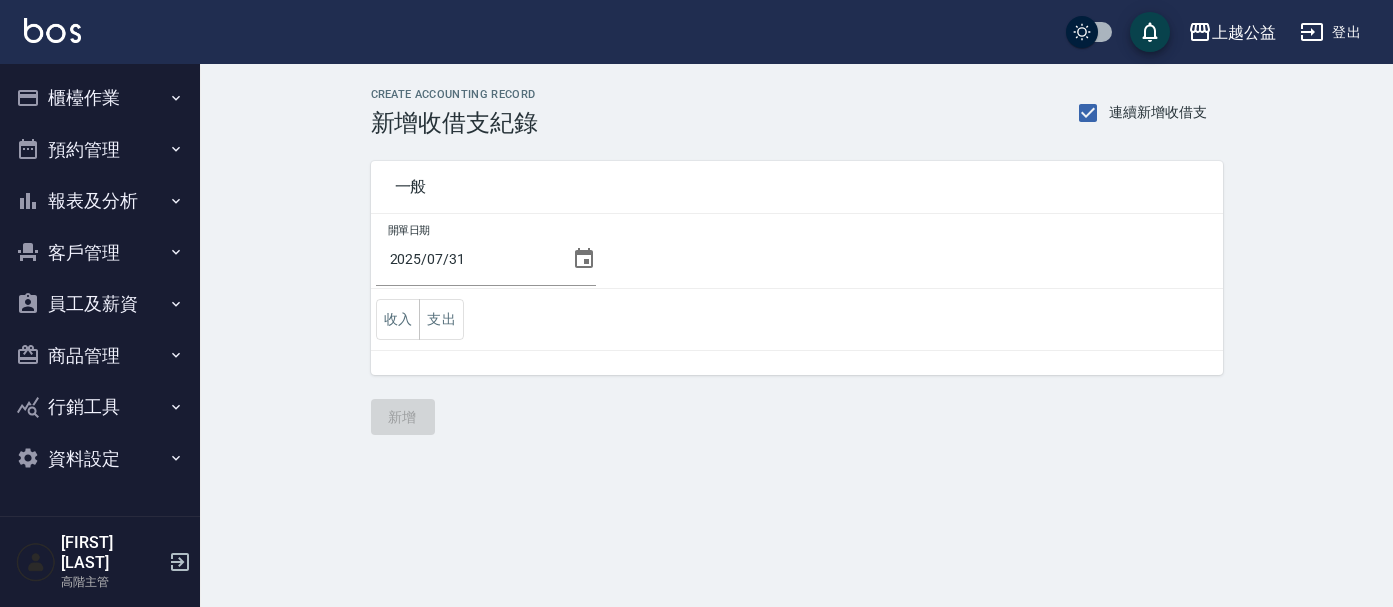 scroll, scrollTop: 0, scrollLeft: 0, axis: both 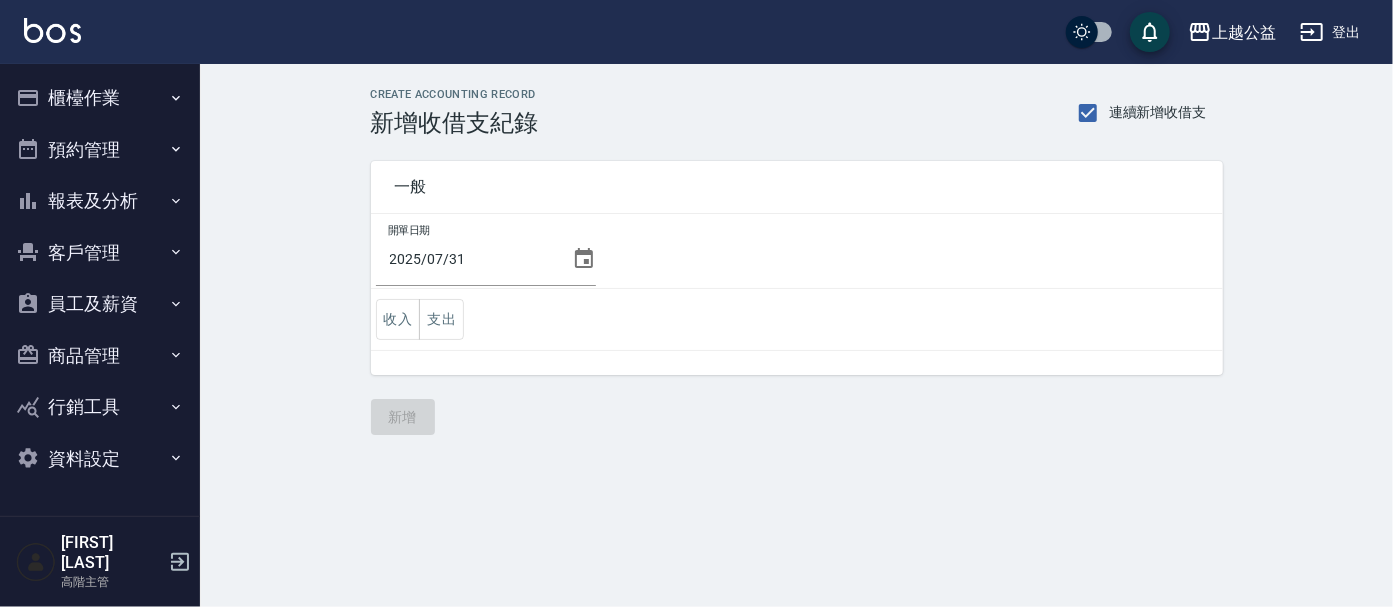 click on "報表及分析" at bounding box center [100, 201] 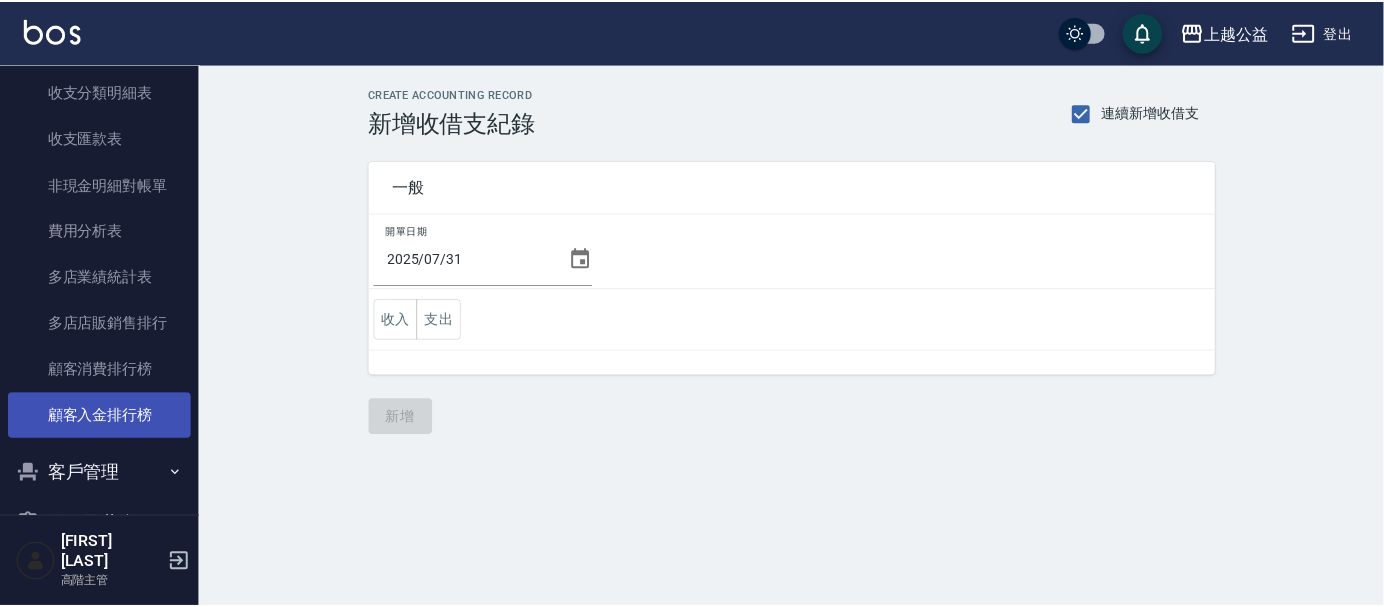 scroll, scrollTop: 1555, scrollLeft: 0, axis: vertical 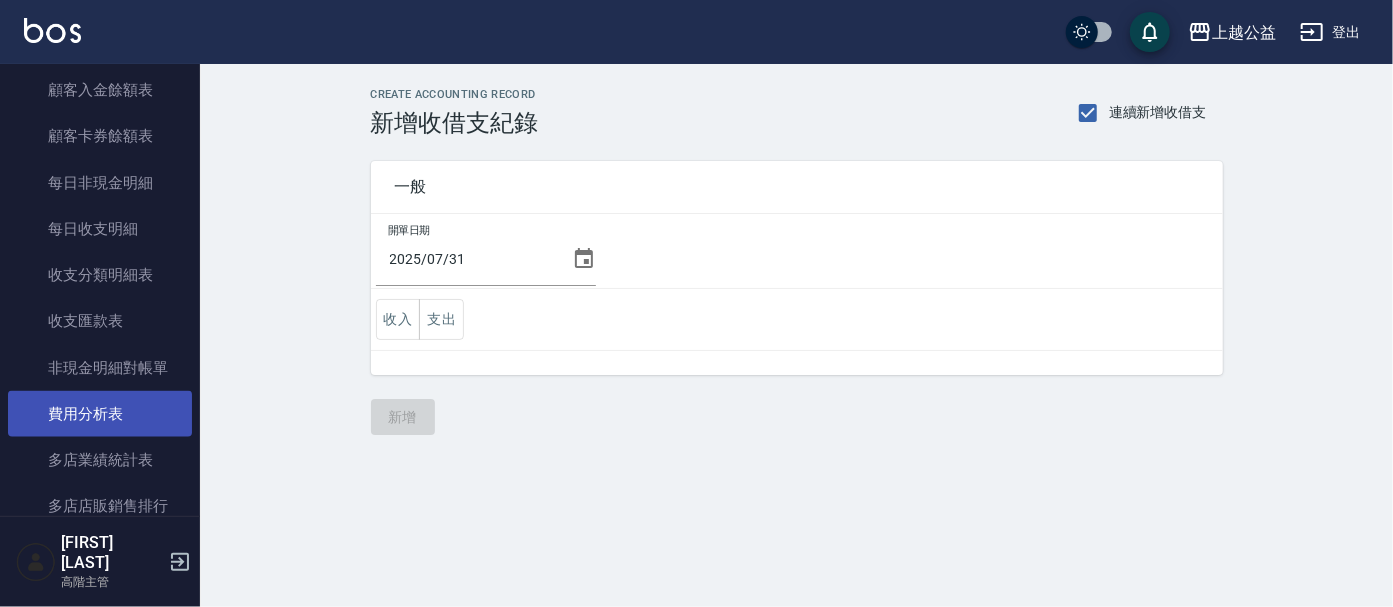 click on "費用分析表" at bounding box center (100, 414) 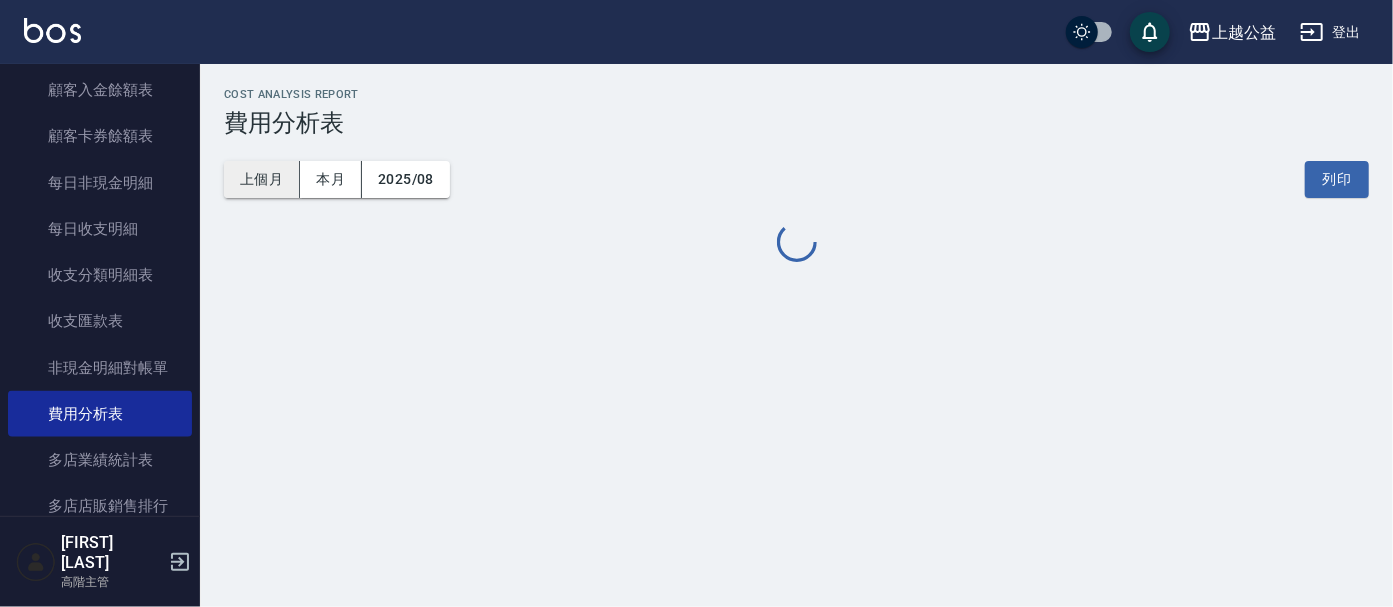 click on "上個月" at bounding box center (262, 179) 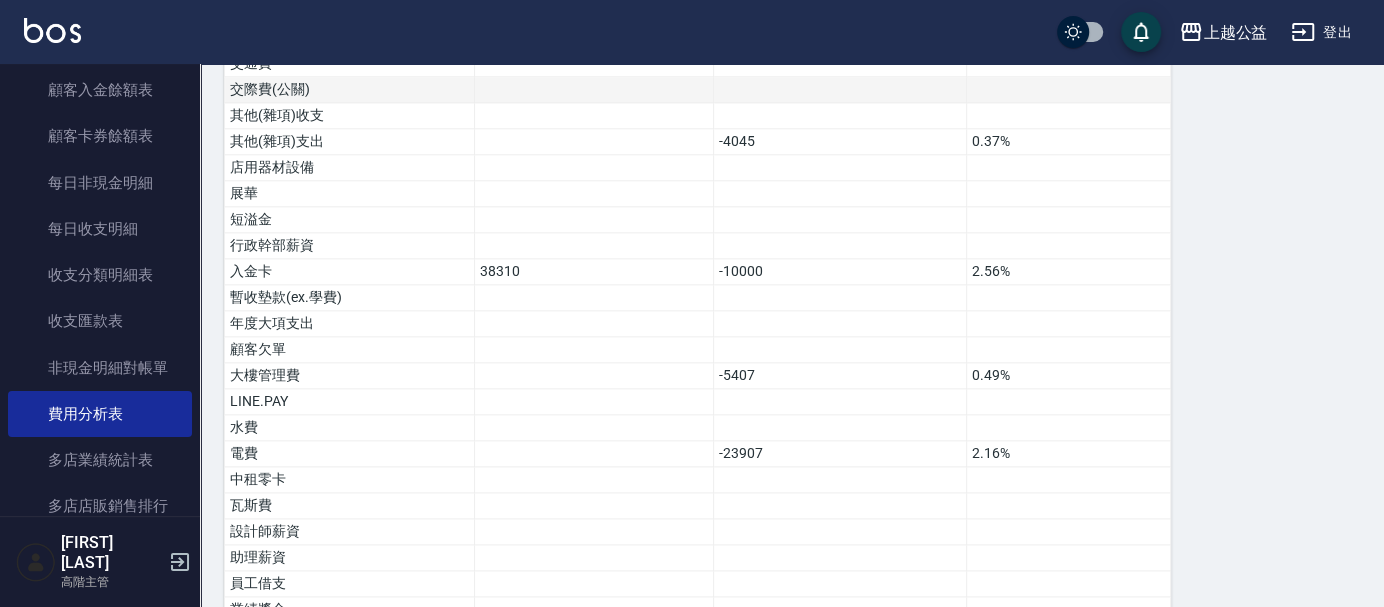 scroll, scrollTop: 1526, scrollLeft: 0, axis: vertical 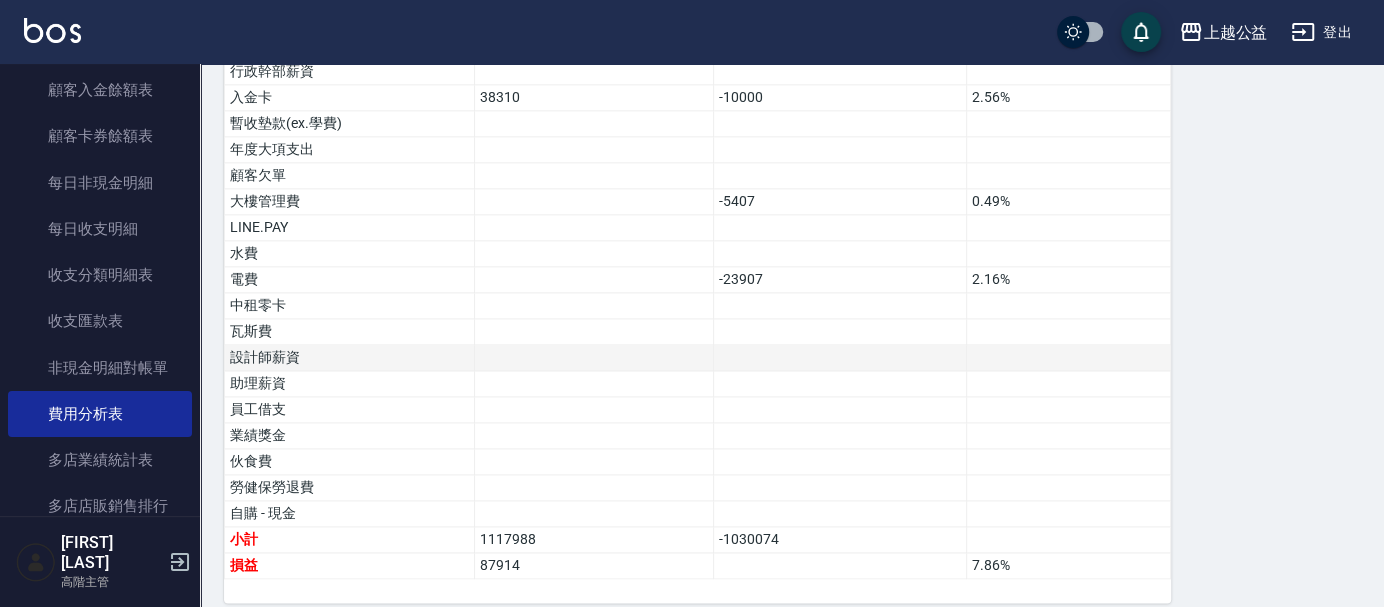 click at bounding box center (594, 358) 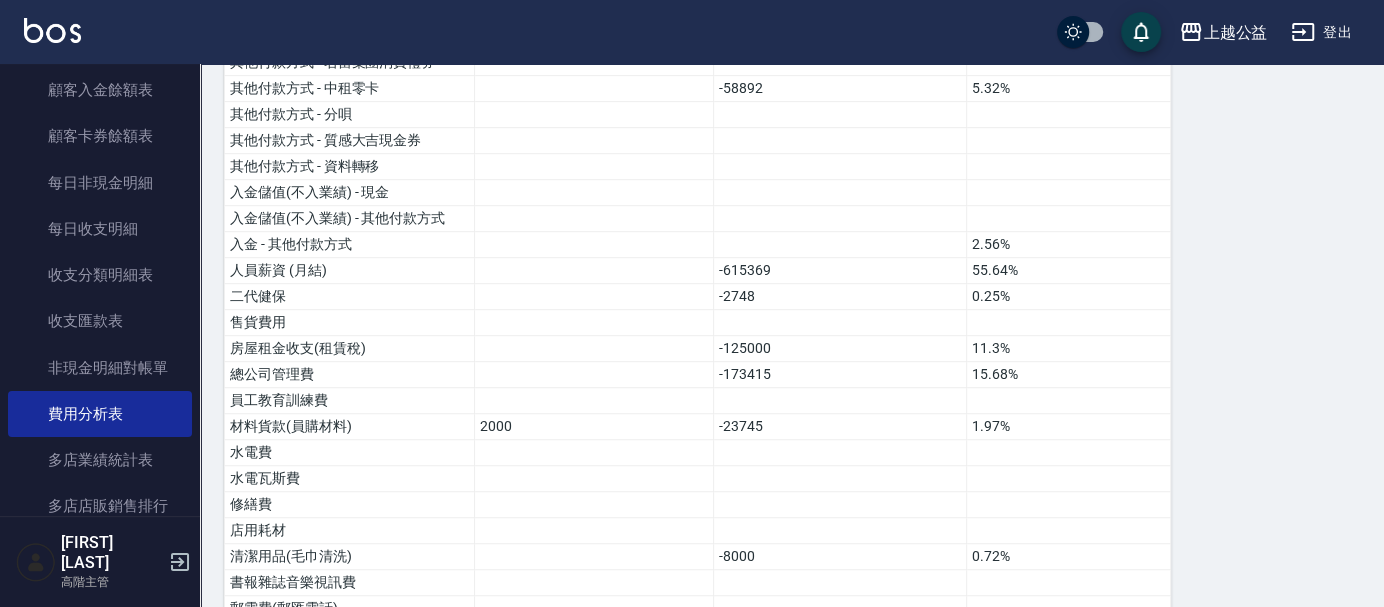 scroll, scrollTop: 637, scrollLeft: 0, axis: vertical 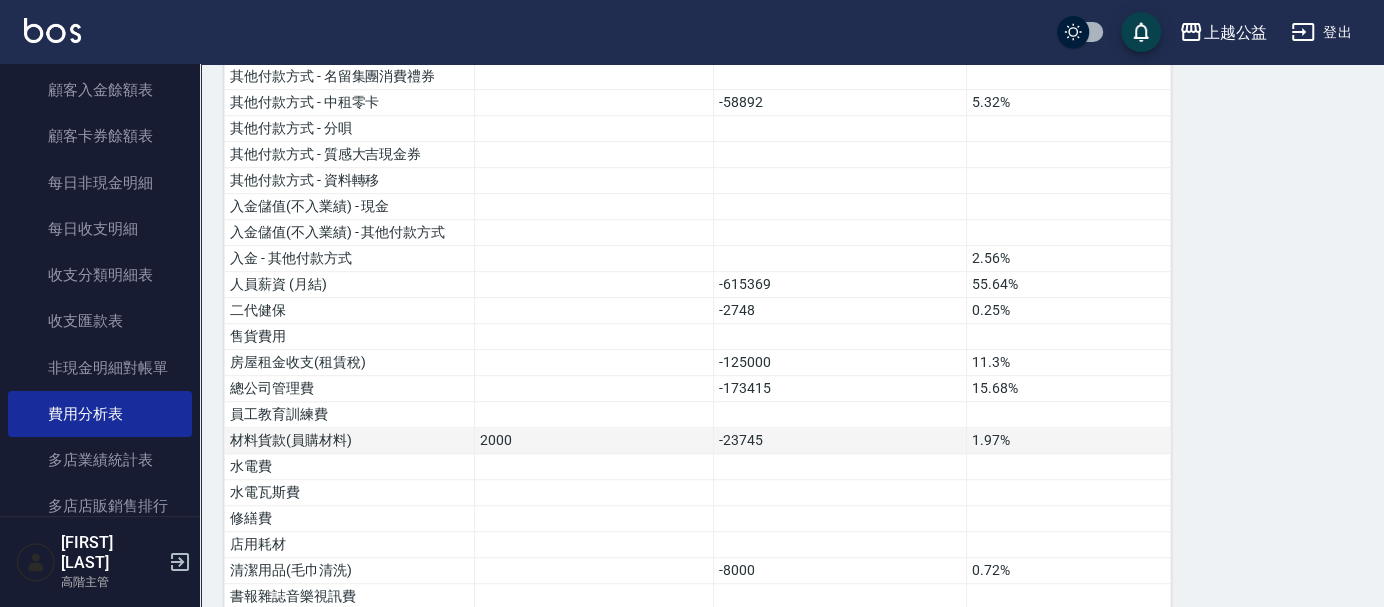 click on "2000" at bounding box center [594, 441] 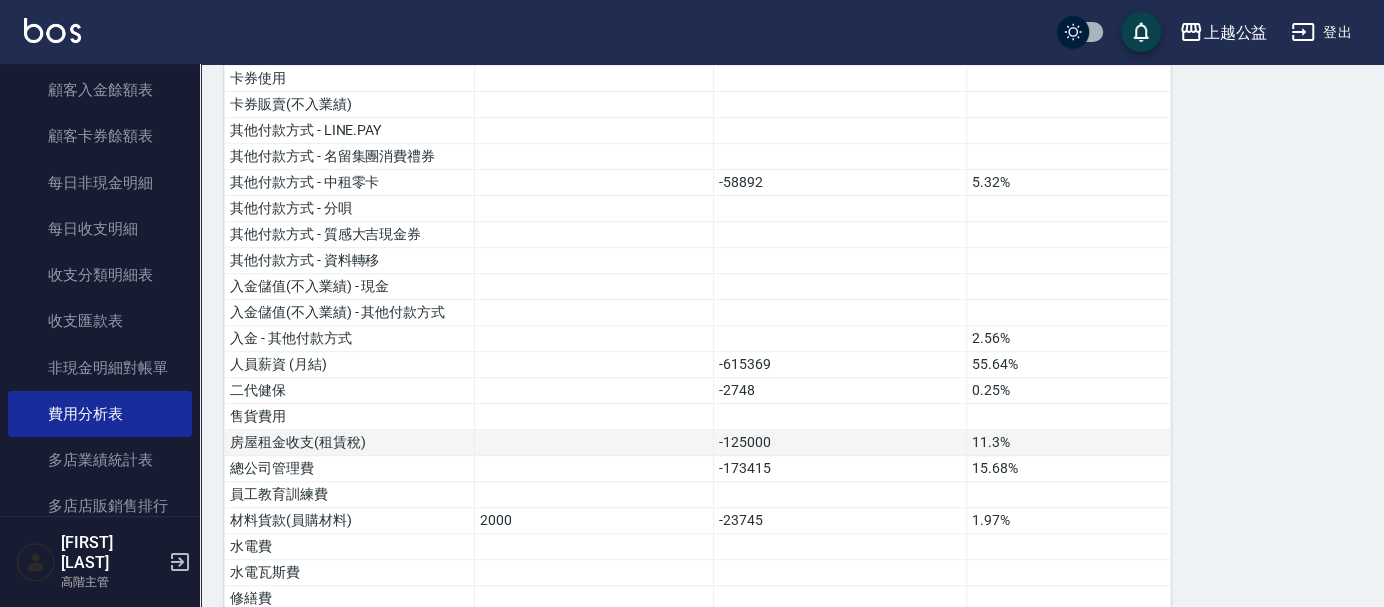 scroll, scrollTop: 526, scrollLeft: 0, axis: vertical 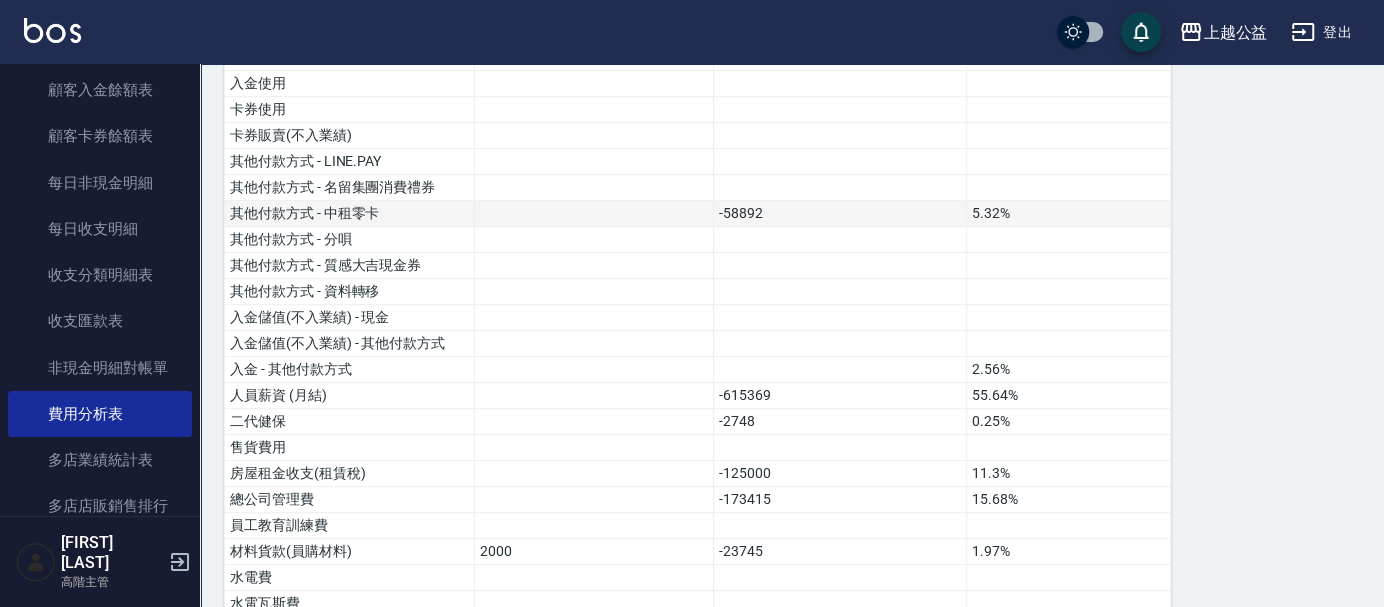 click on "-58892" at bounding box center (840, 214) 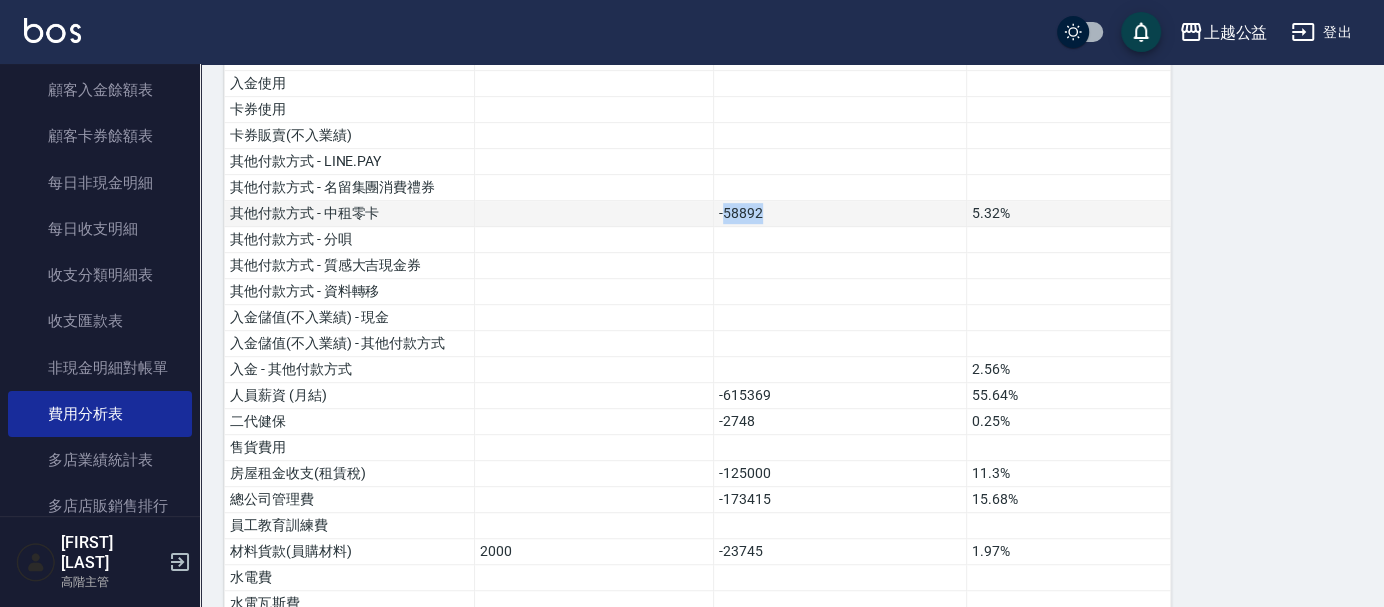 click on "-58892" at bounding box center [840, 214] 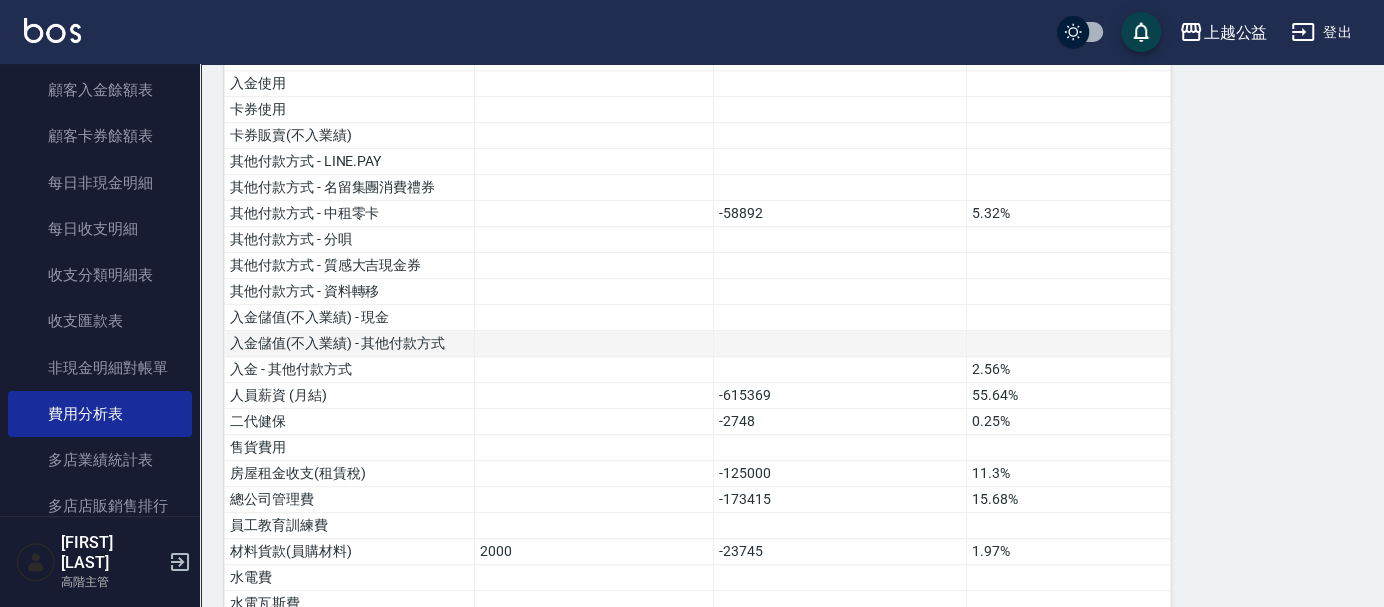 click at bounding box center [840, 344] 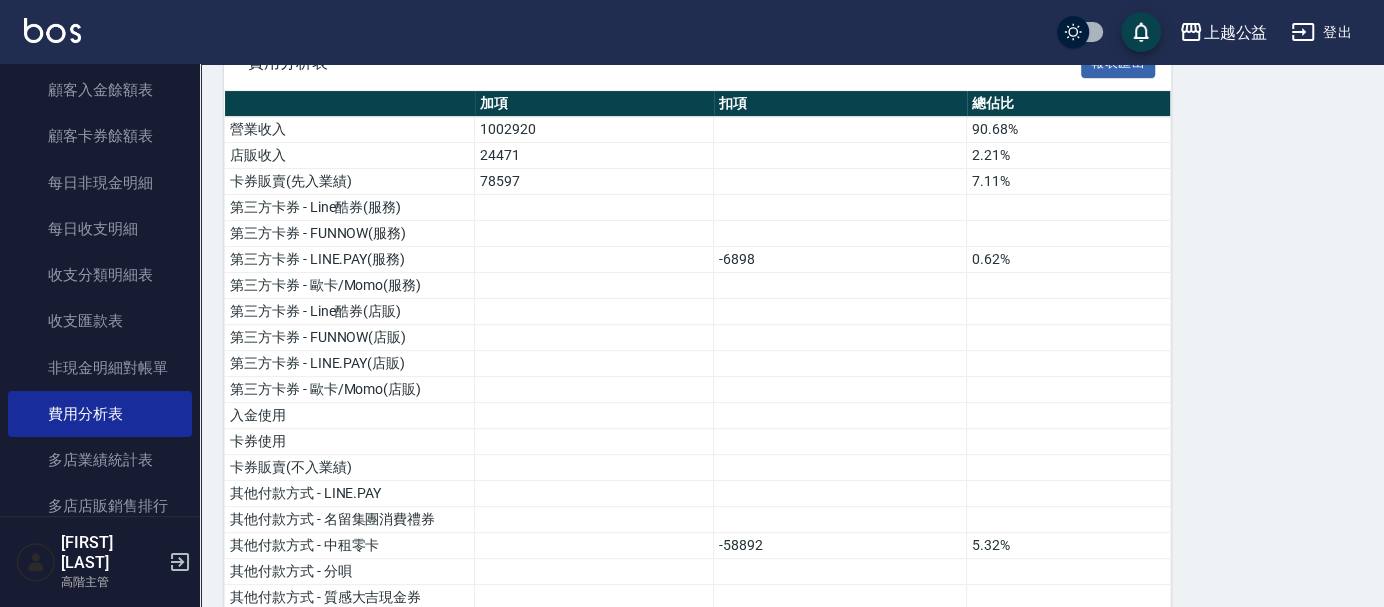 scroll, scrollTop: 193, scrollLeft: 0, axis: vertical 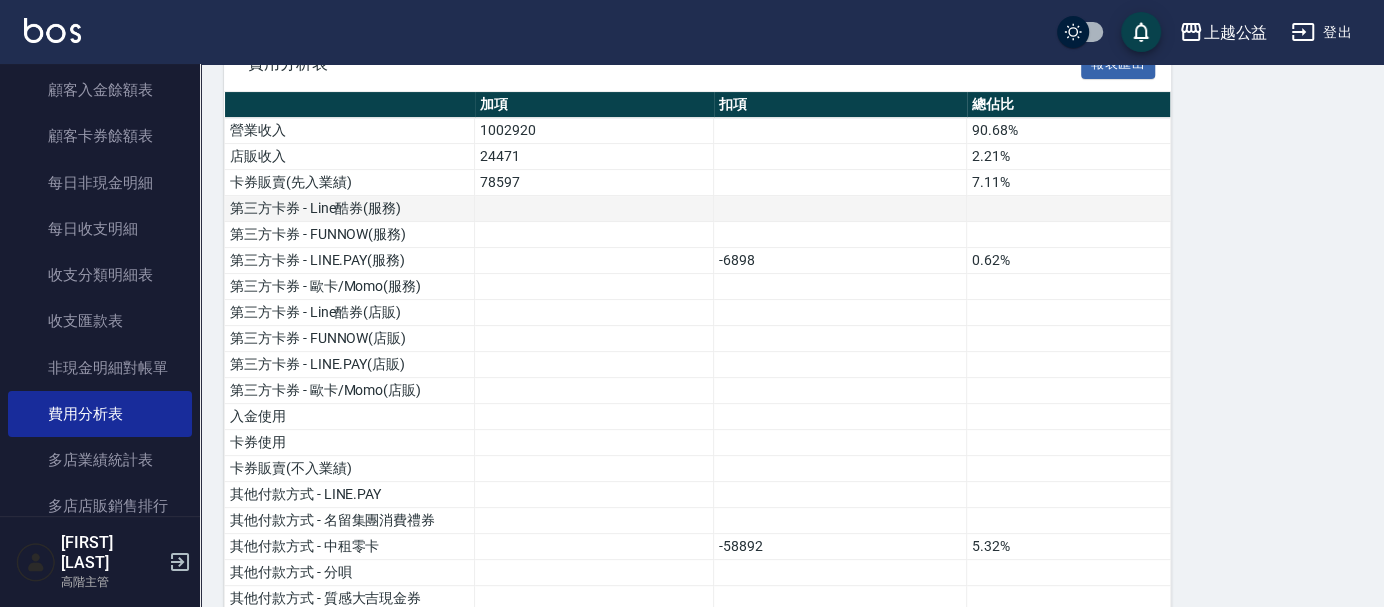 click at bounding box center (594, 209) 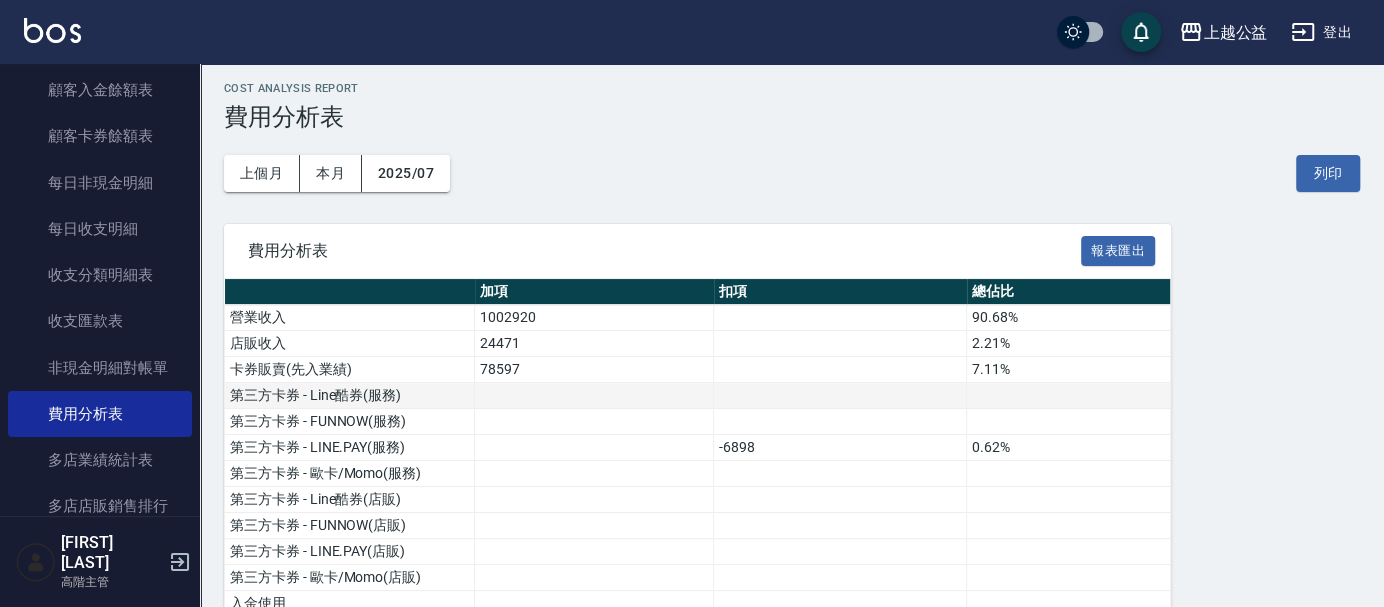 scroll, scrollTop: 0, scrollLeft: 0, axis: both 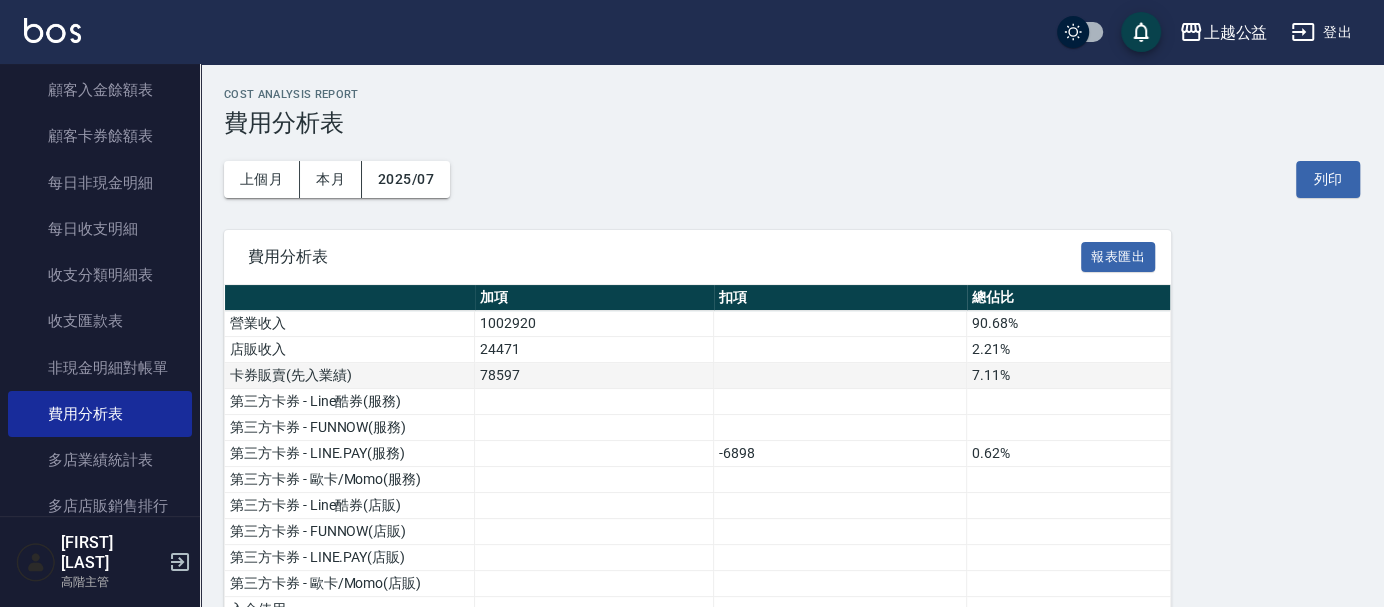 click on "78597" at bounding box center (594, 376) 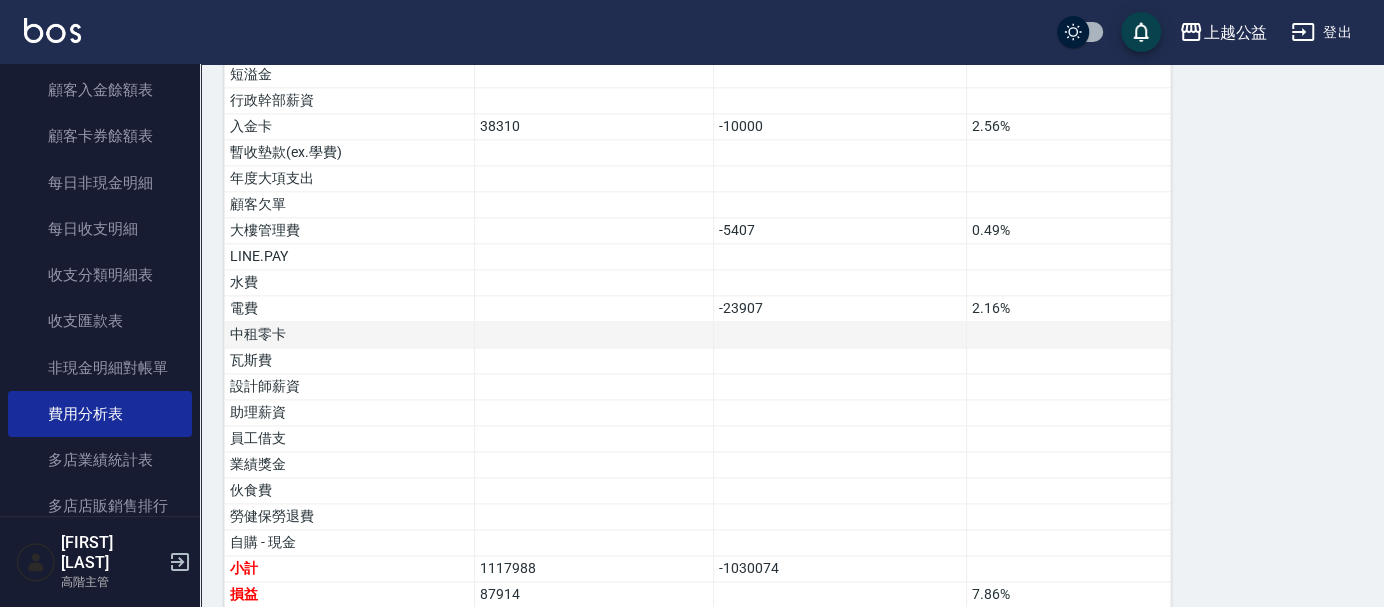 scroll, scrollTop: 1526, scrollLeft: 0, axis: vertical 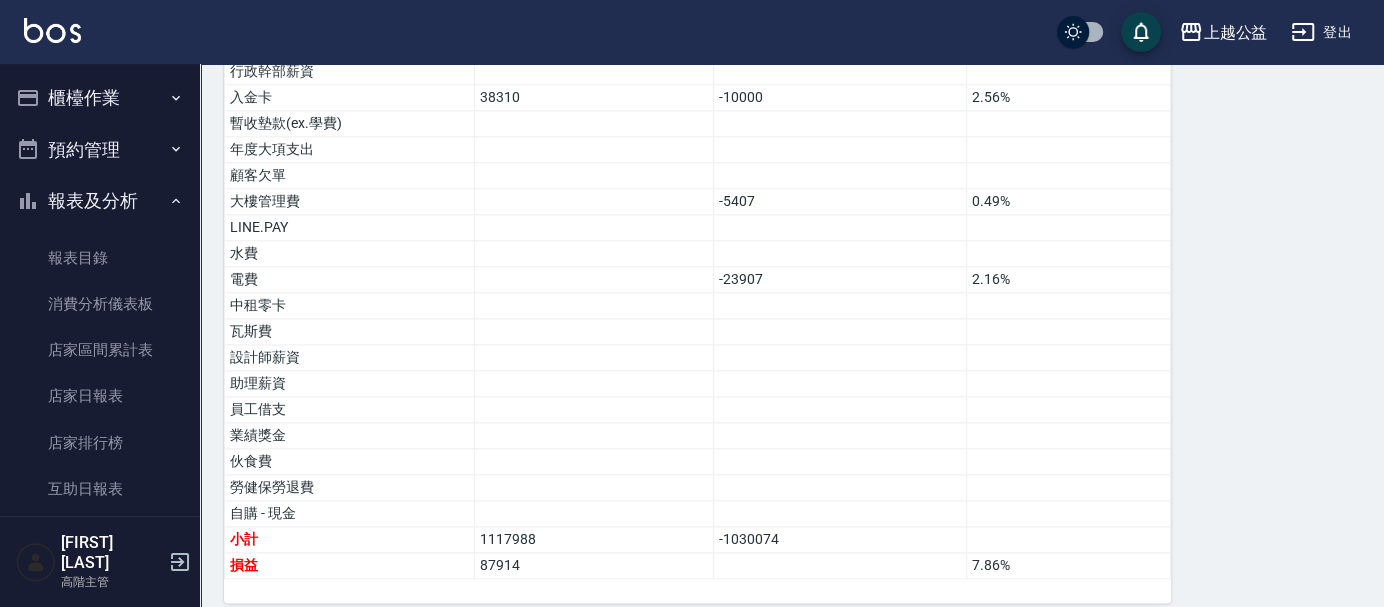 click on "櫃檯作業" at bounding box center (100, 98) 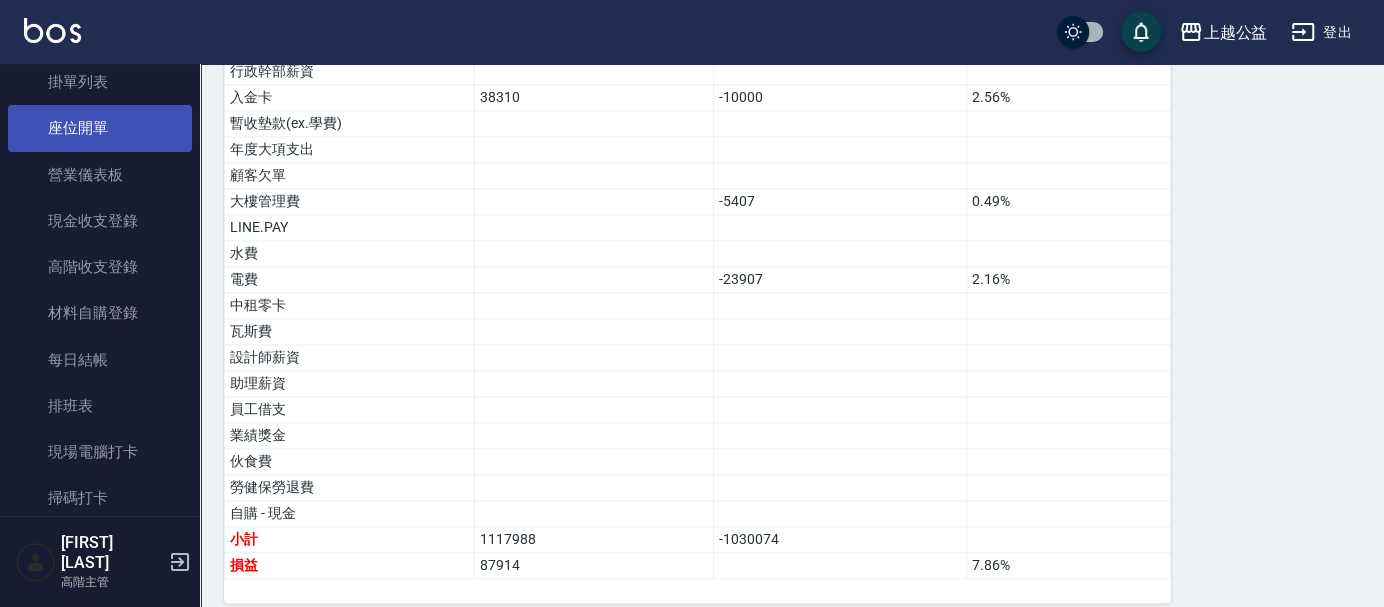 scroll, scrollTop: 222, scrollLeft: 0, axis: vertical 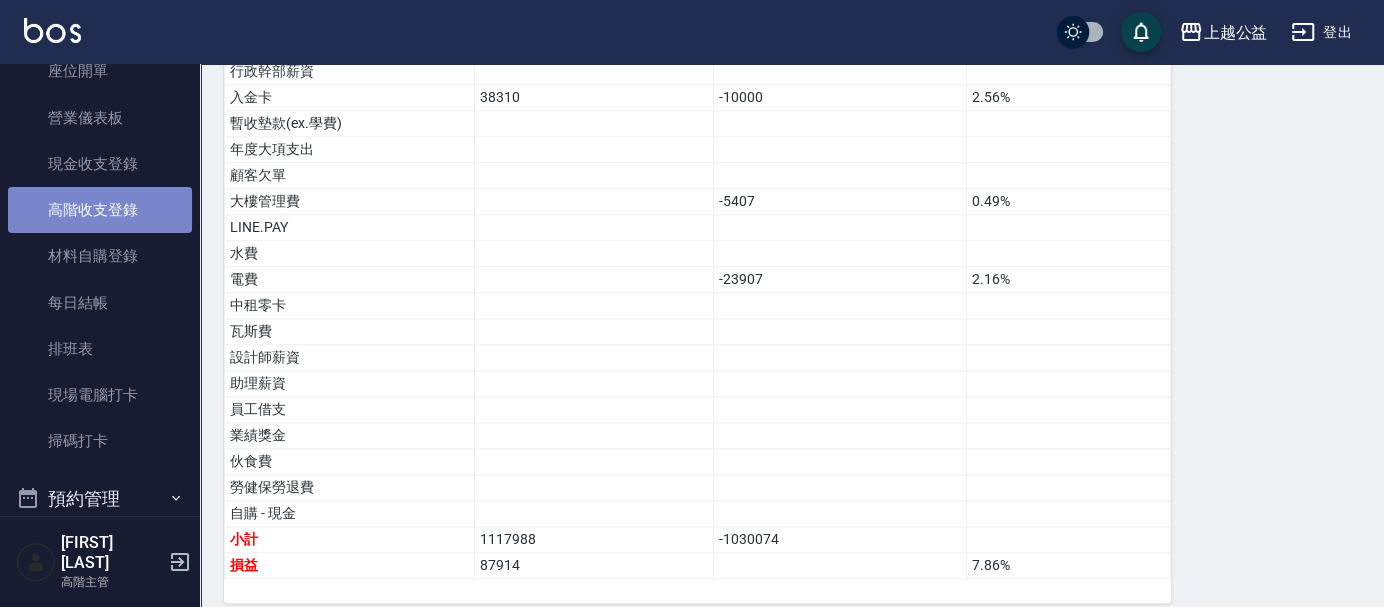 click on "高階收支登錄" at bounding box center [100, 210] 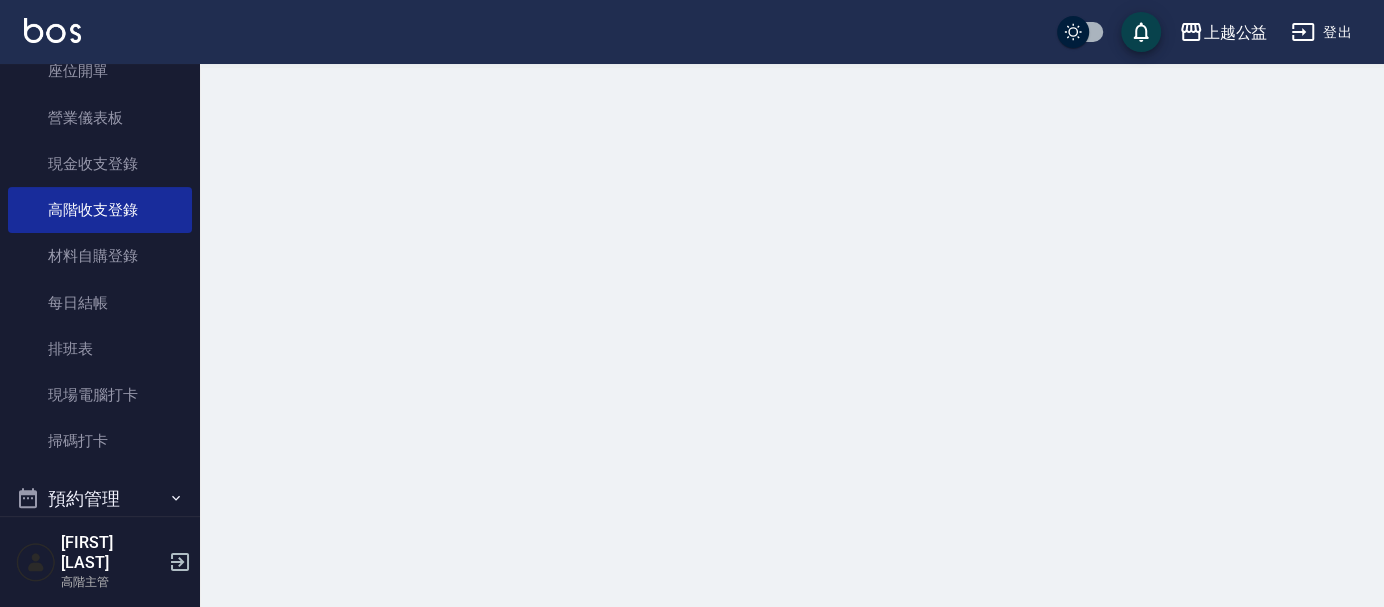 scroll, scrollTop: 0, scrollLeft: 0, axis: both 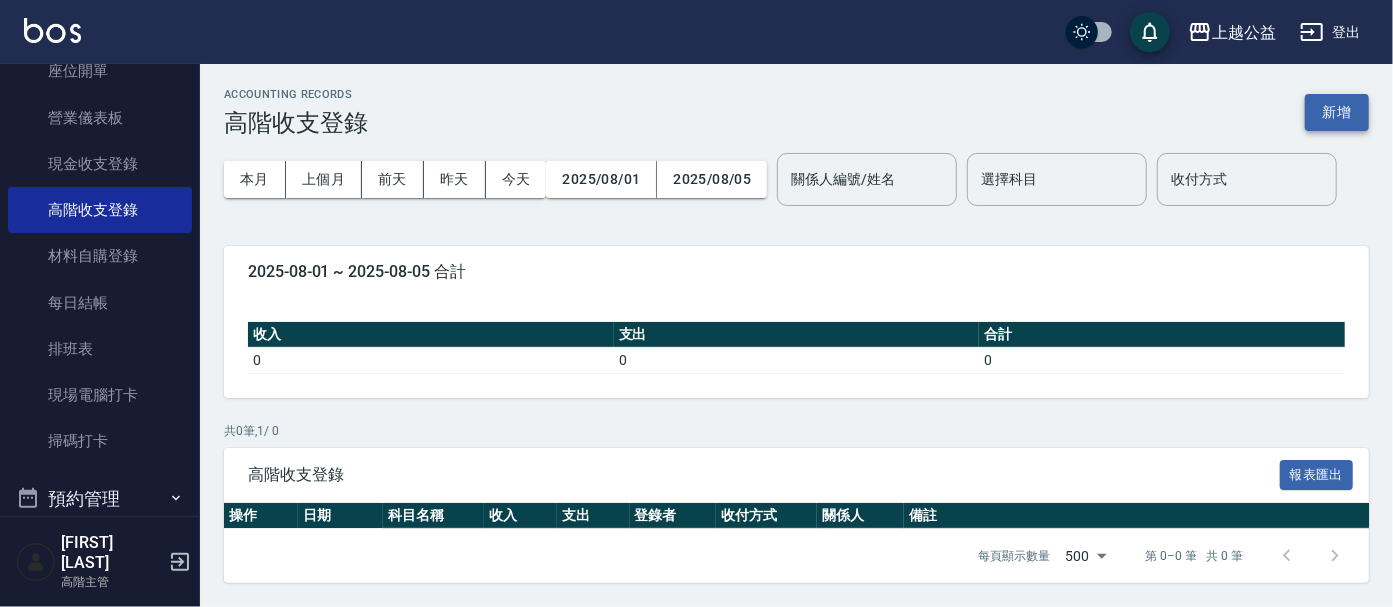 click on "新增" at bounding box center [1337, 112] 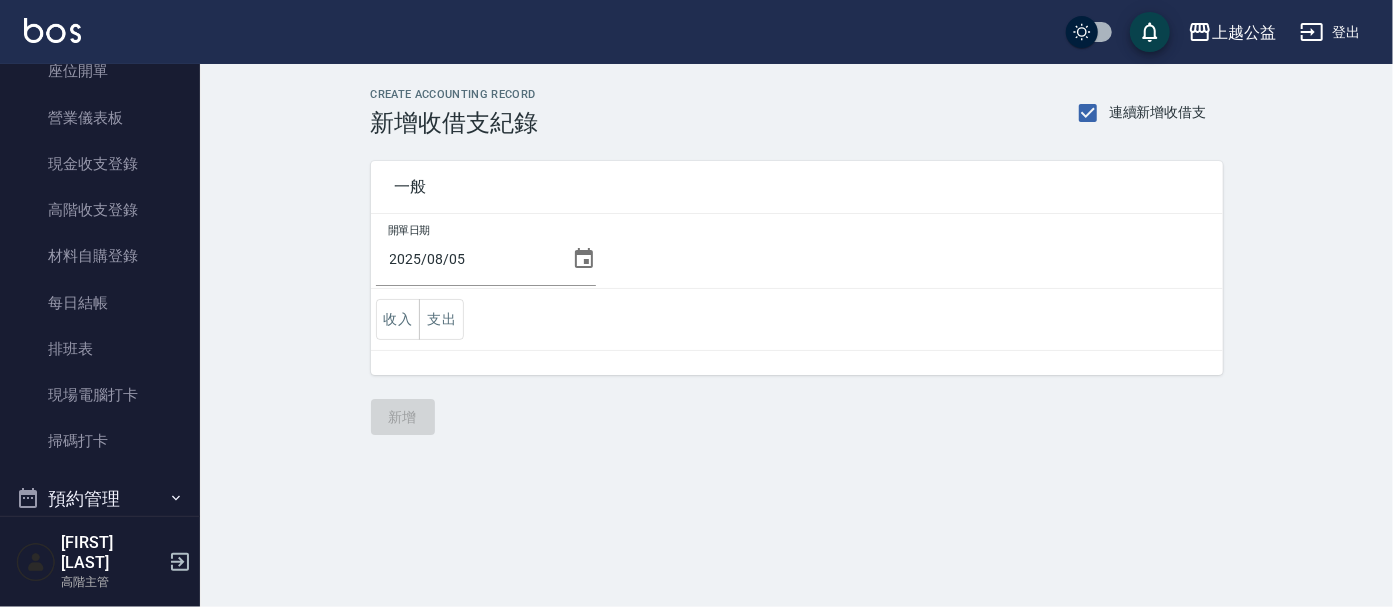 click on "2025/08/05" at bounding box center (470, 259) 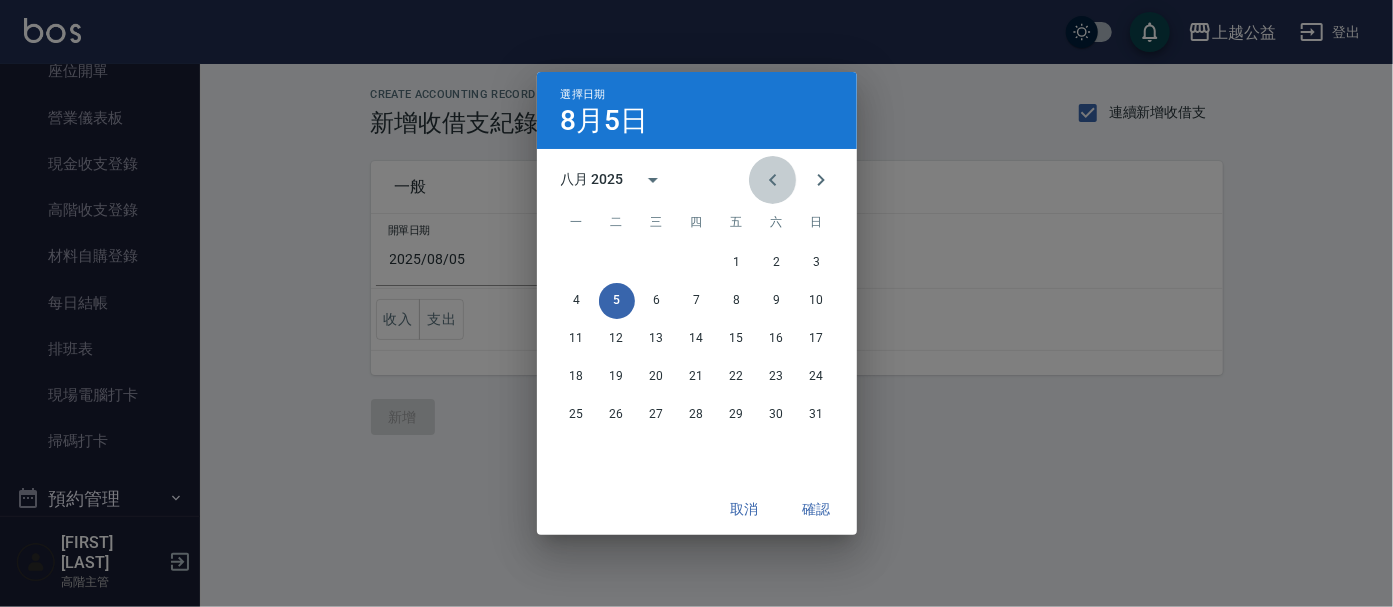 click 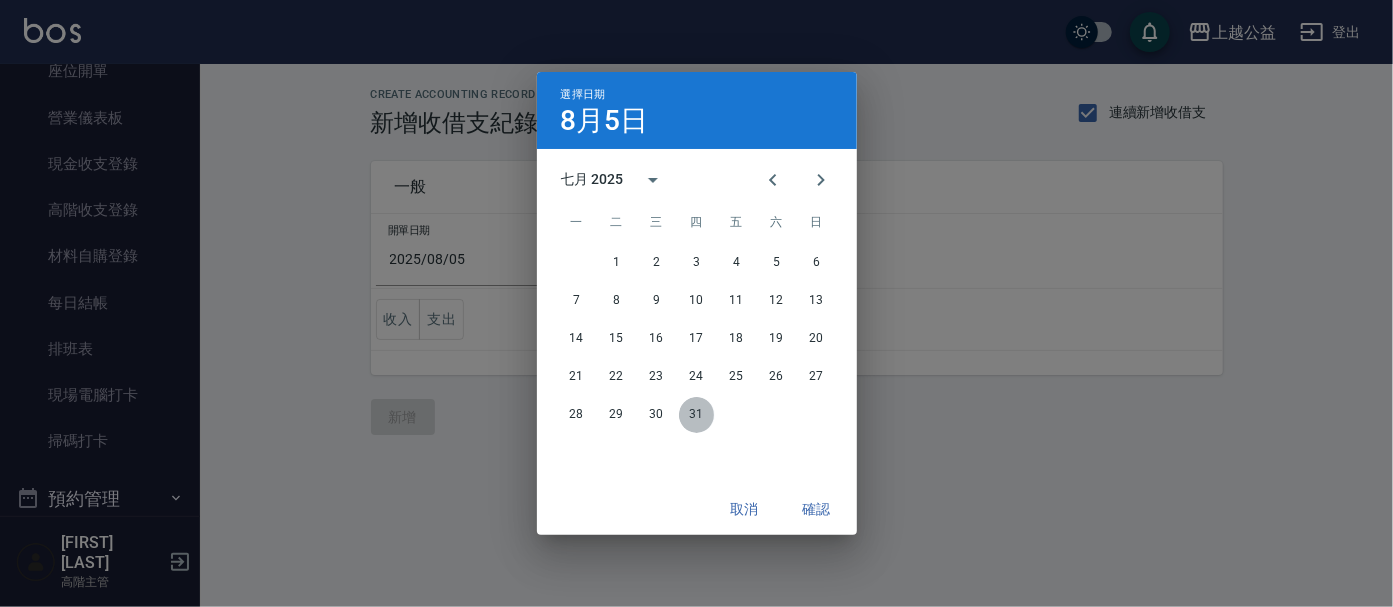 click on "31" at bounding box center (697, 415) 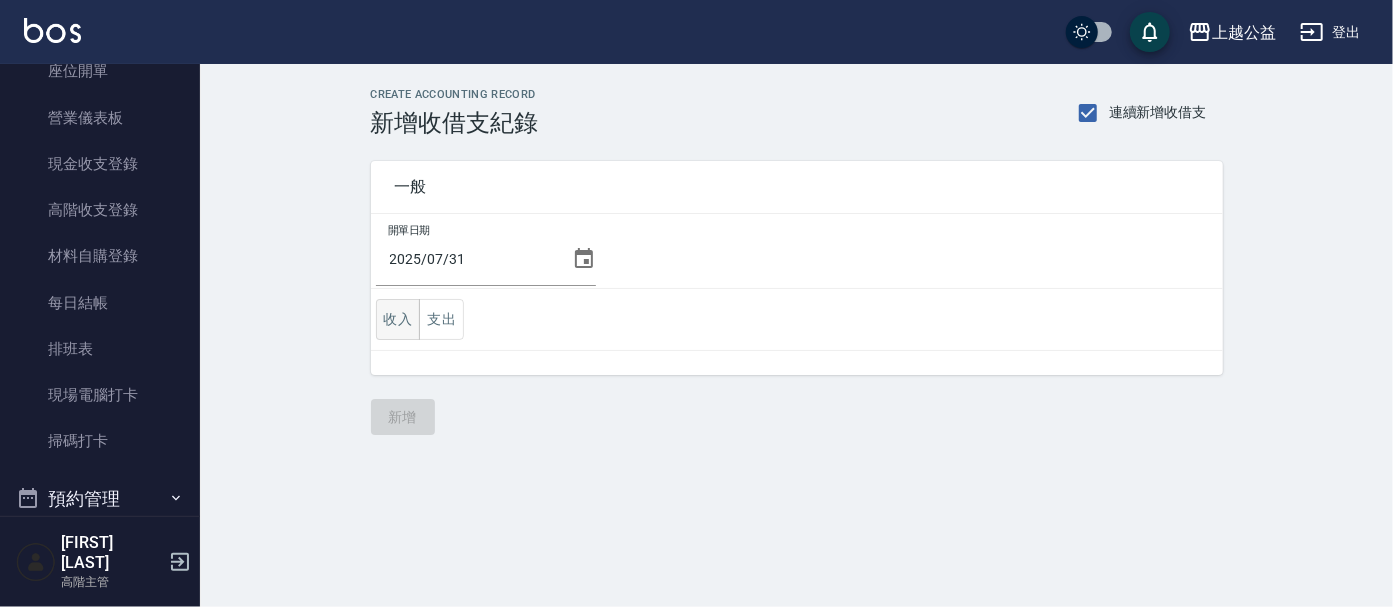 click on "收入" at bounding box center [398, 319] 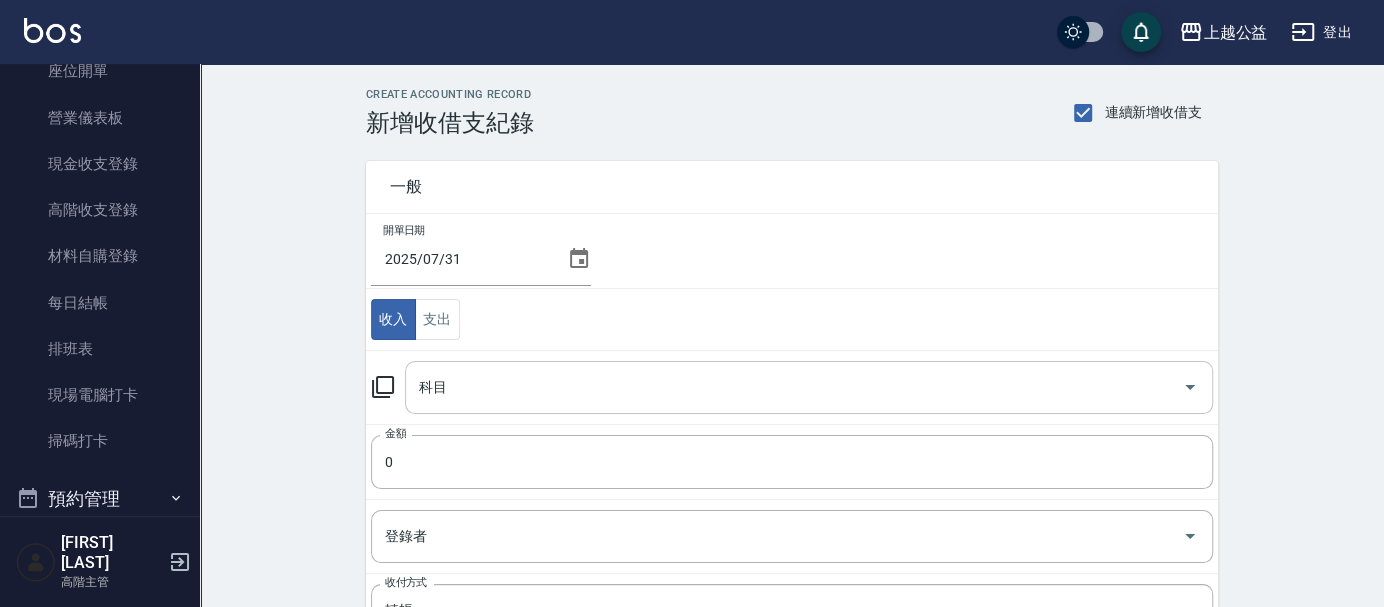 click on "科目" at bounding box center (794, 387) 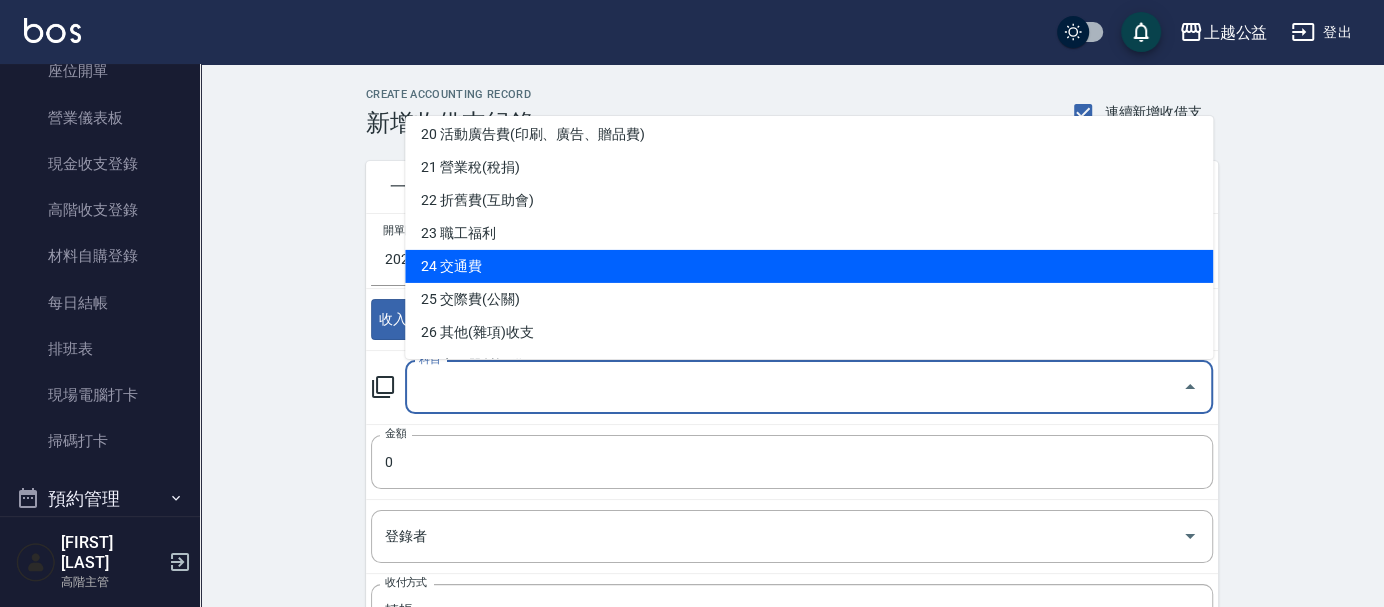 scroll, scrollTop: 993, scrollLeft: 0, axis: vertical 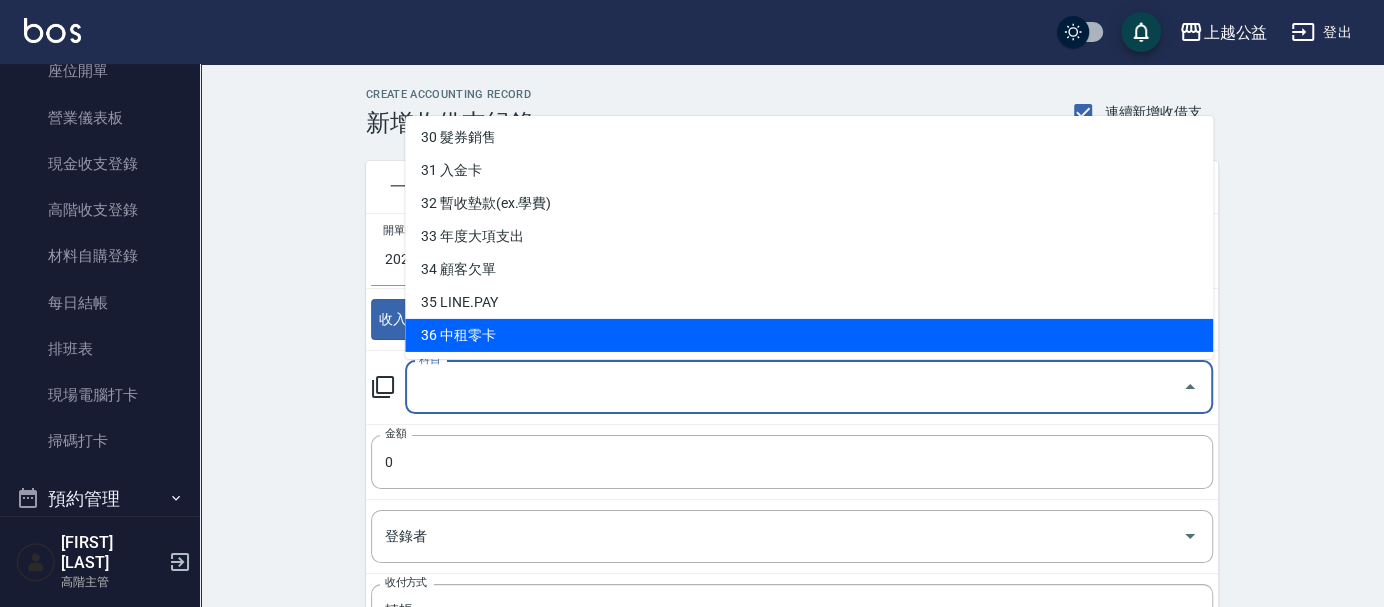 click on "36 中租零卡" at bounding box center [809, 335] 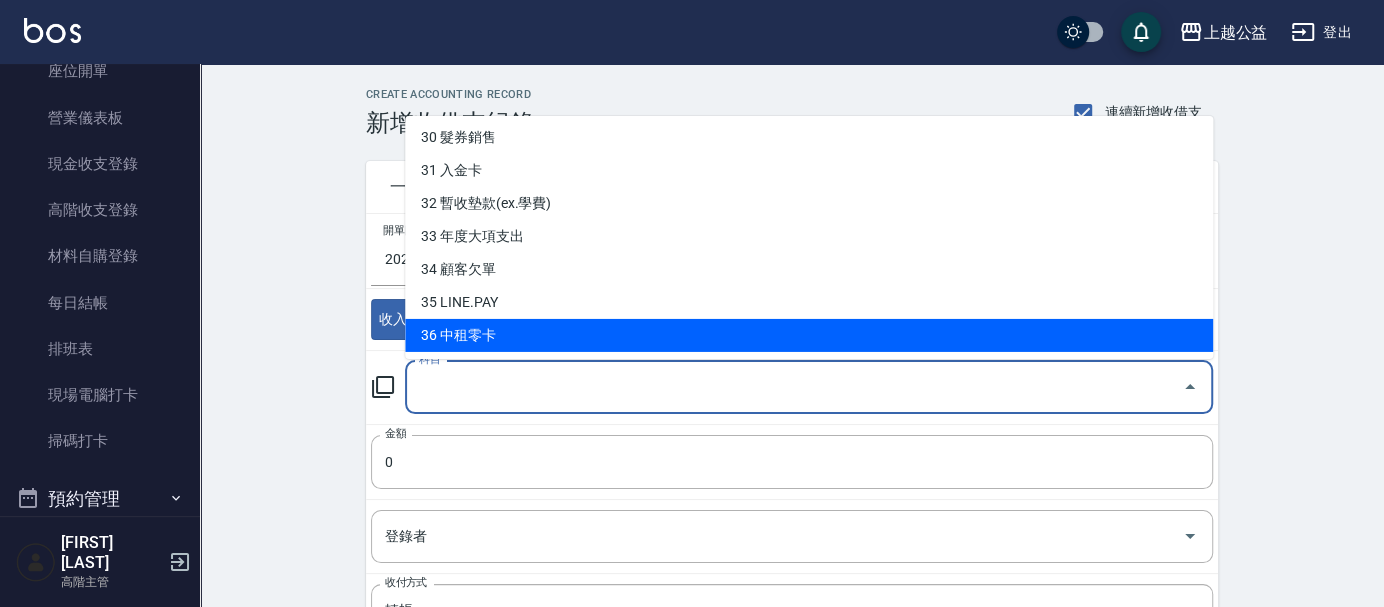 type on "36 中租零卡" 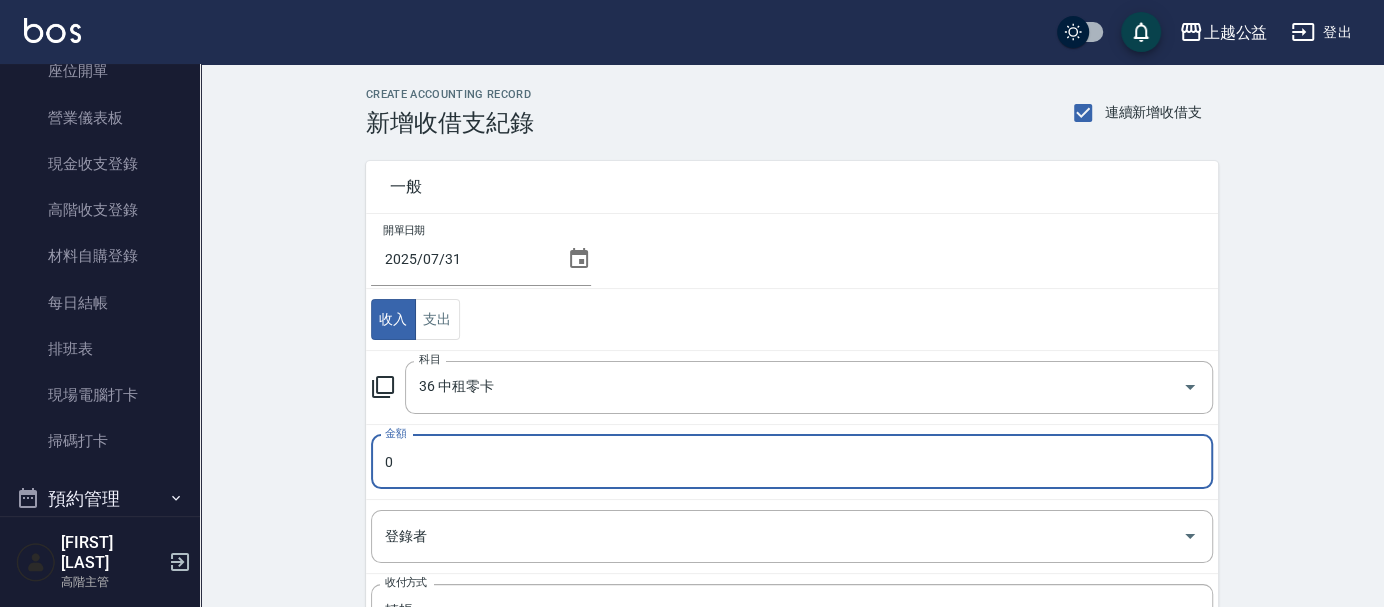 paste on "58892" 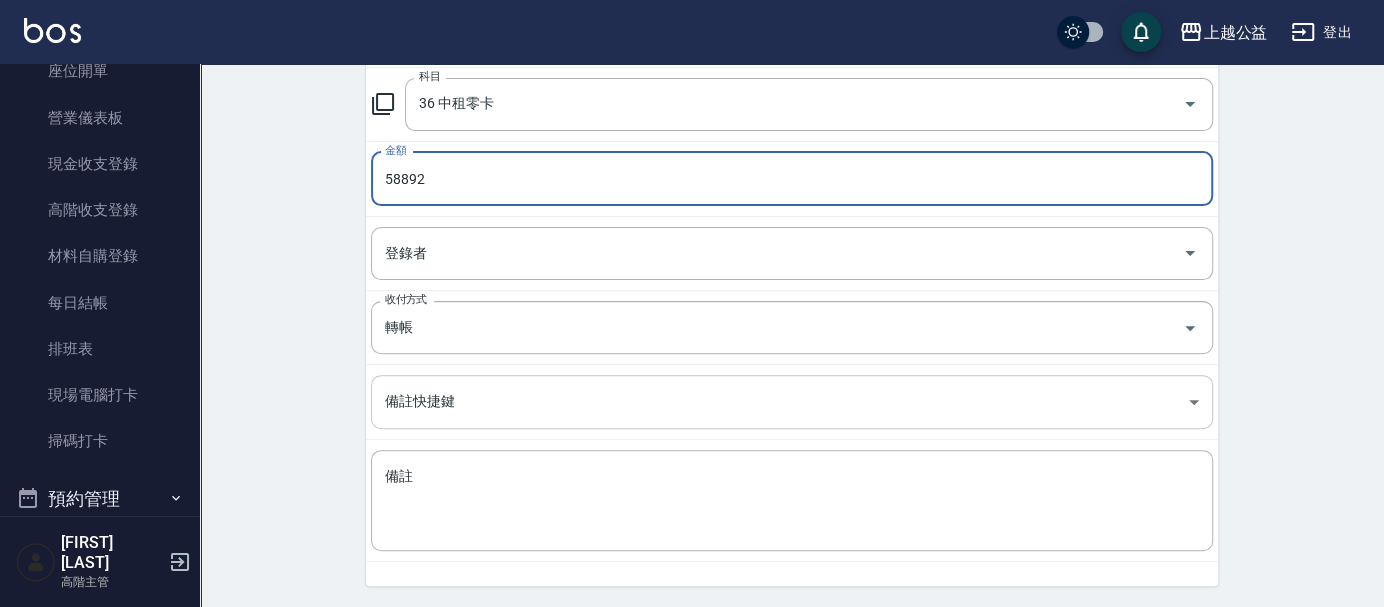 scroll, scrollTop: 343, scrollLeft: 0, axis: vertical 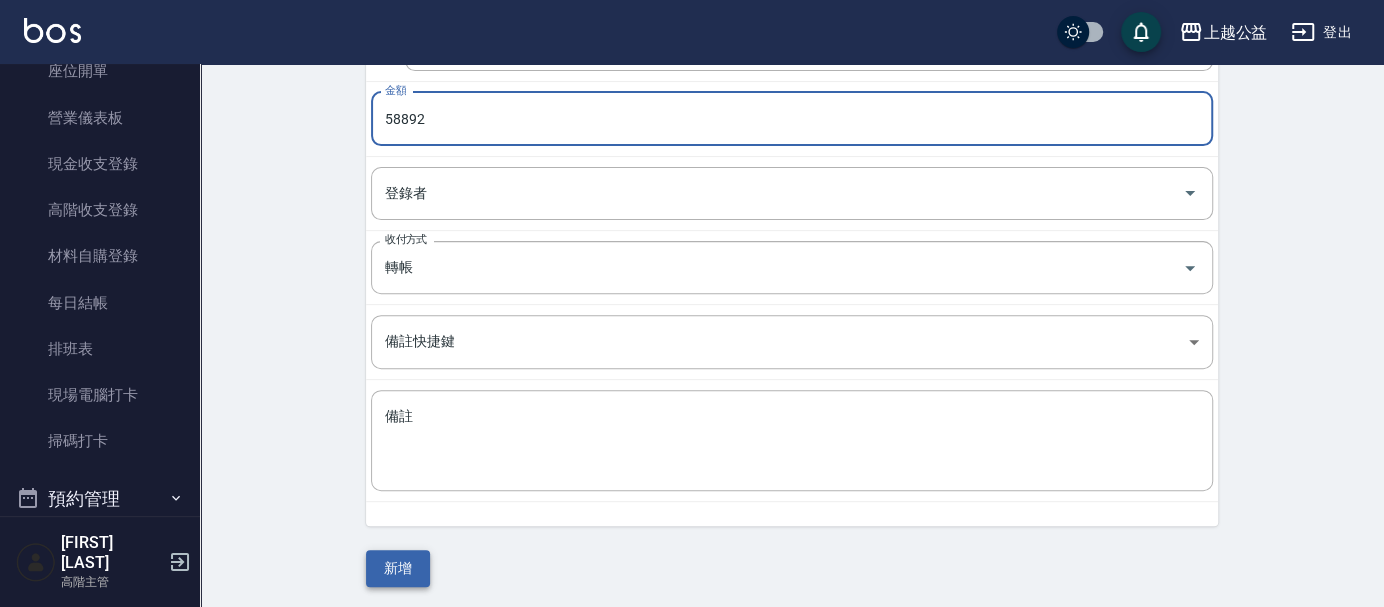 type on "58892" 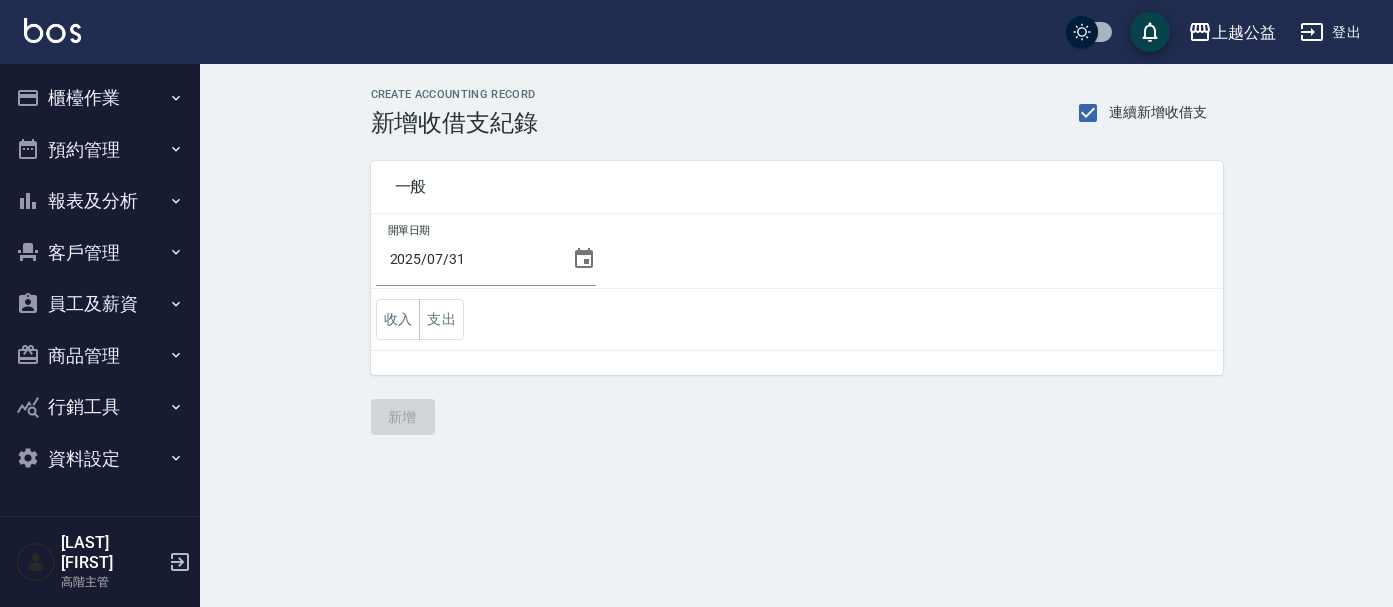 scroll, scrollTop: 0, scrollLeft: 0, axis: both 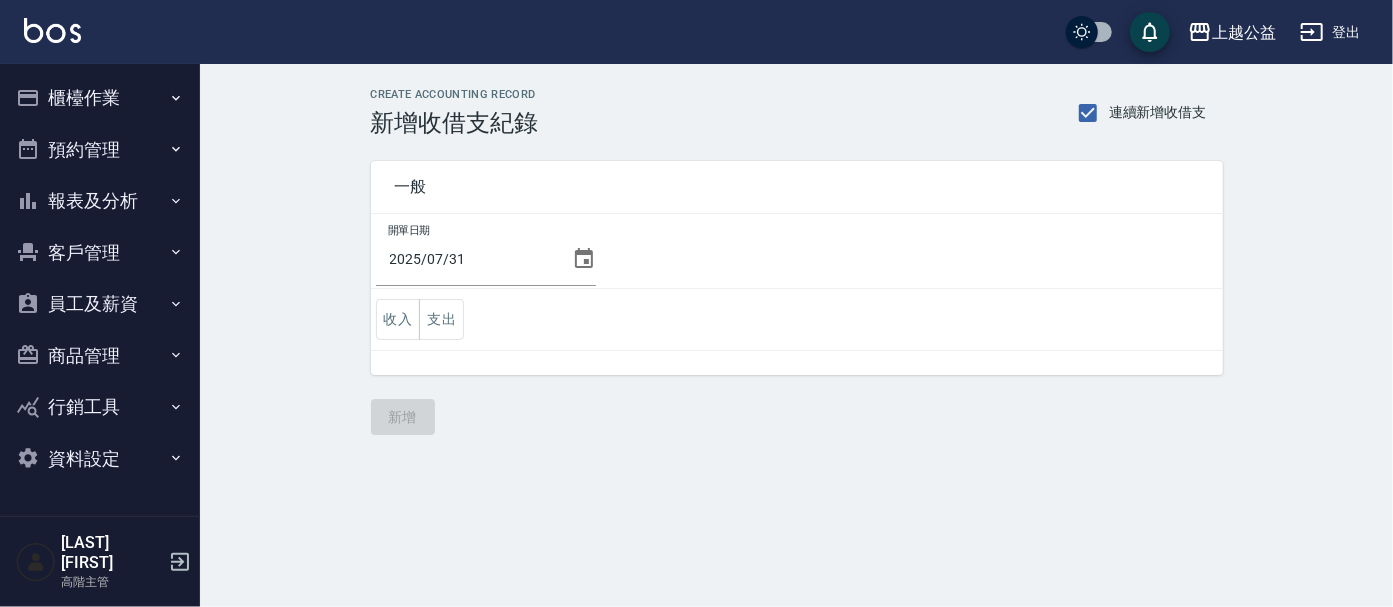 click on "報表及分析" at bounding box center [100, 201] 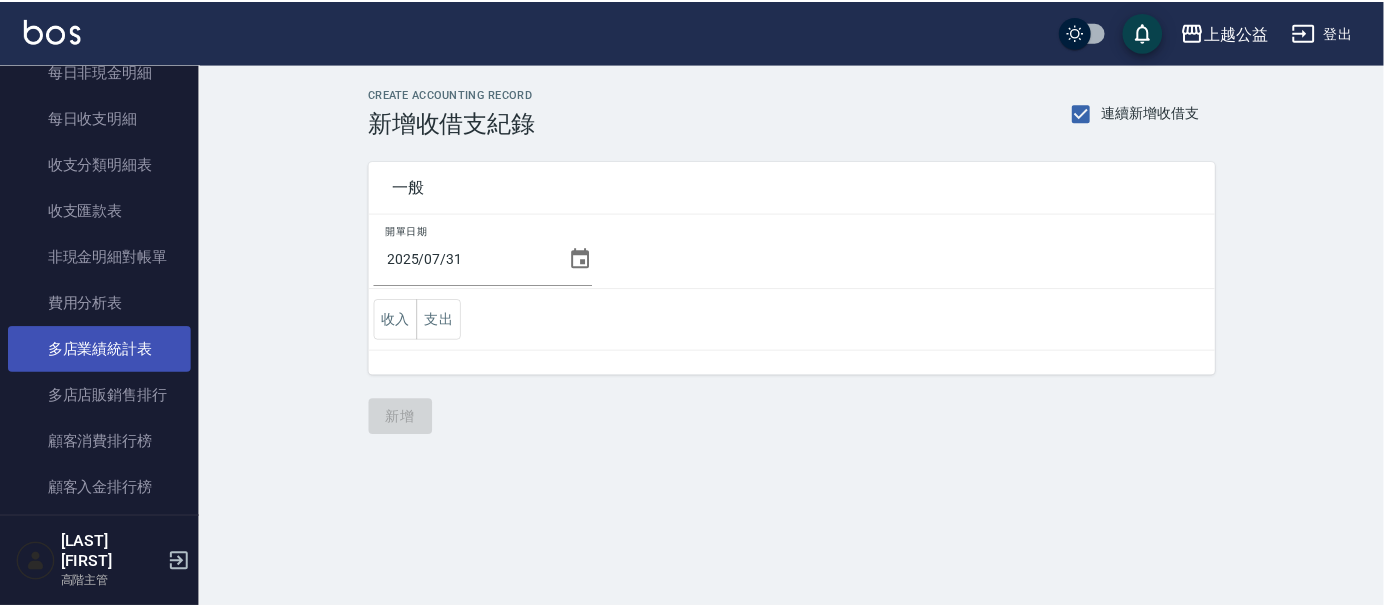 scroll, scrollTop: 1555, scrollLeft: 0, axis: vertical 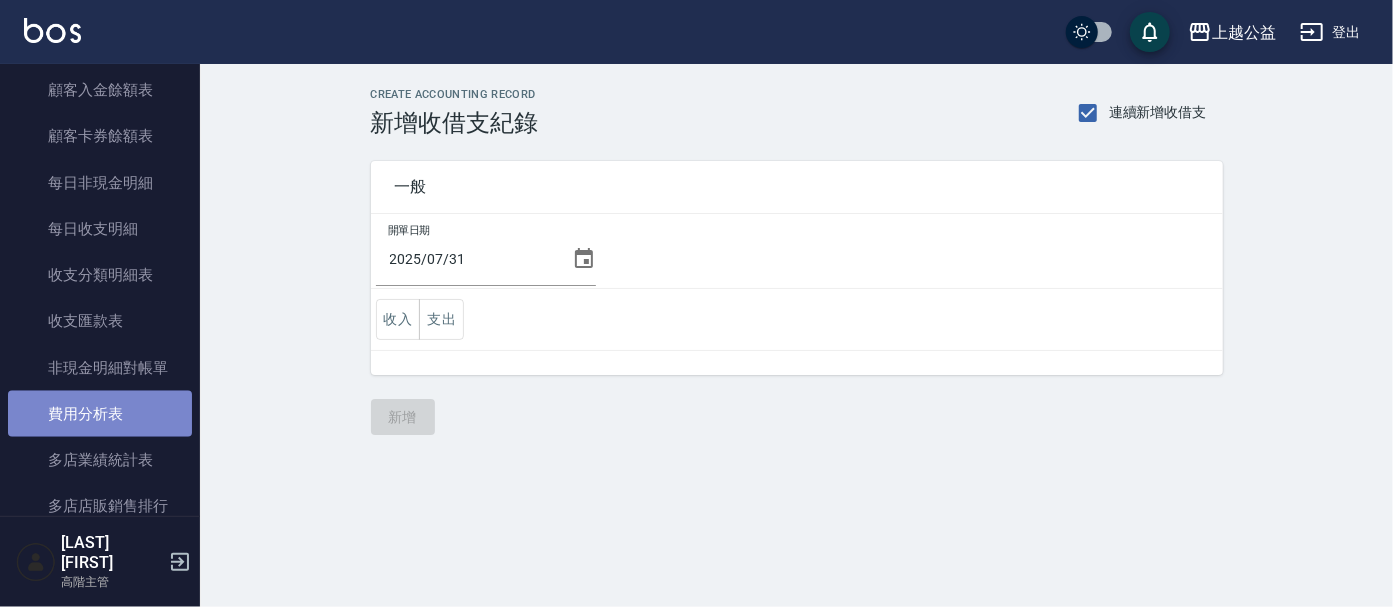 click on "費用分析表" at bounding box center [100, 414] 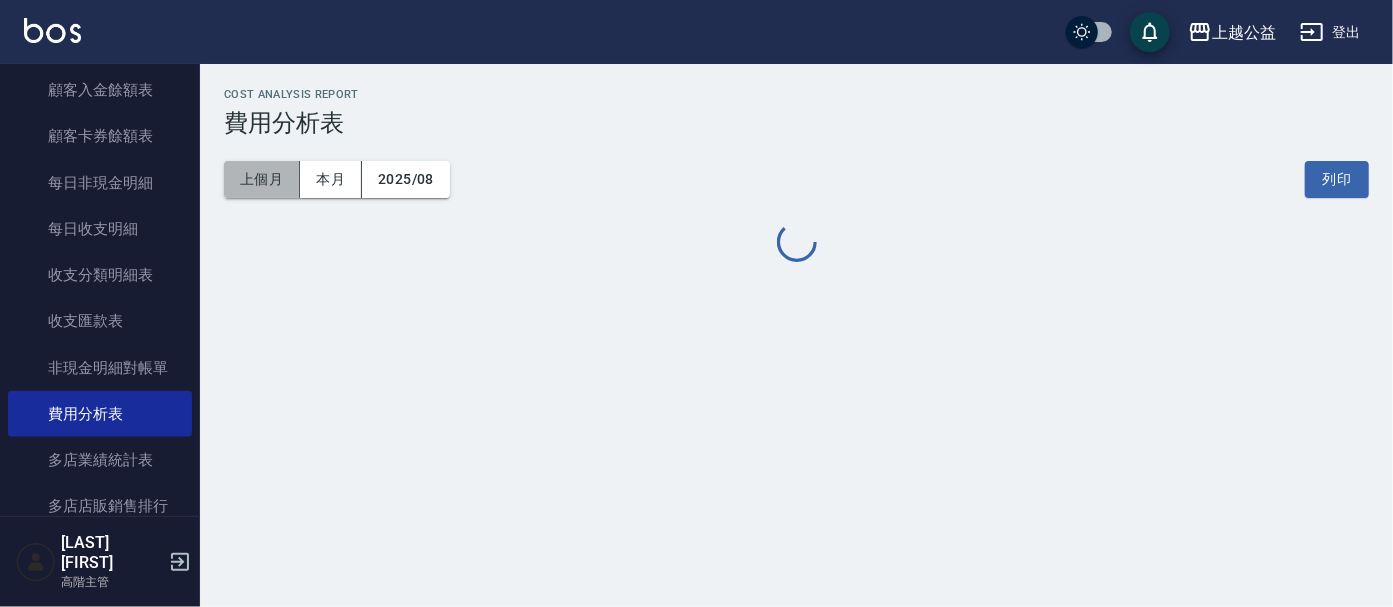 click on "上個月" at bounding box center (262, 179) 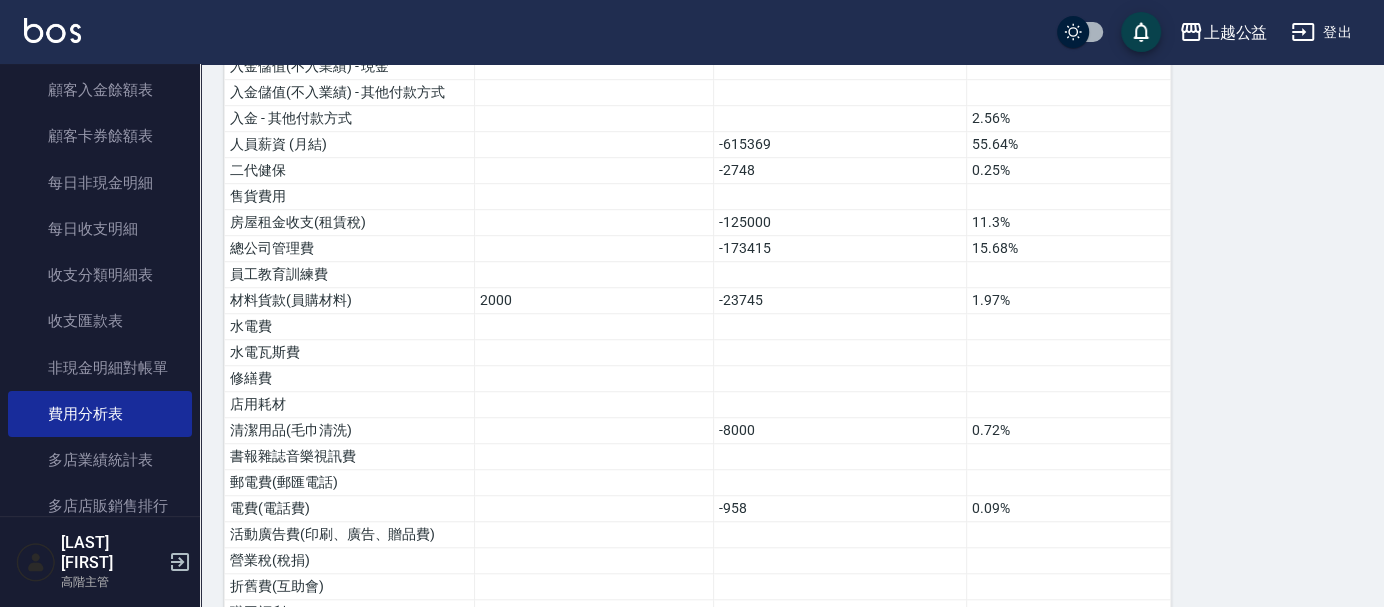 scroll, scrollTop: 1526, scrollLeft: 0, axis: vertical 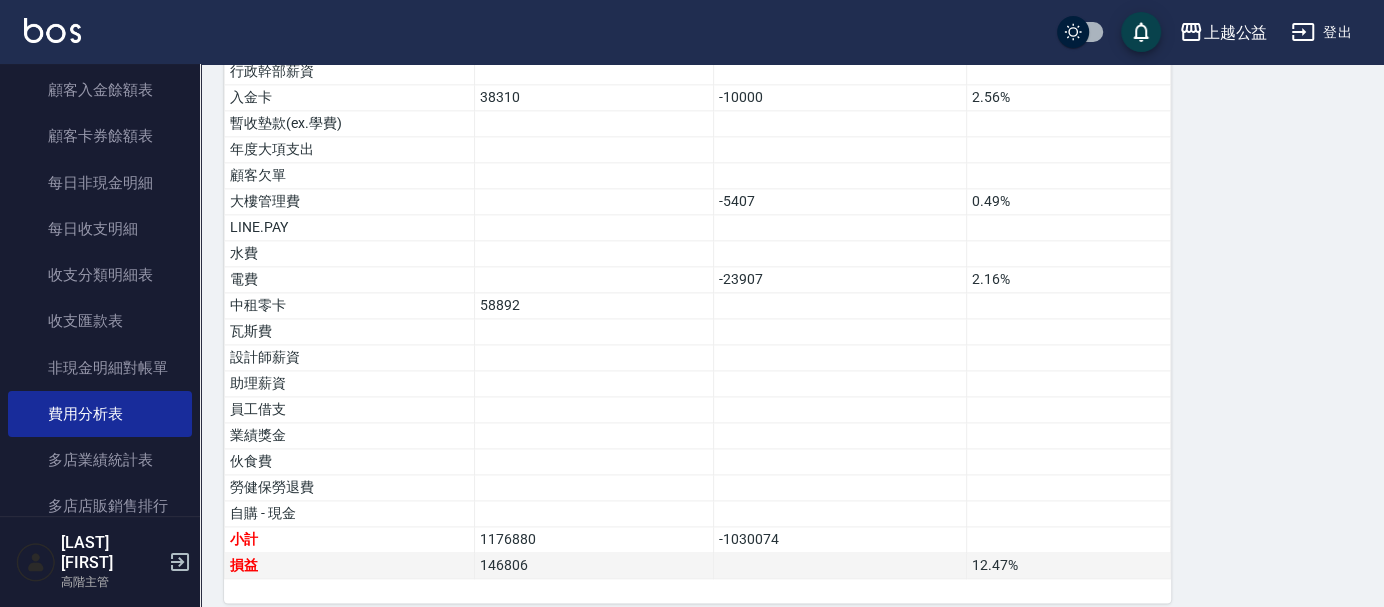 click on "146806" at bounding box center [594, 566] 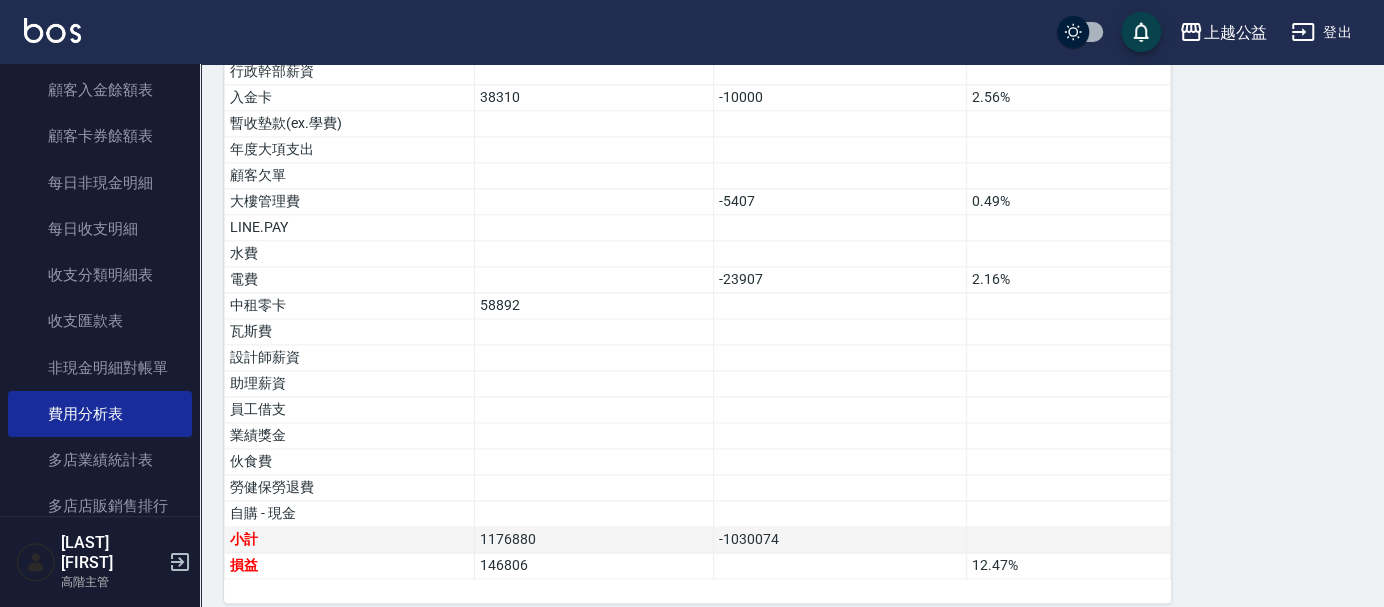click on "1176880" at bounding box center [594, 540] 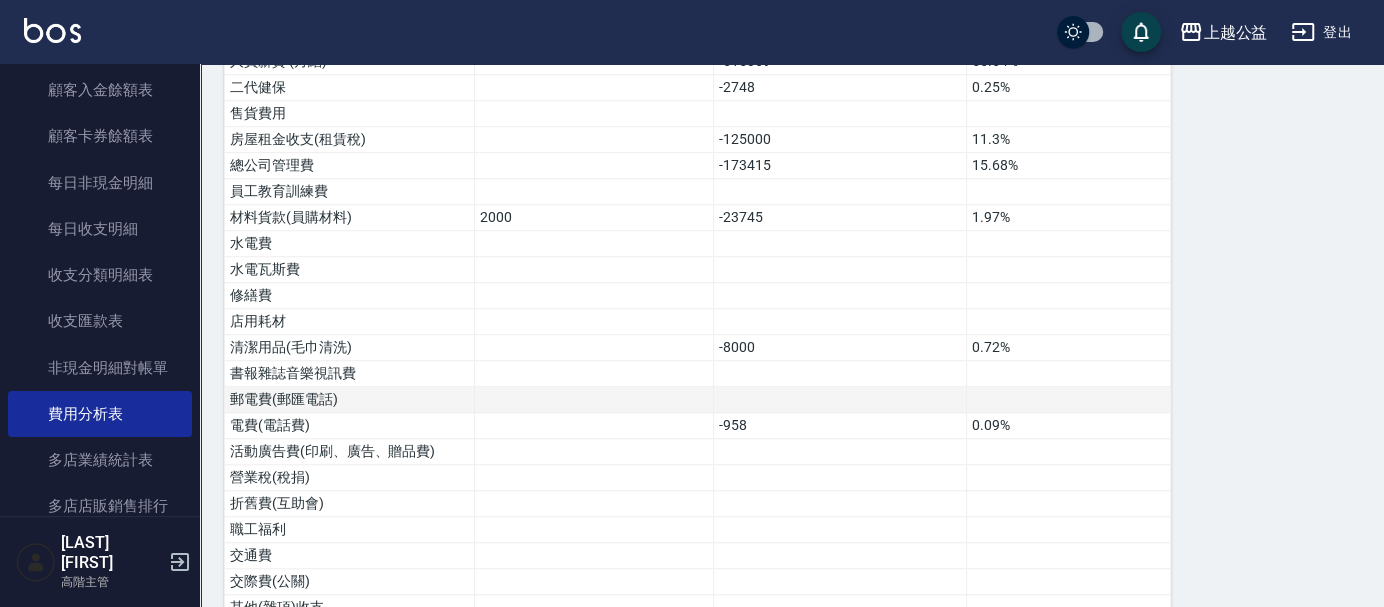 scroll, scrollTop: 748, scrollLeft: 0, axis: vertical 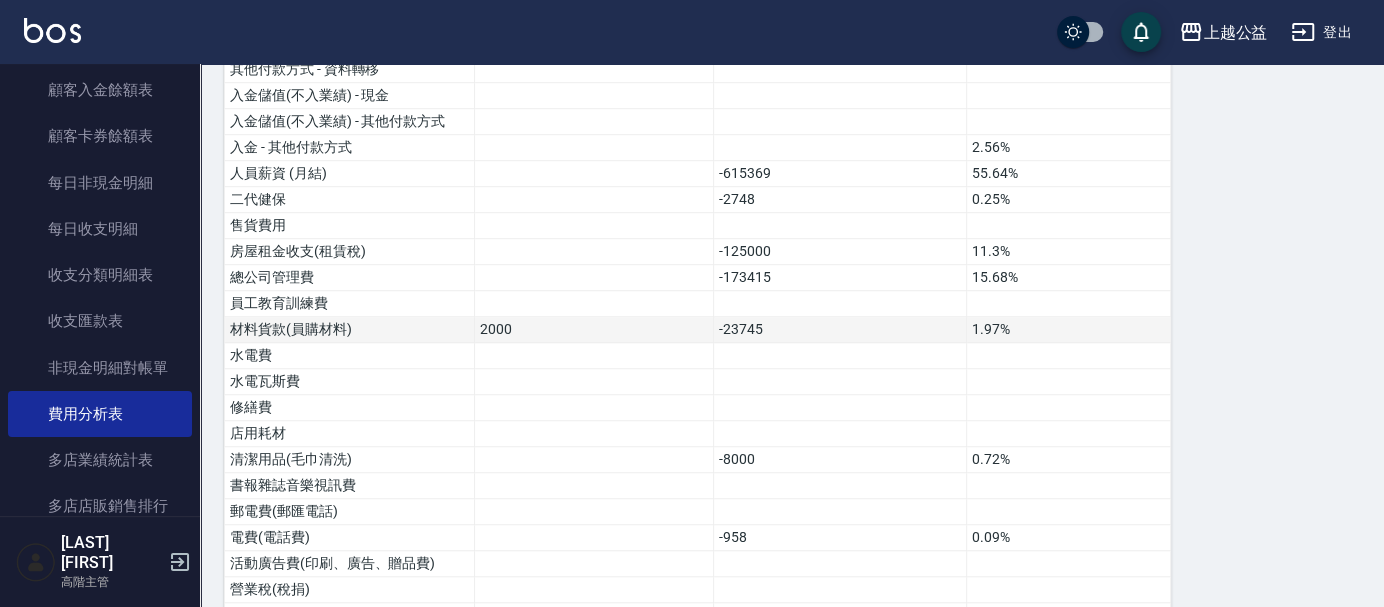 click on "2000" at bounding box center (594, 330) 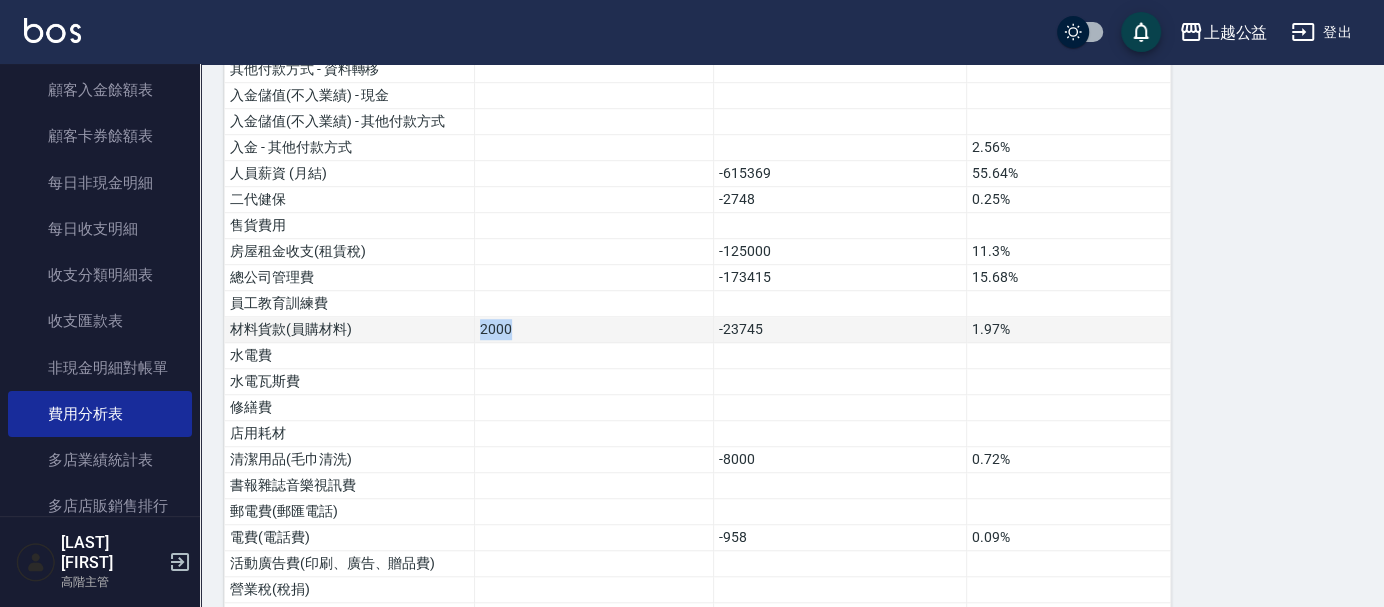 click on "2000" at bounding box center [594, 330] 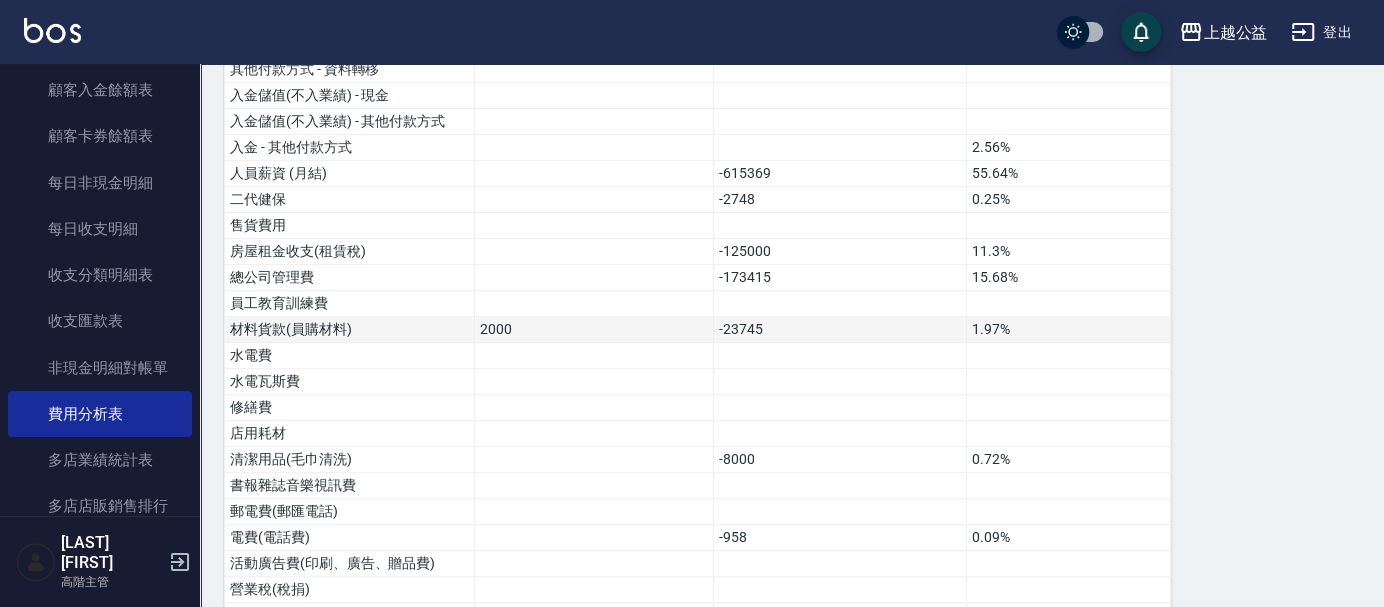 click on "-23745" at bounding box center [840, 330] 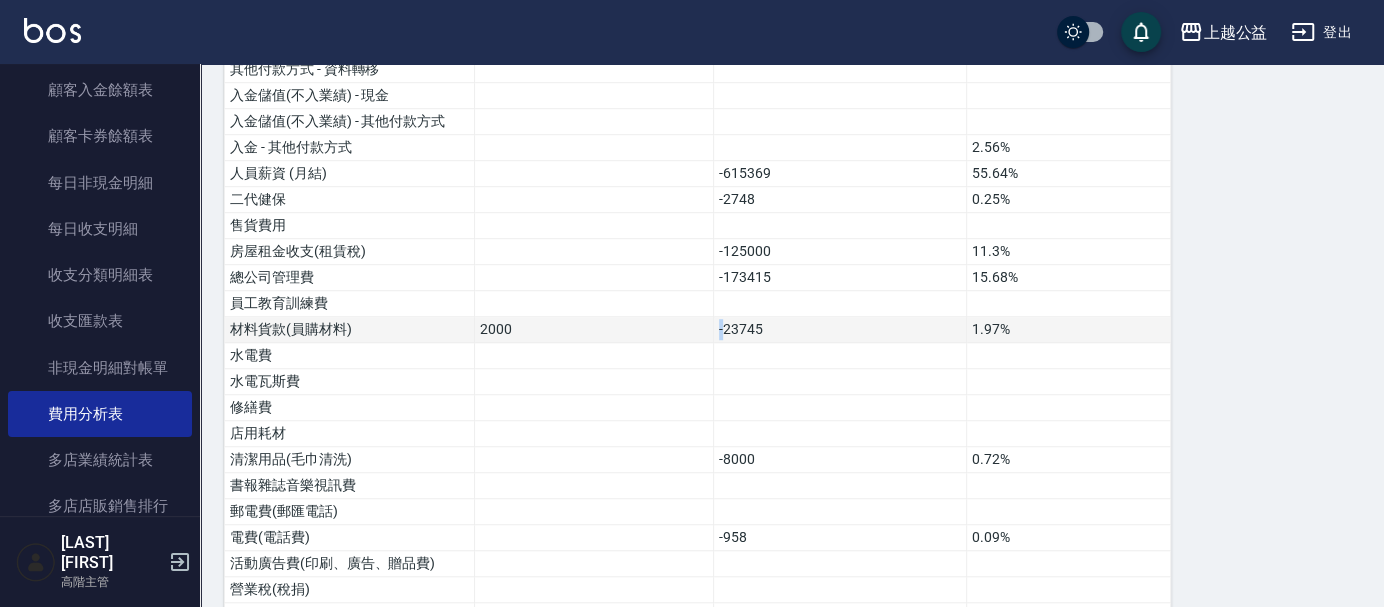 click on "-23745" at bounding box center [840, 330] 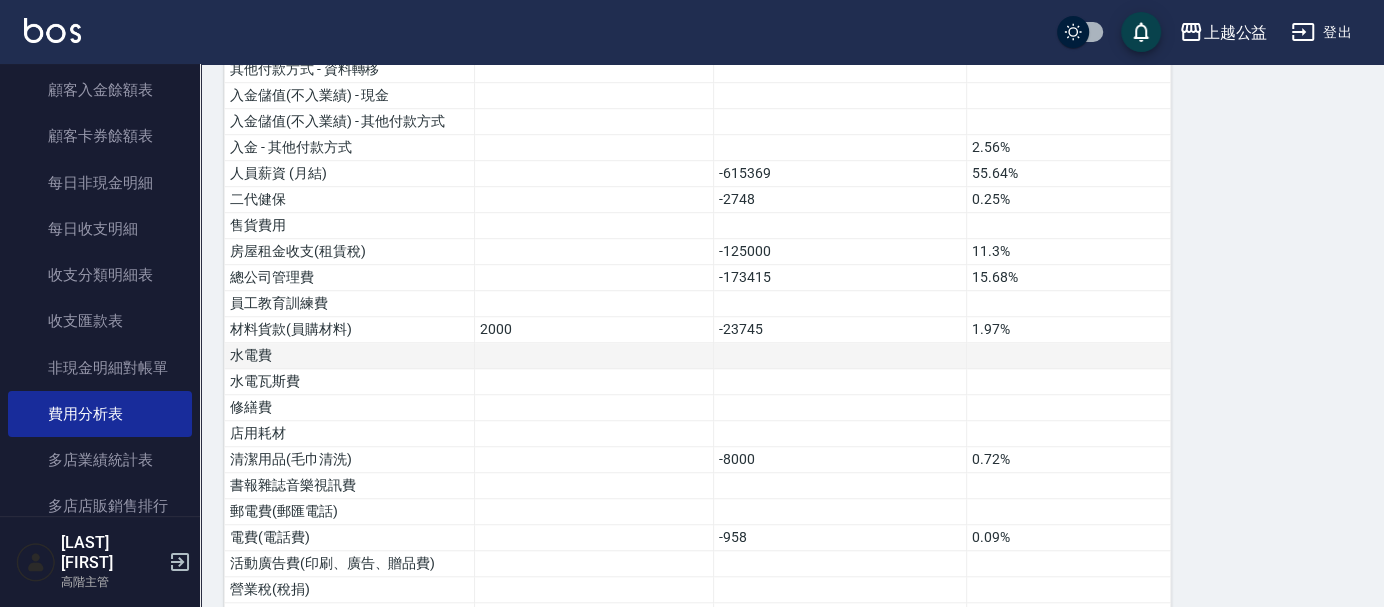 click at bounding box center [594, 356] 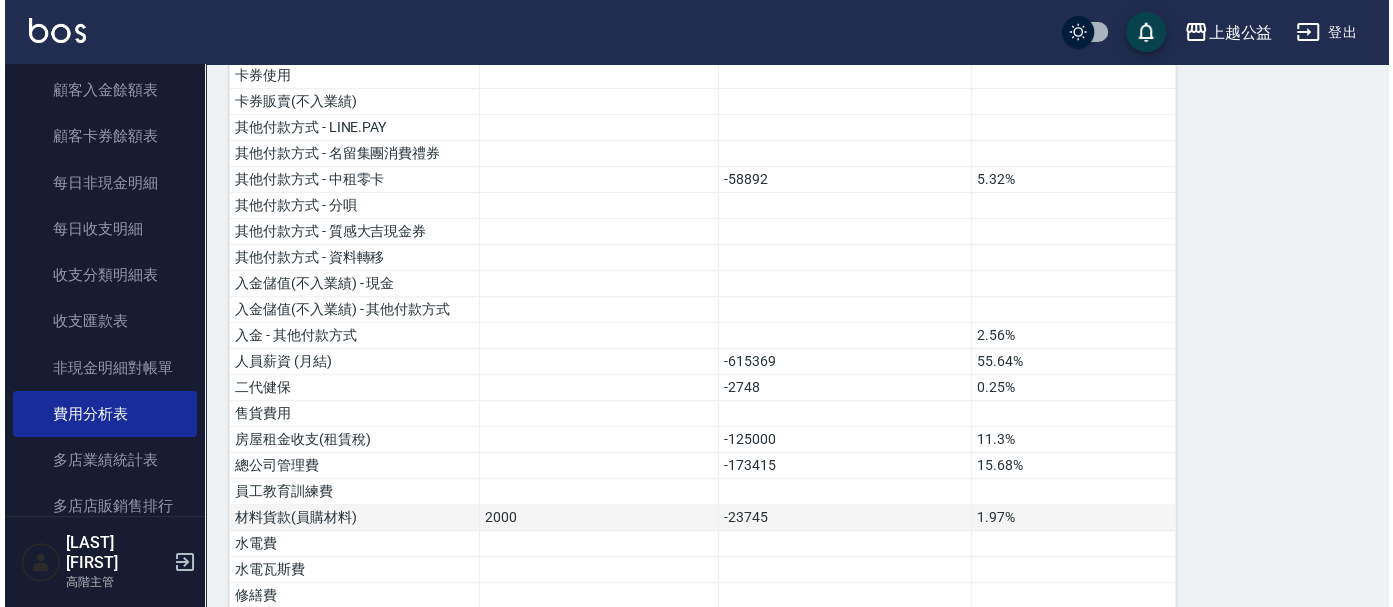 scroll, scrollTop: 526, scrollLeft: 0, axis: vertical 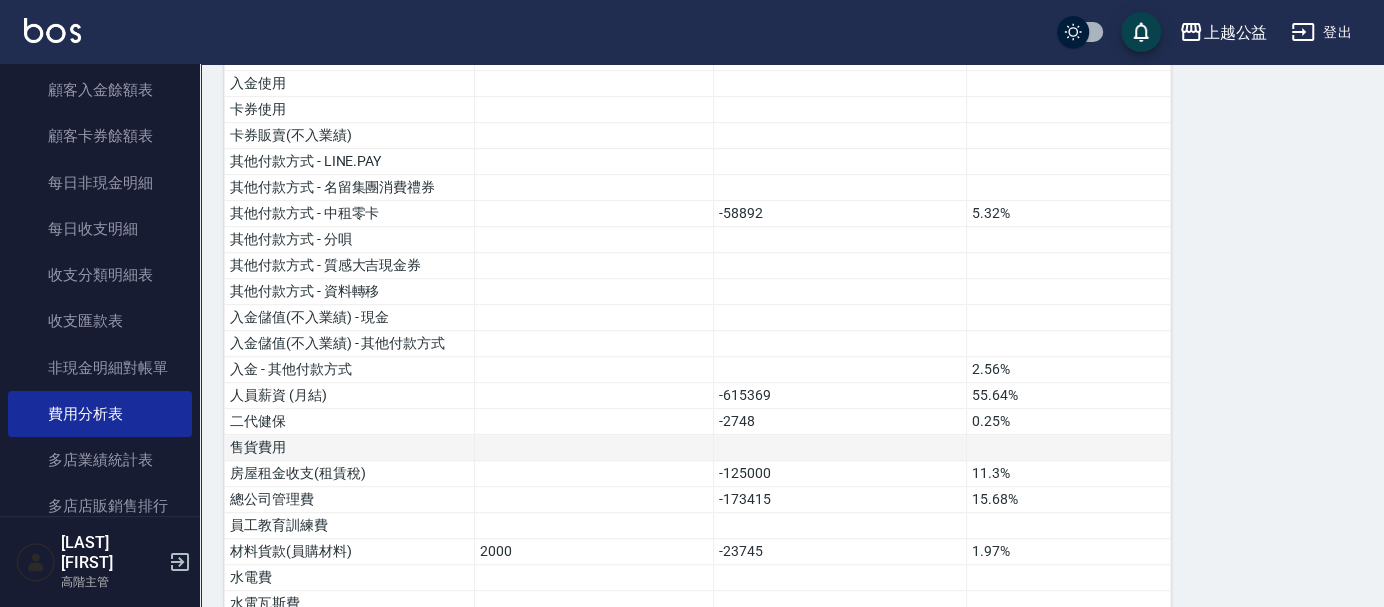 click at bounding box center [594, 448] 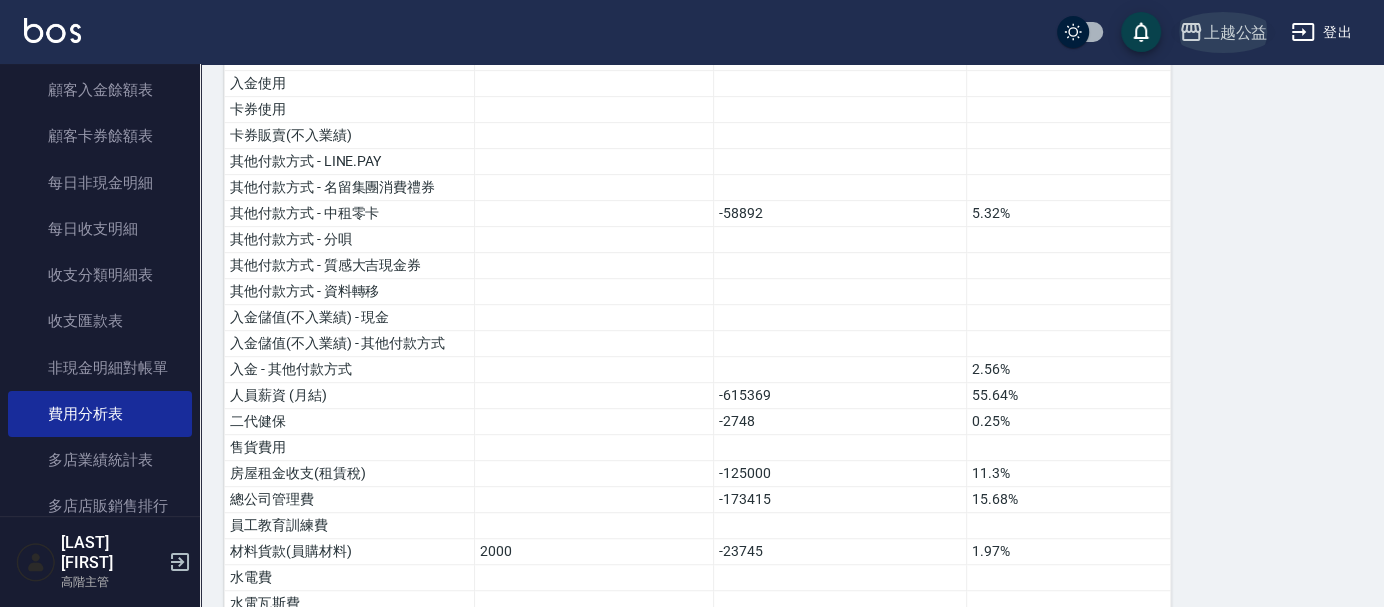 click on "上越公益" at bounding box center (1235, 32) 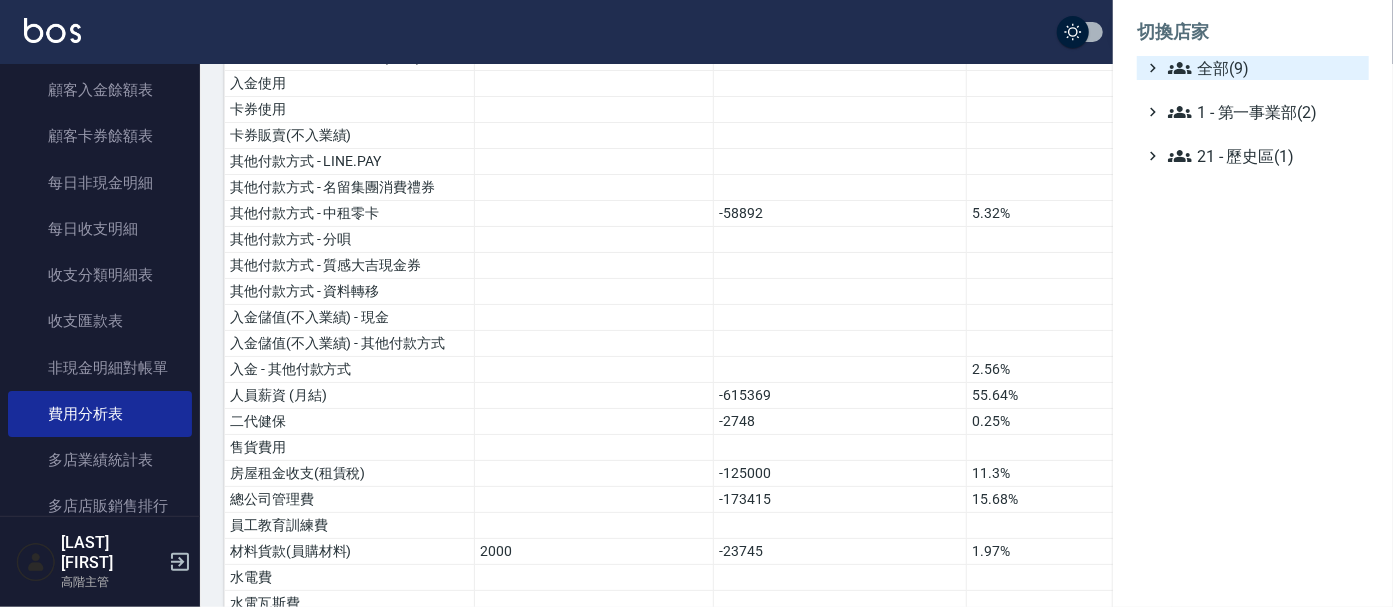 click 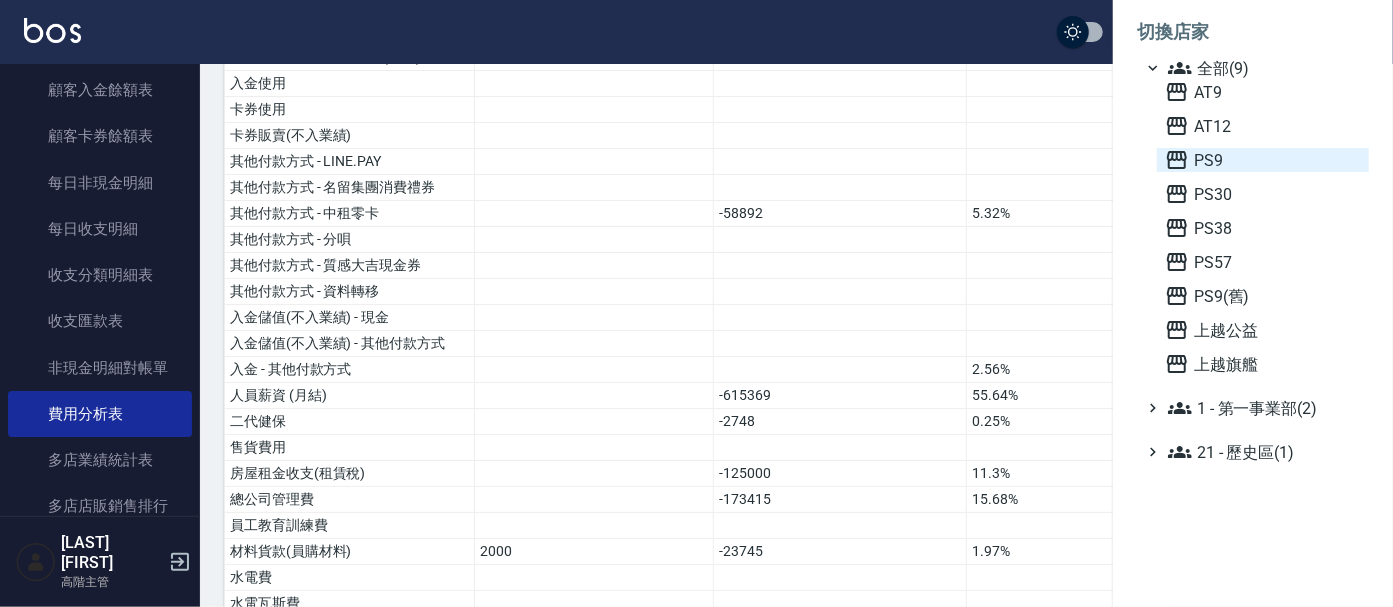 click on "PS9" at bounding box center (1263, 160) 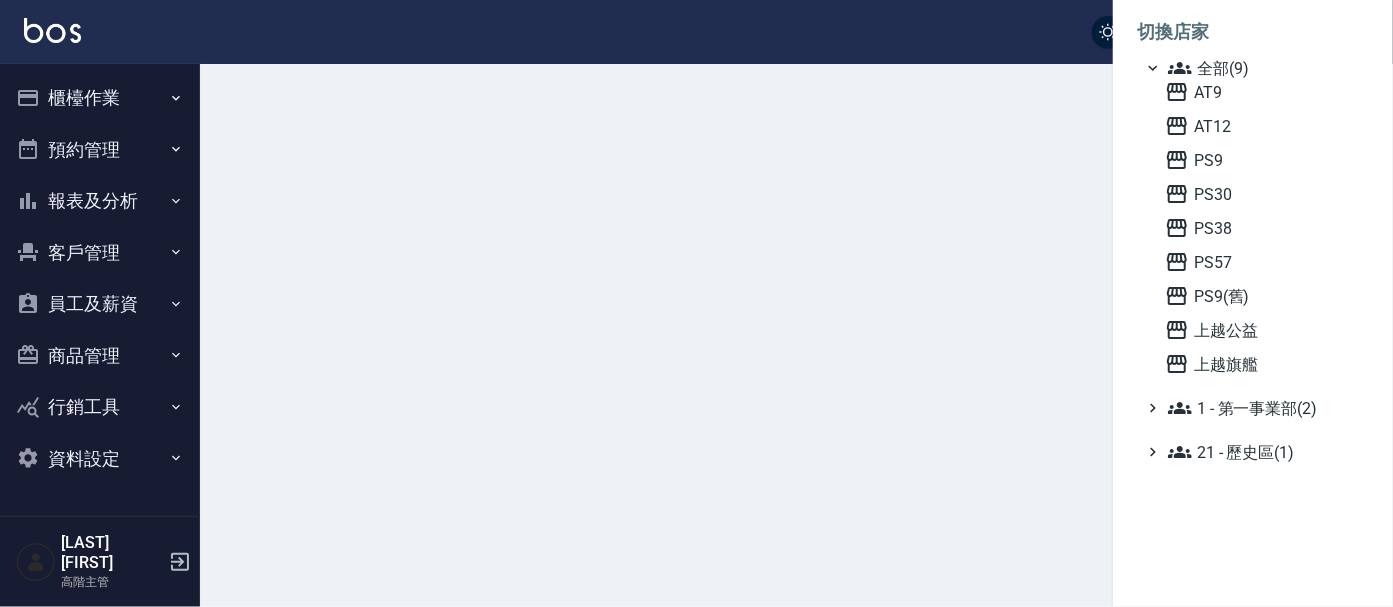 scroll, scrollTop: 0, scrollLeft: 0, axis: both 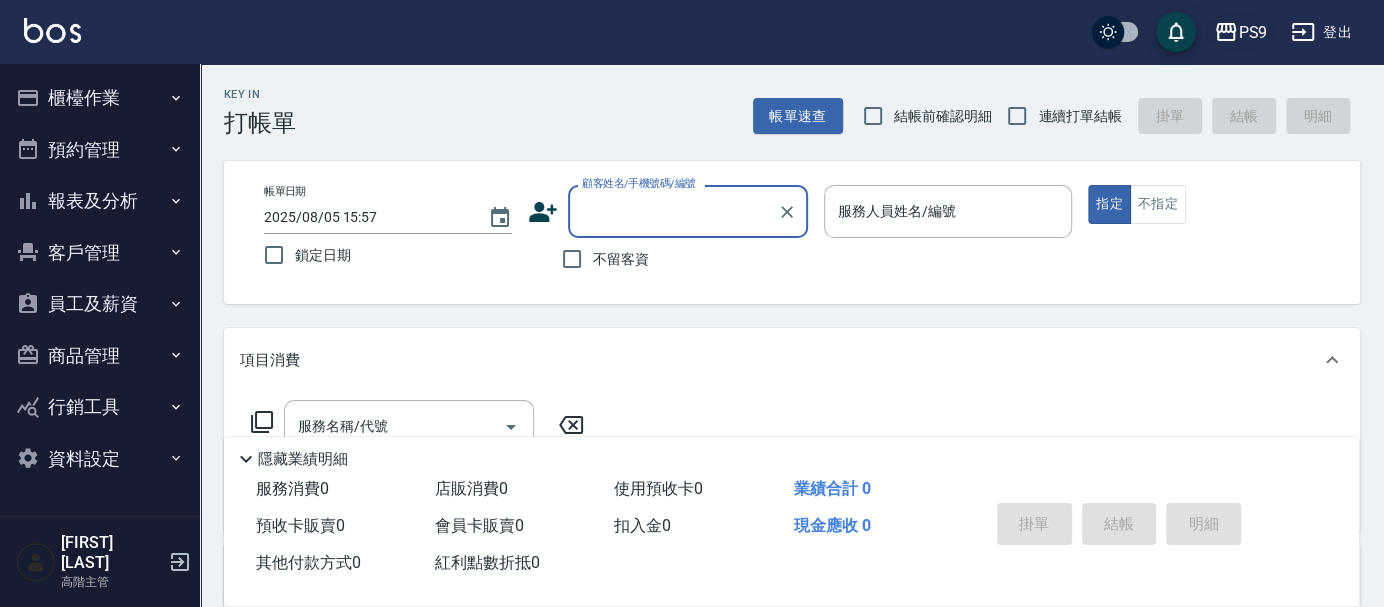 click on "PS9" at bounding box center [1252, 32] 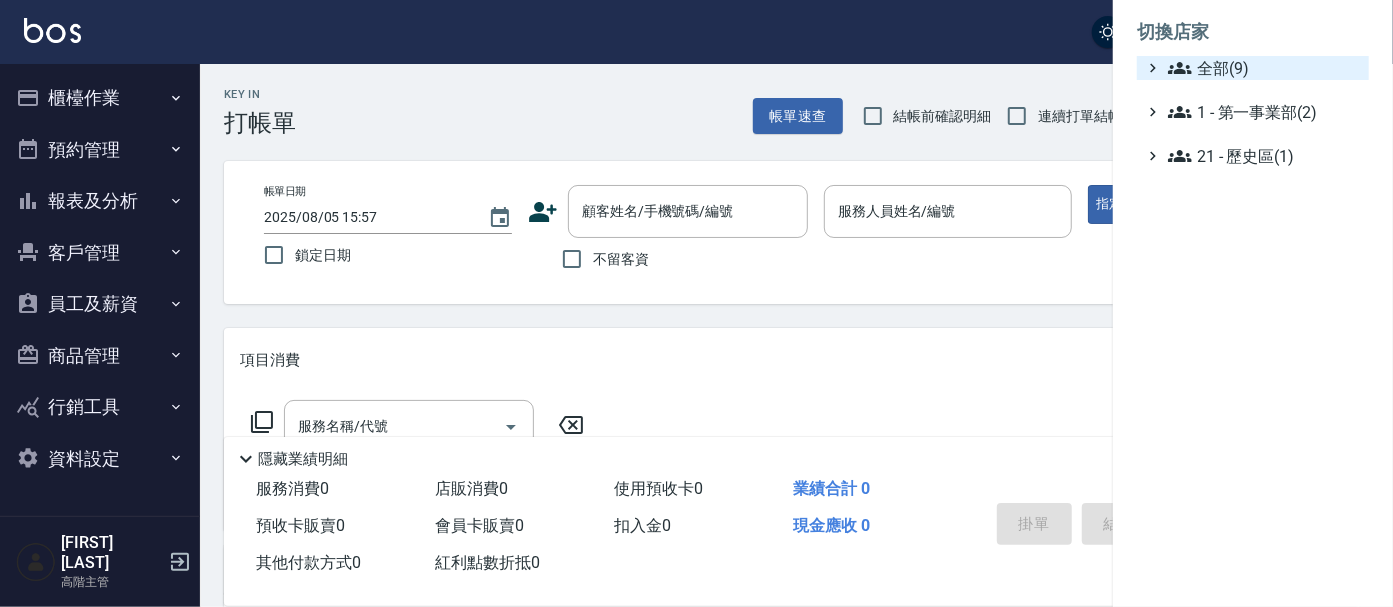 click on "全部(9)" at bounding box center [1264, 68] 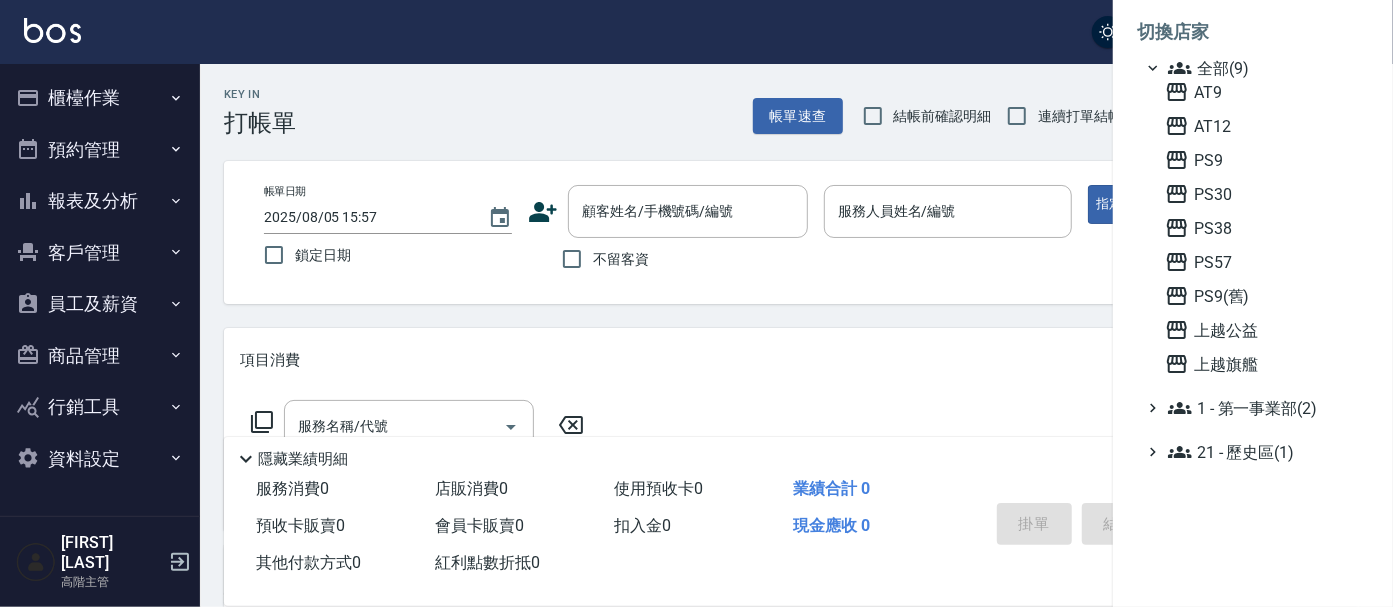click at bounding box center [696, 303] 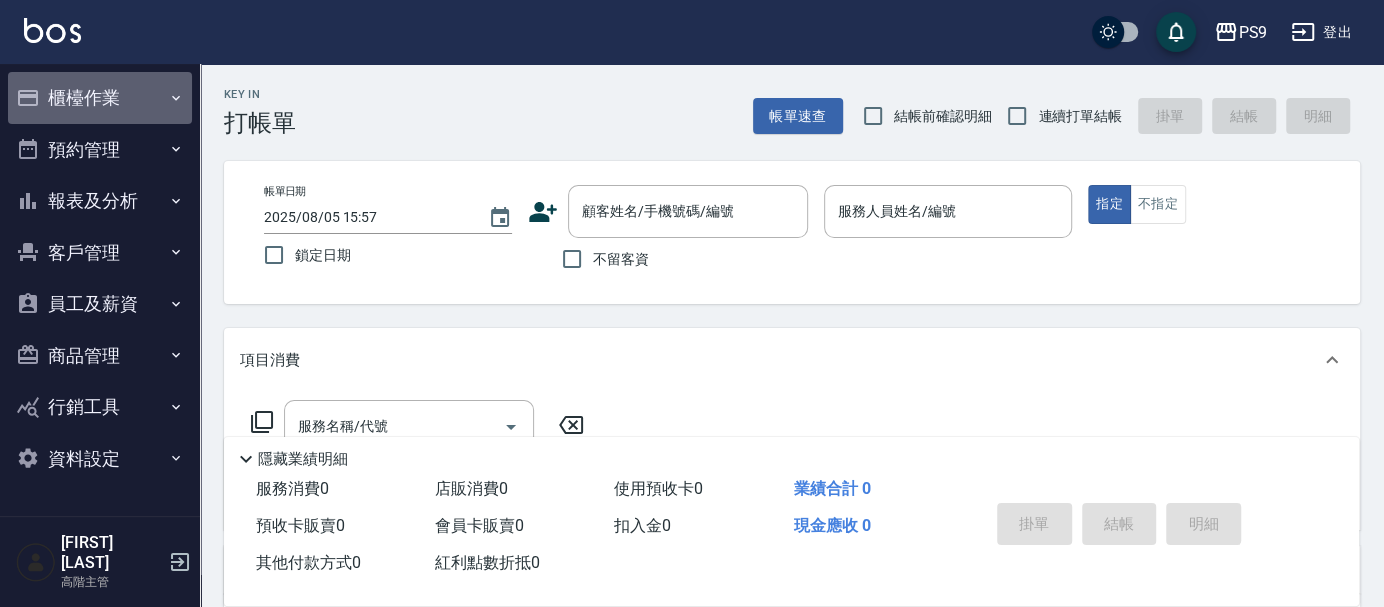 click on "櫃檯作業" at bounding box center (100, 98) 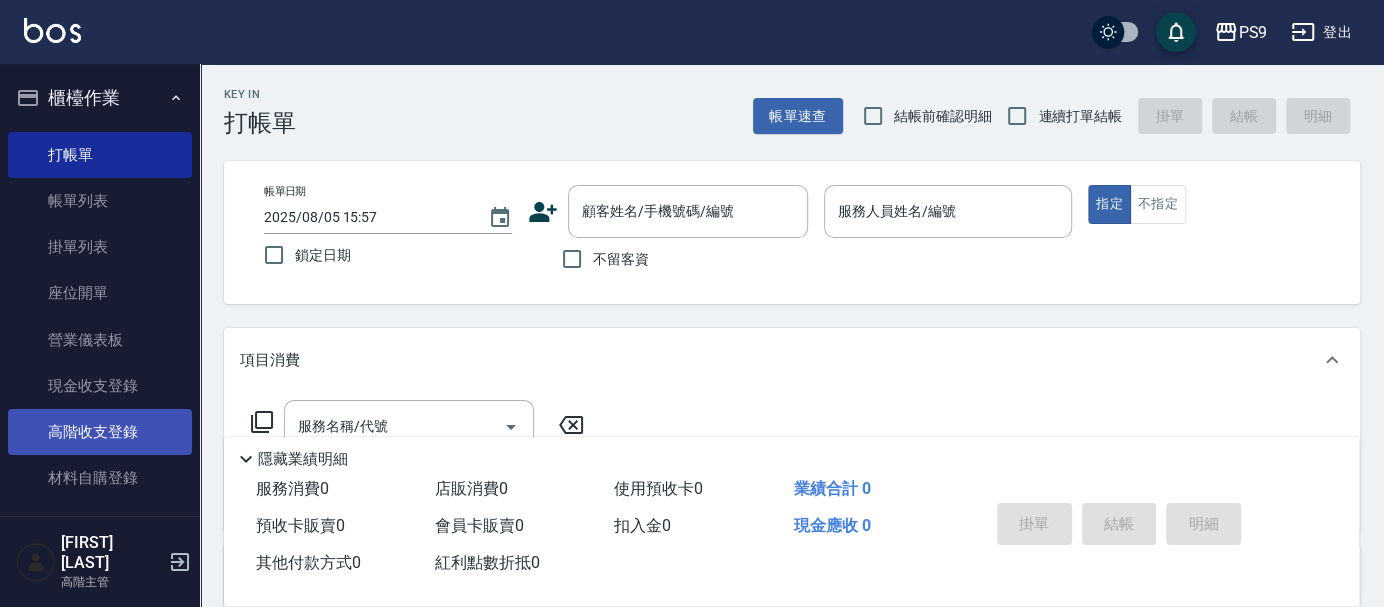 click on "高階收支登錄" at bounding box center [100, 432] 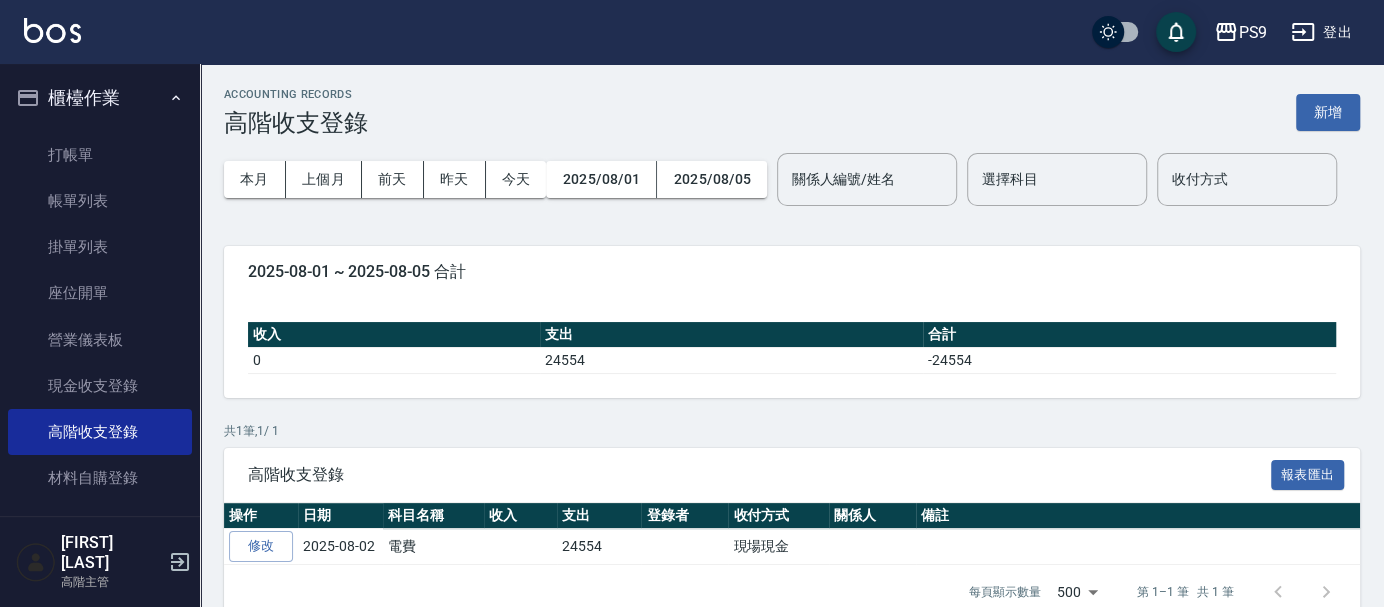 click on "本月 上個月 前天 昨天 今天 2025/08/01 2025/08/05" at bounding box center [495, 179] 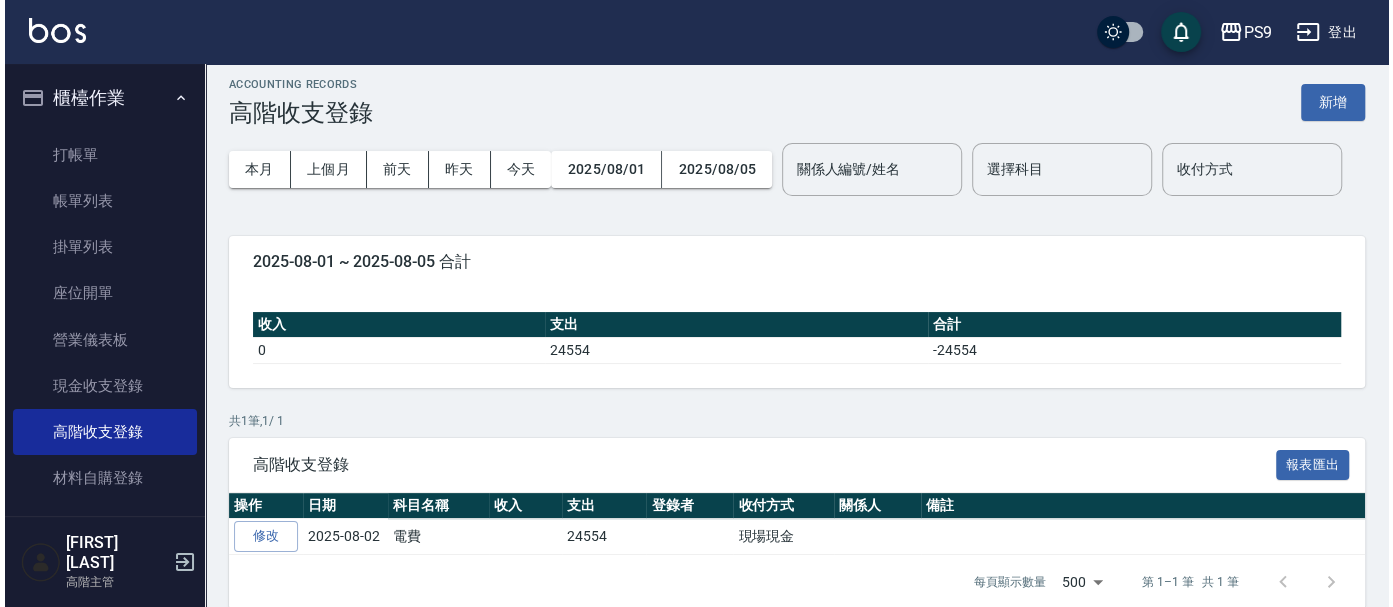 scroll, scrollTop: 0, scrollLeft: 0, axis: both 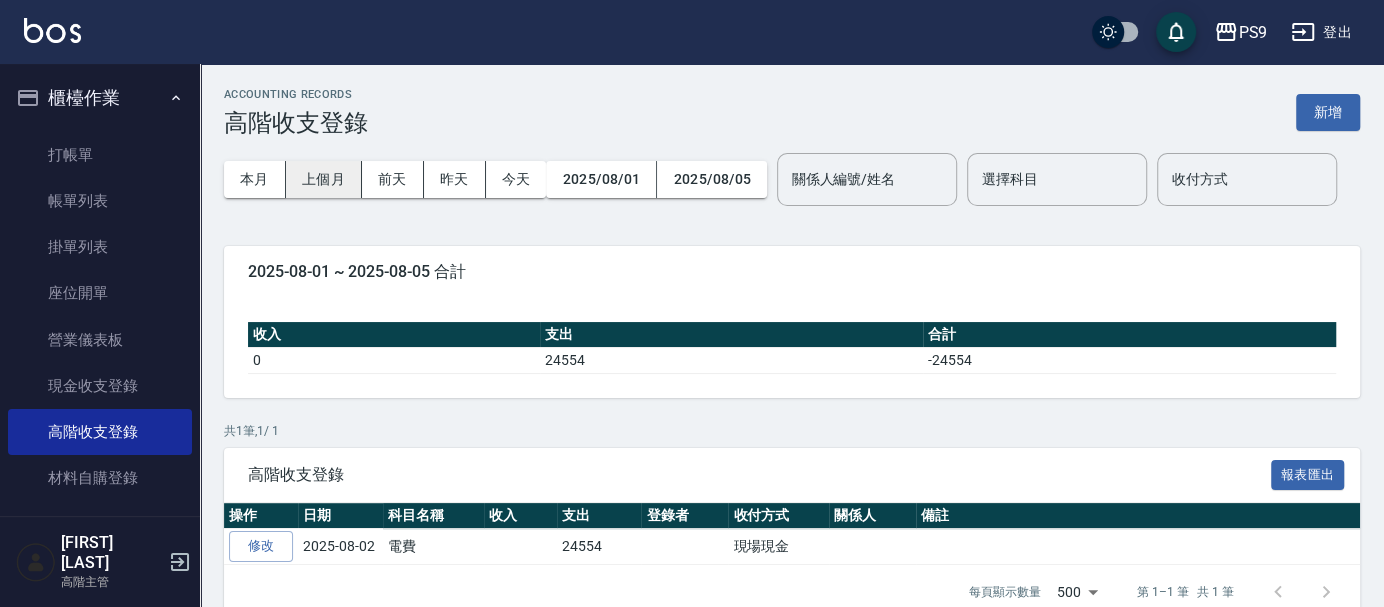 click on "上個月" at bounding box center [324, 179] 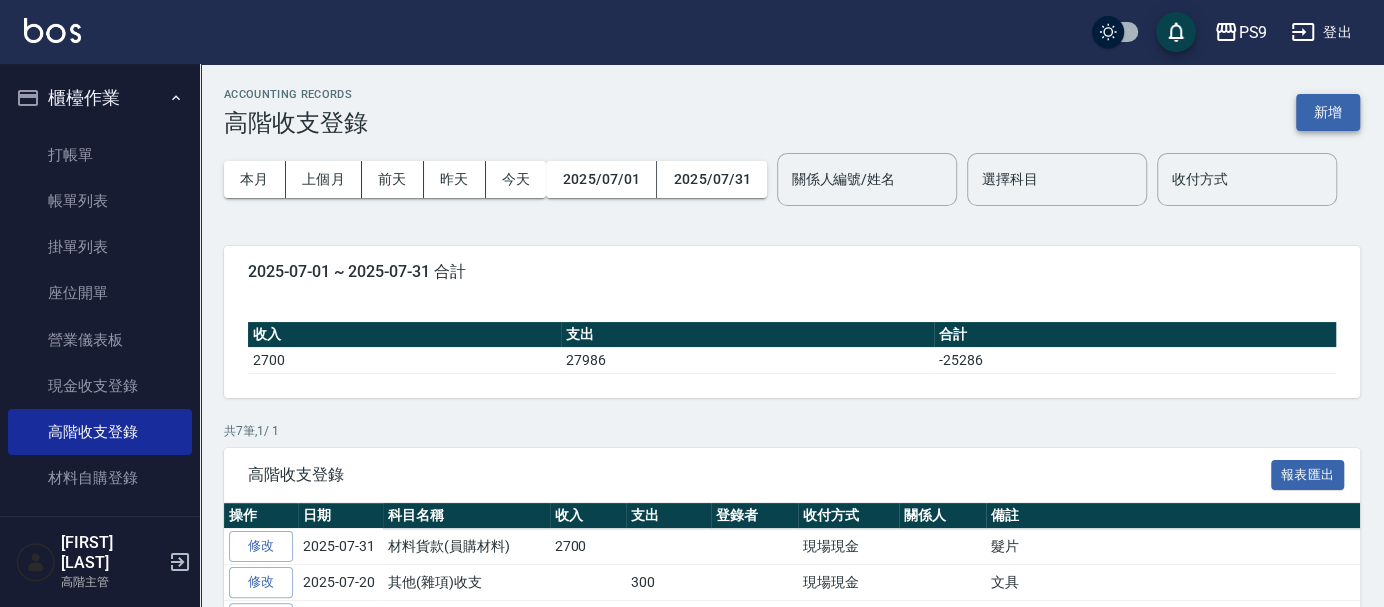 click on "新增" at bounding box center [1328, 112] 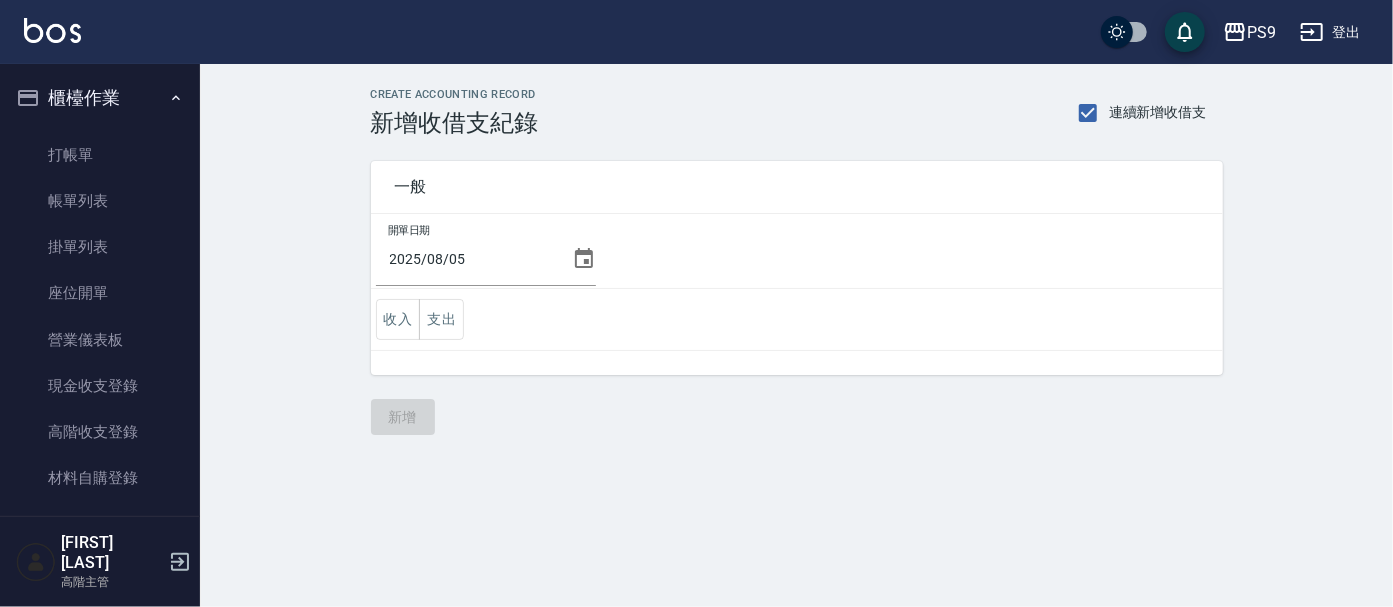 click on "櫃檯作業" at bounding box center (100, 98) 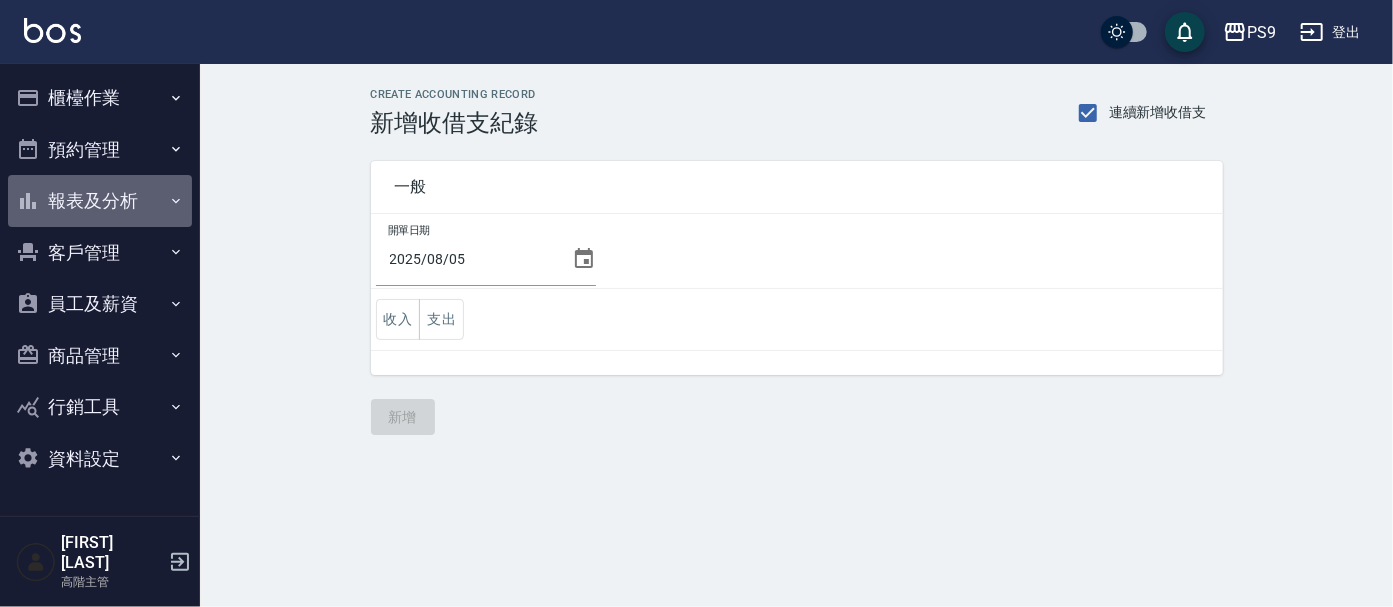 click on "報表及分析" at bounding box center (100, 201) 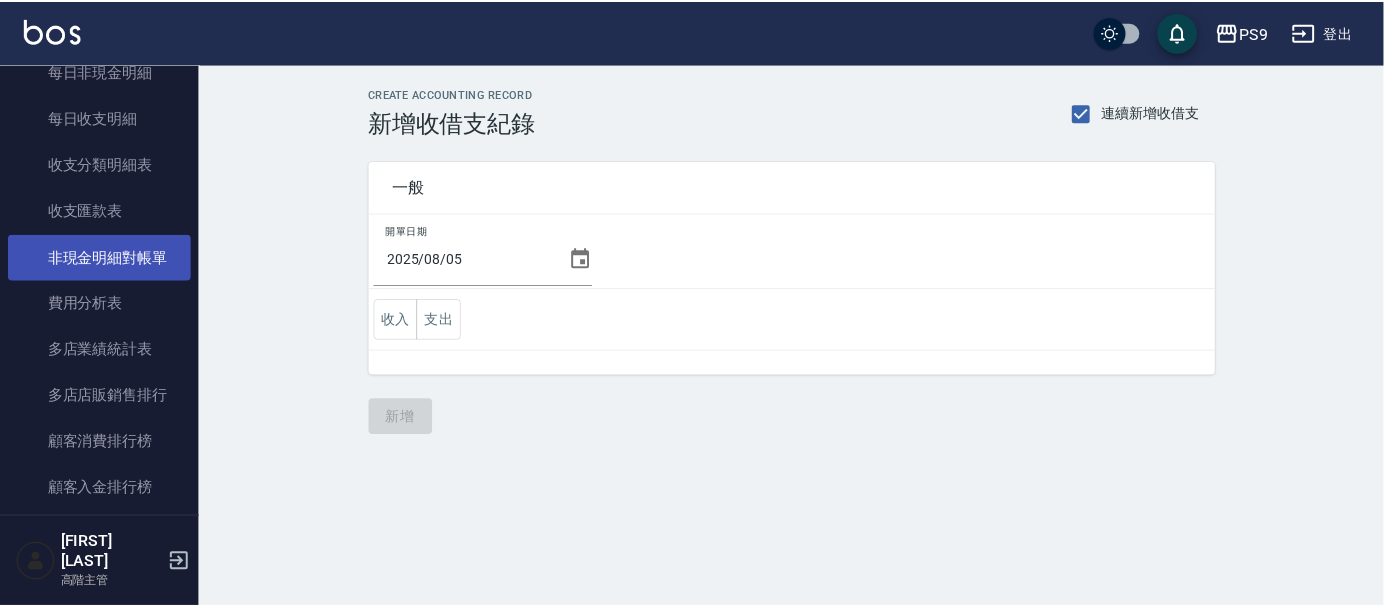 scroll, scrollTop: 1555, scrollLeft: 0, axis: vertical 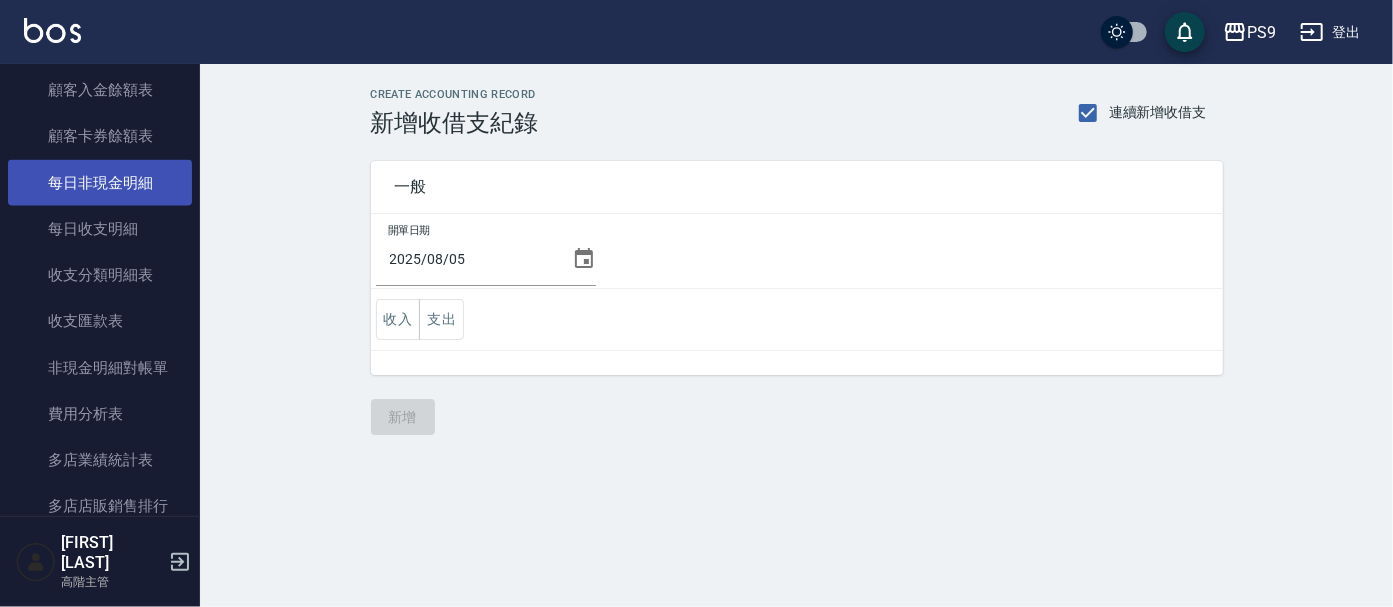 click on "每日非現金明細" at bounding box center (100, 183) 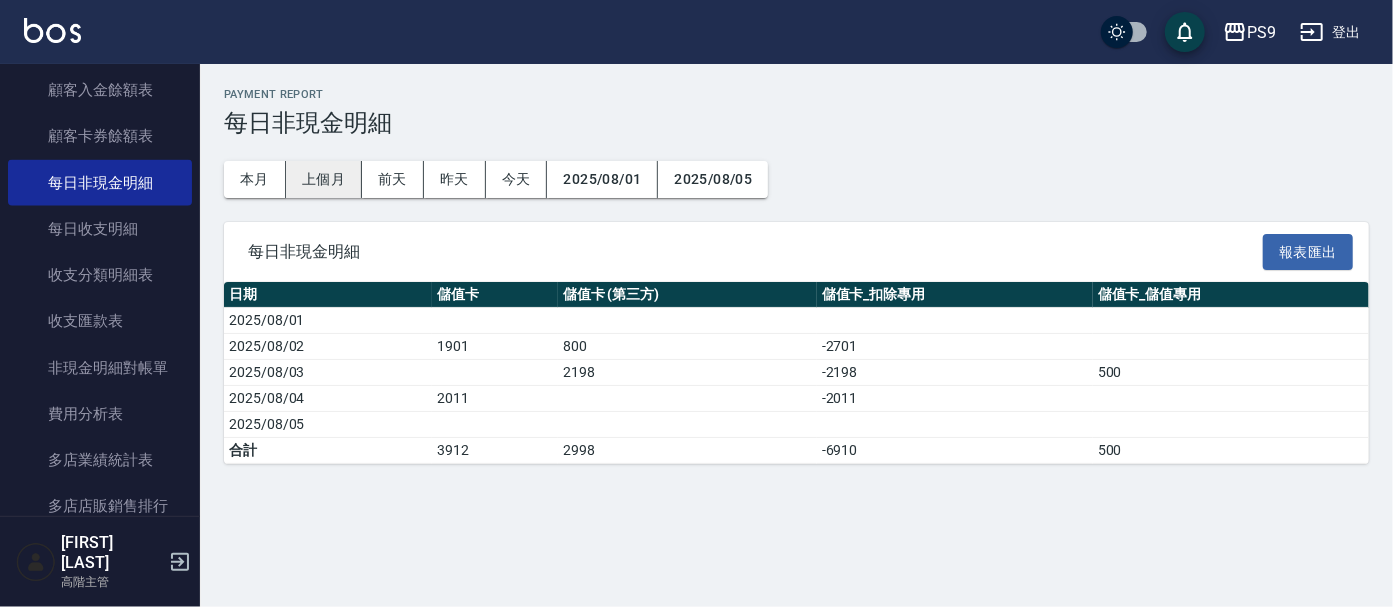 click on "上個月" at bounding box center (324, 179) 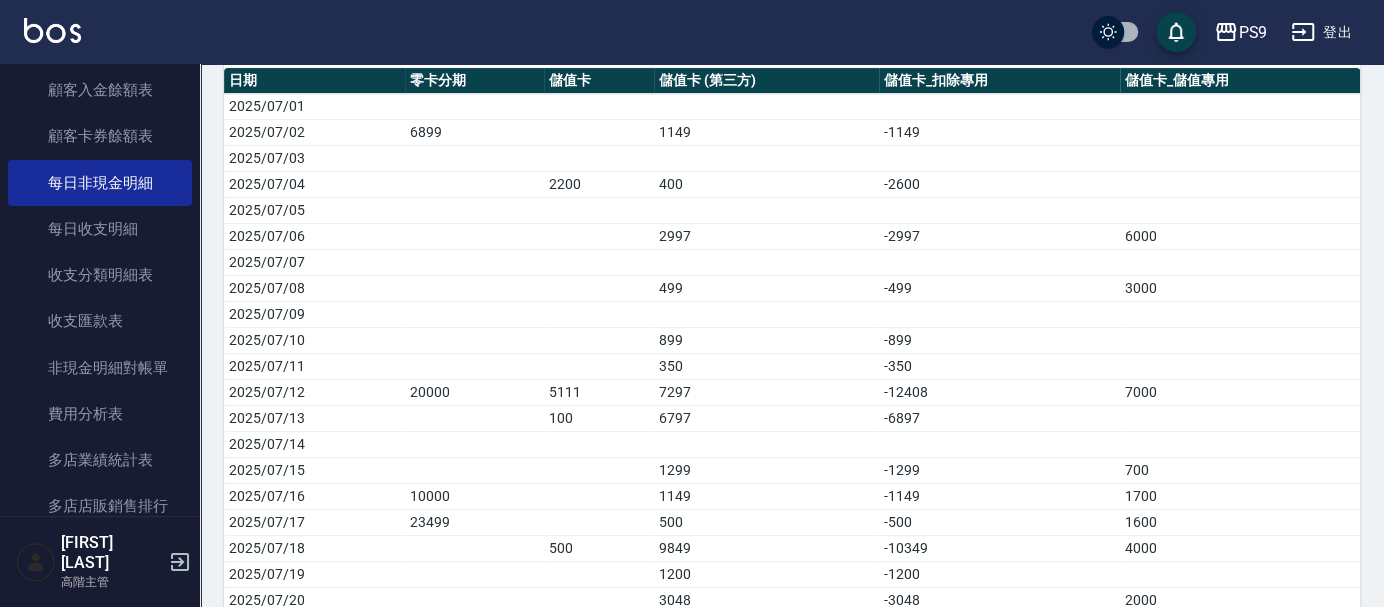 scroll, scrollTop: 548, scrollLeft: 0, axis: vertical 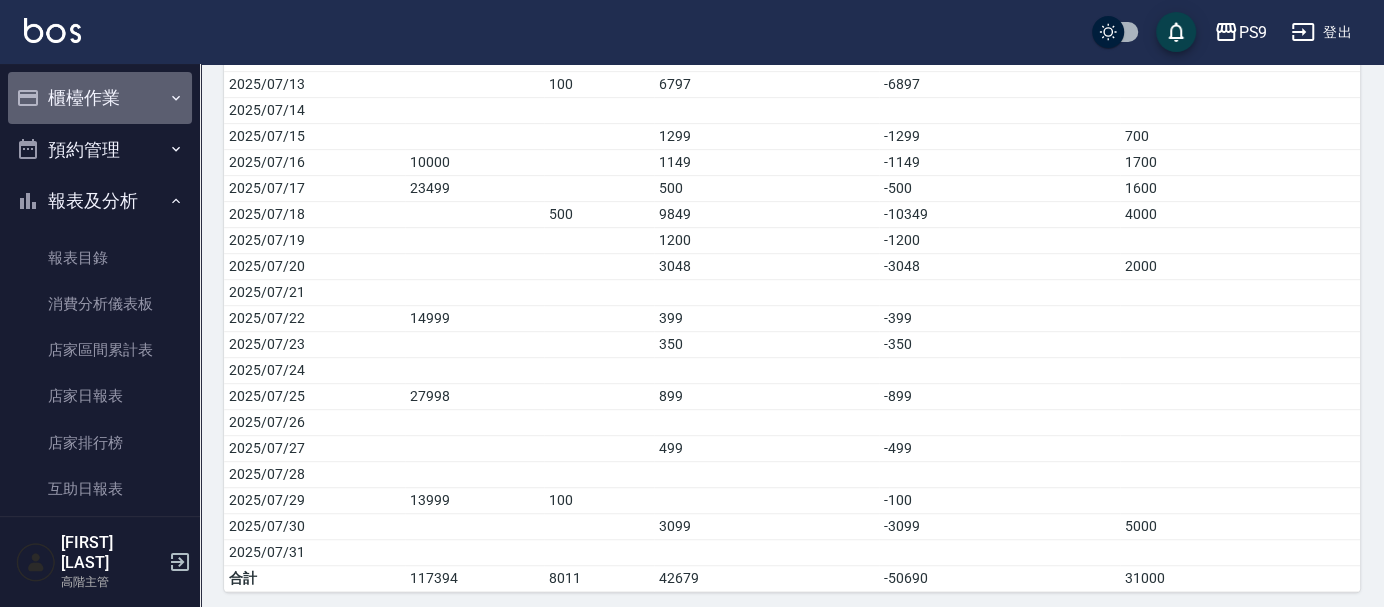 click on "櫃檯作業" at bounding box center (100, 98) 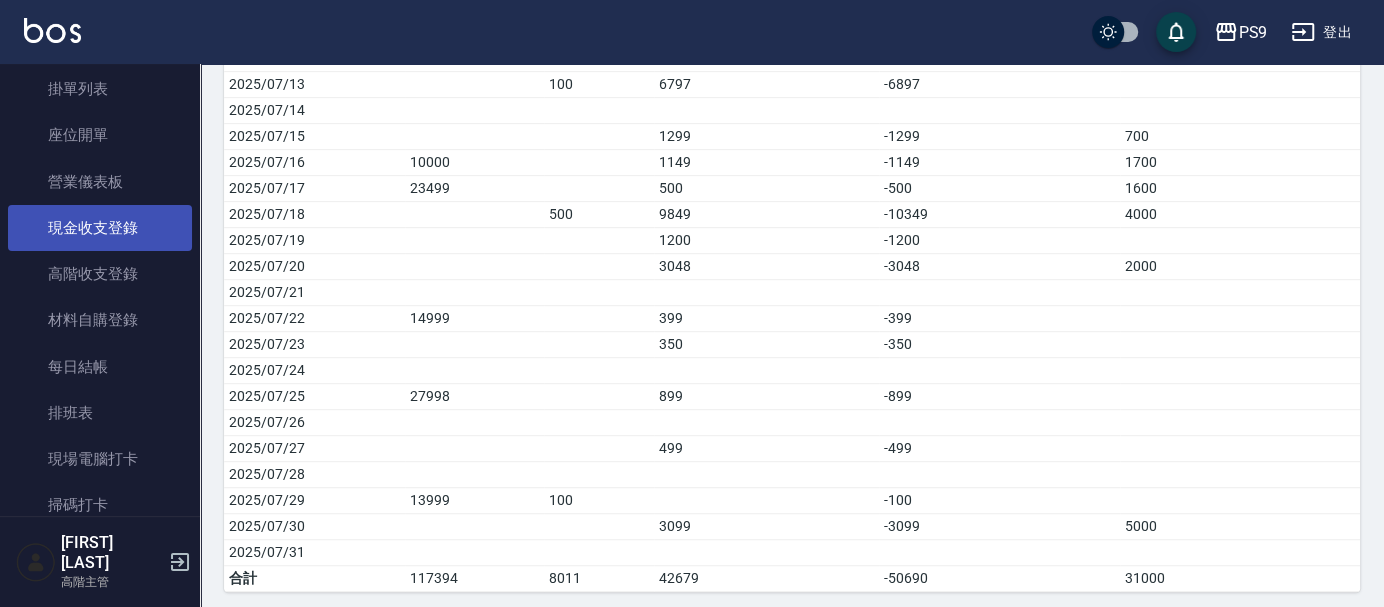 scroll, scrollTop: 222, scrollLeft: 0, axis: vertical 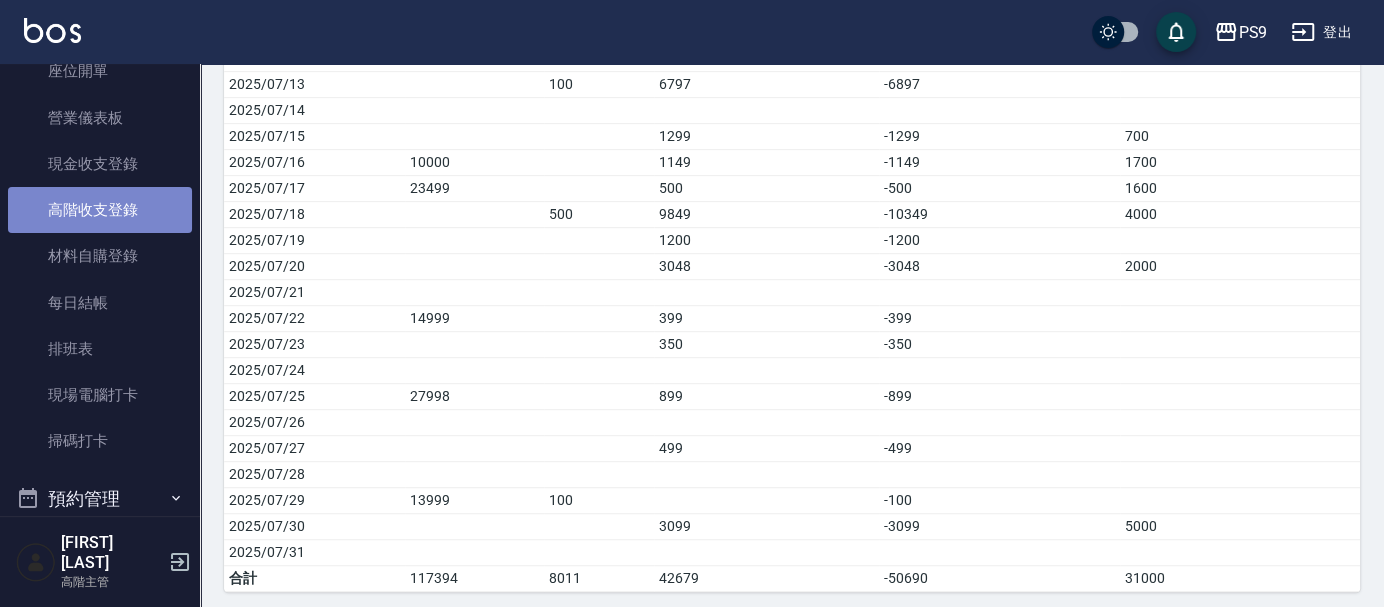 click on "高階收支登錄" at bounding box center [100, 210] 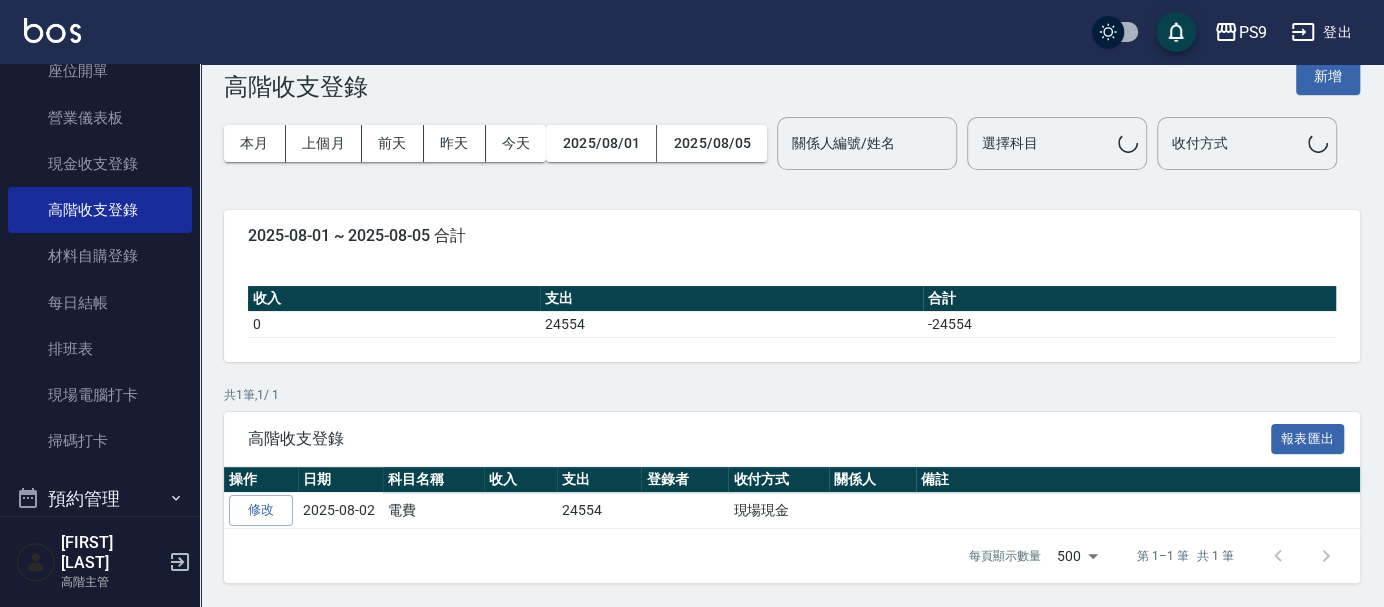 scroll, scrollTop: 0, scrollLeft: 0, axis: both 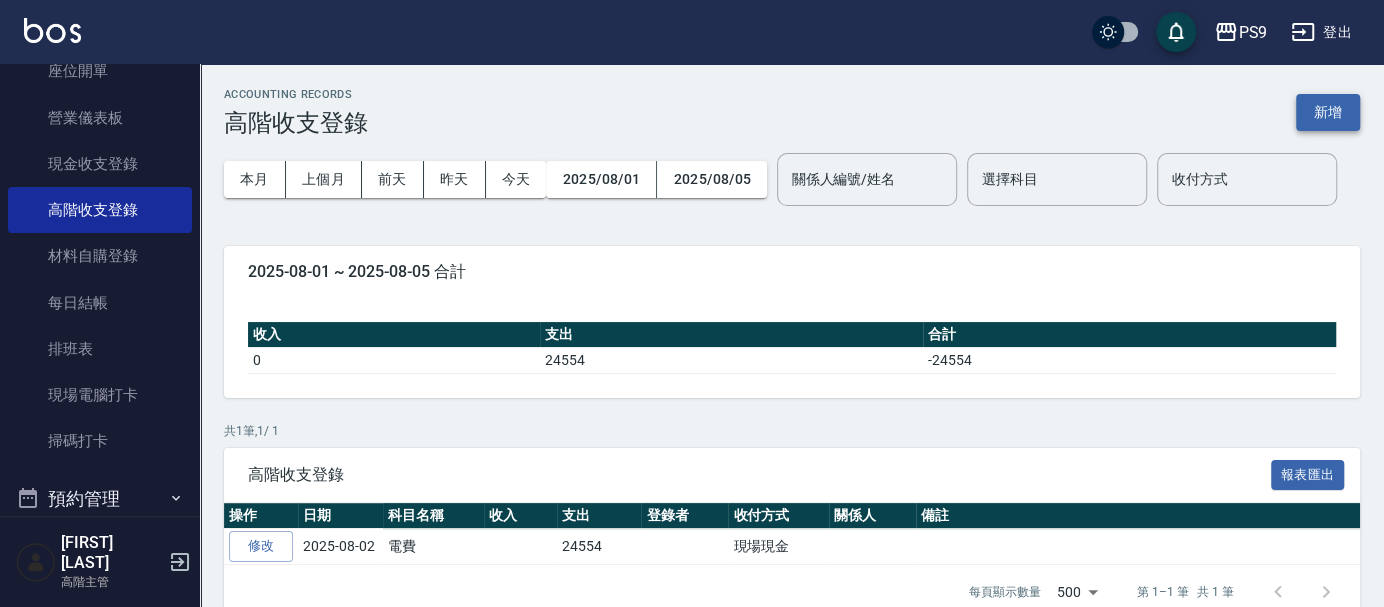 click on "新增" at bounding box center [1328, 112] 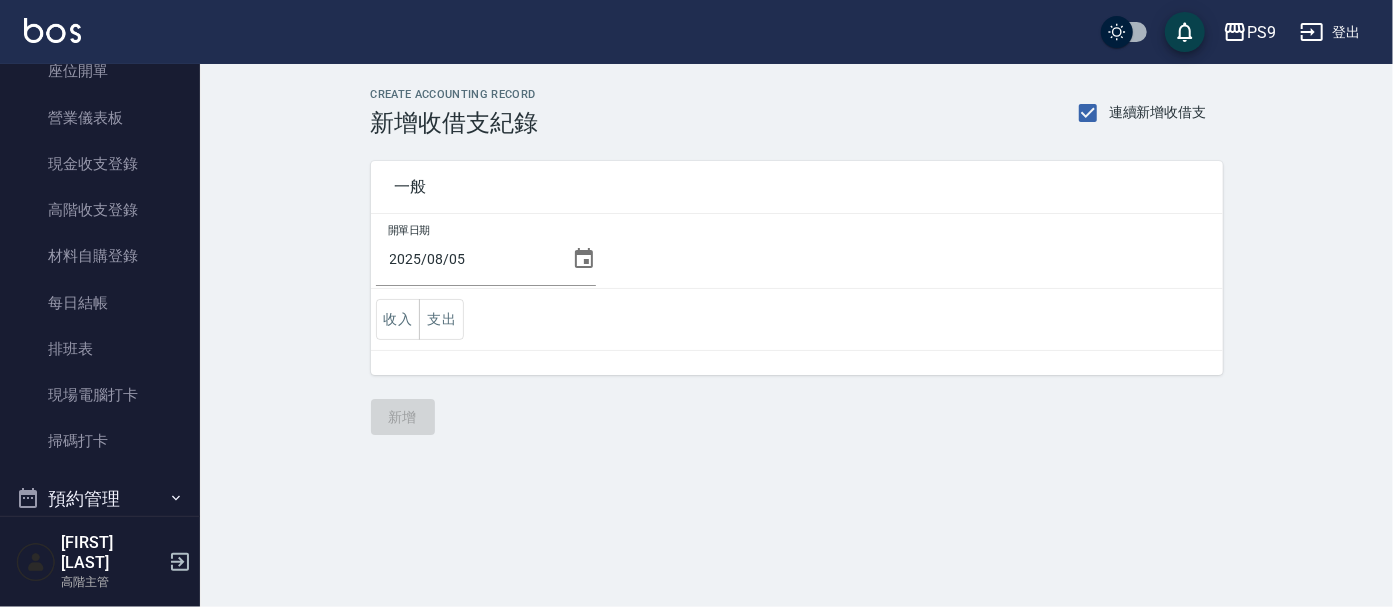 click 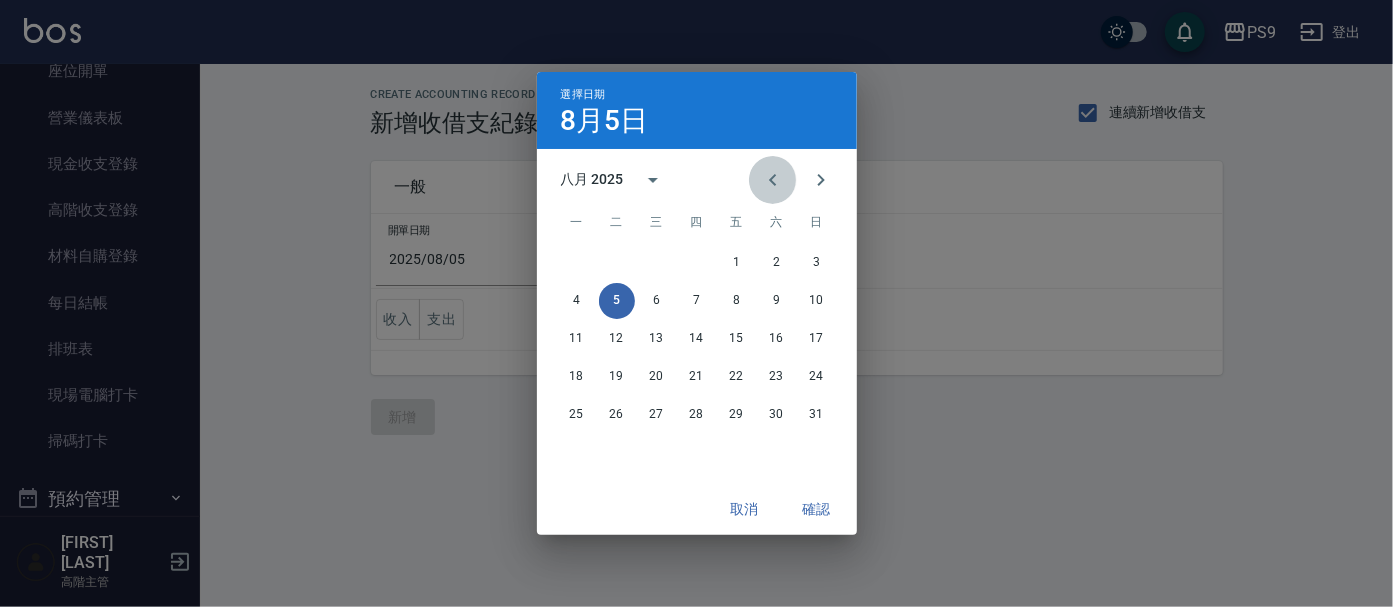 click 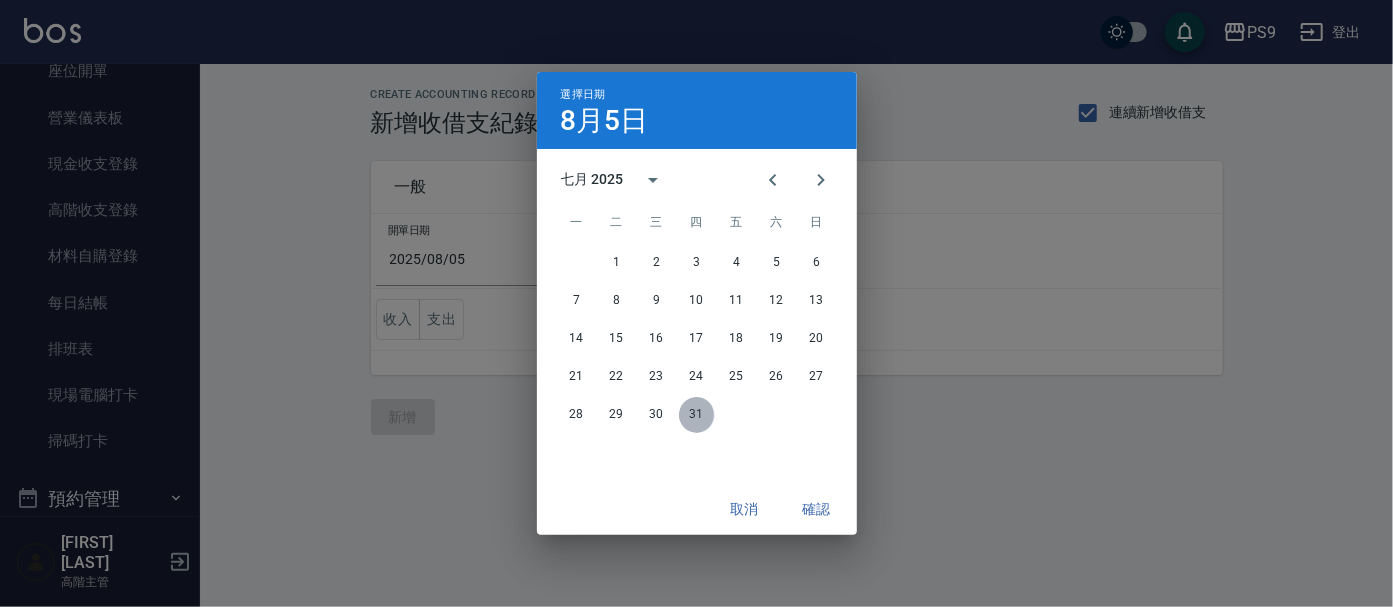 drag, startPoint x: 693, startPoint y: 410, endPoint x: 770, endPoint y: 463, distance: 93.47727 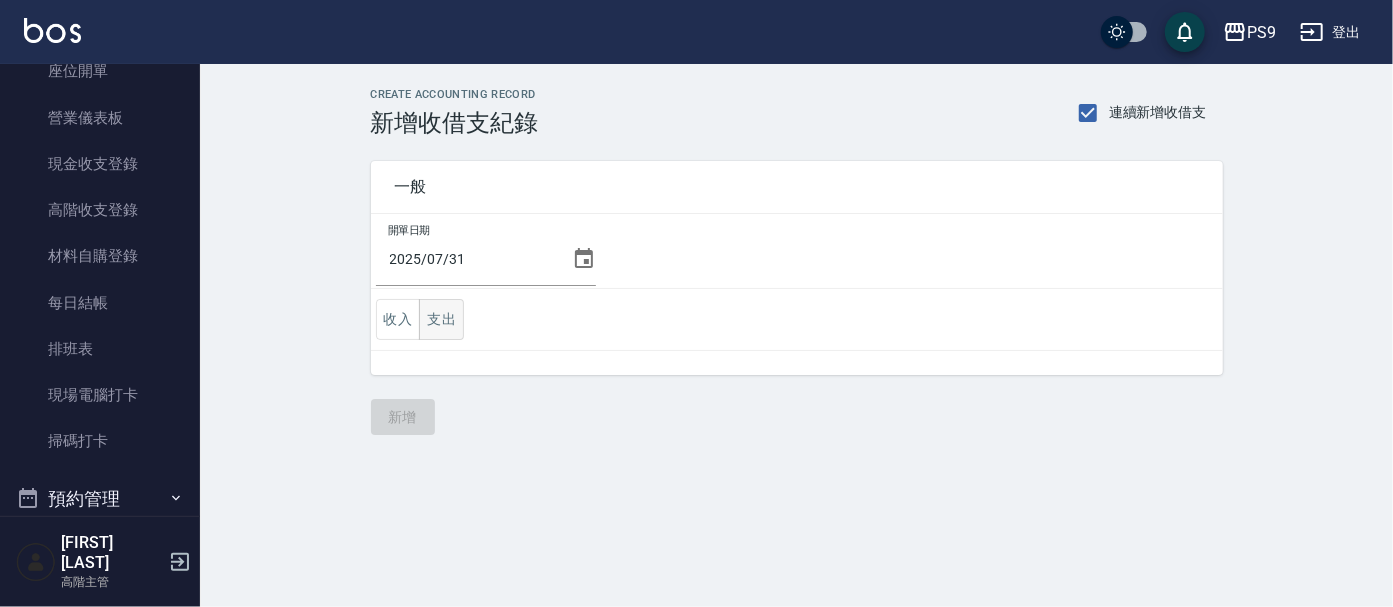 click on "支出" at bounding box center [441, 319] 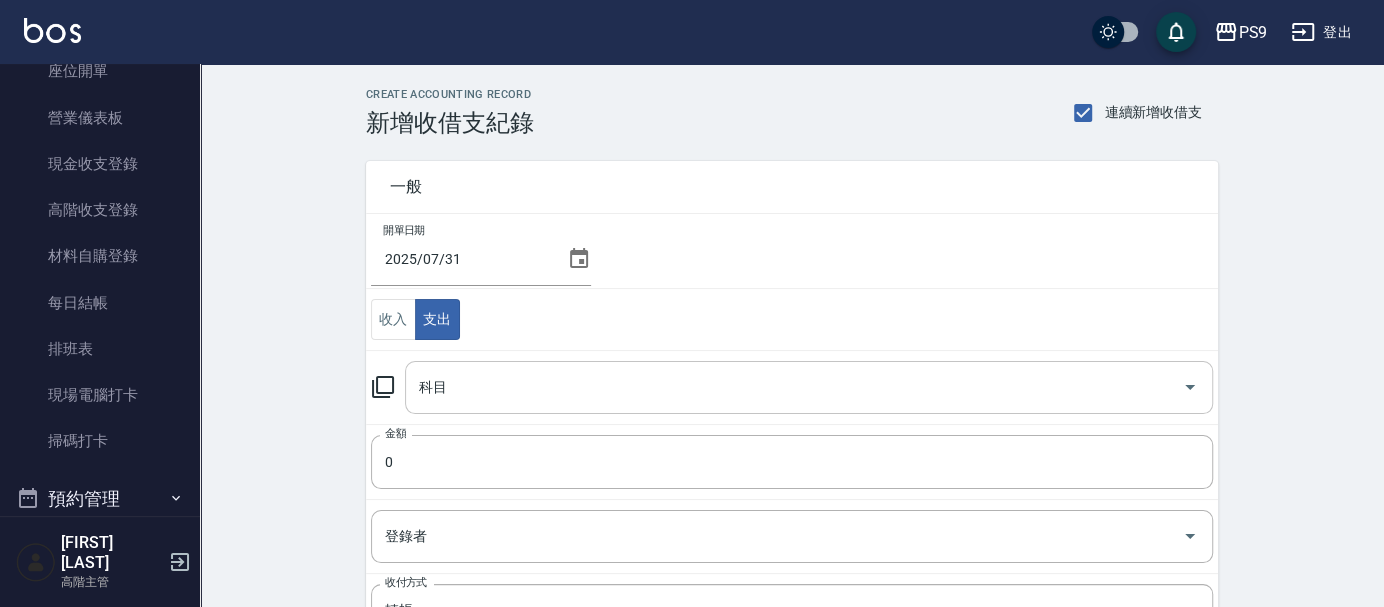 click on "科目" at bounding box center [794, 387] 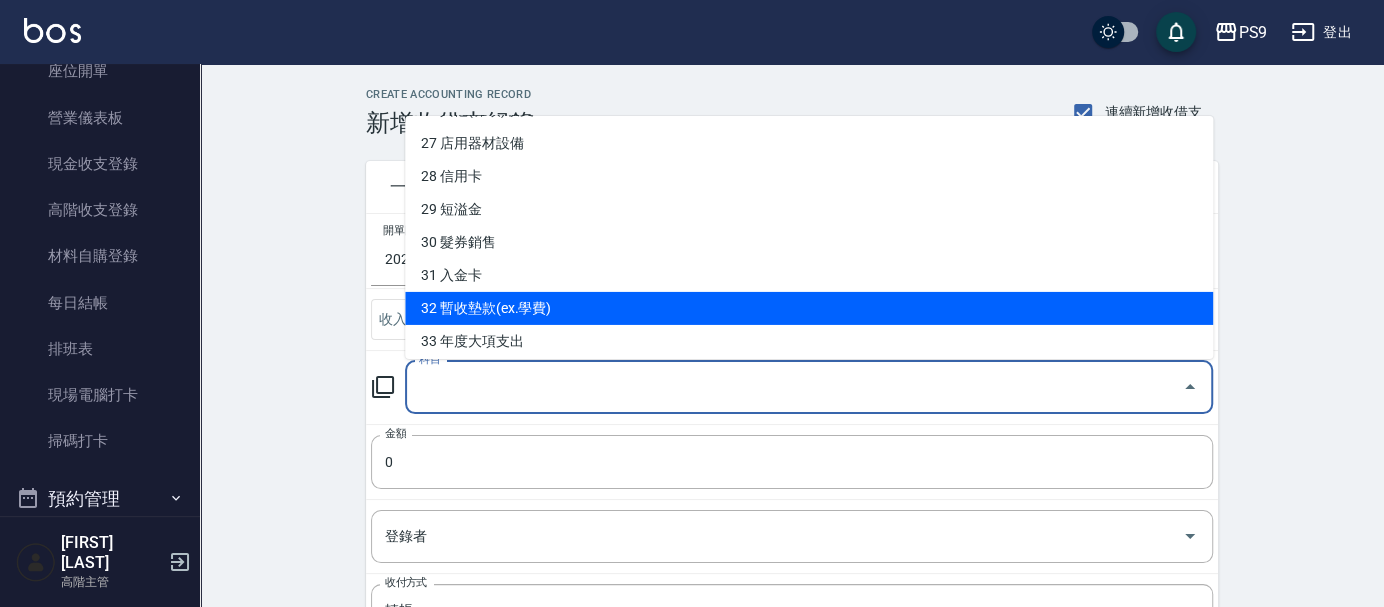 scroll, scrollTop: 1092, scrollLeft: 0, axis: vertical 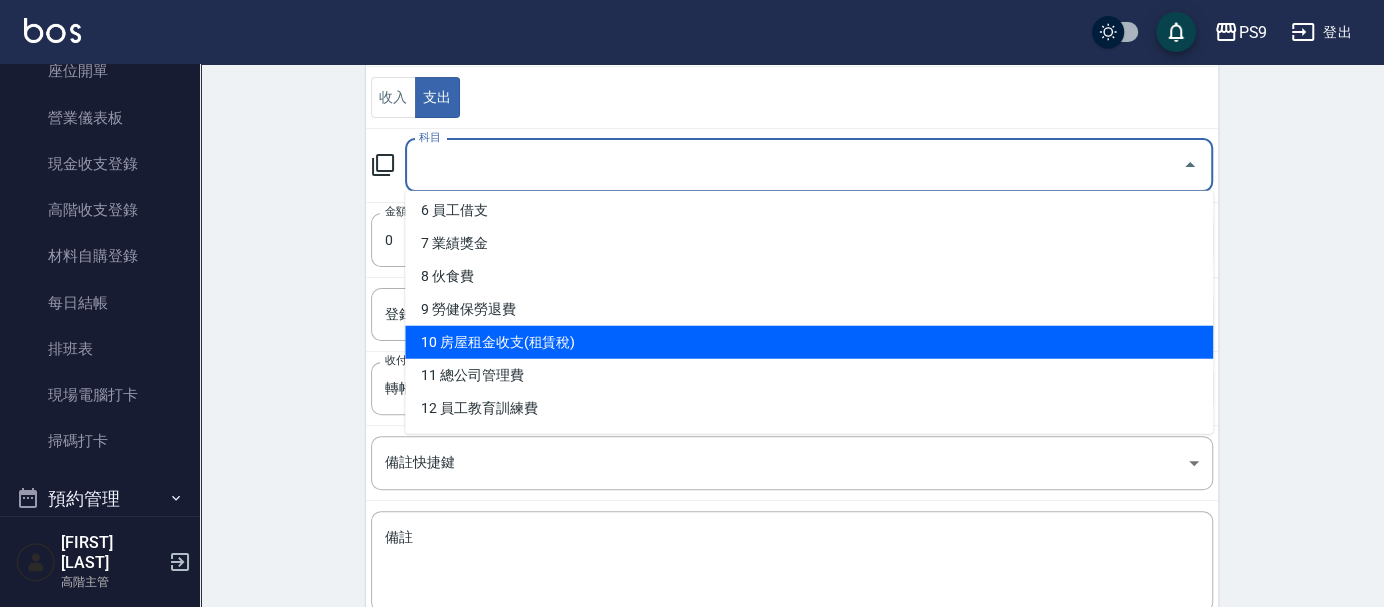 click on "10 房屋租金收支(租賃稅)" at bounding box center [809, 342] 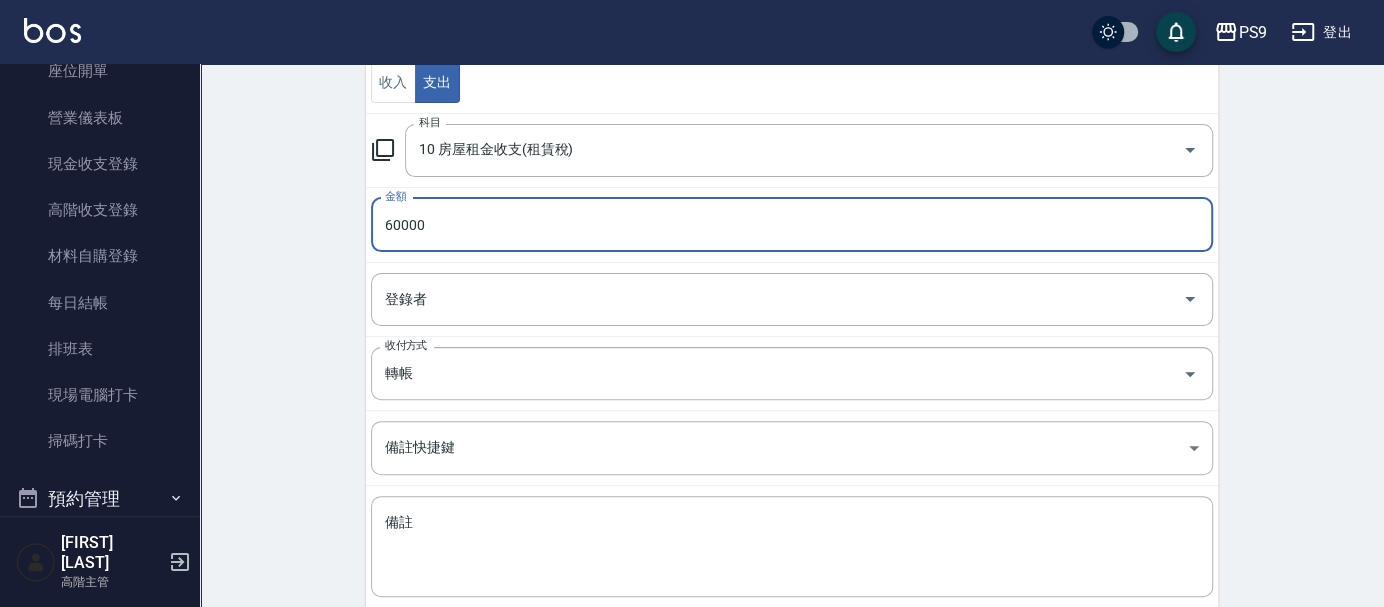 scroll, scrollTop: 343, scrollLeft: 0, axis: vertical 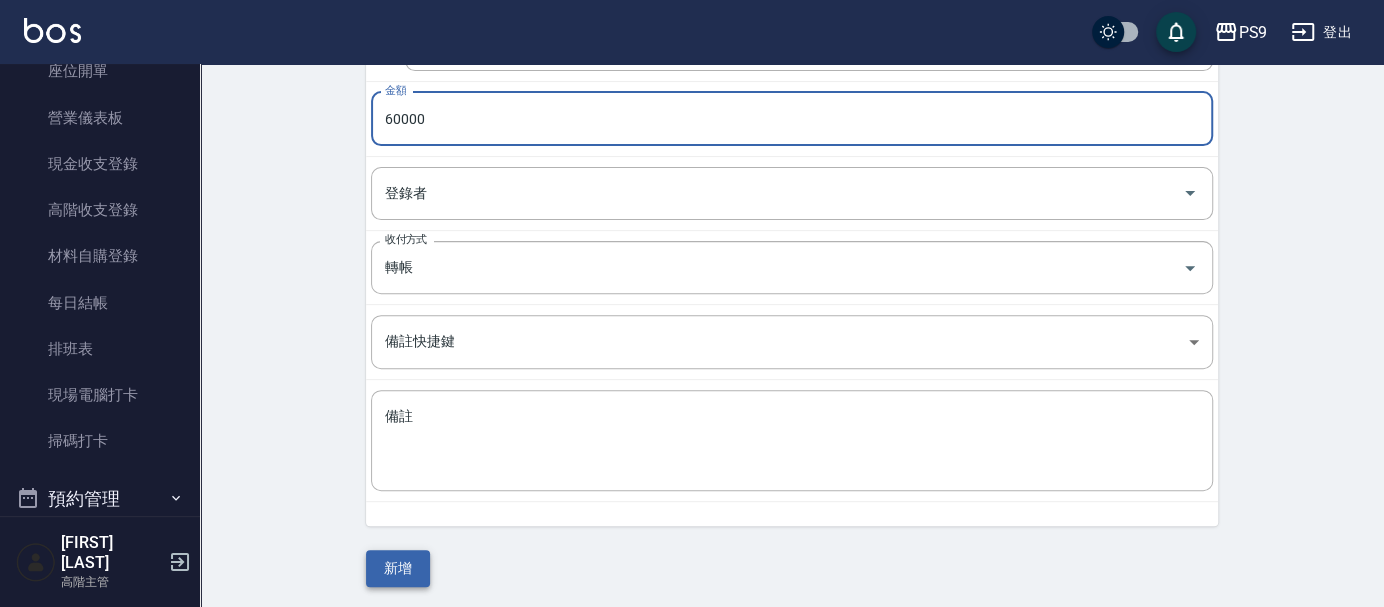 type on "60000" 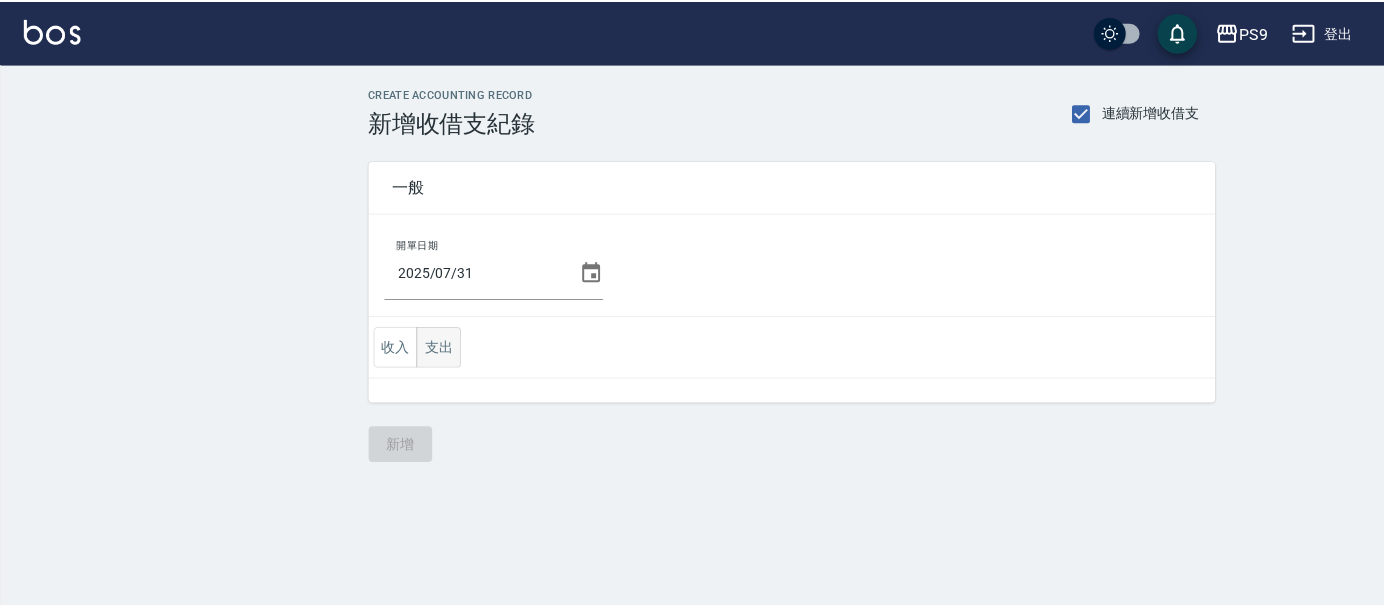 scroll, scrollTop: 0, scrollLeft: 0, axis: both 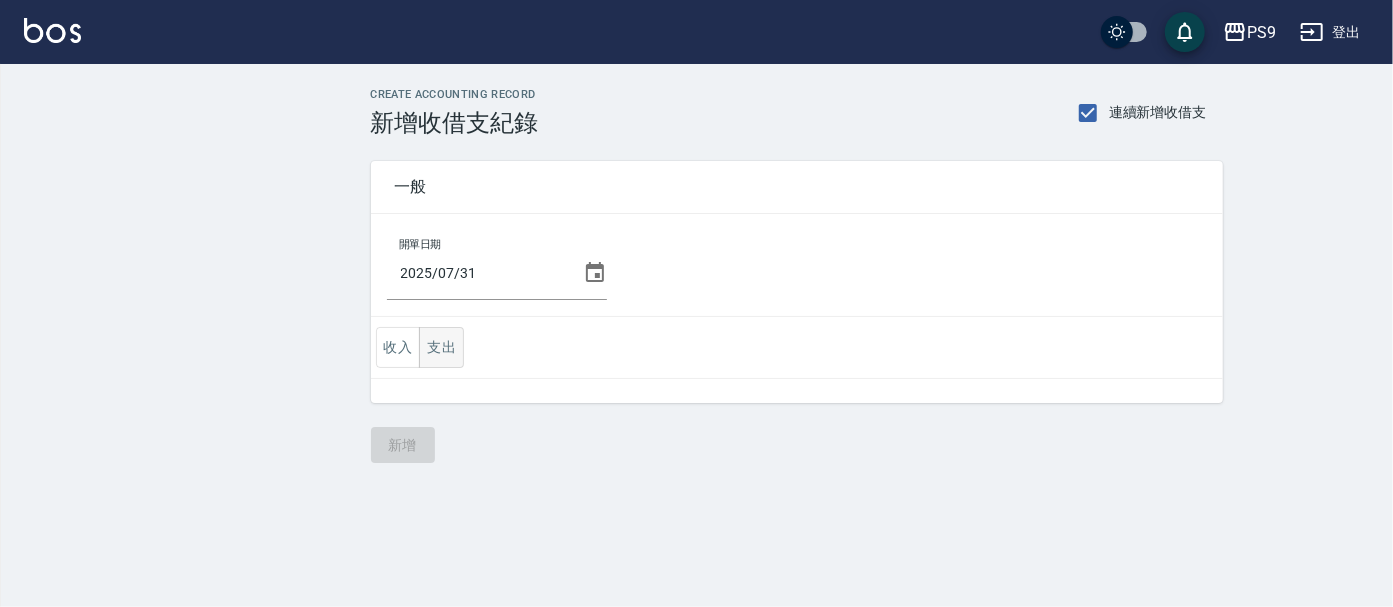 click on "支出" at bounding box center [441, 347] 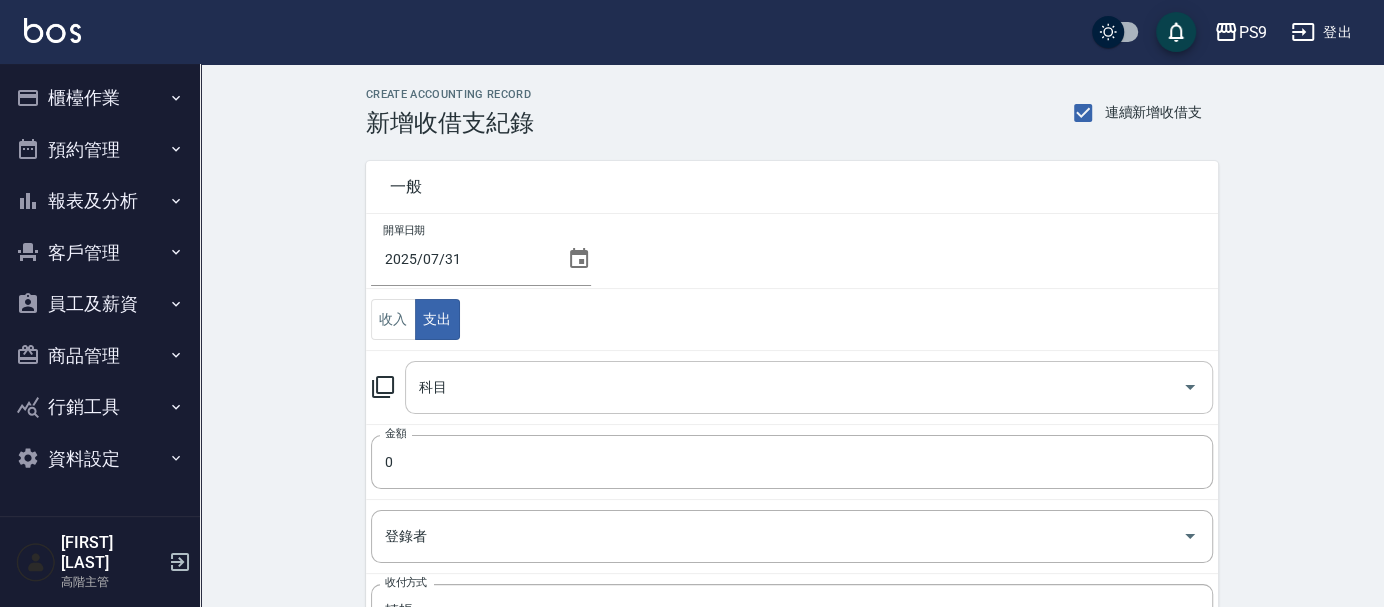 click on "科目" at bounding box center [794, 387] 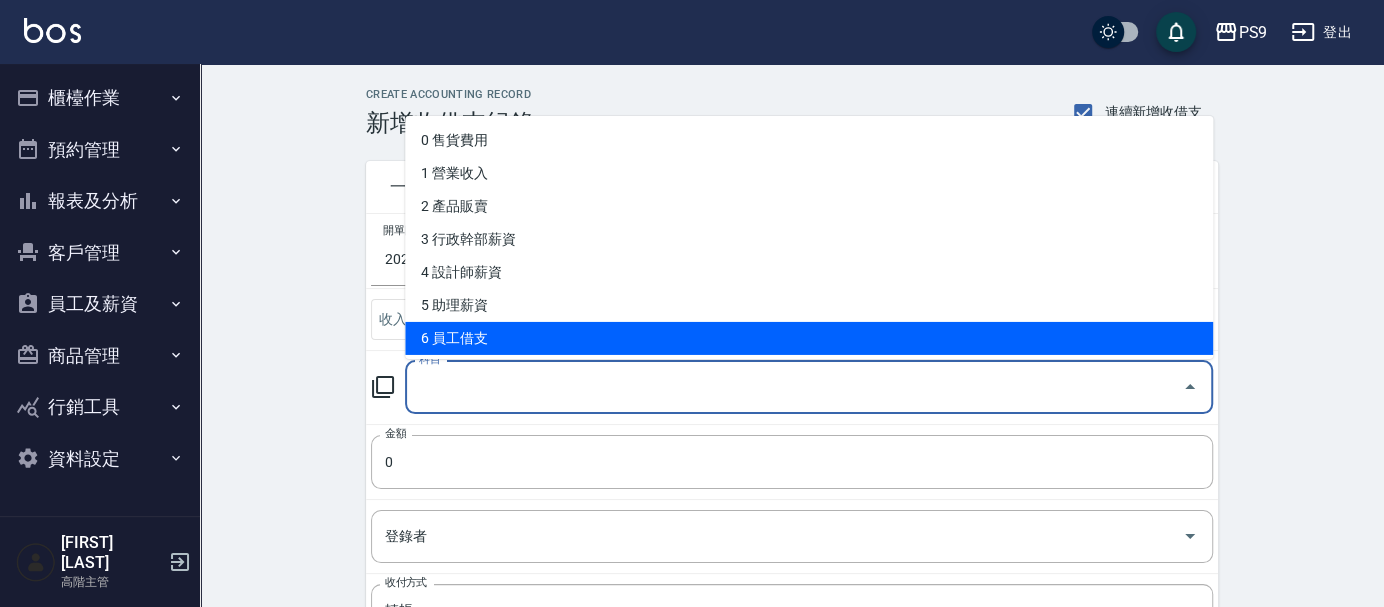 scroll, scrollTop: 888, scrollLeft: 0, axis: vertical 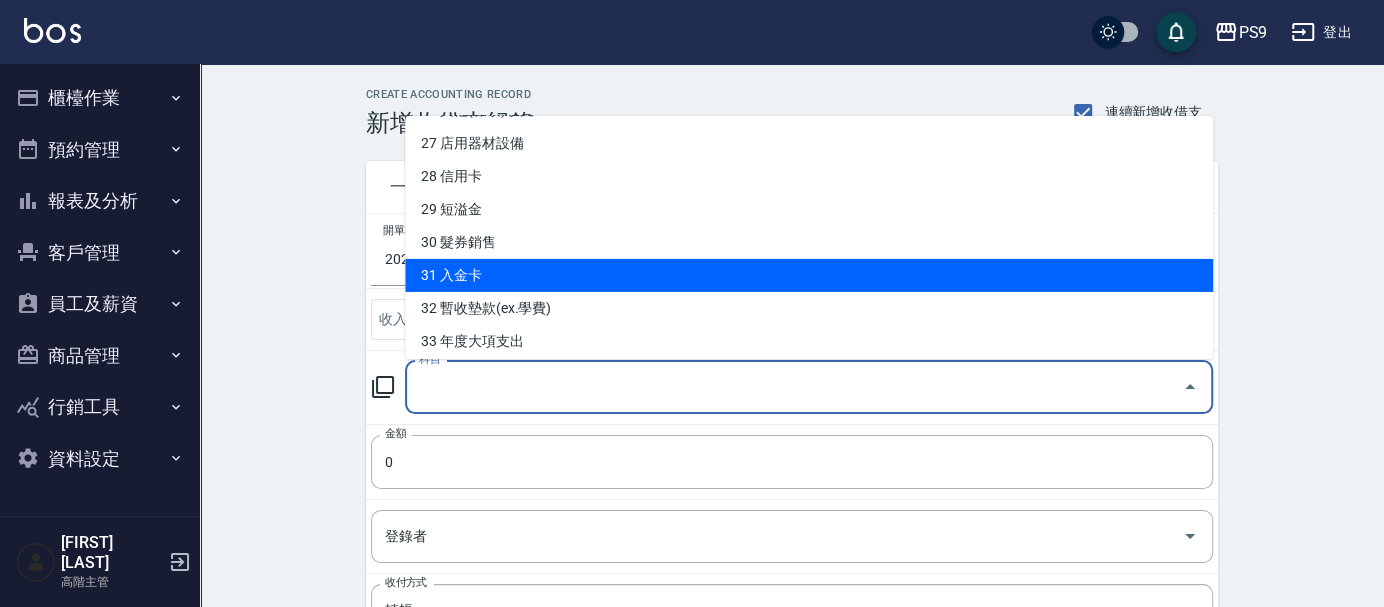 click on "31 入金卡" at bounding box center [809, 275] 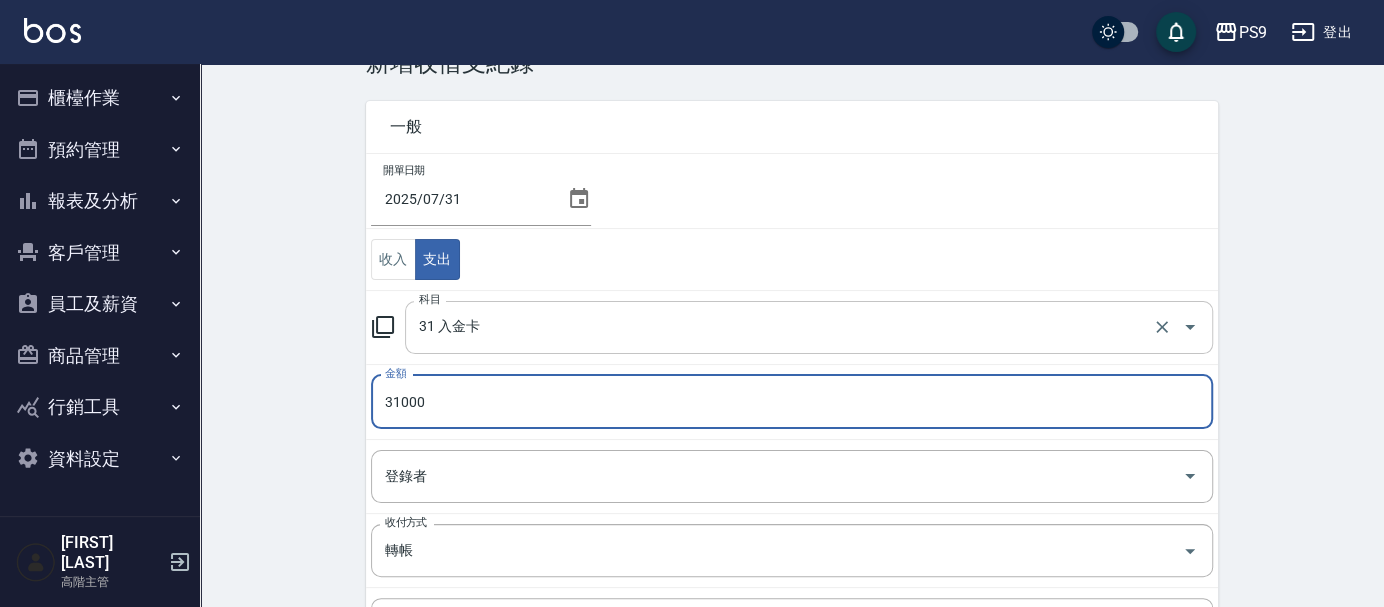 scroll, scrollTop: 343, scrollLeft: 0, axis: vertical 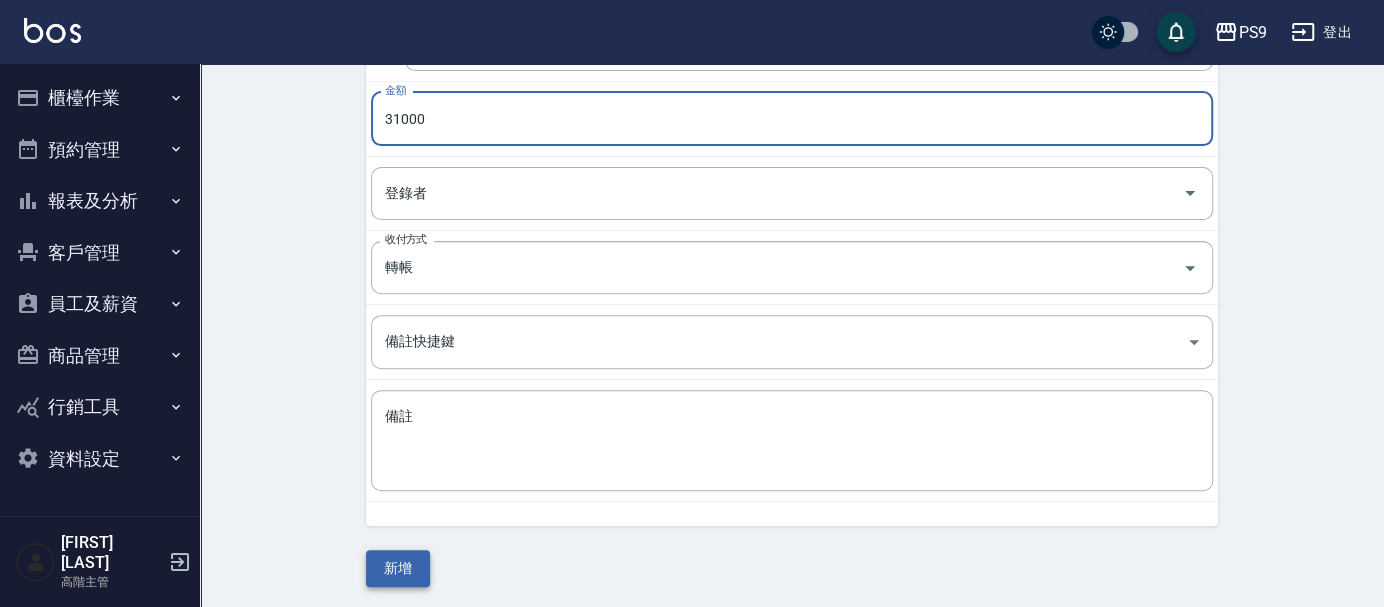type on "31000" 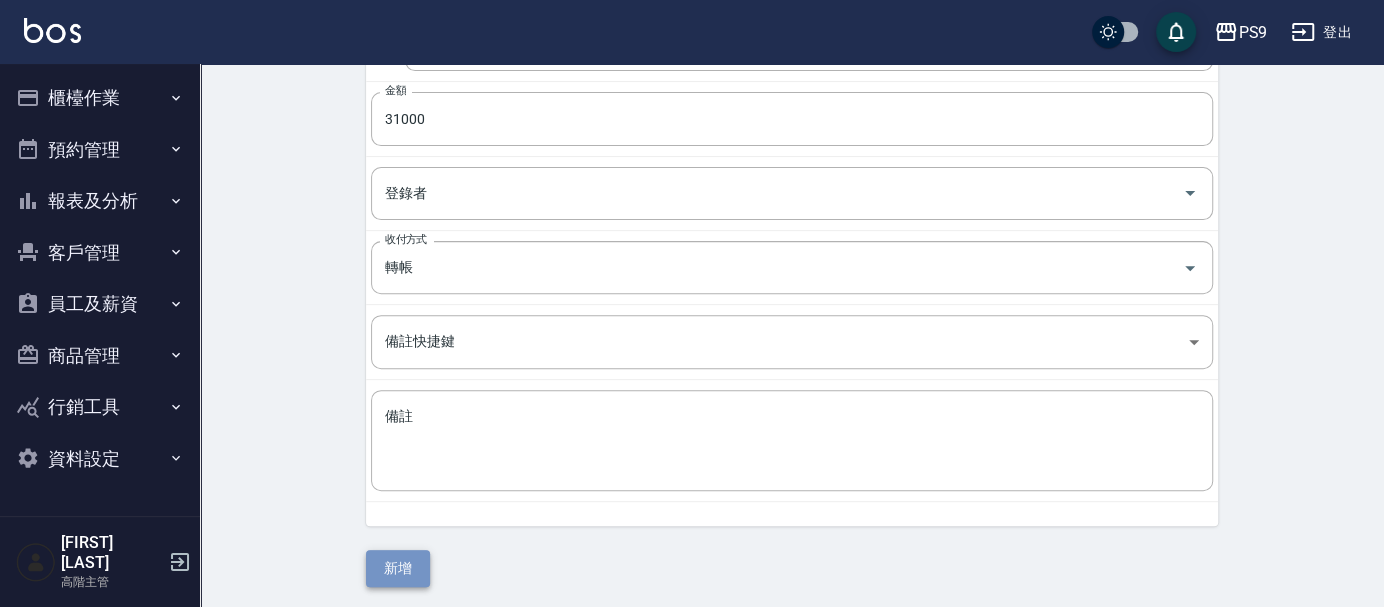 click on "新增" at bounding box center [398, 568] 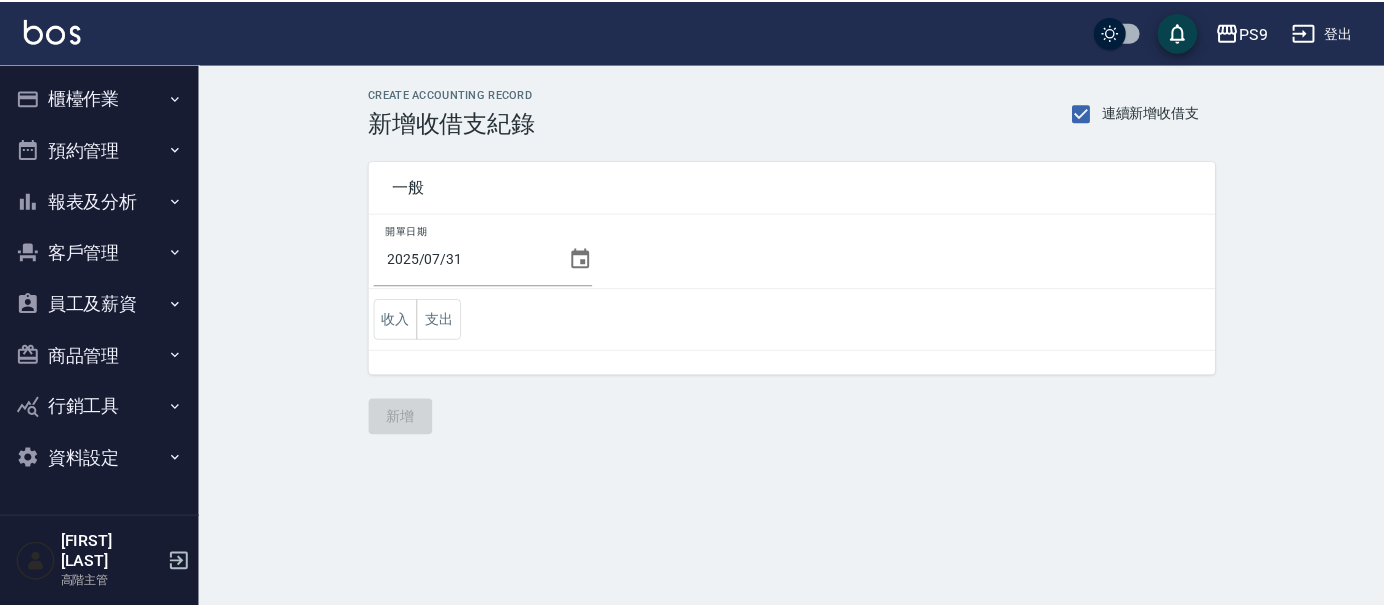 scroll, scrollTop: 0, scrollLeft: 0, axis: both 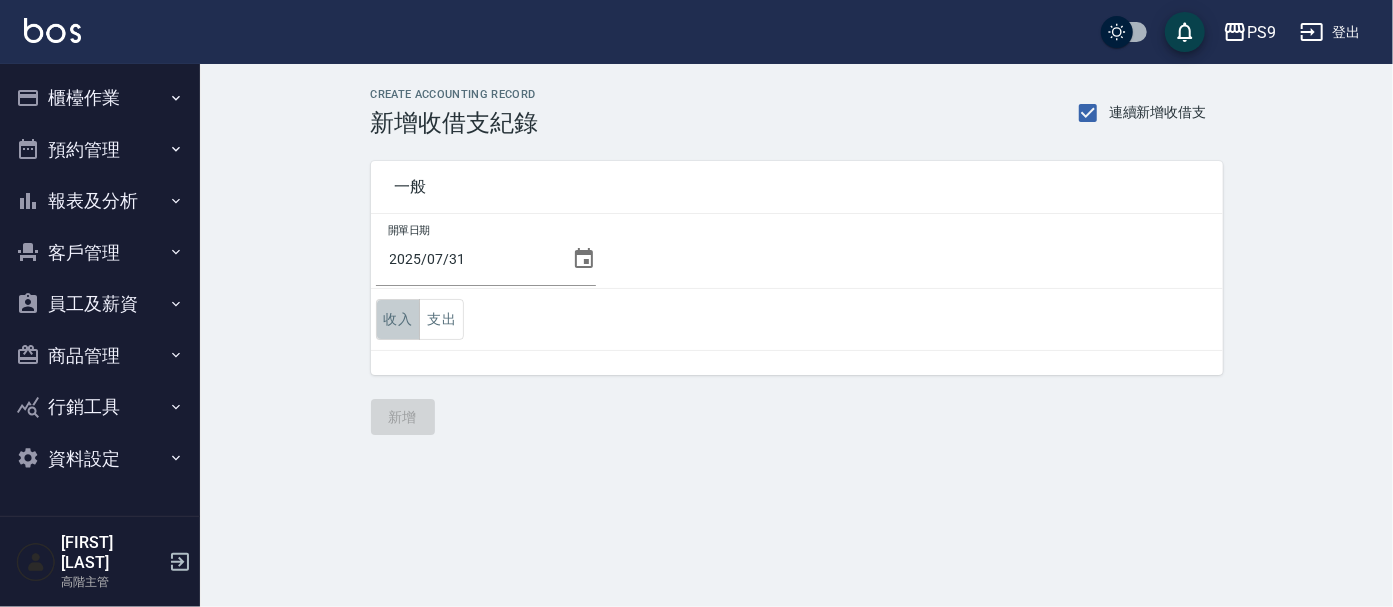 click on "收入" at bounding box center (398, 319) 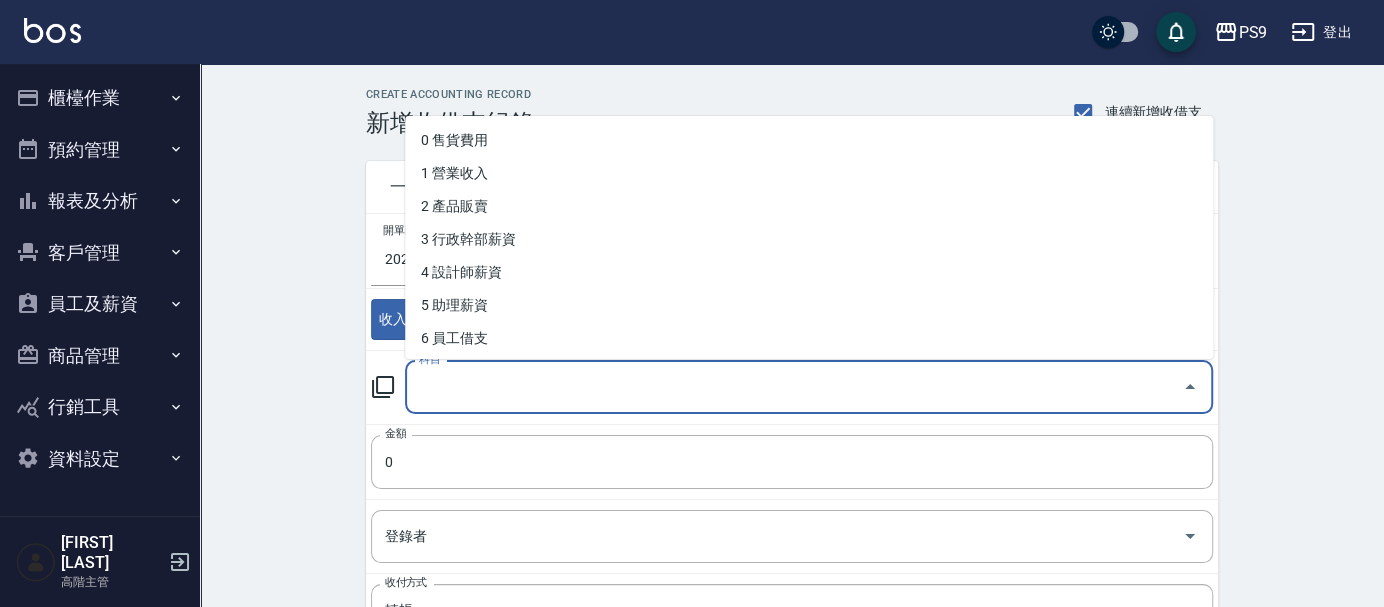 click on "科目" at bounding box center [794, 387] 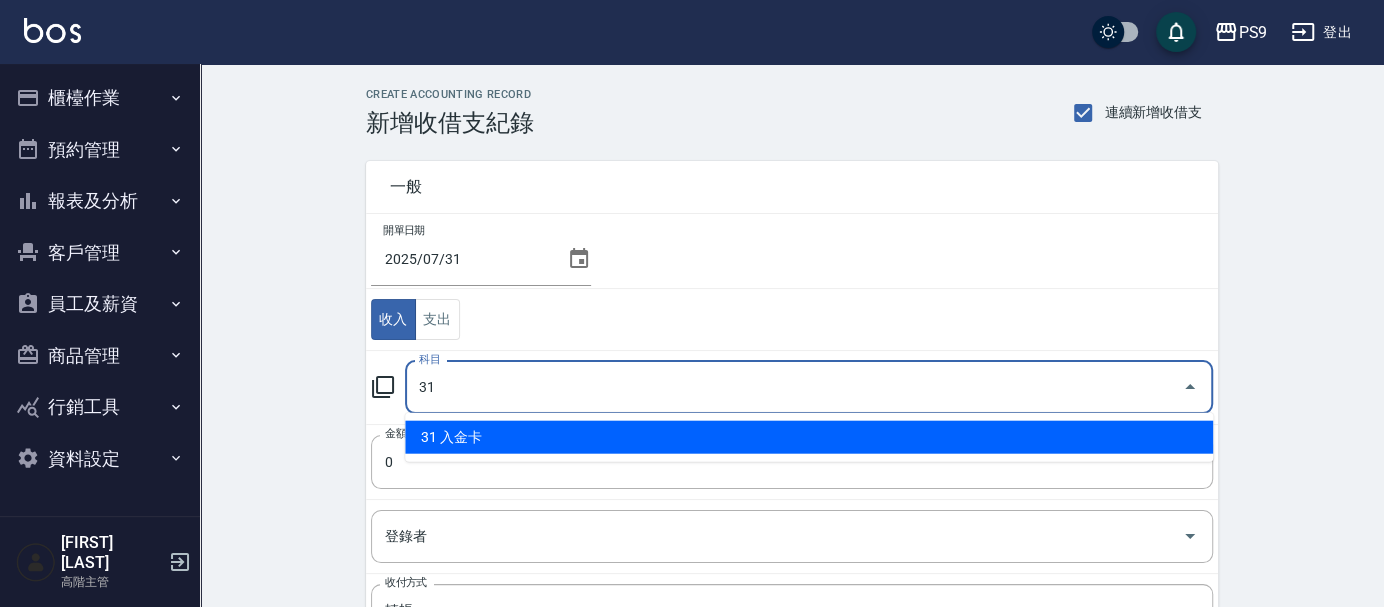 click on "31 入金卡" at bounding box center (809, 437) 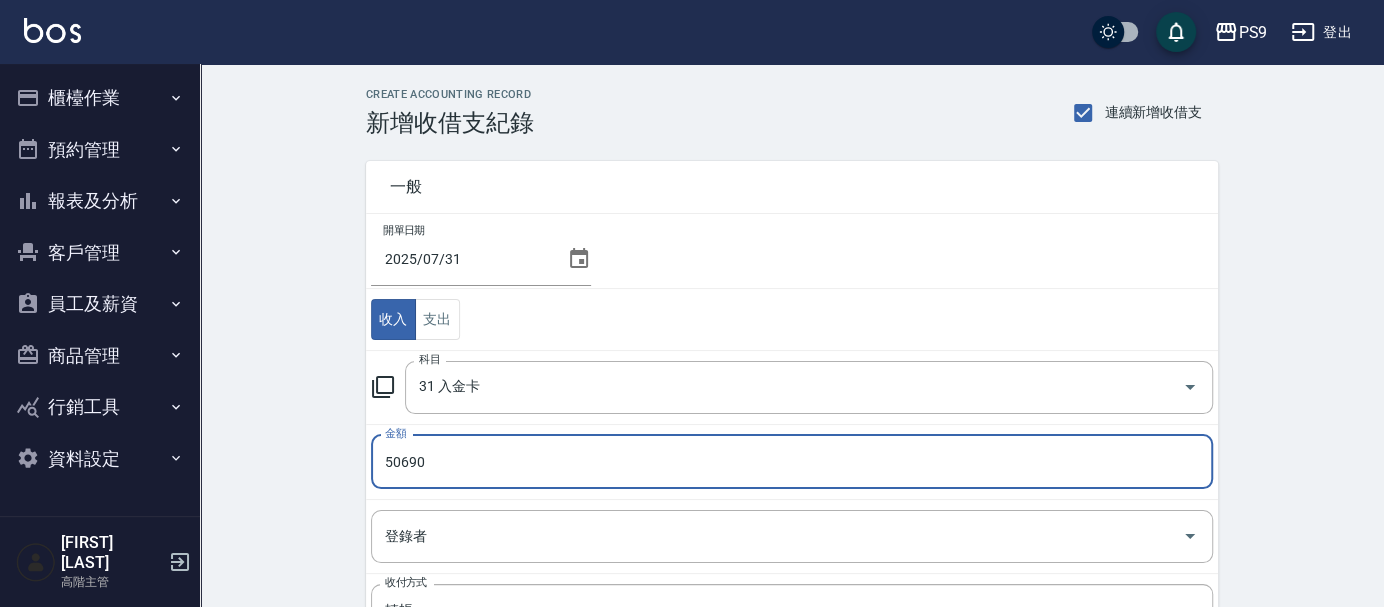 type on "50690" 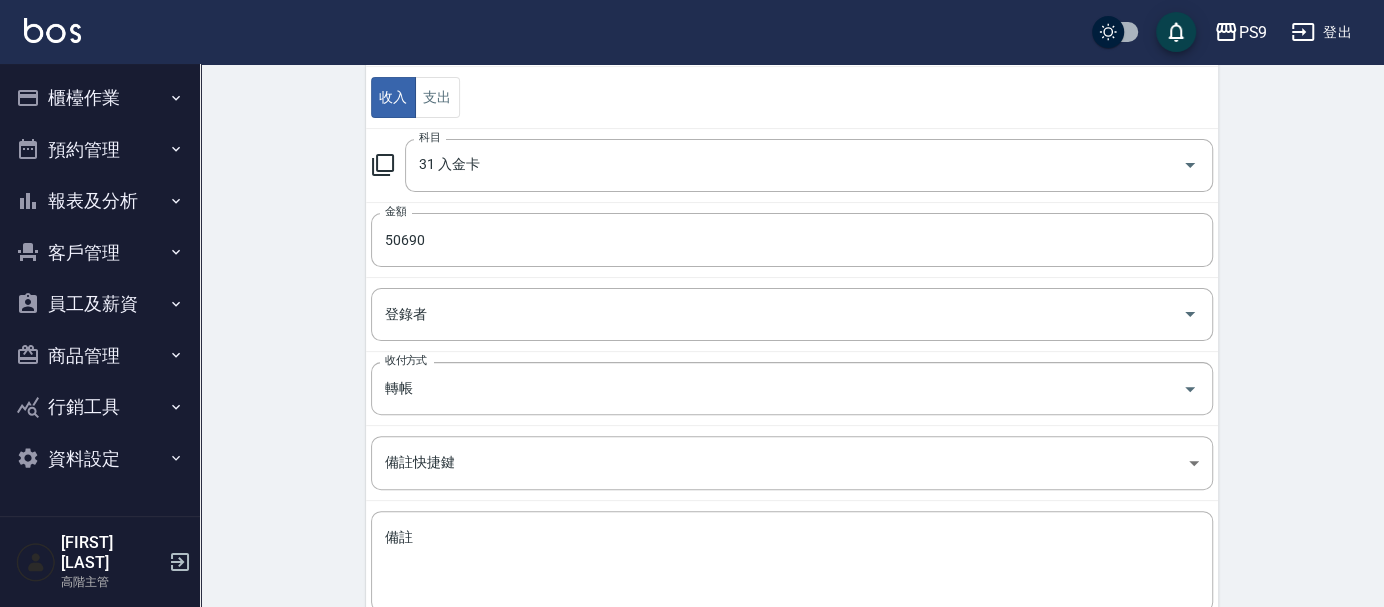 scroll, scrollTop: 343, scrollLeft: 0, axis: vertical 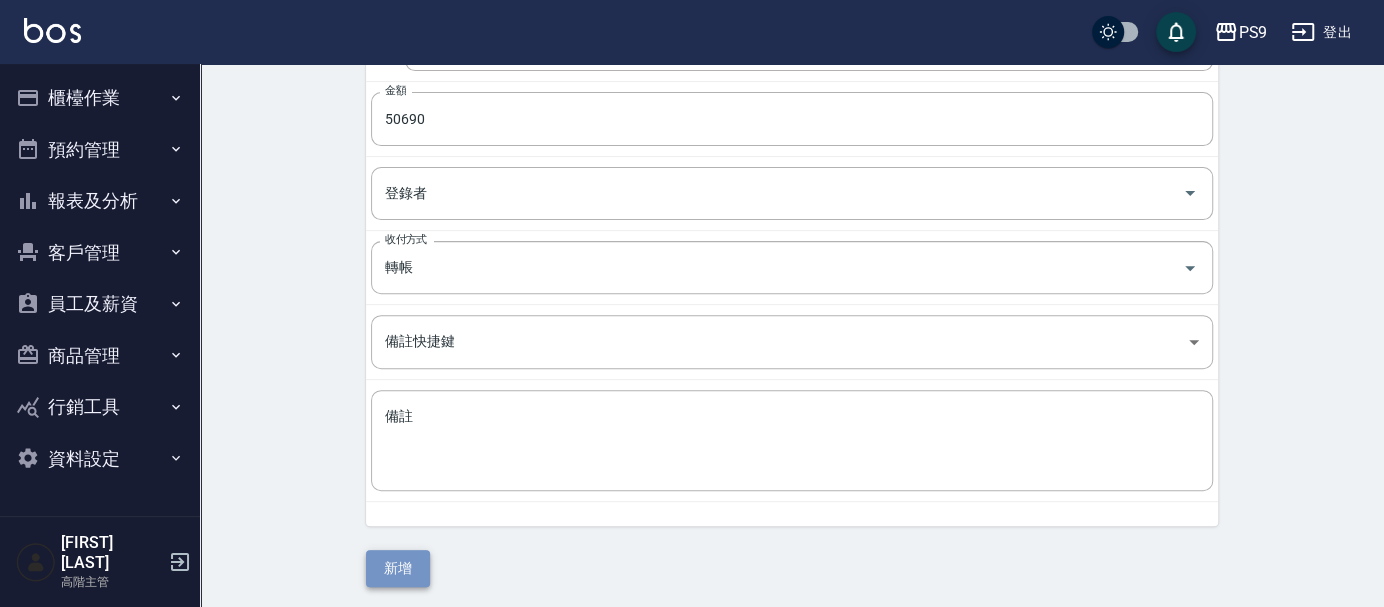 click on "新增" at bounding box center [398, 568] 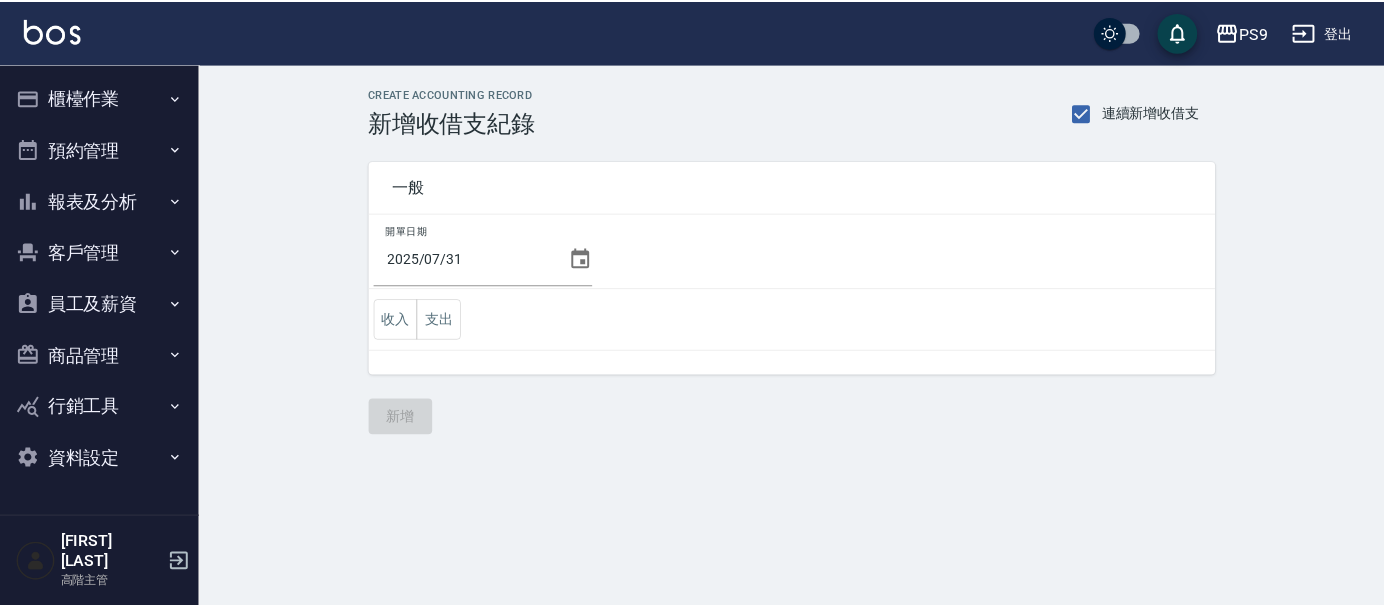 scroll, scrollTop: 0, scrollLeft: 0, axis: both 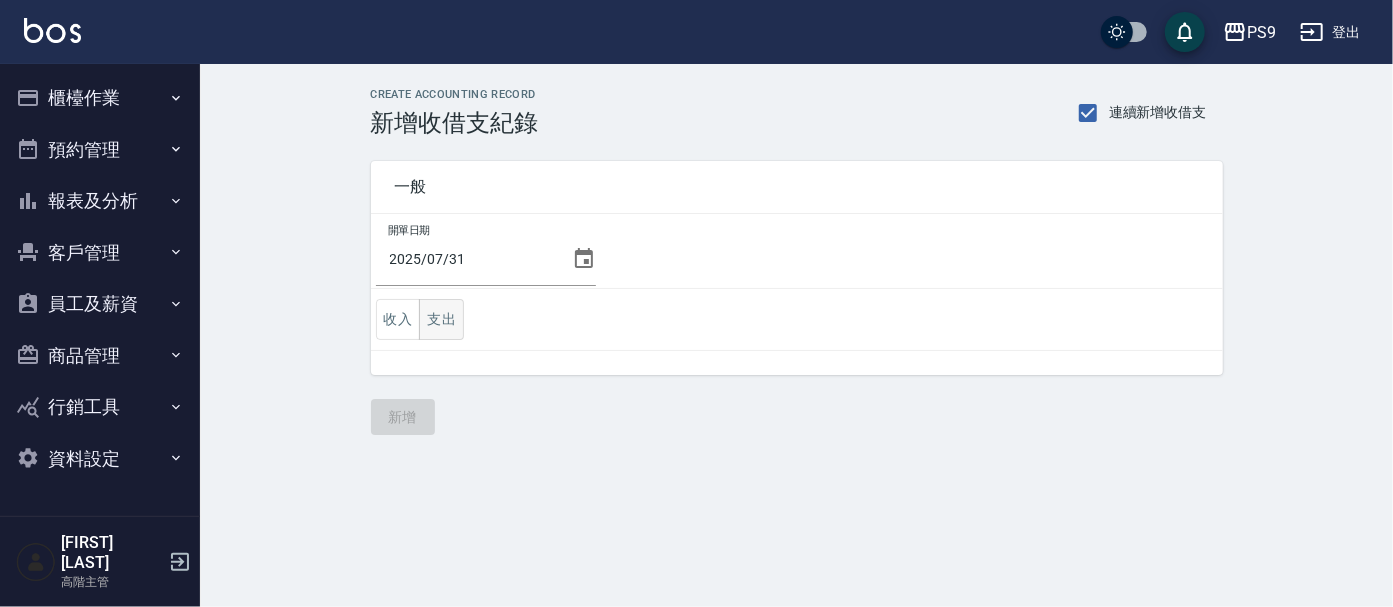click on "支出" at bounding box center (441, 319) 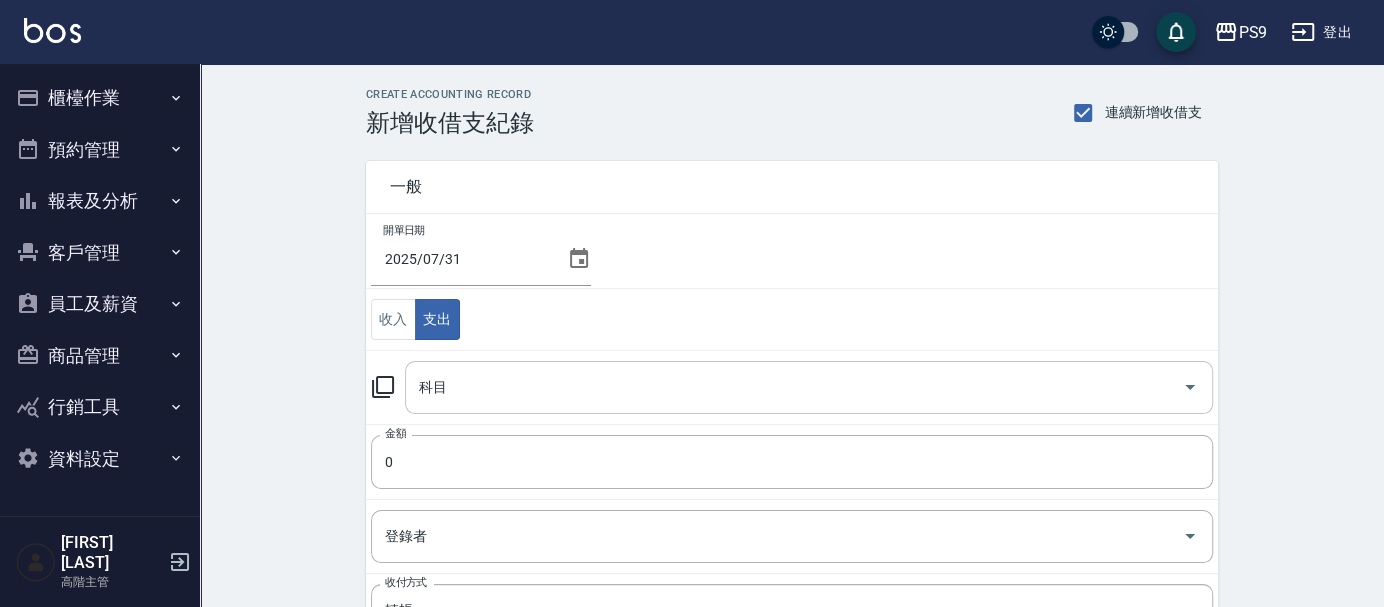 click on "科目" at bounding box center (794, 387) 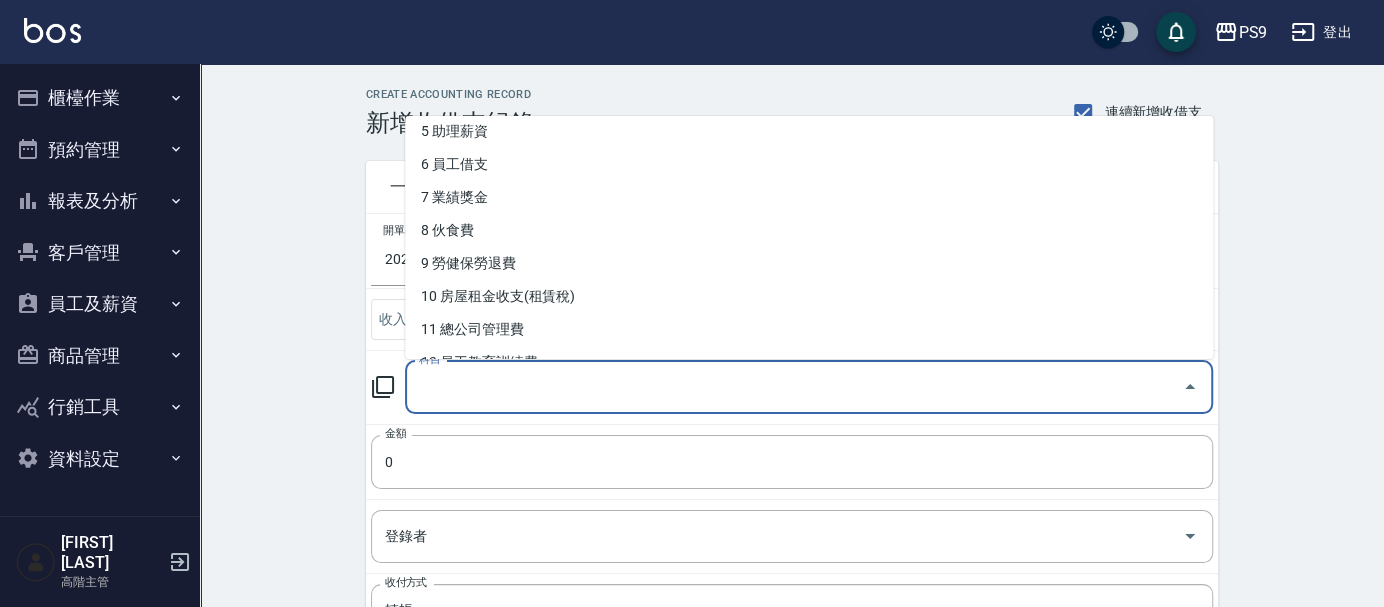 scroll, scrollTop: 222, scrollLeft: 0, axis: vertical 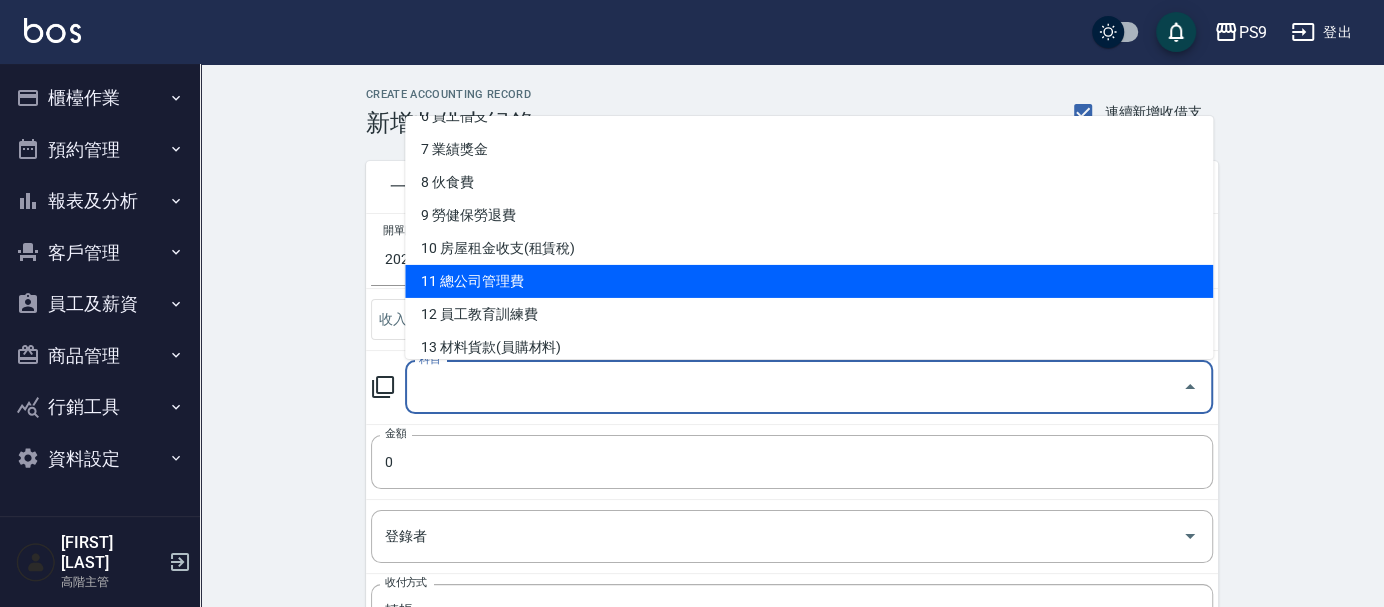 click on "11 總公司管理費" at bounding box center (809, 281) 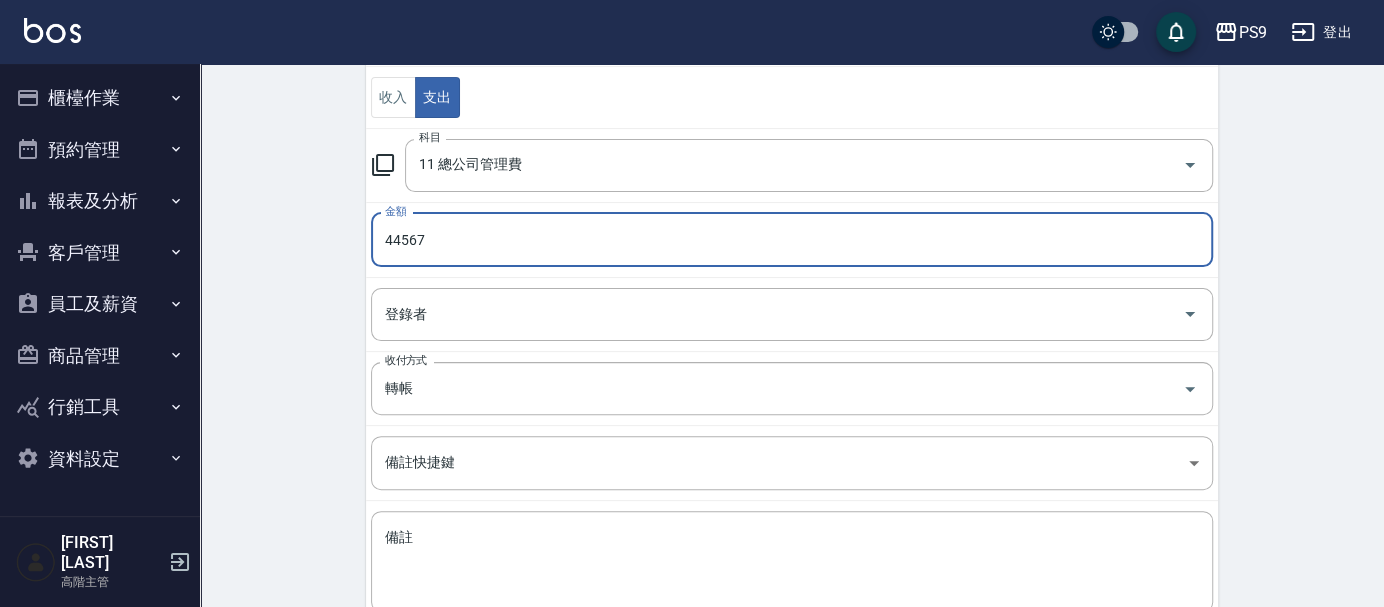 scroll, scrollTop: 343, scrollLeft: 0, axis: vertical 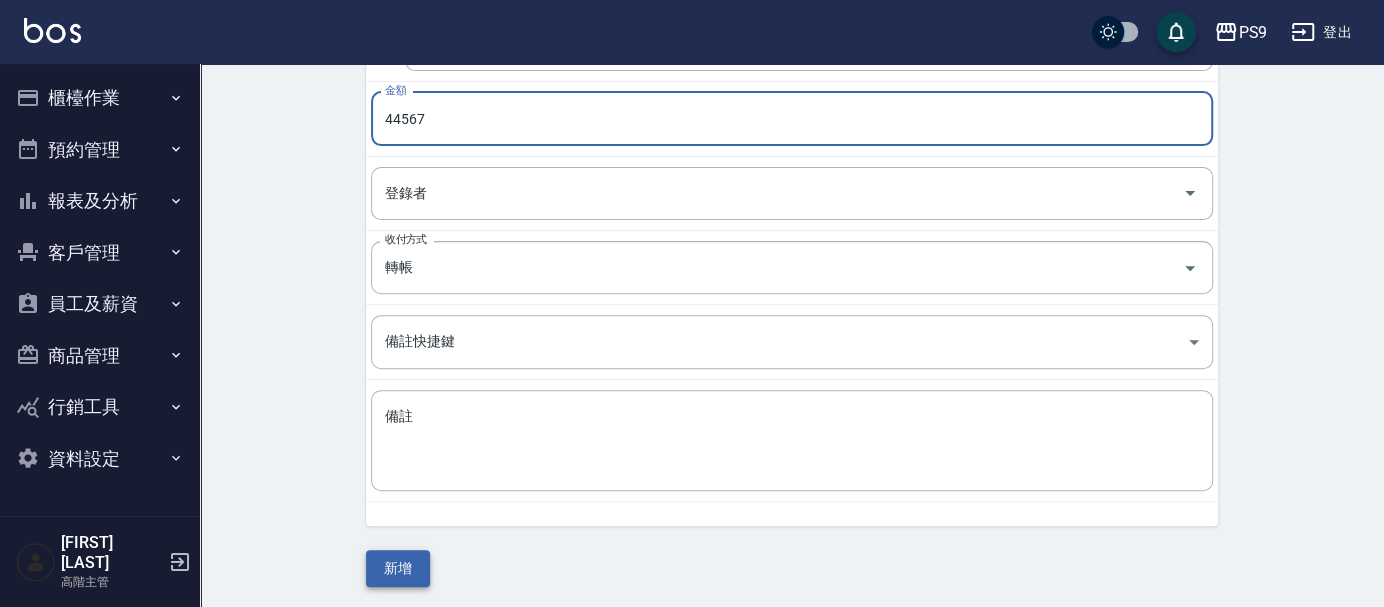 type on "44567" 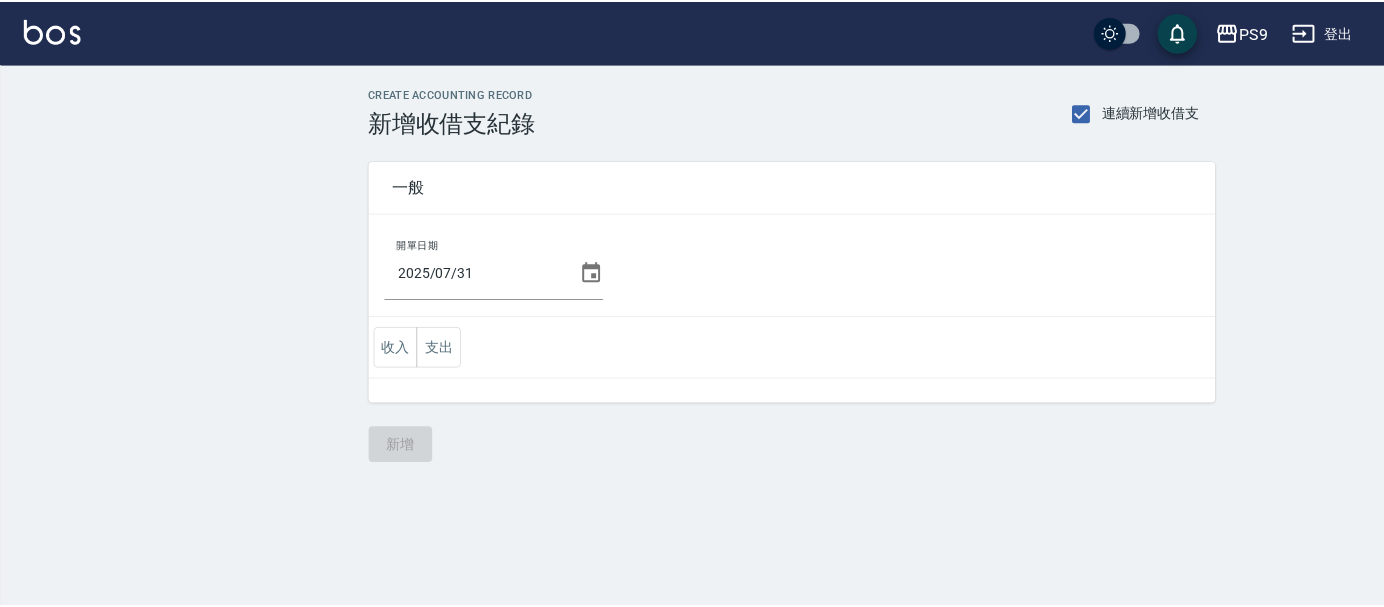 scroll, scrollTop: 0, scrollLeft: 0, axis: both 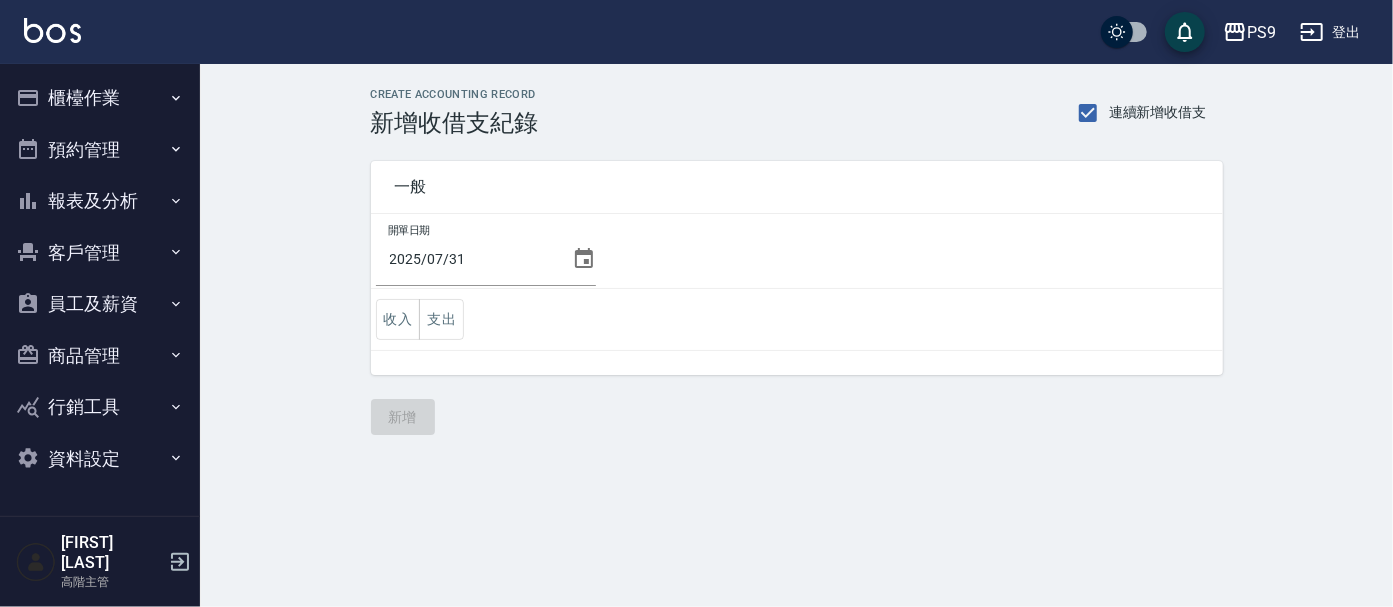 click on "開單日期 2025/07/31 收入 支出" at bounding box center (797, 294) 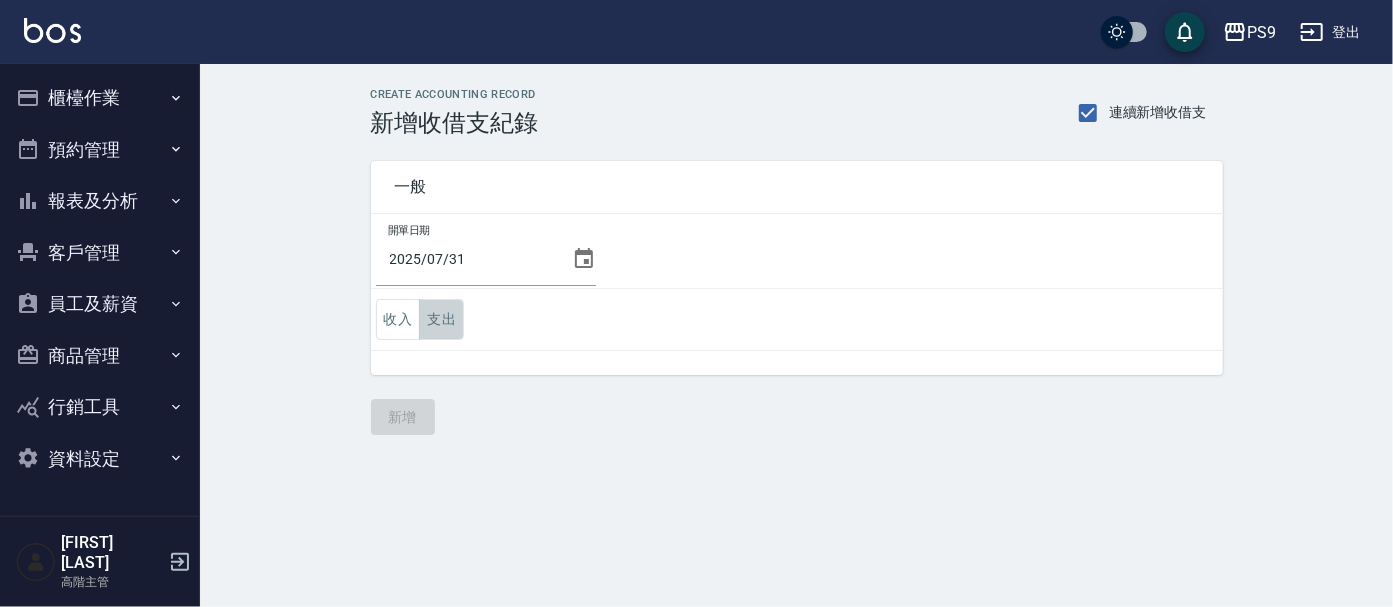 click on "支出" at bounding box center [441, 319] 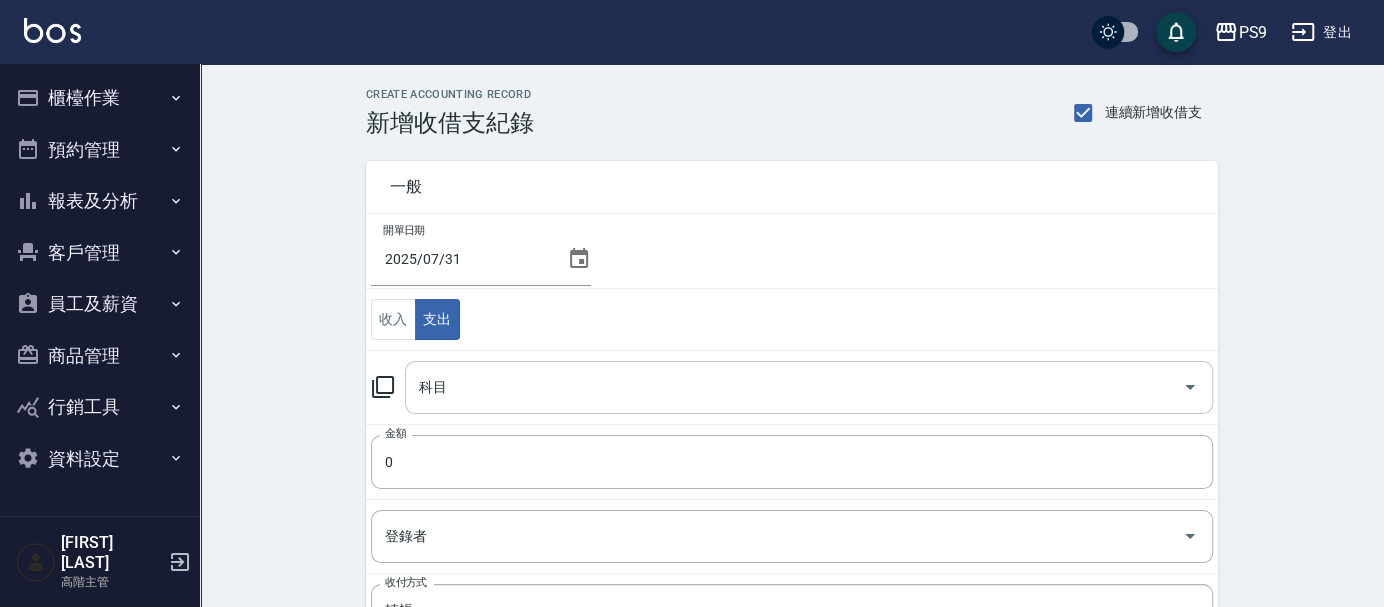 click on "科目" at bounding box center [809, 387] 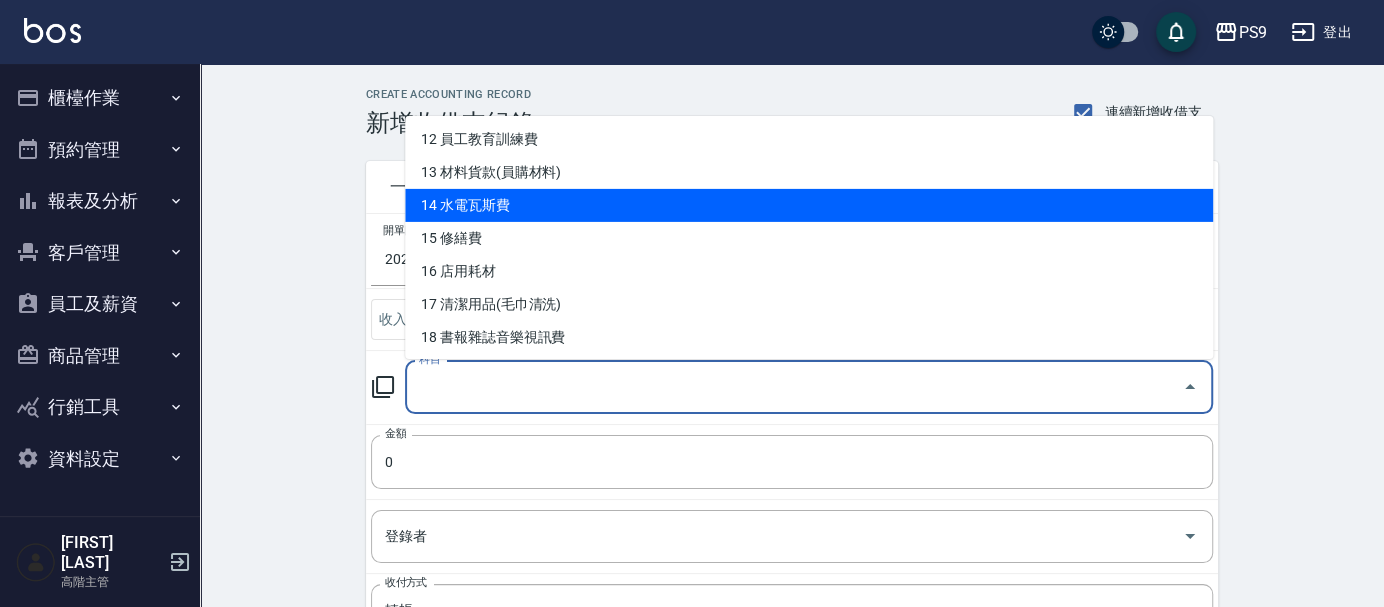scroll, scrollTop: 444, scrollLeft: 0, axis: vertical 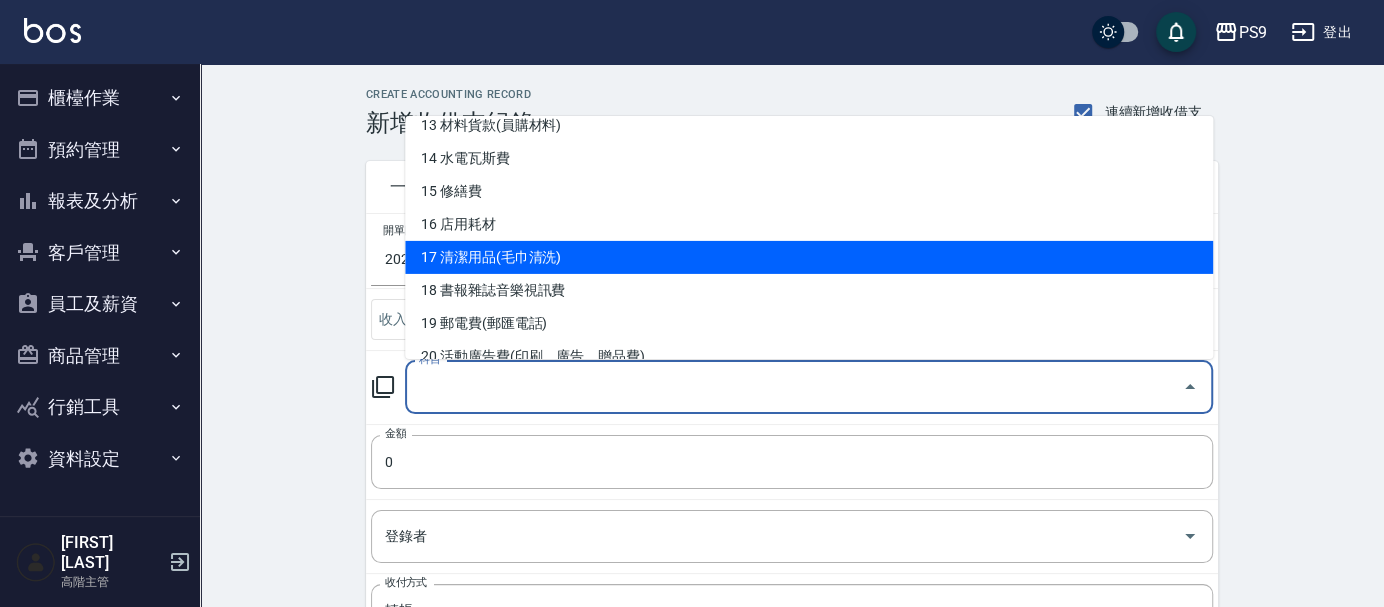 click on "17 清潔用品(毛巾清洗)" at bounding box center (809, 257) 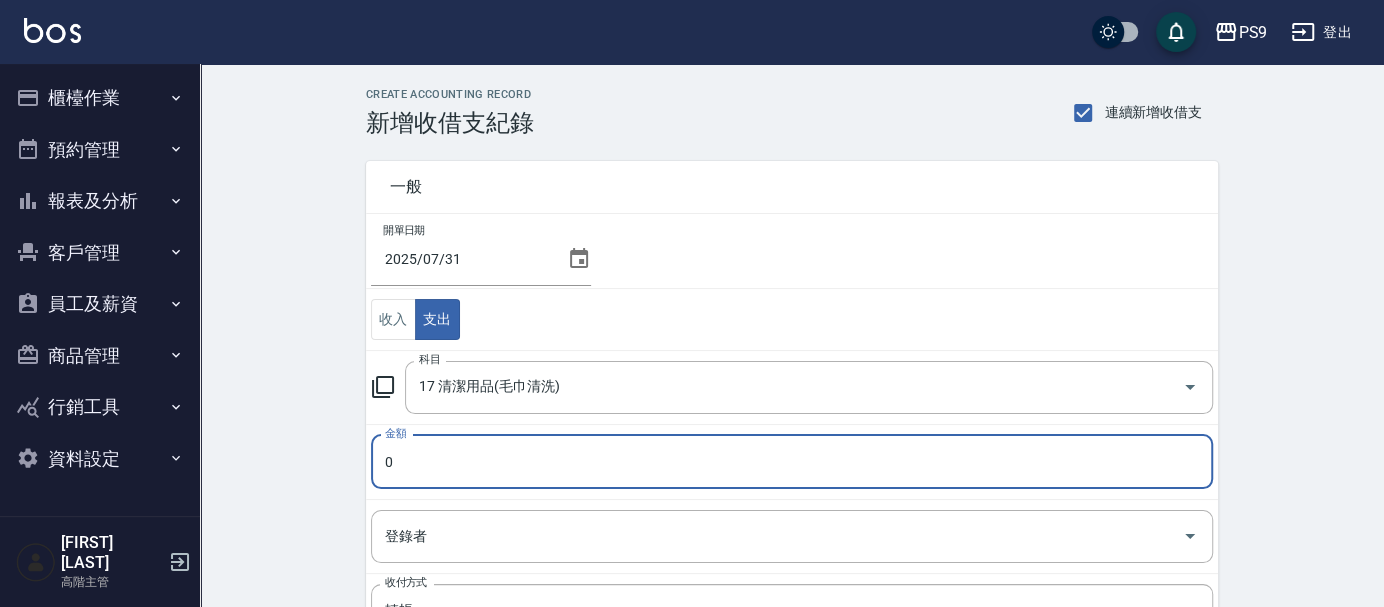drag, startPoint x: 539, startPoint y: 452, endPoint x: 249, endPoint y: 501, distance: 294.11053 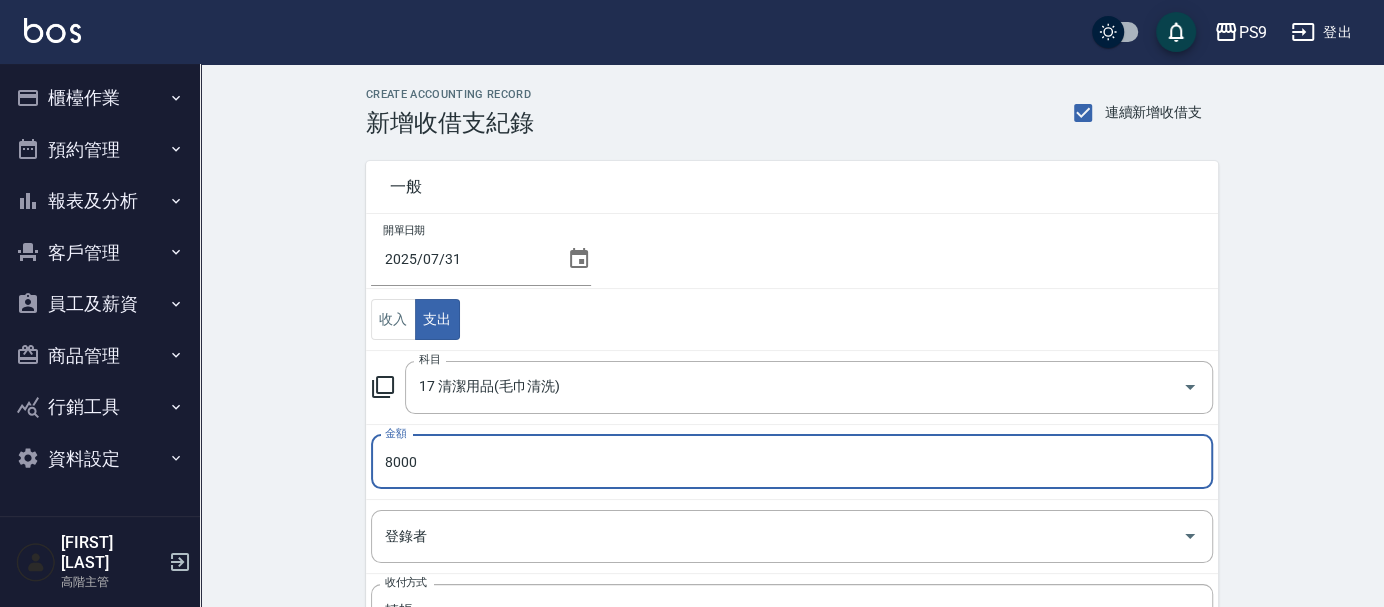 type on "8000" 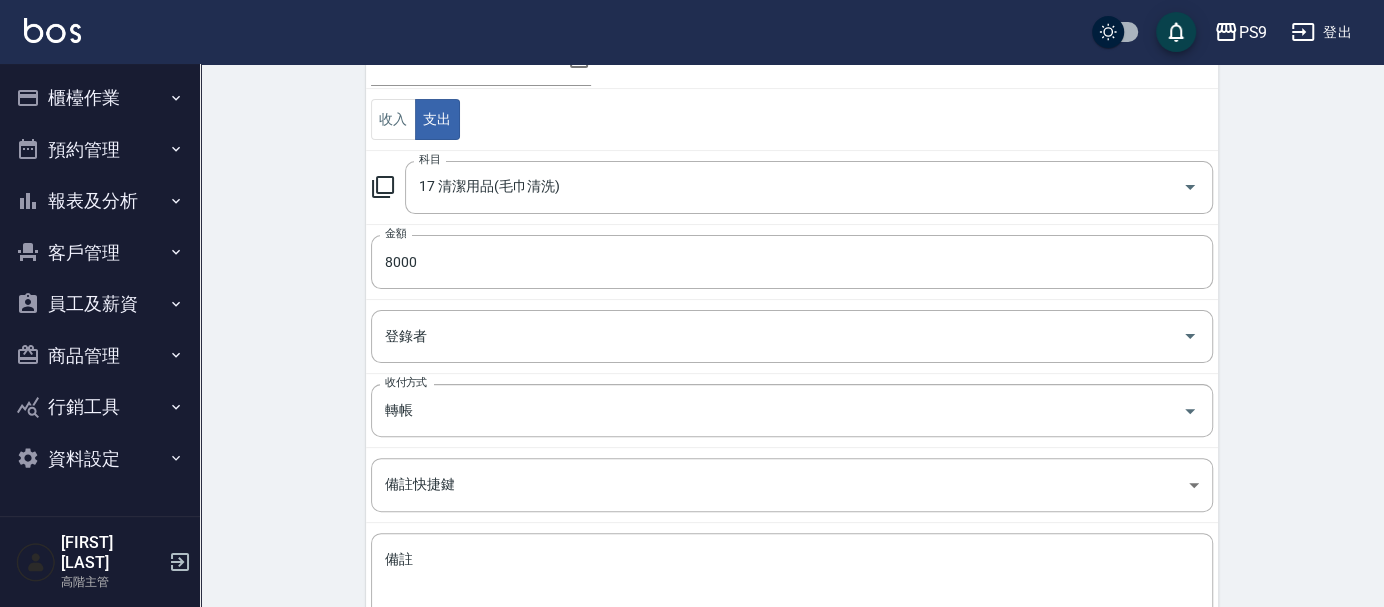 scroll, scrollTop: 343, scrollLeft: 0, axis: vertical 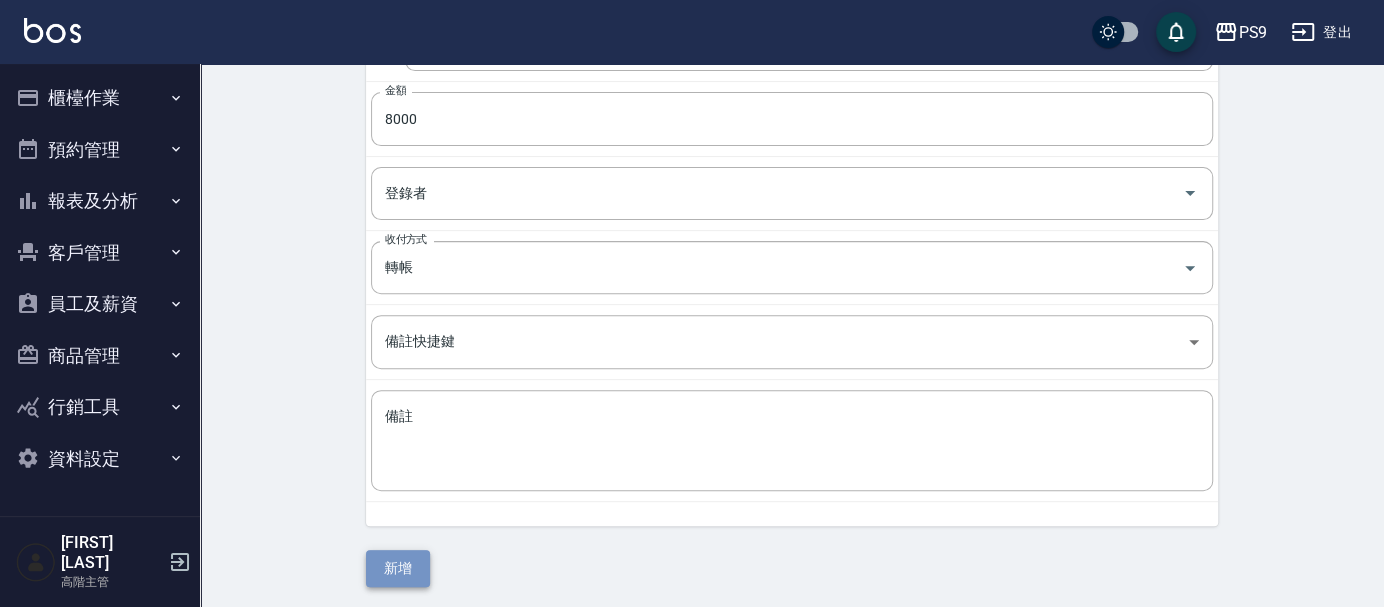 click on "新增" at bounding box center [398, 568] 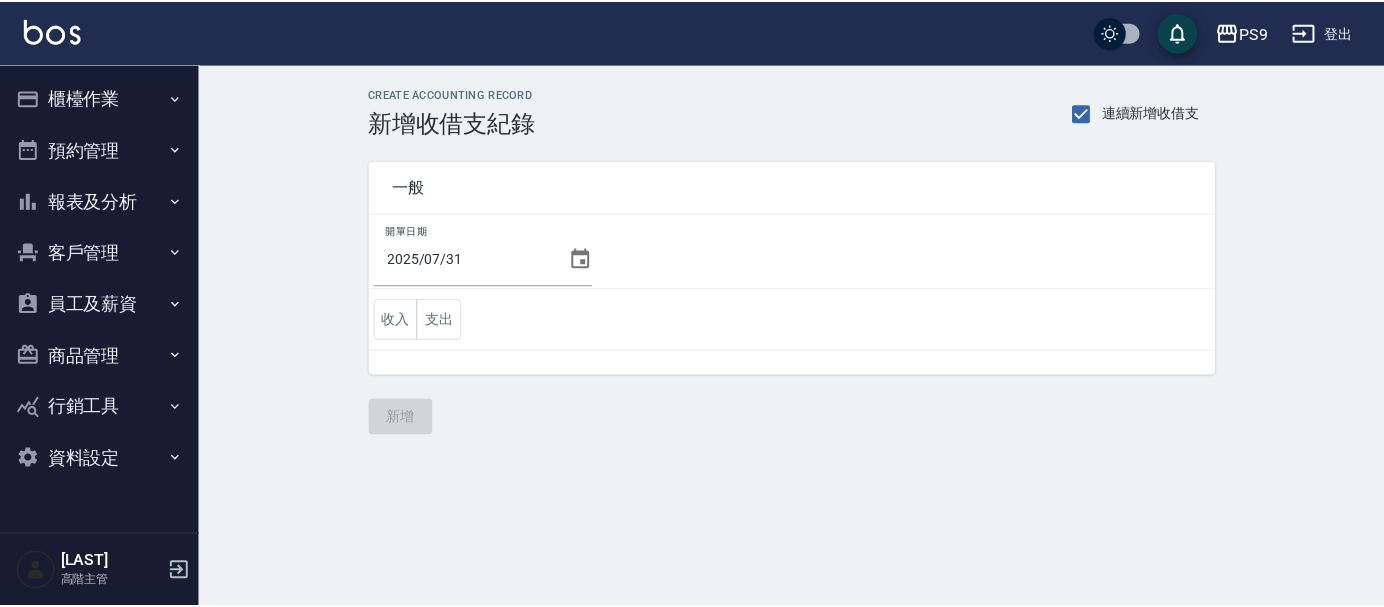 scroll, scrollTop: 0, scrollLeft: 0, axis: both 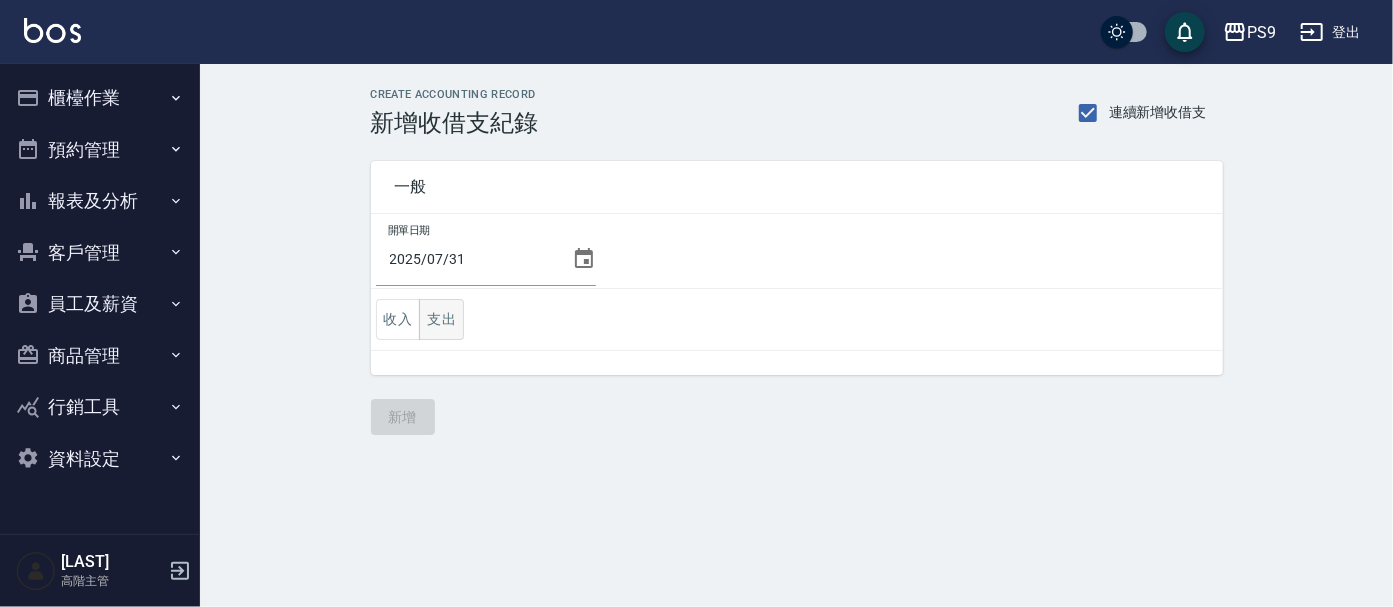 click on "支出" at bounding box center (441, 319) 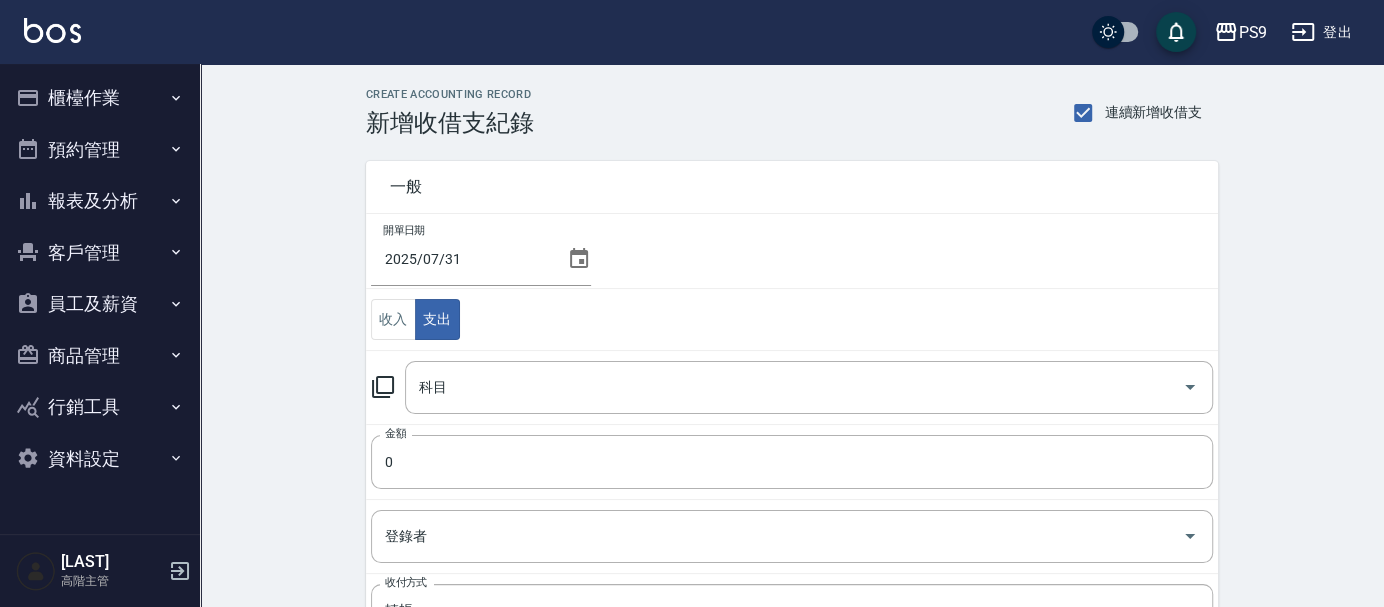 click on "科目 科目" at bounding box center [792, 387] 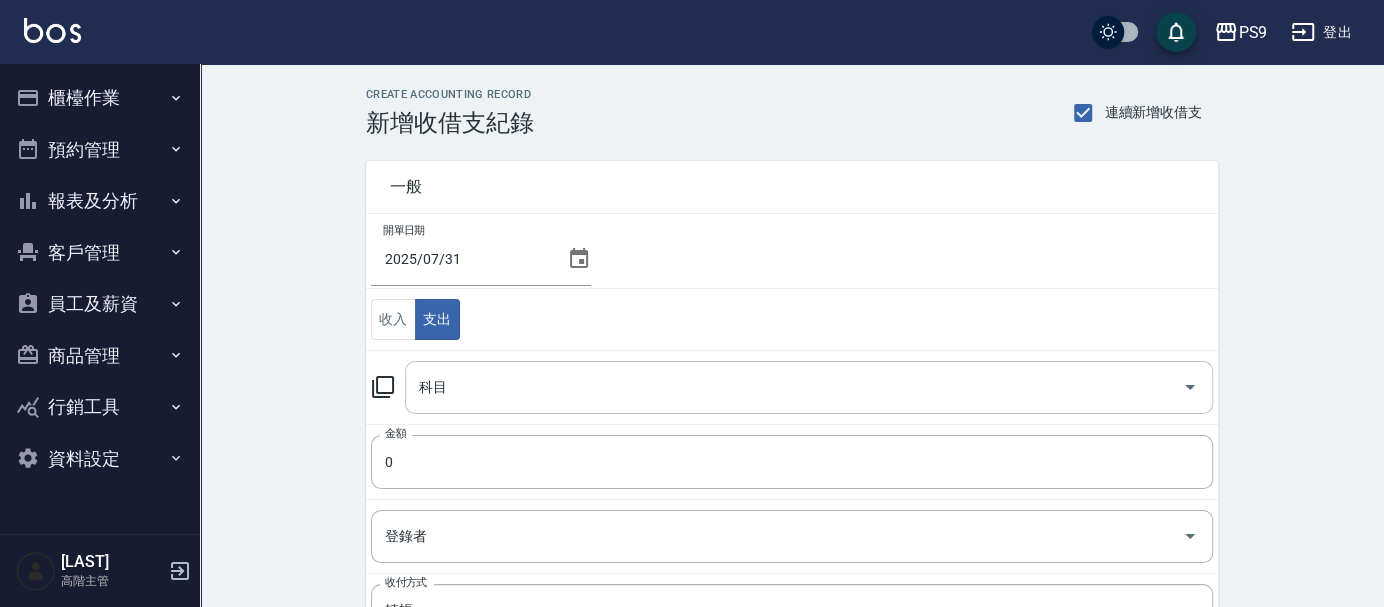 click on "科目" at bounding box center (794, 387) 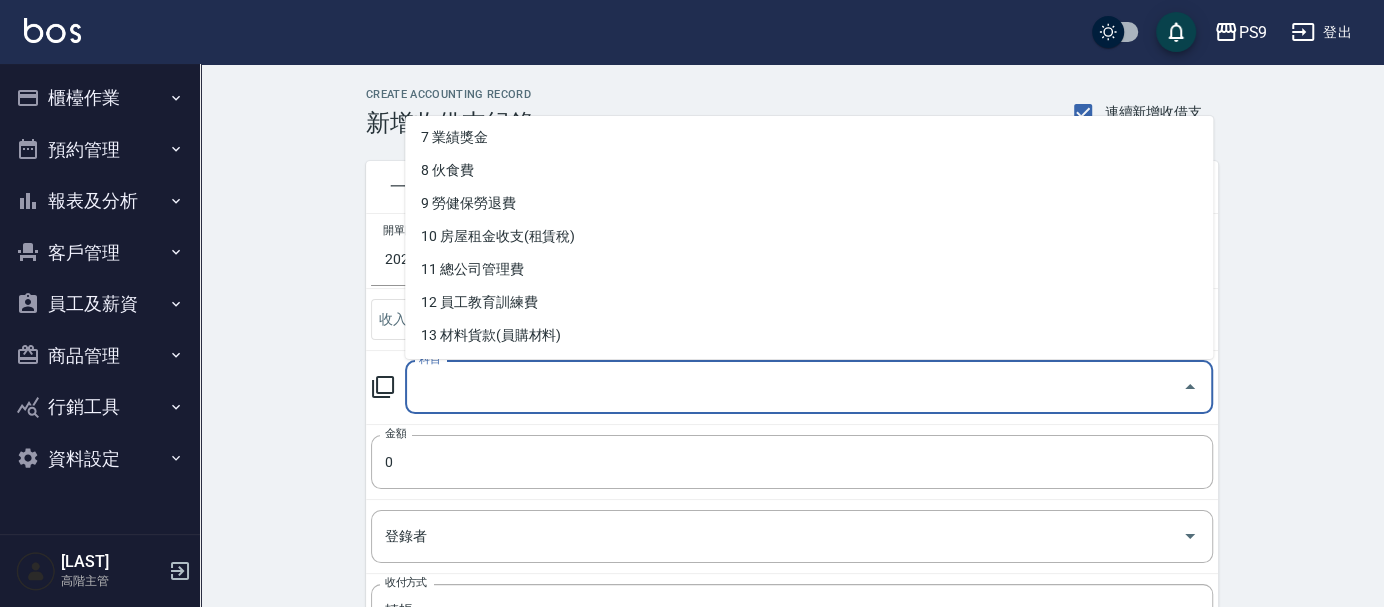 scroll, scrollTop: 444, scrollLeft: 0, axis: vertical 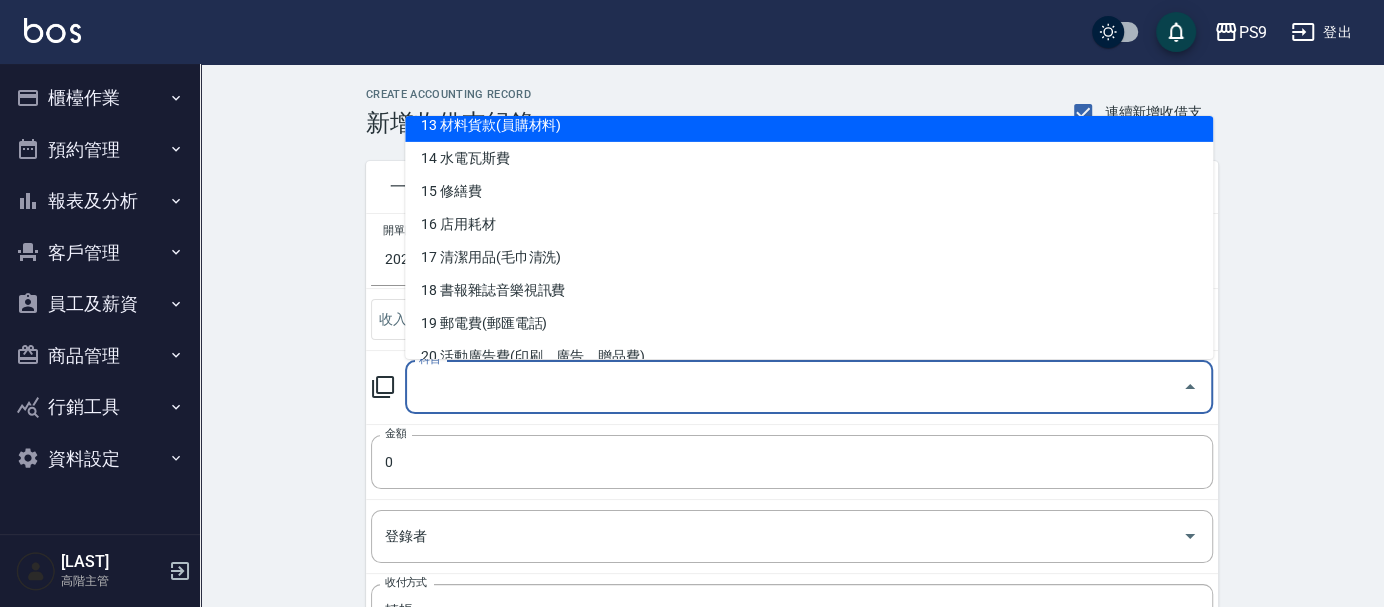 click on "13 材料貨款(員購材料)" at bounding box center (809, 125) 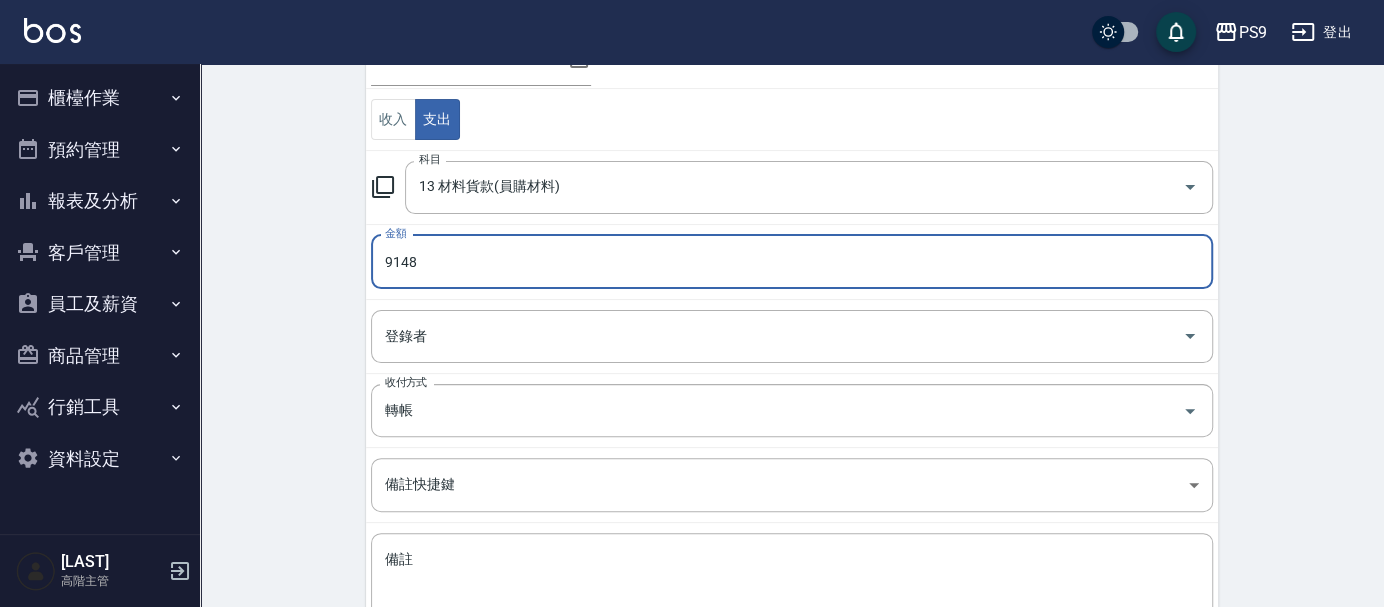 scroll, scrollTop: 343, scrollLeft: 0, axis: vertical 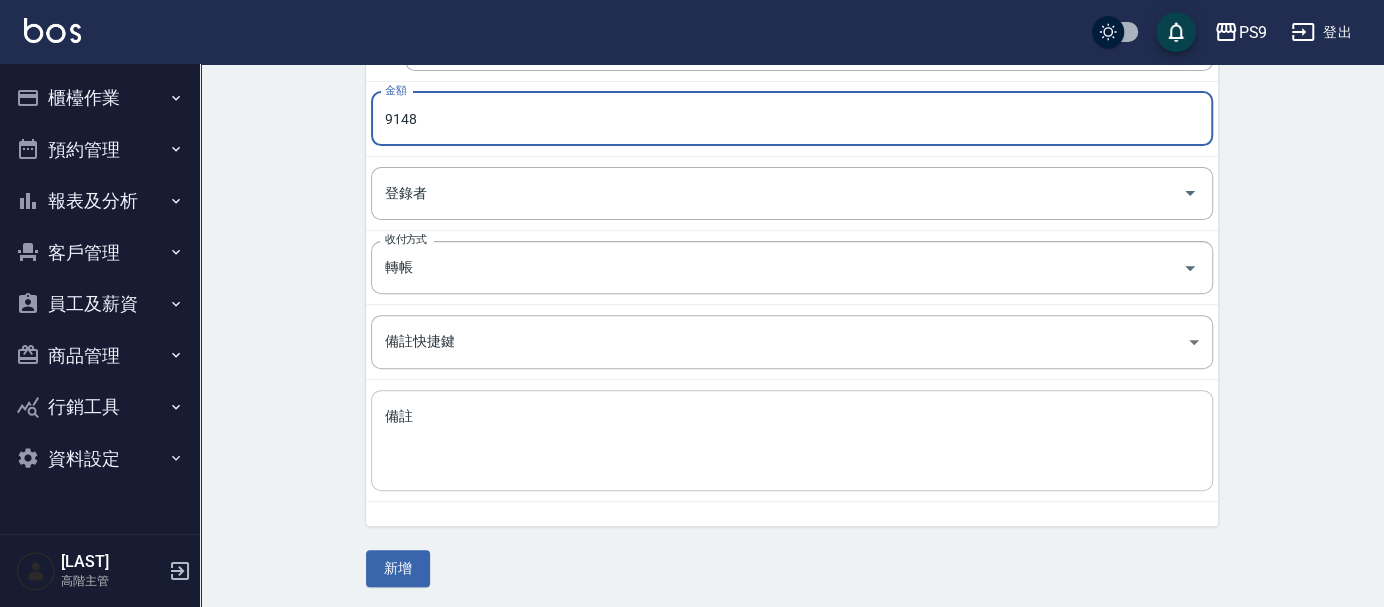 type on "9148" 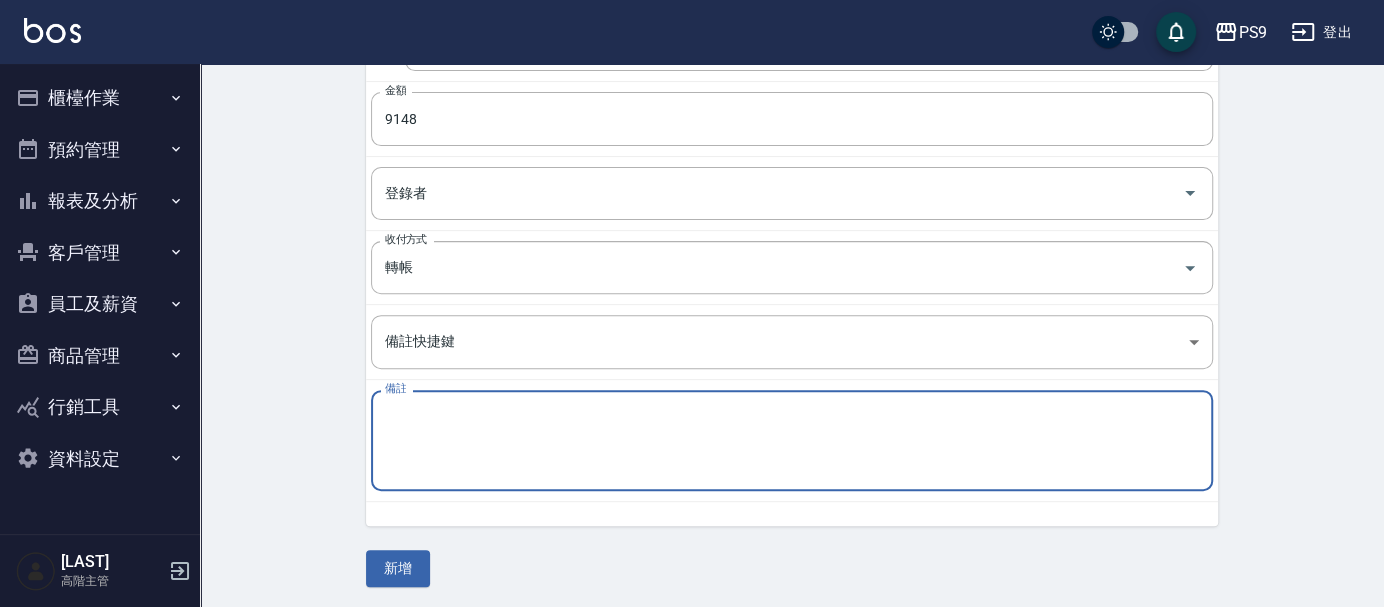 click on "備註" at bounding box center [792, 441] 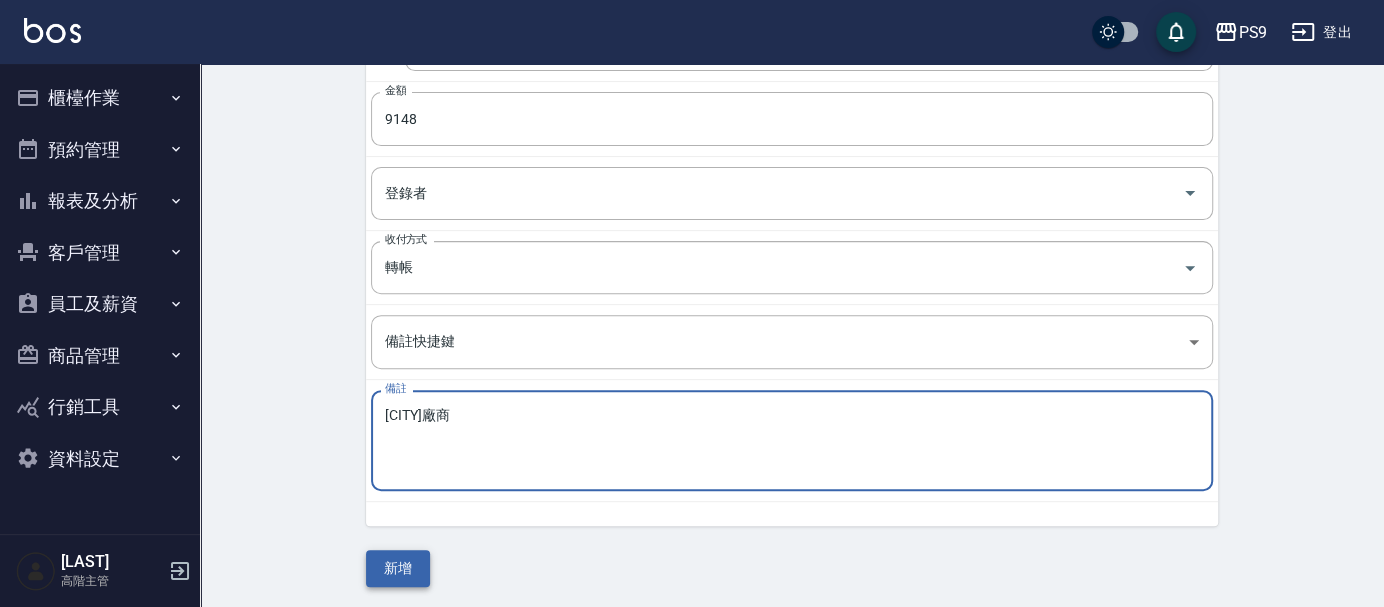 type on "台中廠商" 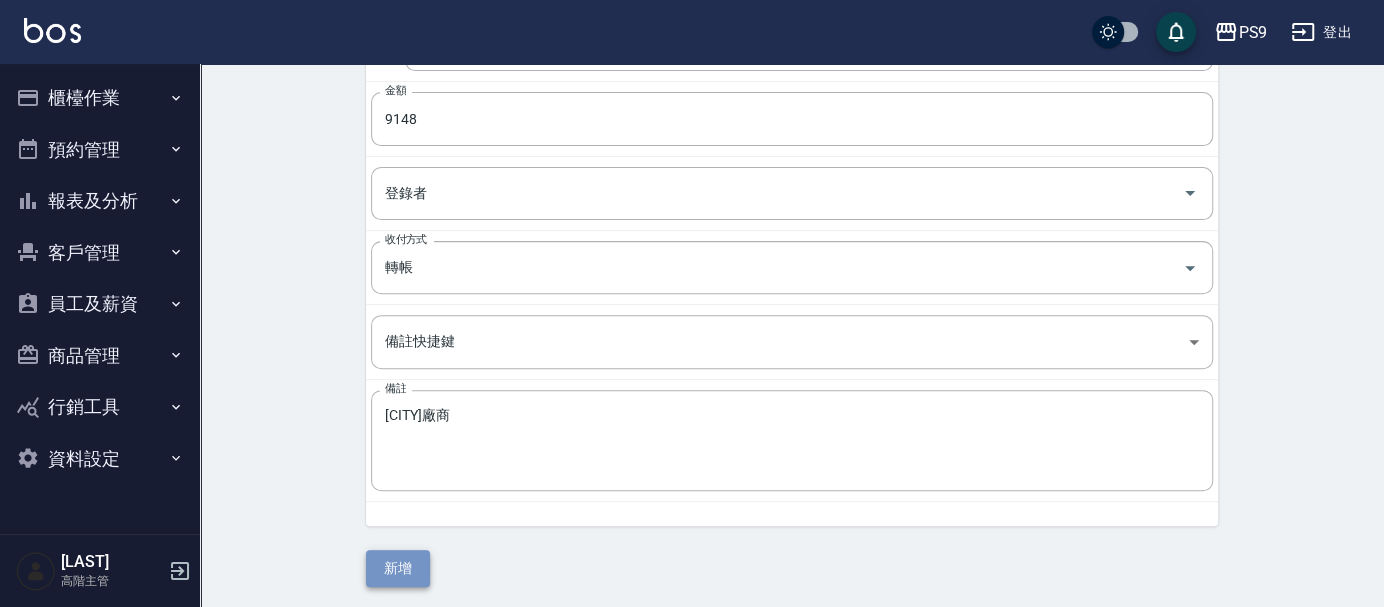 click on "新增" at bounding box center [398, 568] 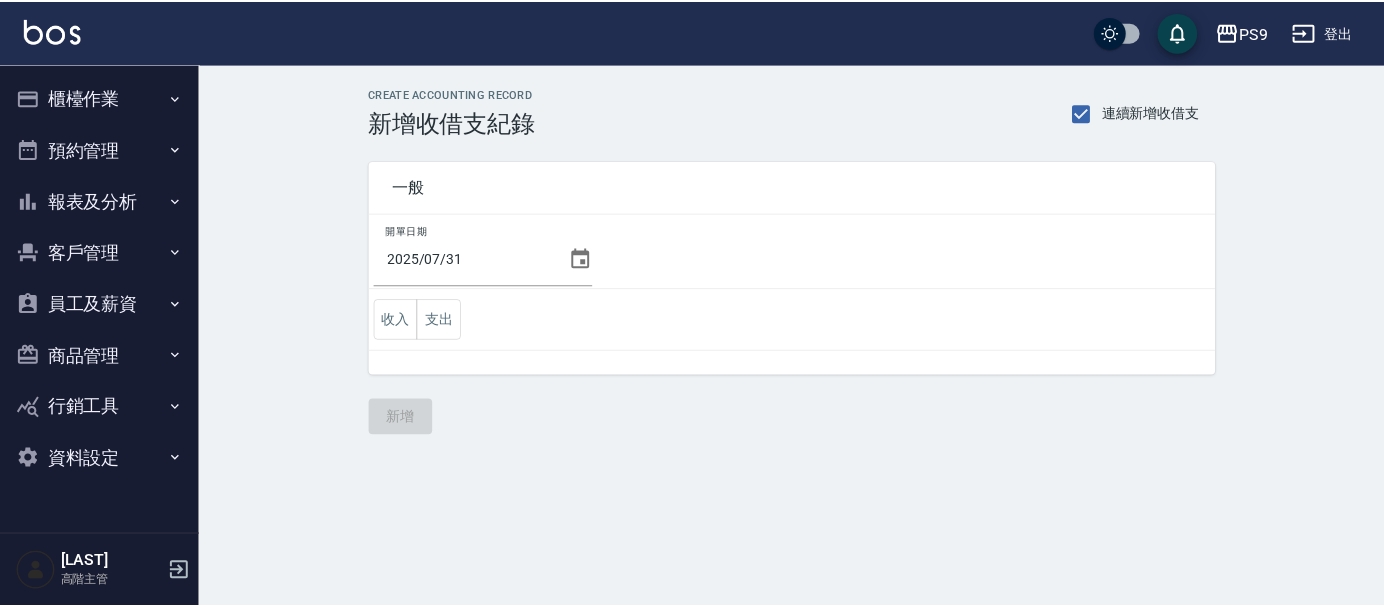 scroll, scrollTop: 0, scrollLeft: 0, axis: both 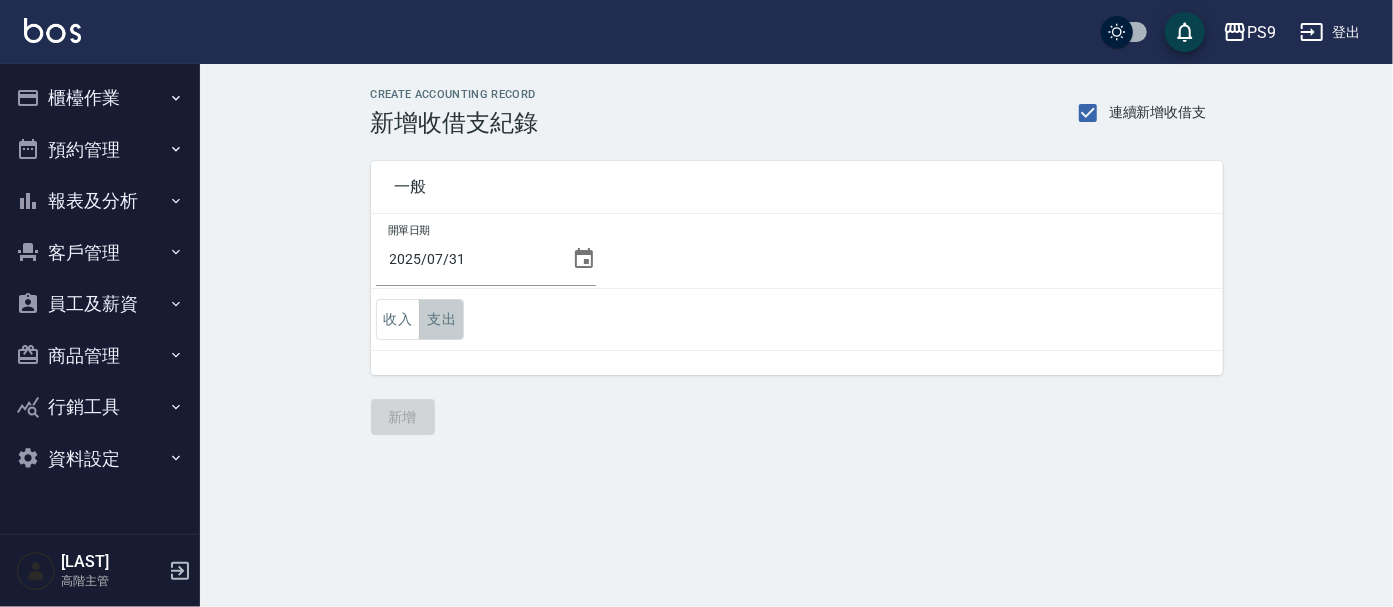 click on "支出" at bounding box center (441, 319) 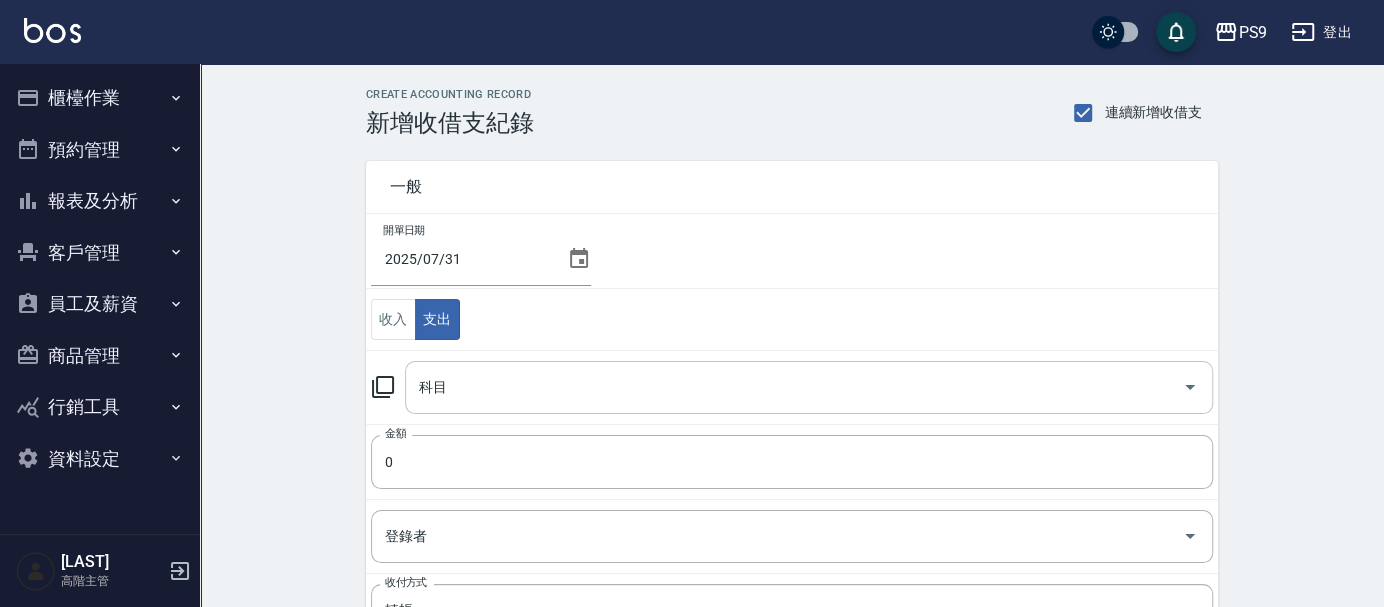 drag, startPoint x: 514, startPoint y: 398, endPoint x: 514, endPoint y: 385, distance: 13 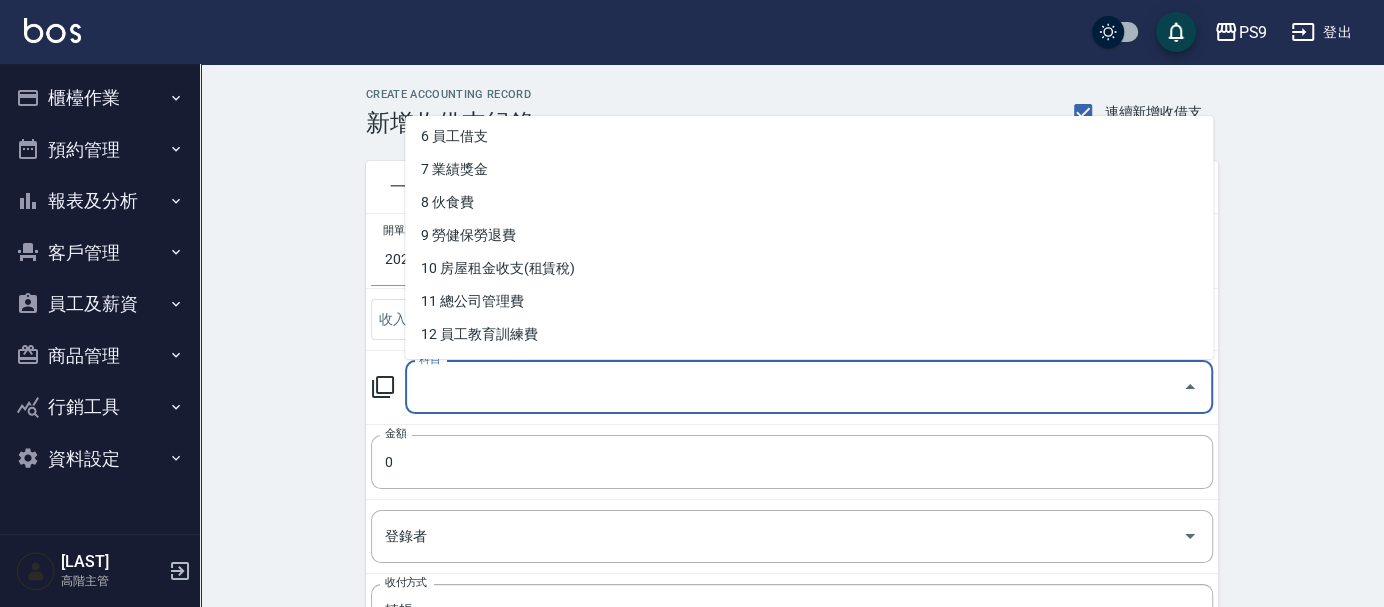 scroll, scrollTop: 333, scrollLeft: 0, axis: vertical 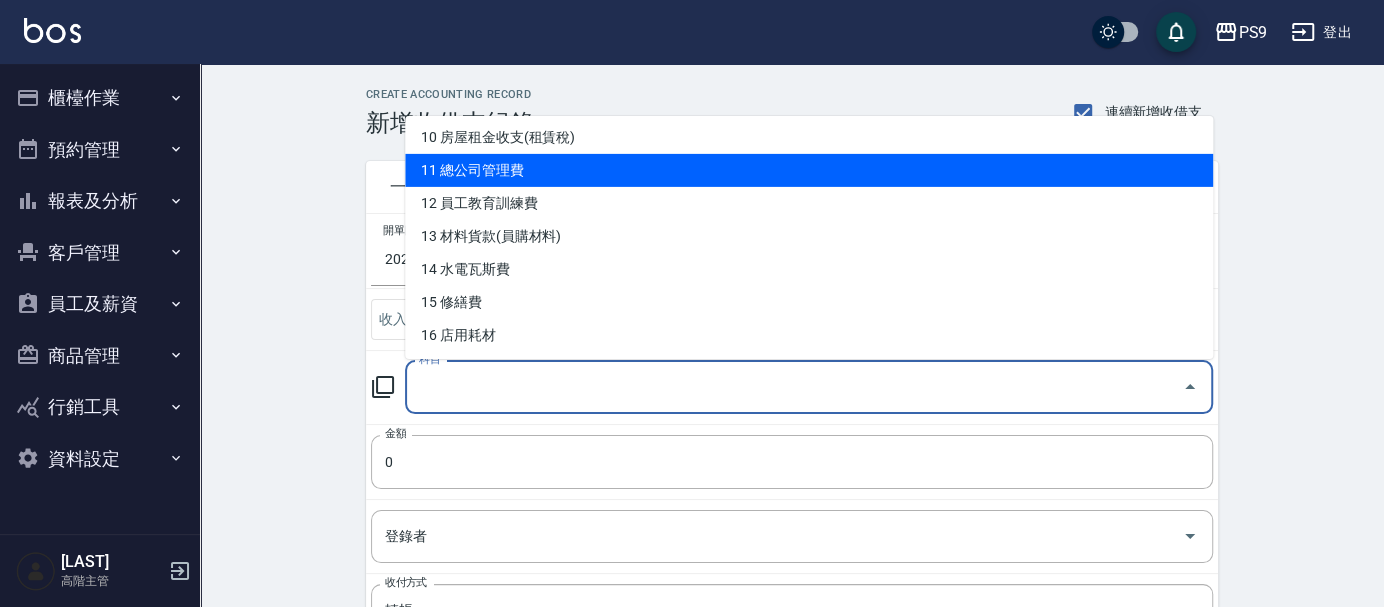 click on "11 總公司管理費" at bounding box center [809, 170] 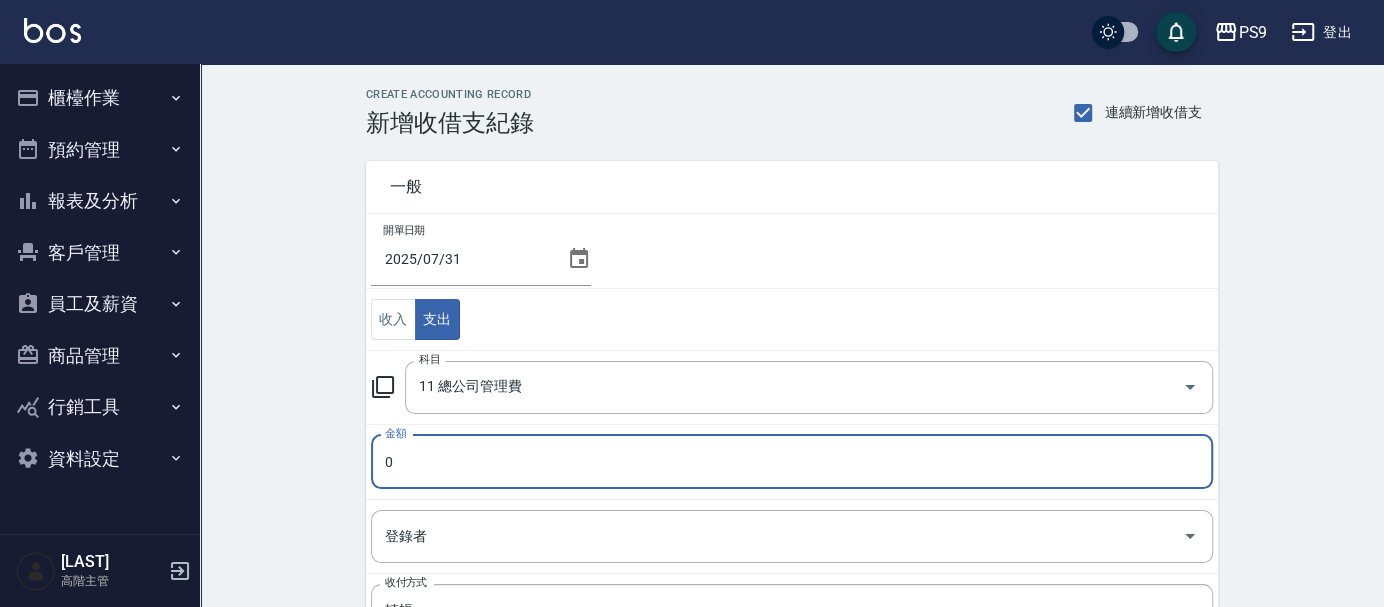 drag, startPoint x: 460, startPoint y: 449, endPoint x: 158, endPoint y: 521, distance: 310.46417 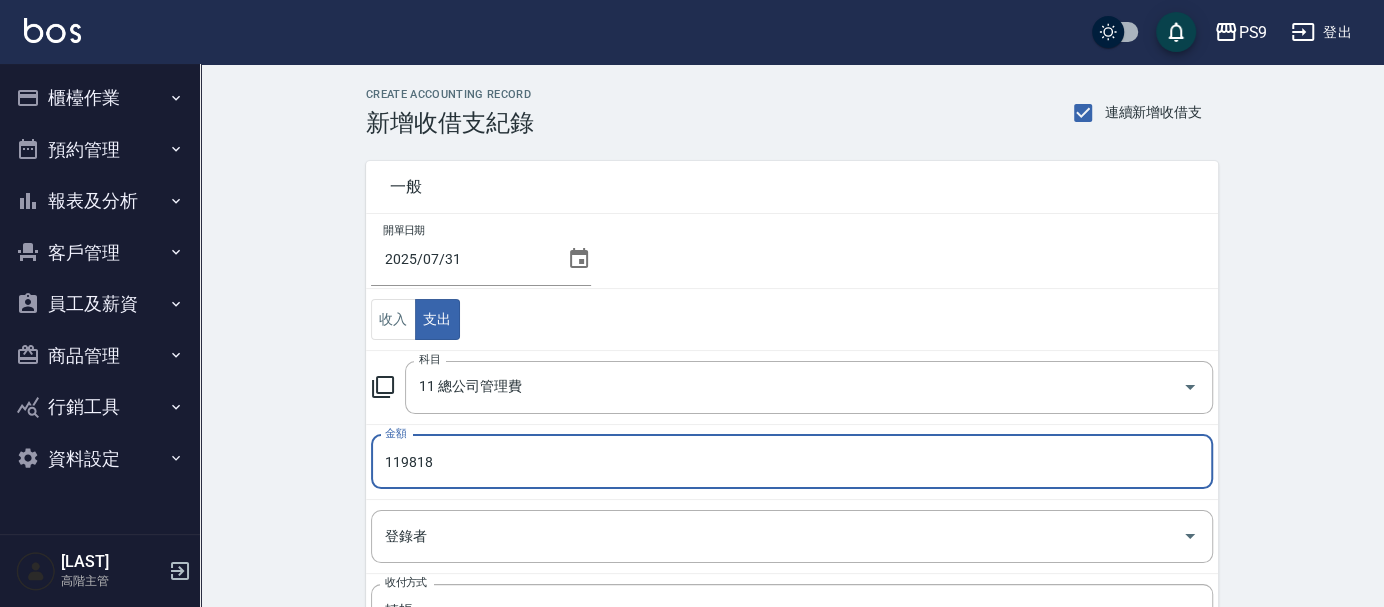 type on "119818" 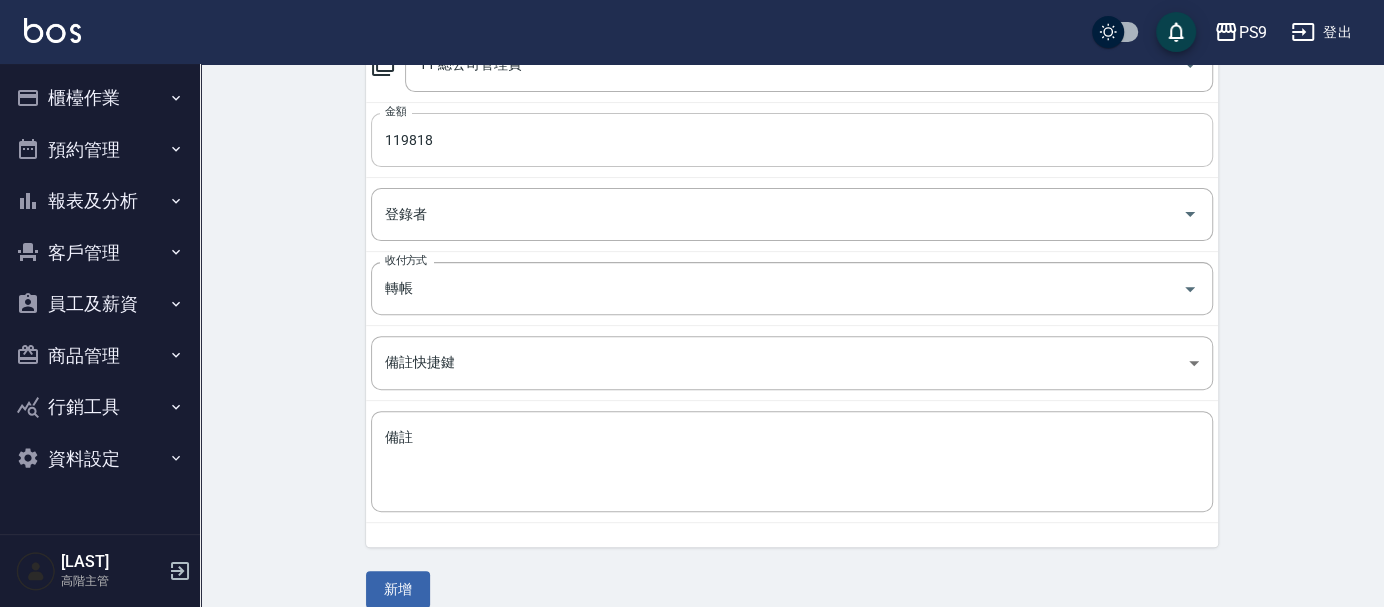 scroll, scrollTop: 333, scrollLeft: 0, axis: vertical 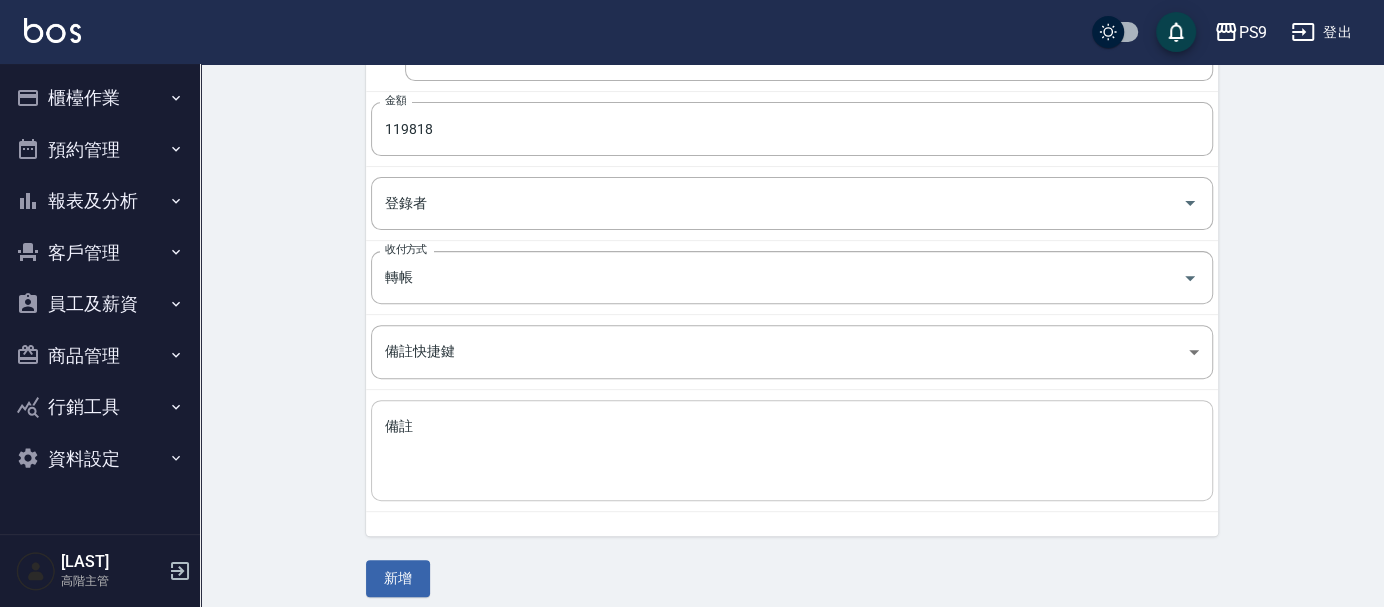 click on "備註" at bounding box center [792, 451] 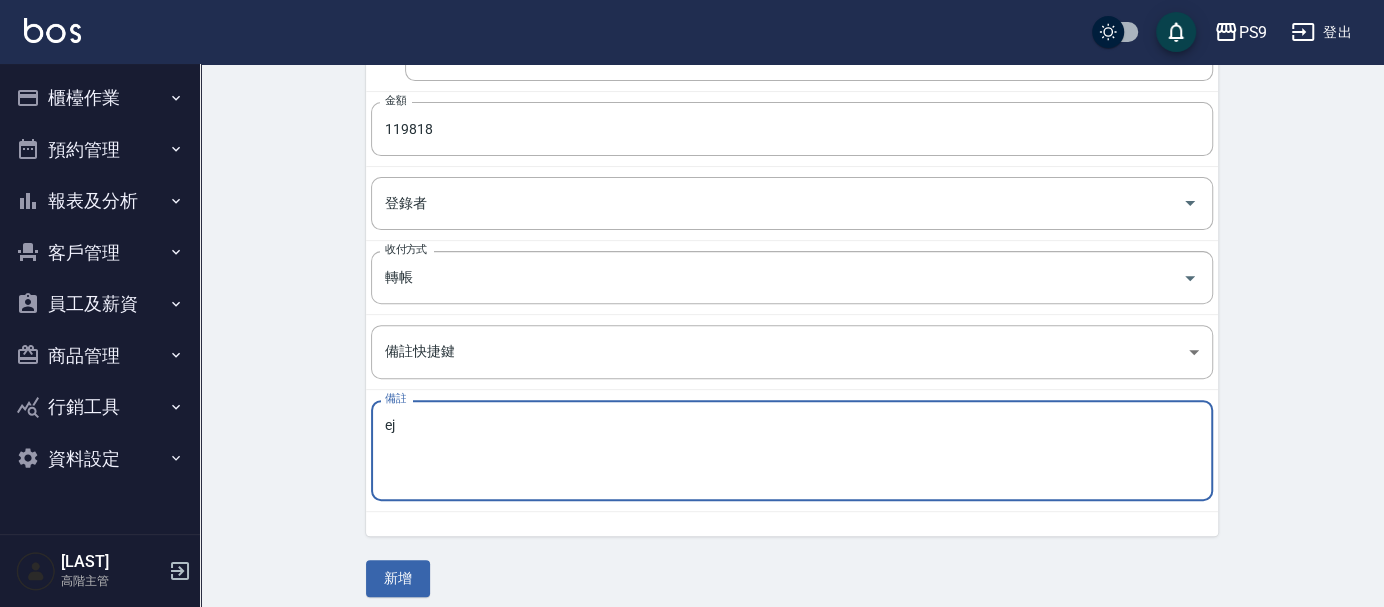 type on "e" 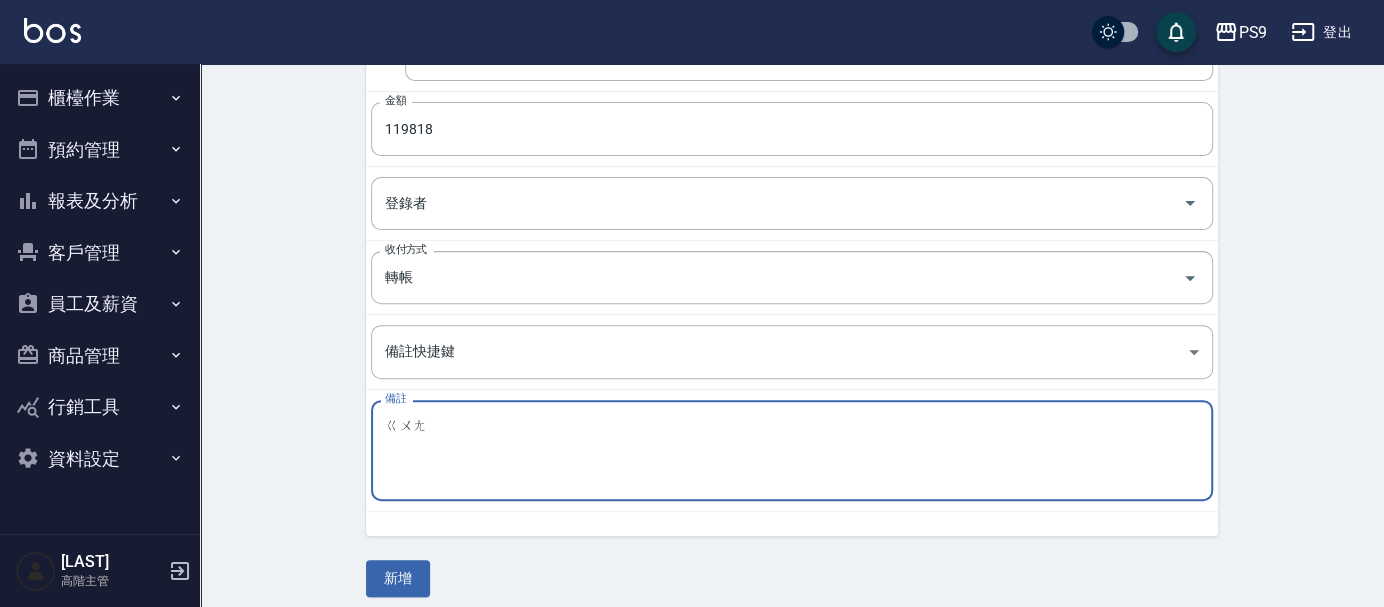type on "廣" 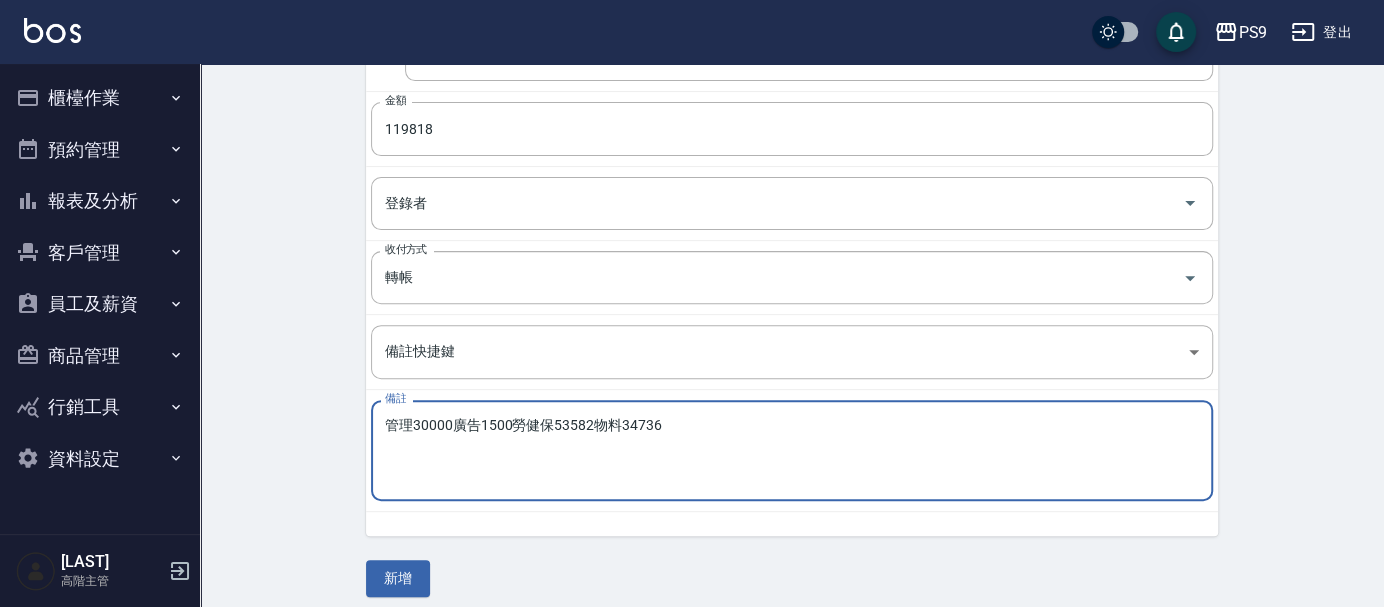 type on "管理30000廣告1500勞健保53582物料34736" 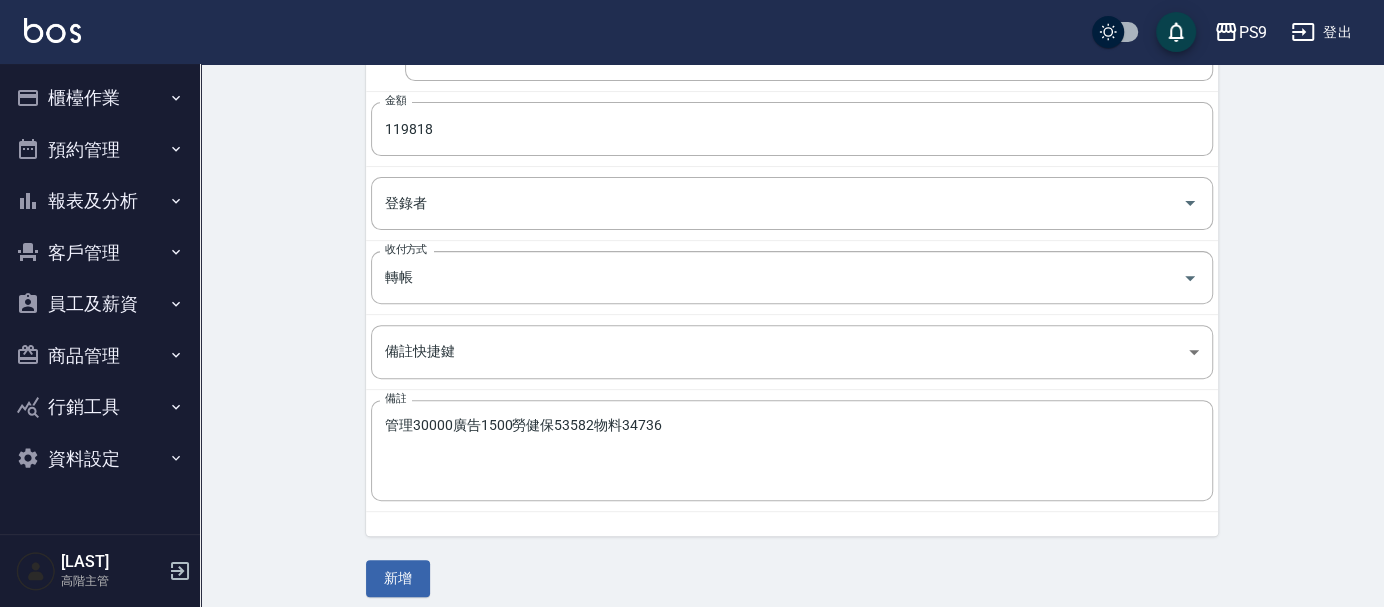 click on "CREATE ACCOUNTING RECORD 新增收借支紀錄 連續新增收借支 一般 開單日期 2025/07/31 收入 支出 科目 11 總公司管理費 科目 金額 119818 金額 登錄者 登錄者 收付方式 轉帳 收付方式 備註快捷鍵 ​ 備註快捷鍵 備註 管理30000廣告1500勞健保53582物料34736 x 備註 新增" at bounding box center (792, 176) 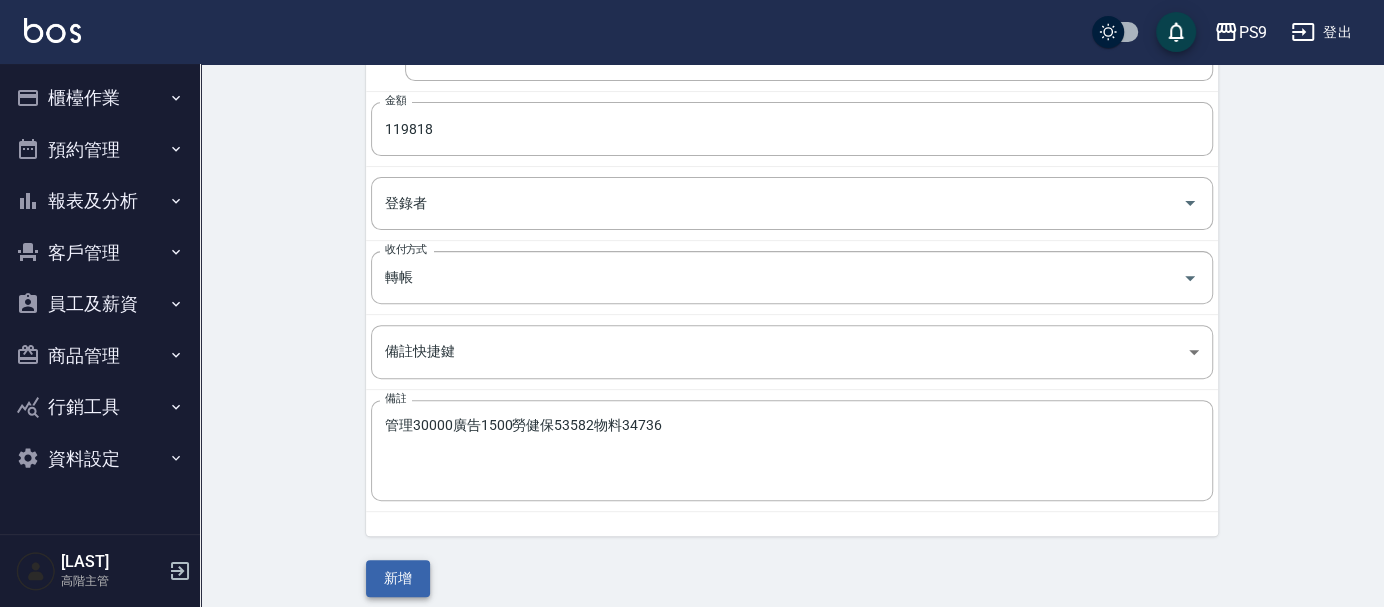 click on "新增" at bounding box center (398, 578) 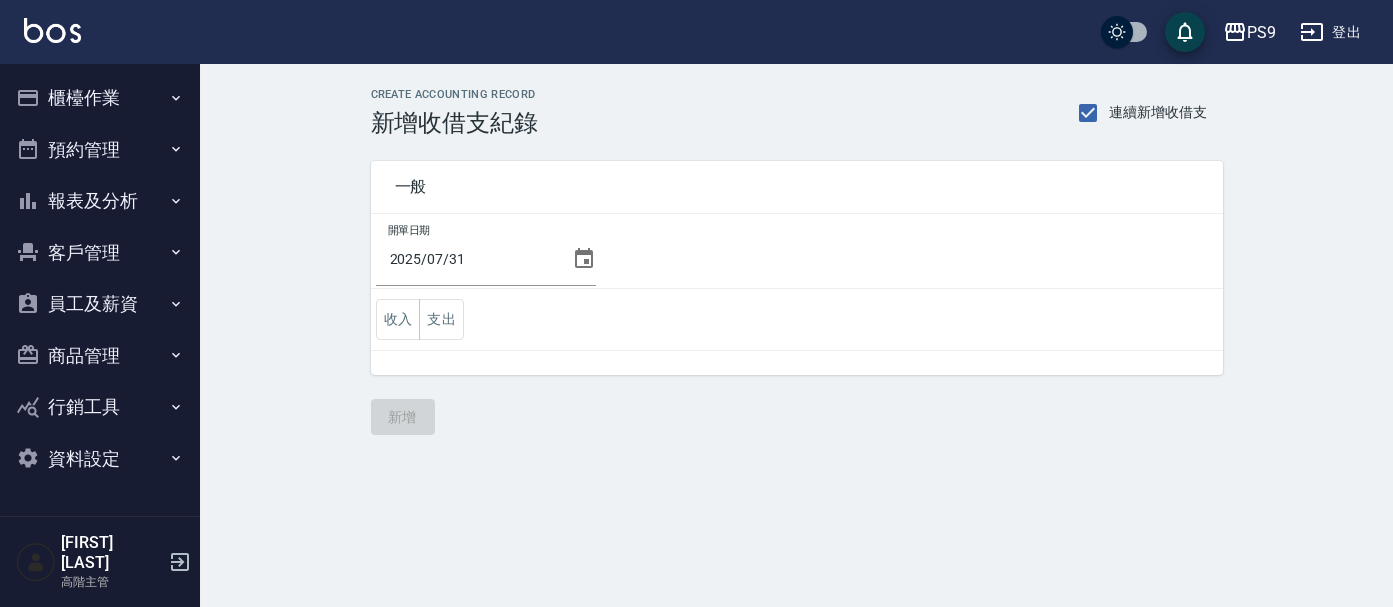 scroll, scrollTop: 0, scrollLeft: 0, axis: both 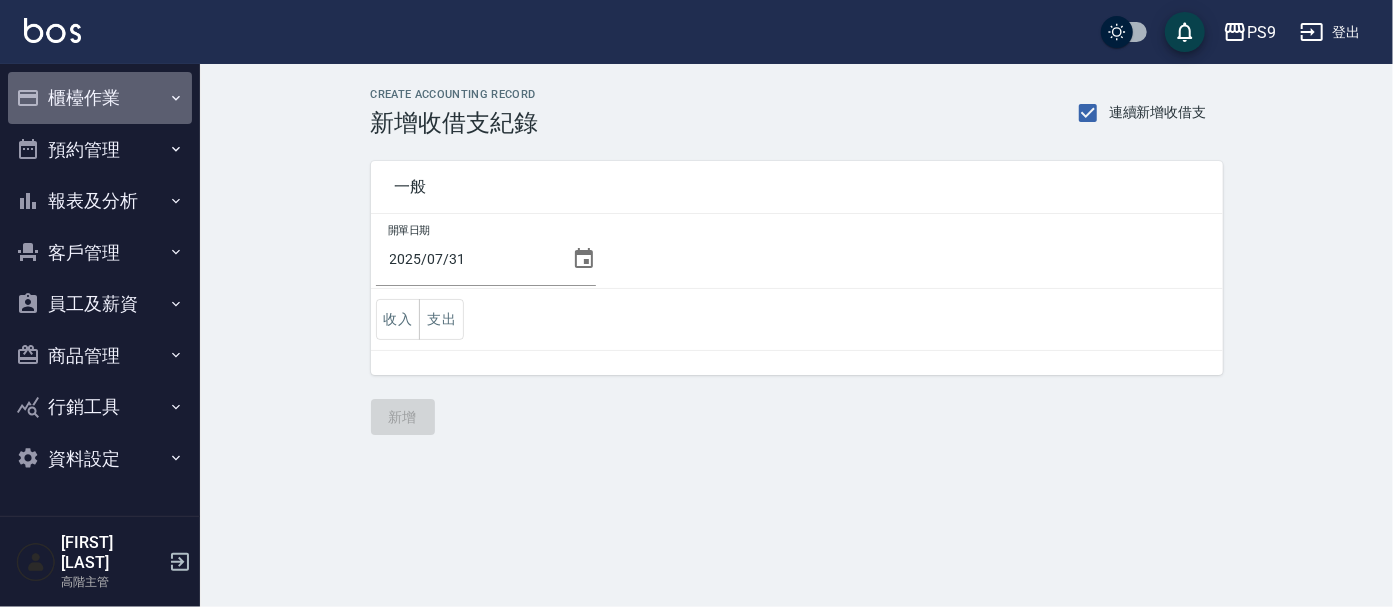 click on "櫃檯作業" at bounding box center (100, 98) 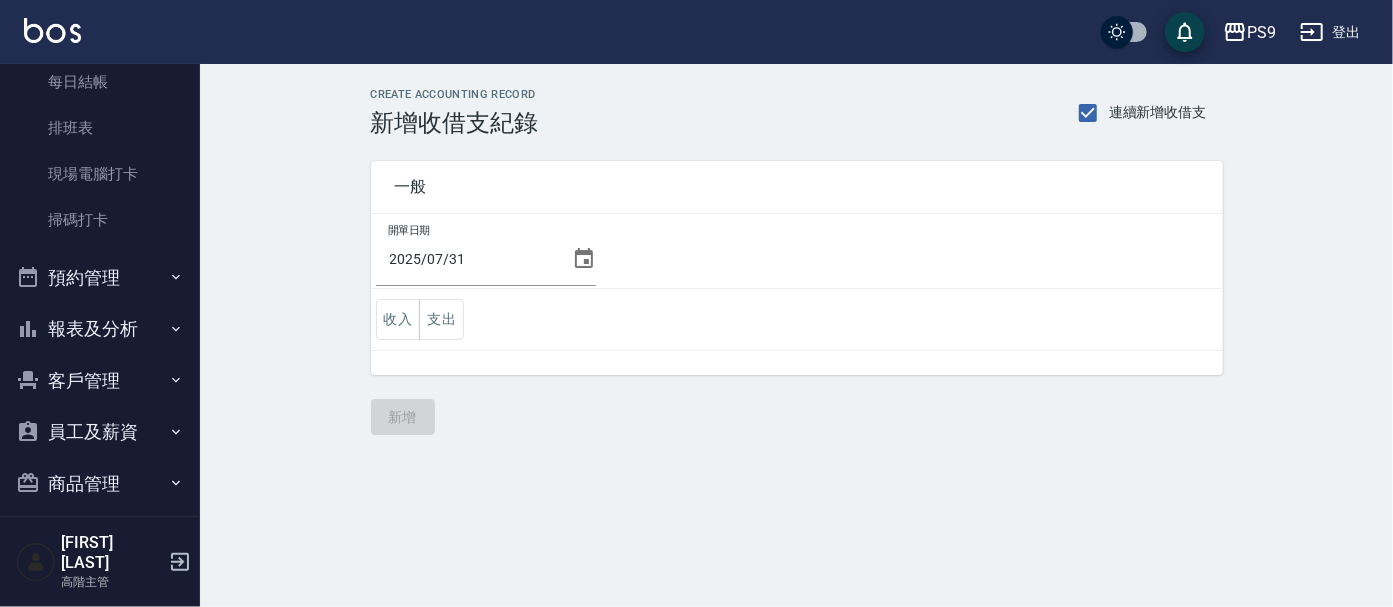 scroll, scrollTop: 444, scrollLeft: 0, axis: vertical 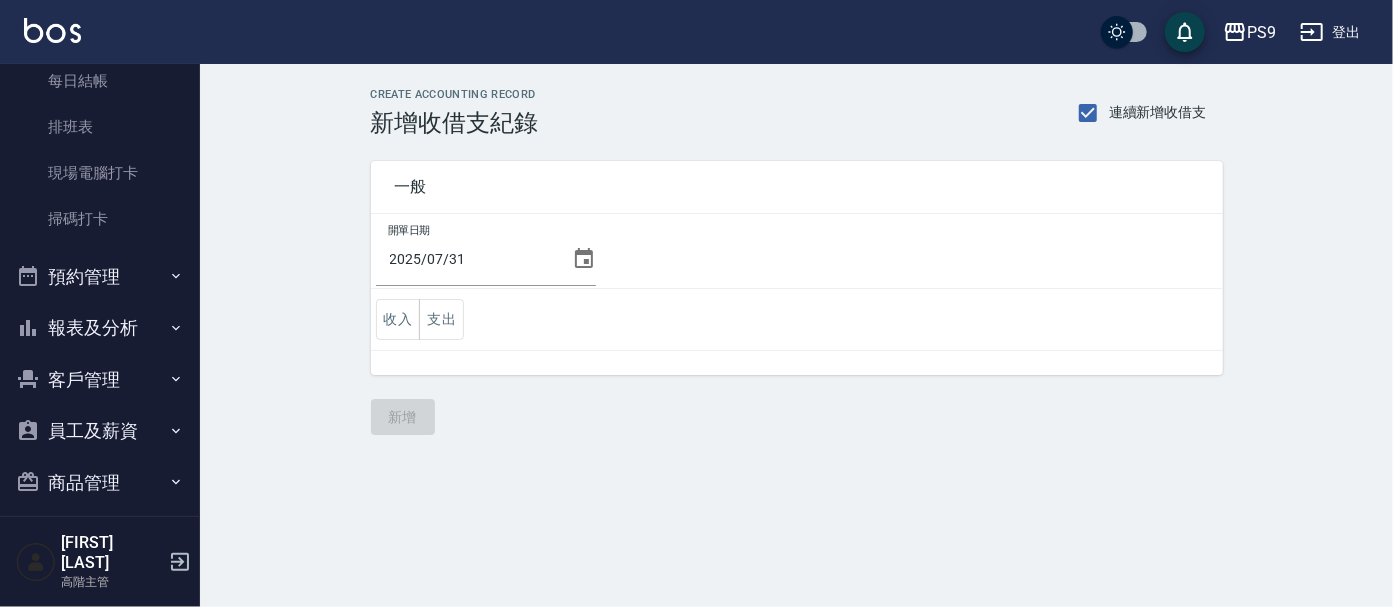 click on "報表及分析" at bounding box center [100, 328] 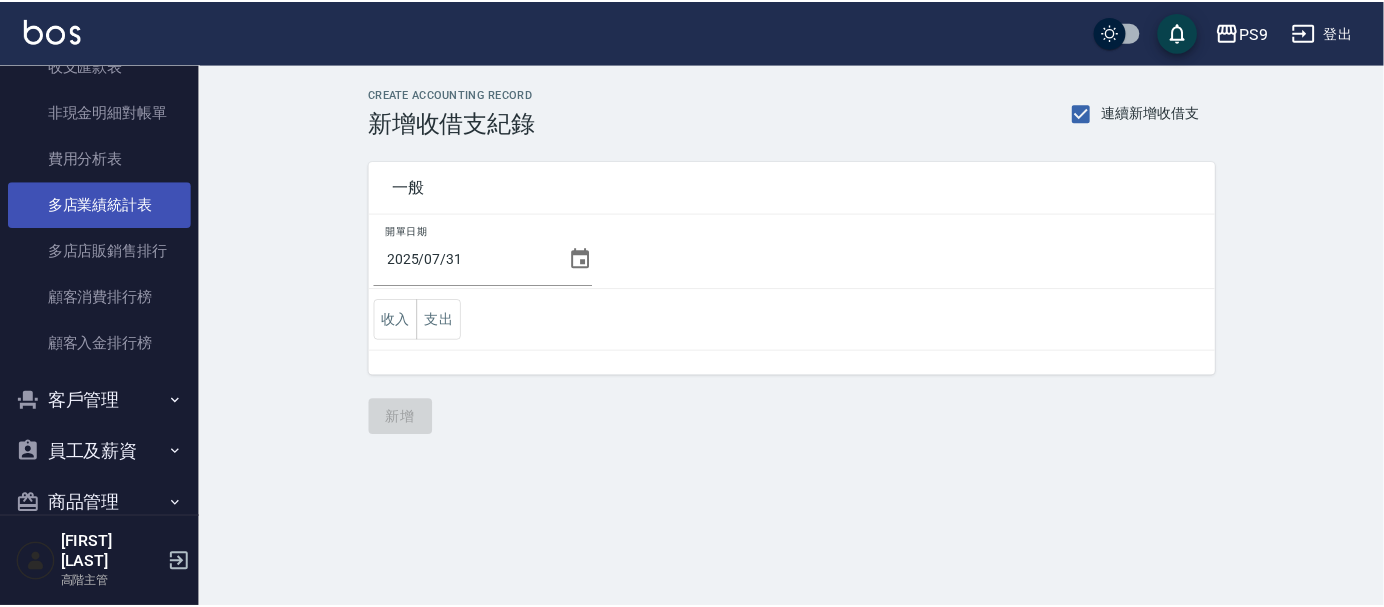 scroll, scrollTop: 2333, scrollLeft: 0, axis: vertical 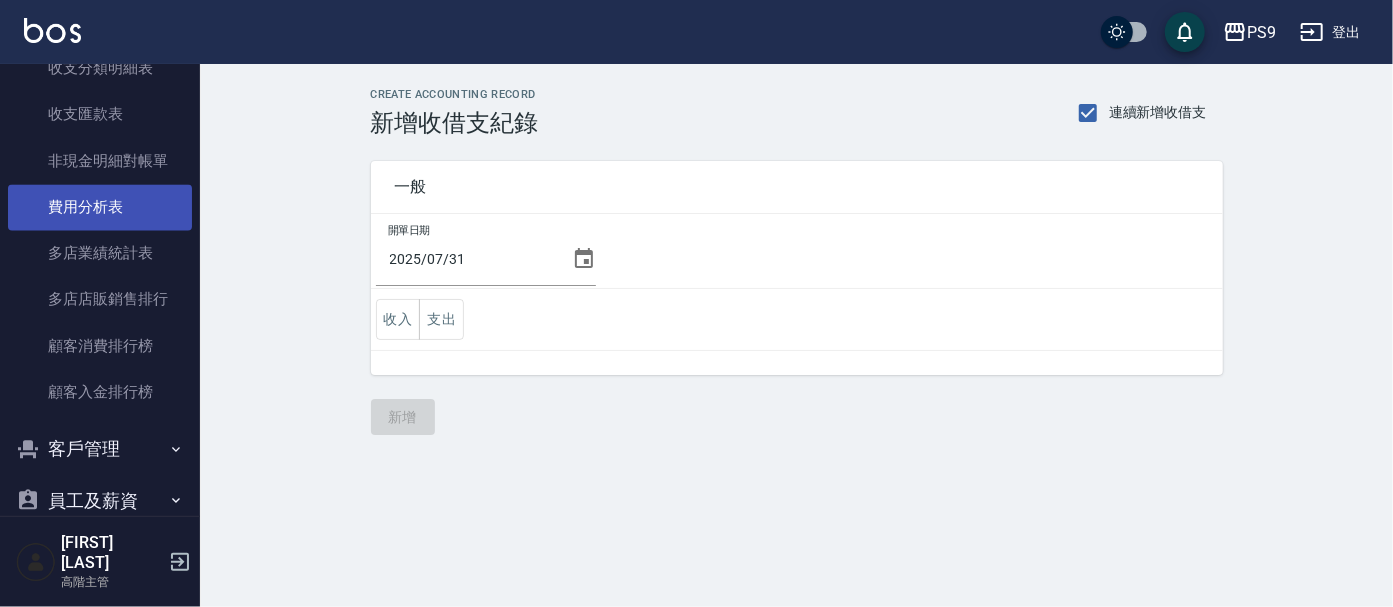 click on "費用分析表" at bounding box center (100, 207) 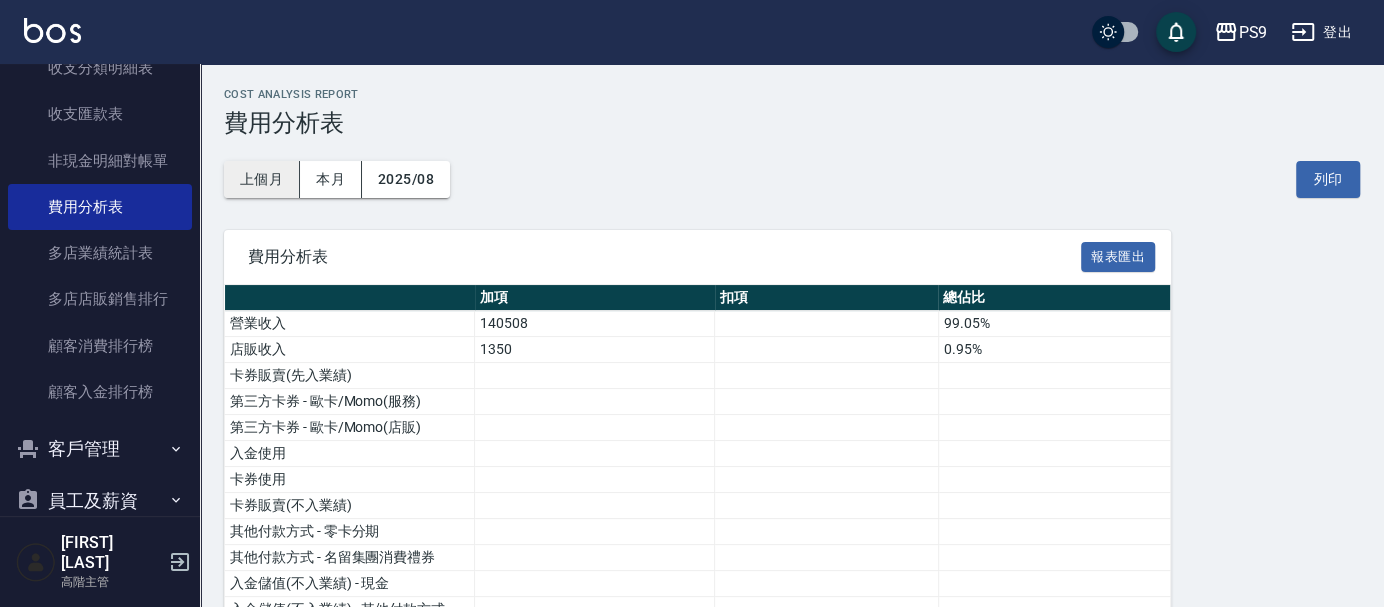 click on "上個月" at bounding box center (262, 179) 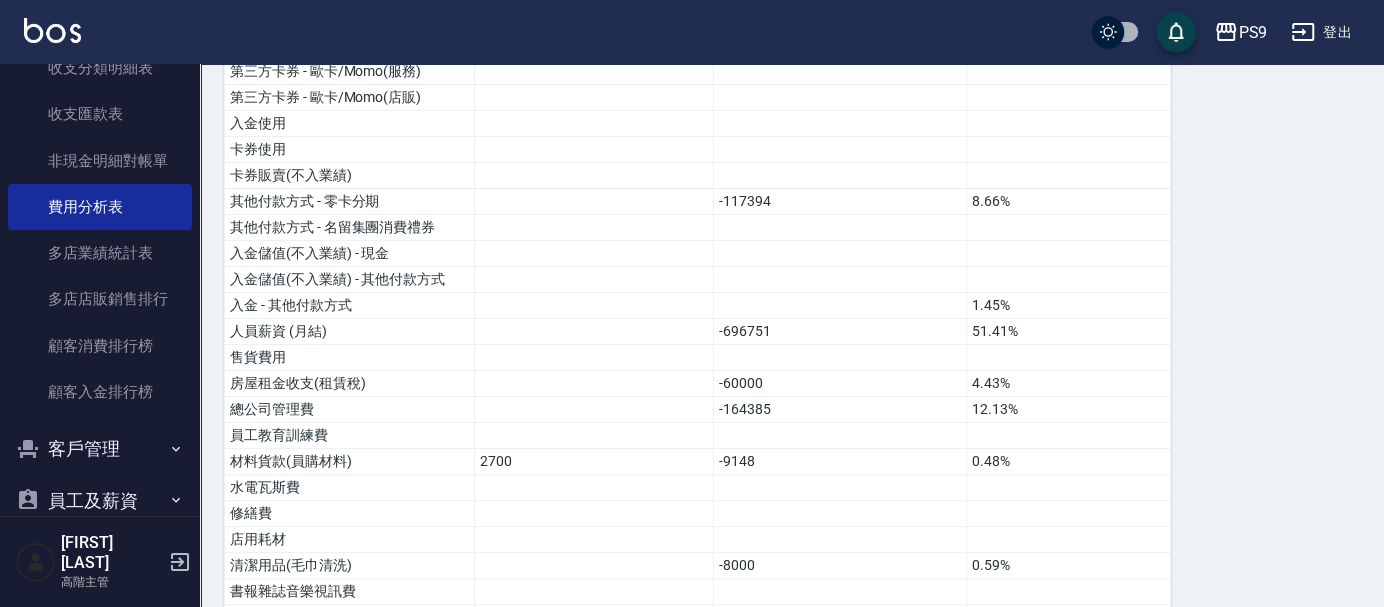 scroll, scrollTop: 140, scrollLeft: 0, axis: vertical 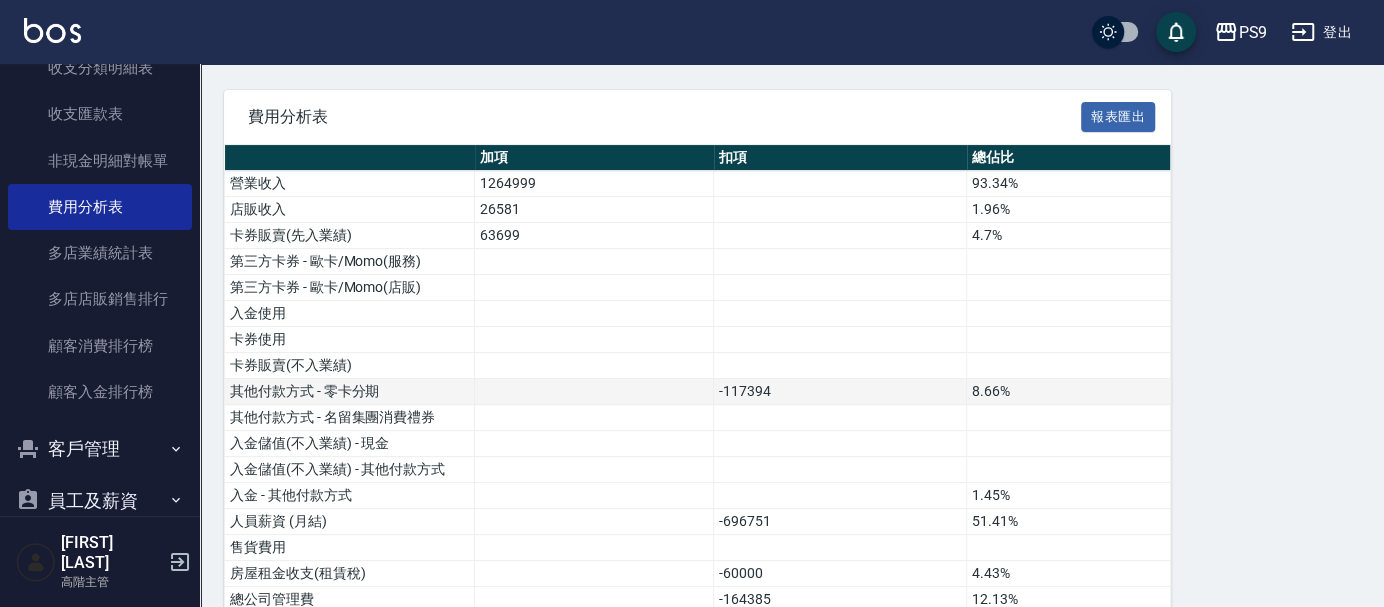 click on "-117394" at bounding box center [840, 392] 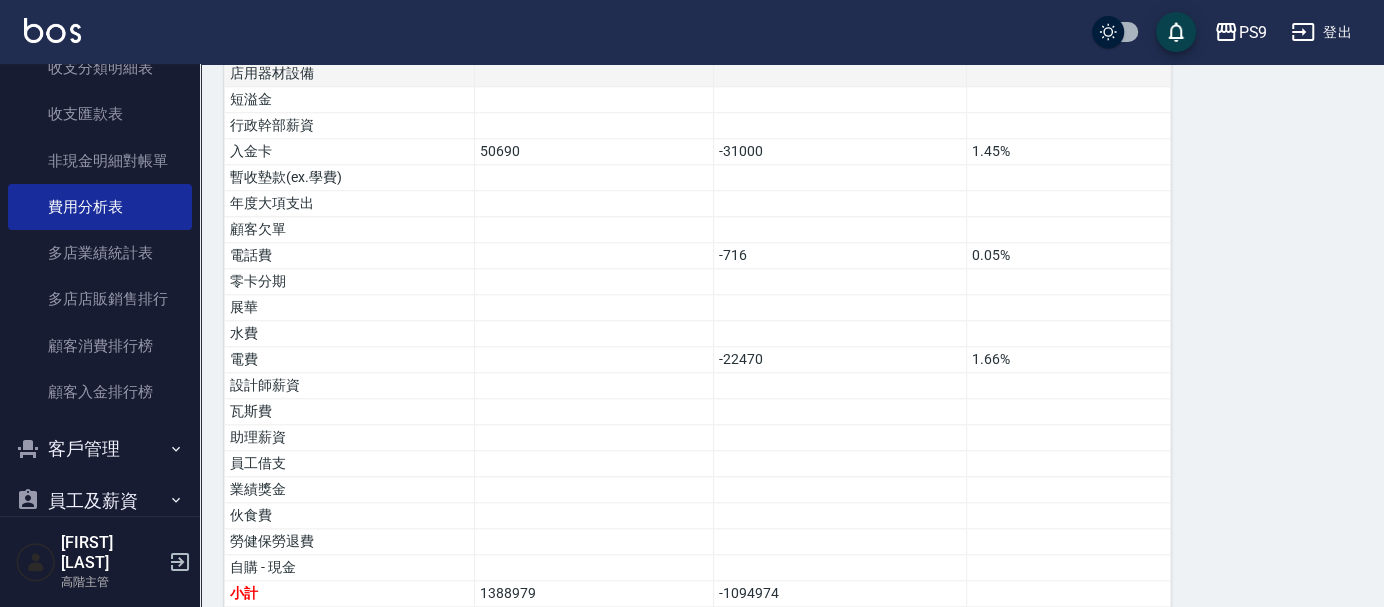 scroll, scrollTop: 1140, scrollLeft: 0, axis: vertical 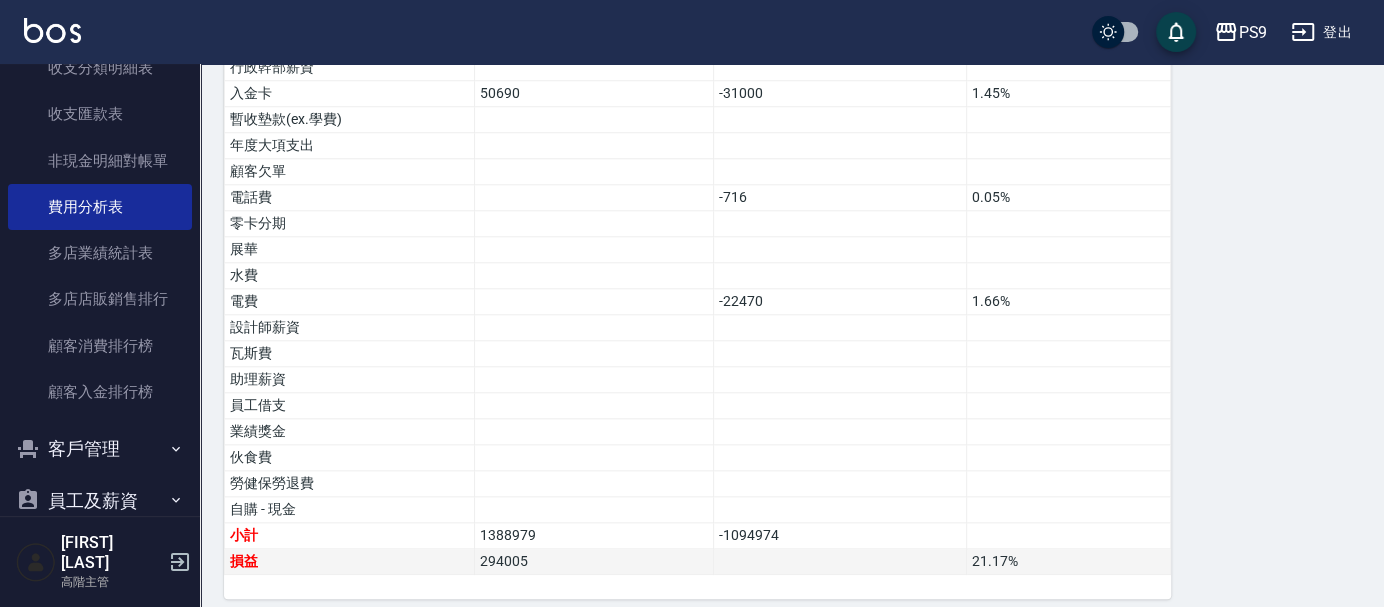 click on "294005" at bounding box center (594, 562) 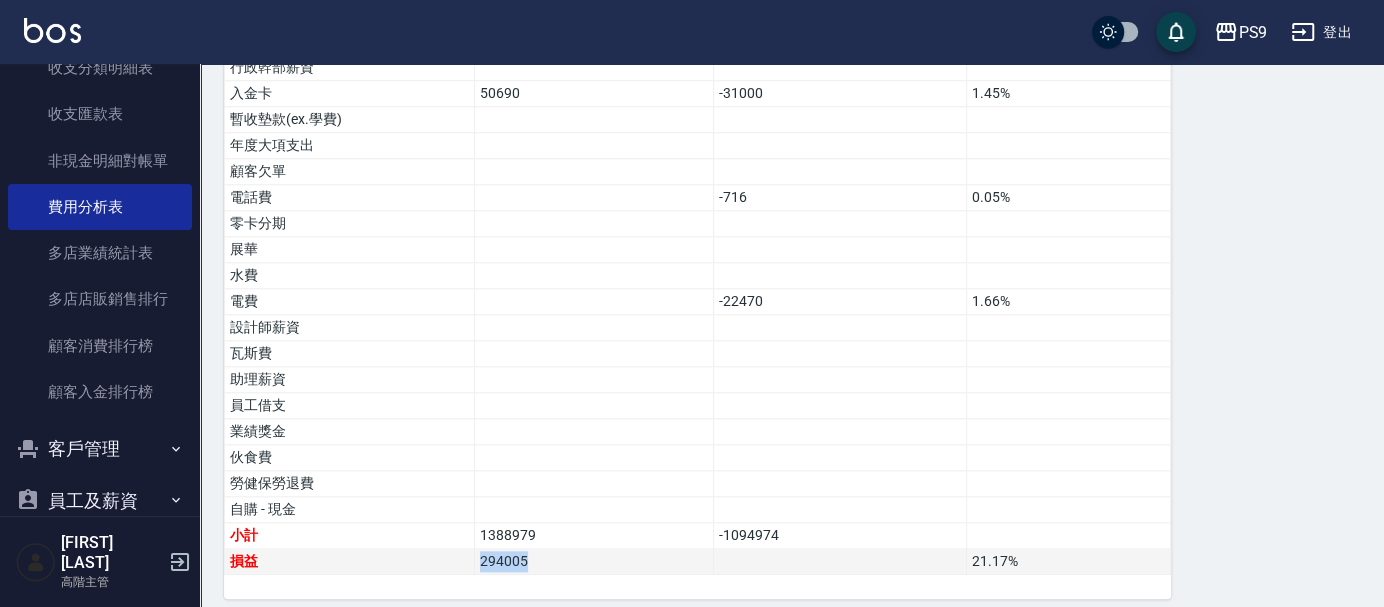 click on "294005" at bounding box center (594, 562) 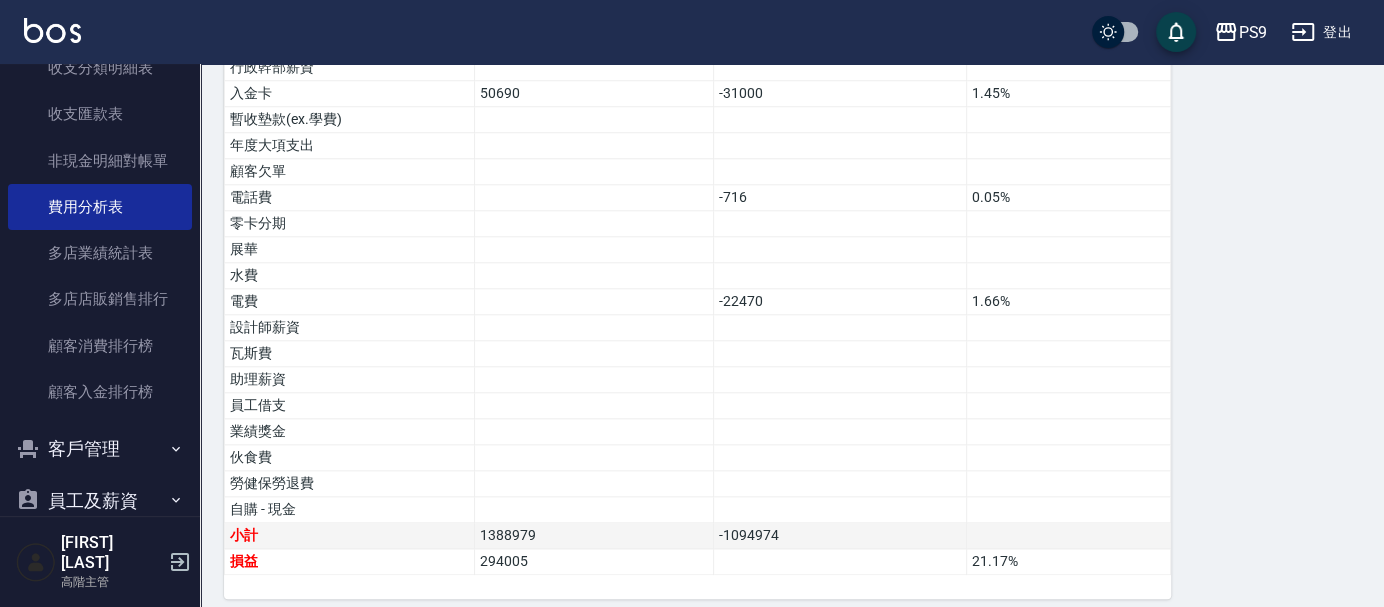 click on "1388979" at bounding box center [594, 536] 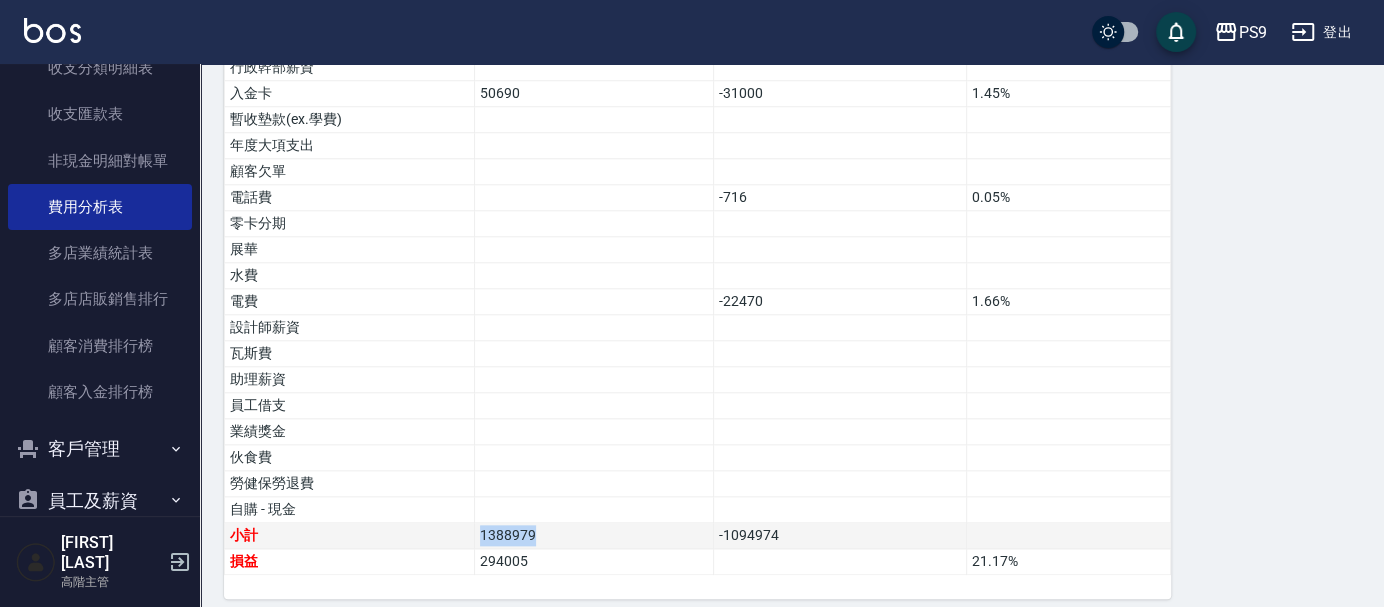 click on "1388979" at bounding box center [594, 536] 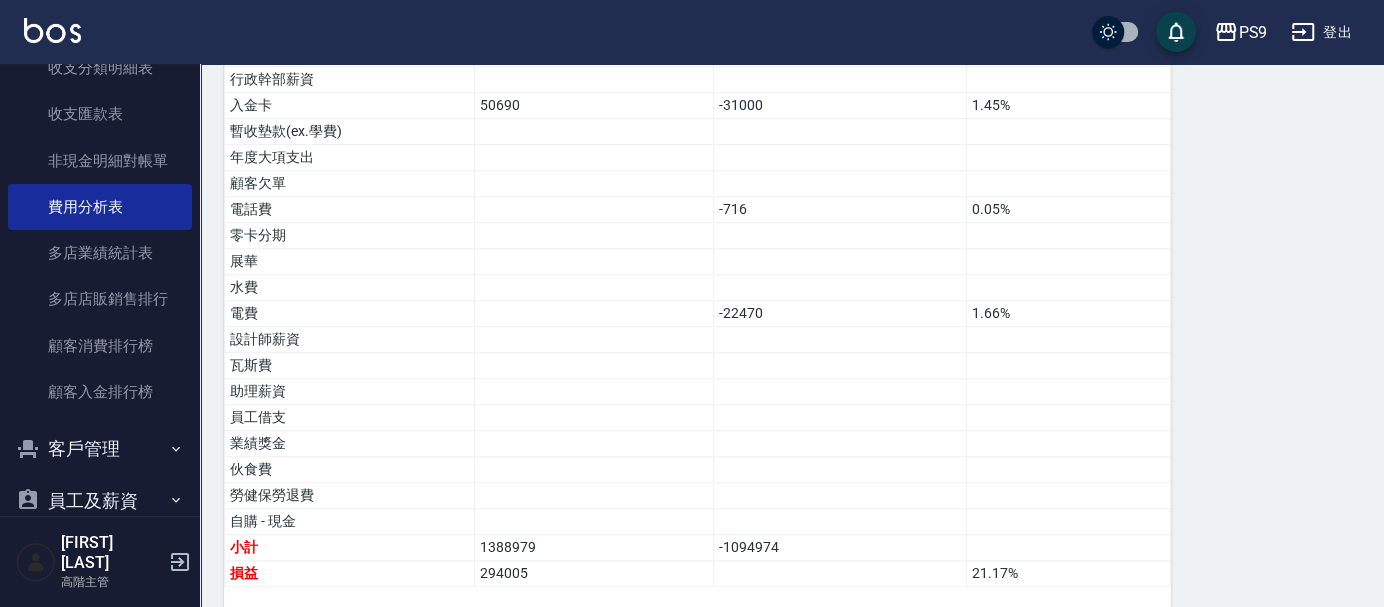 scroll, scrollTop: 1140, scrollLeft: 0, axis: vertical 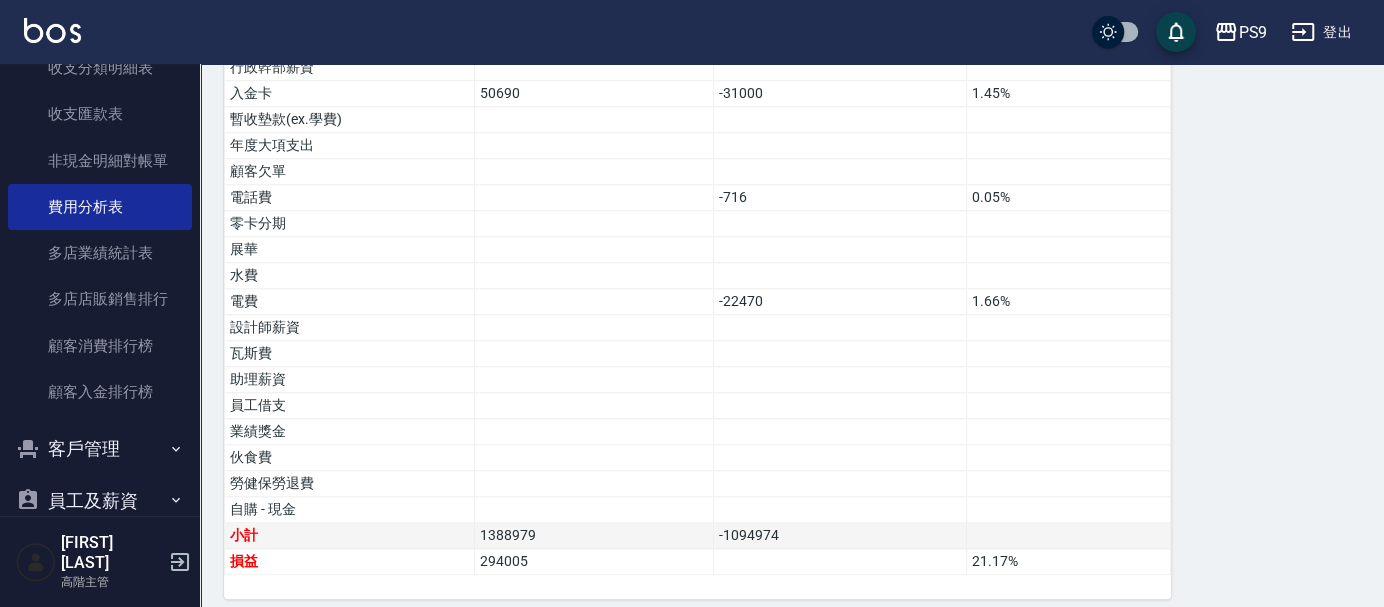 click on "1388979" at bounding box center [594, 536] 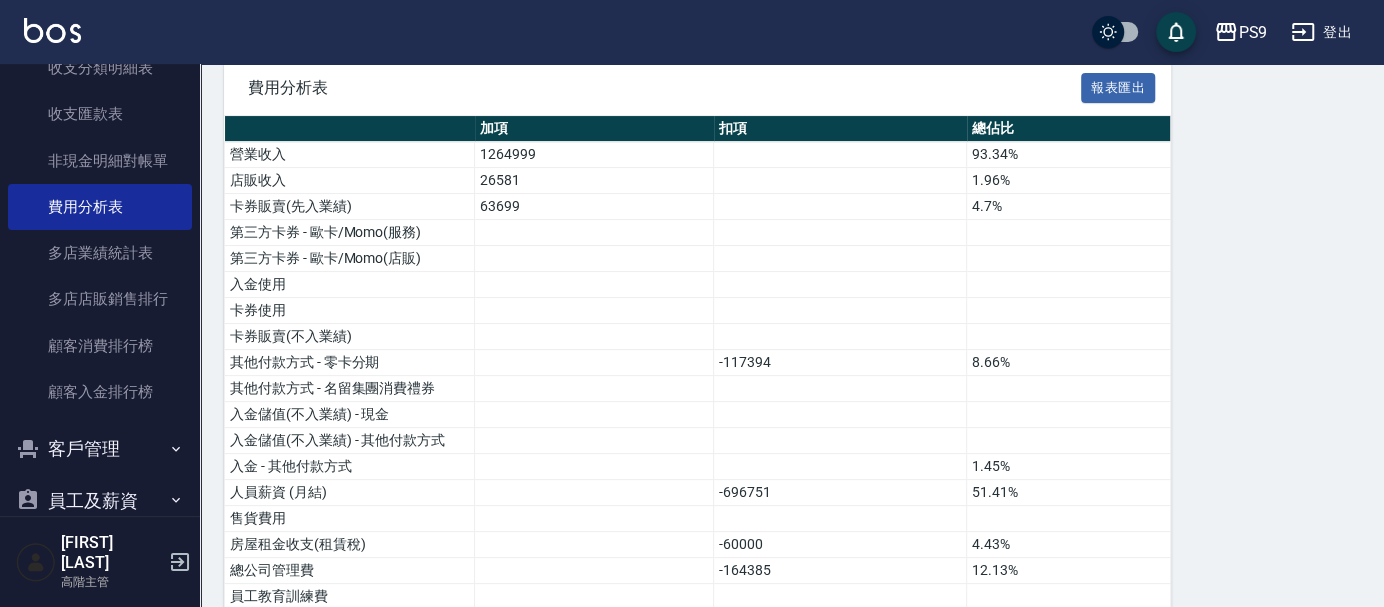 scroll, scrollTop: 140, scrollLeft: 0, axis: vertical 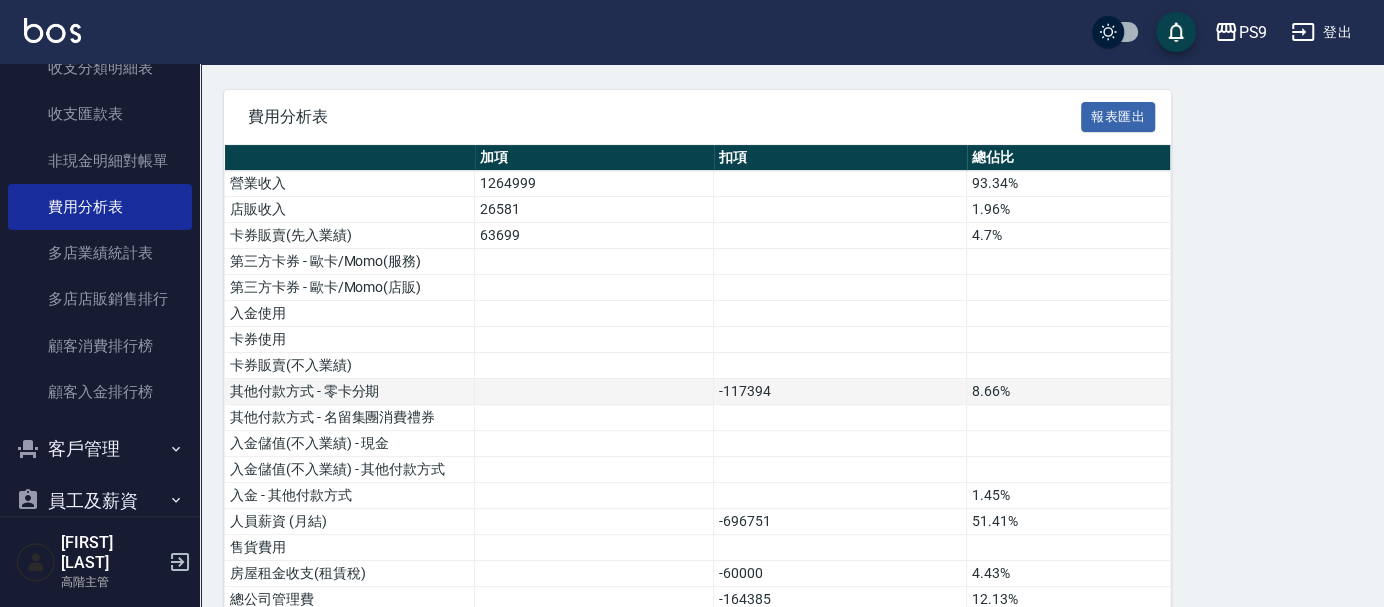 click on "-117394" at bounding box center [840, 392] 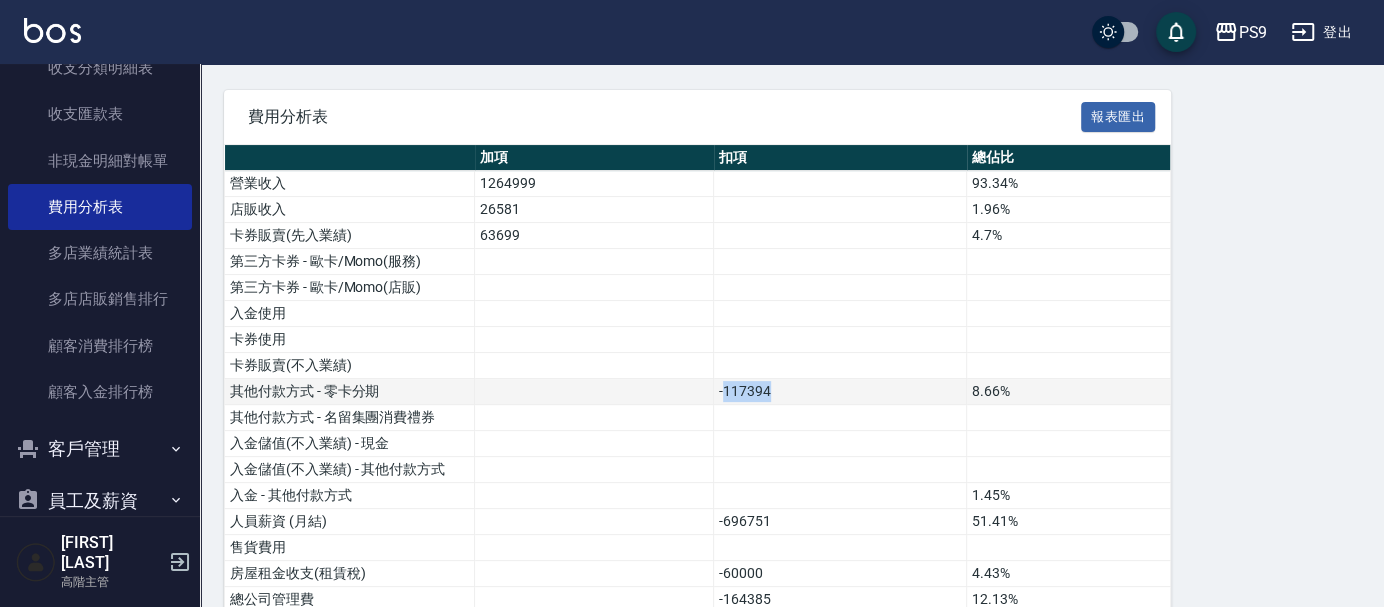 click on "-117394" at bounding box center [840, 392] 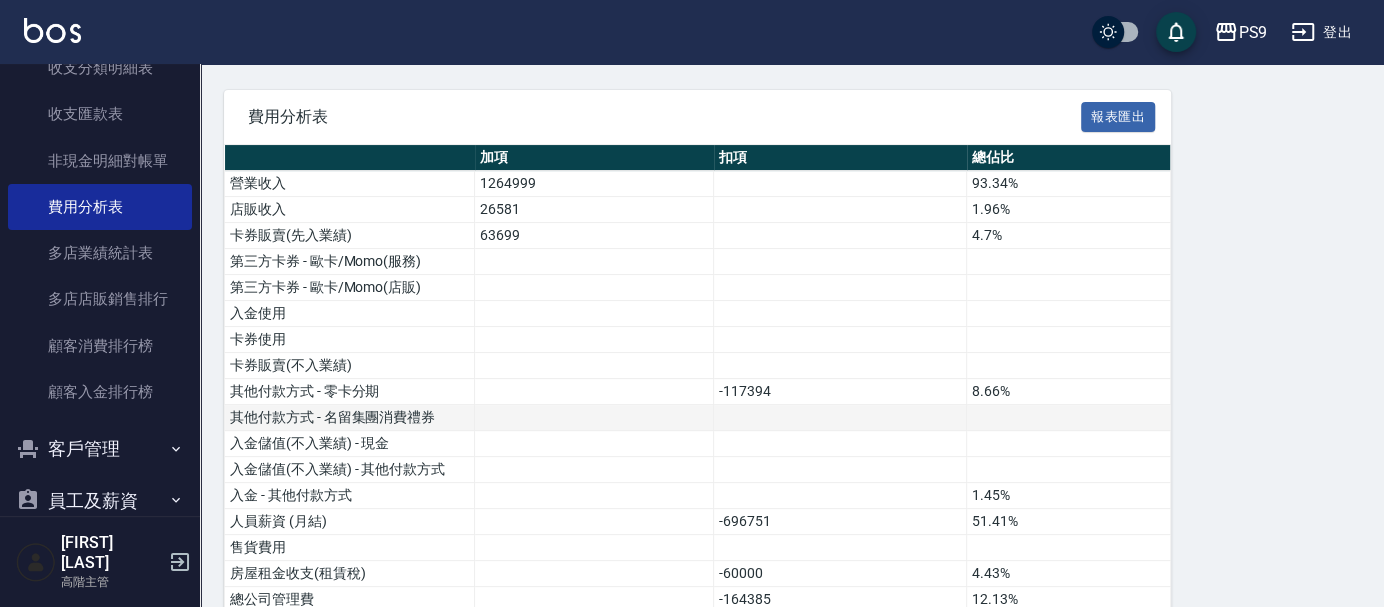 click at bounding box center (840, 418) 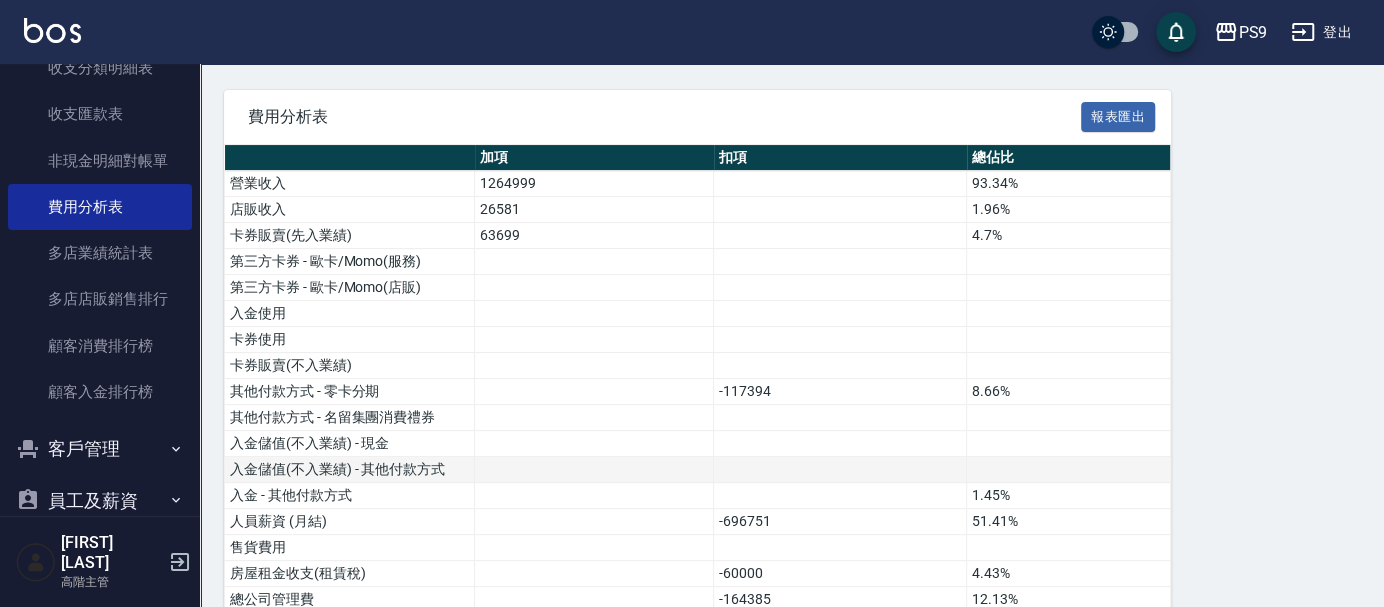 drag, startPoint x: 745, startPoint y: 421, endPoint x: 700, endPoint y: 464, distance: 62.241467 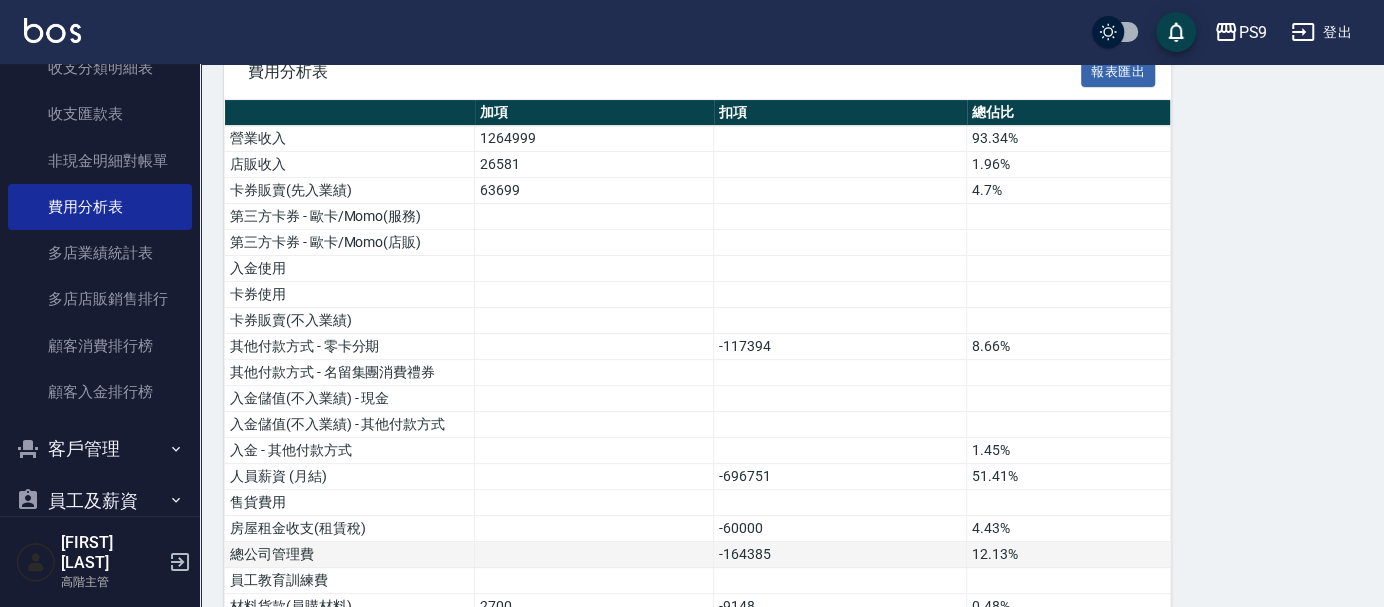 scroll, scrollTop: 140, scrollLeft: 0, axis: vertical 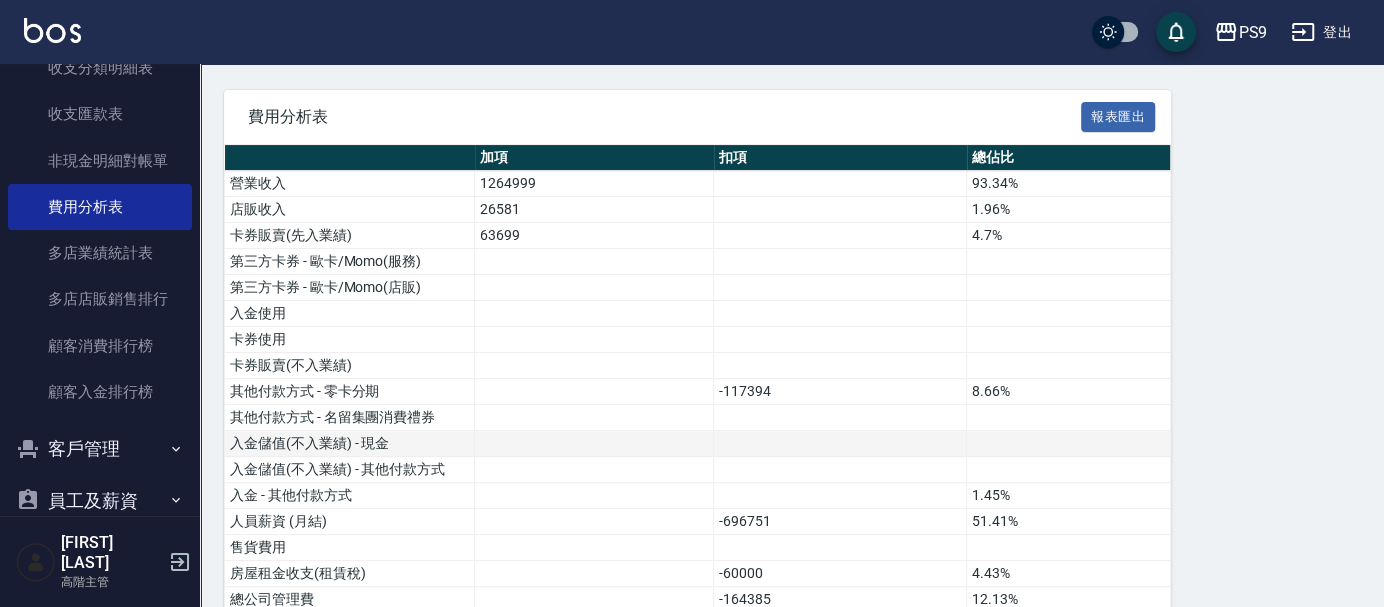 click at bounding box center (594, 444) 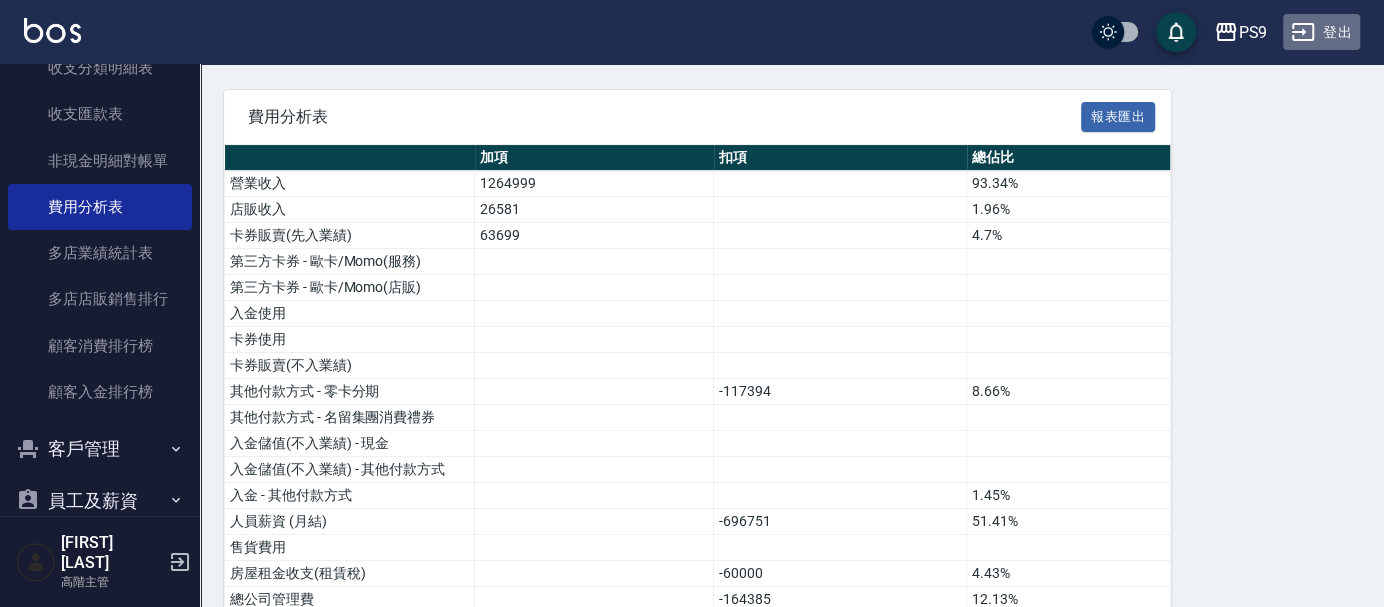 click on "登出" at bounding box center [1321, 32] 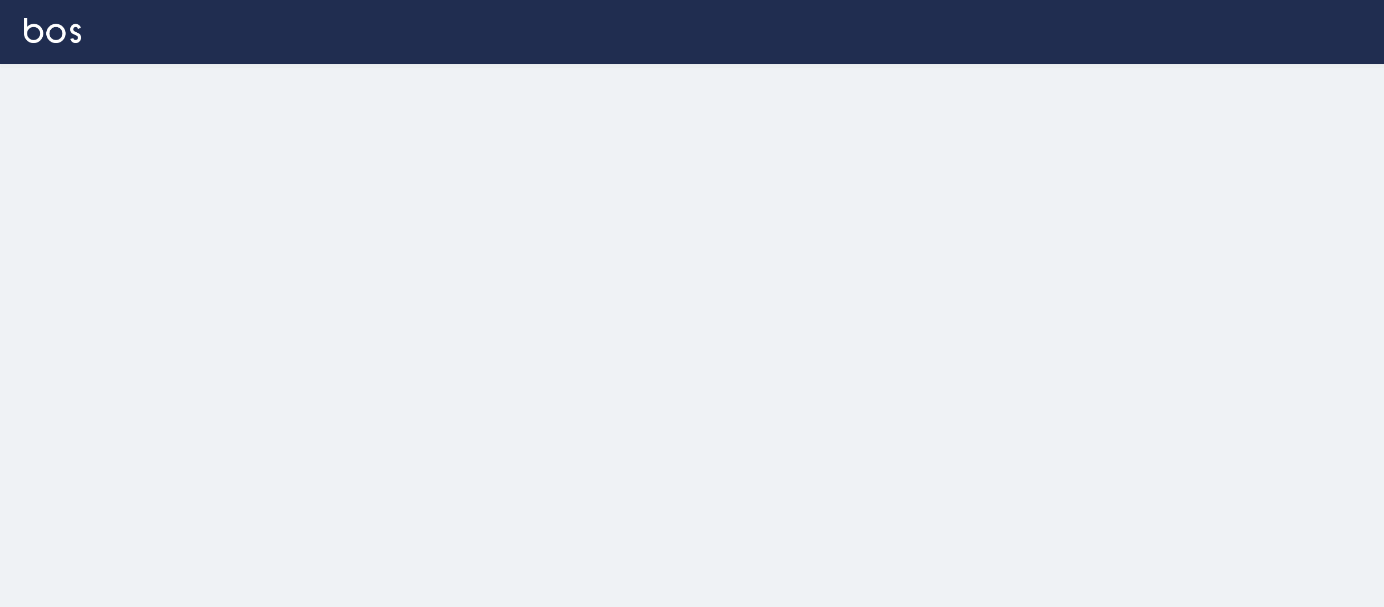 scroll, scrollTop: 0, scrollLeft: 0, axis: both 